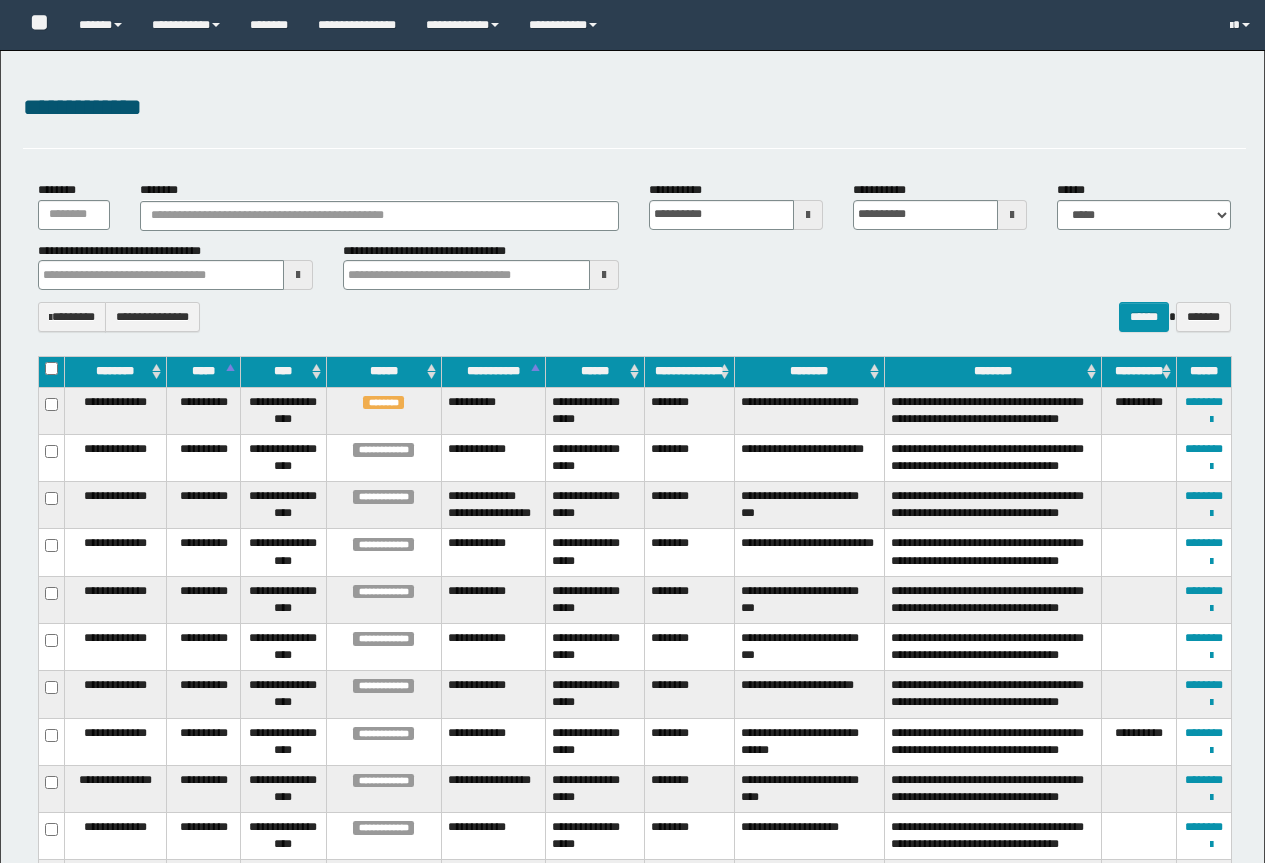 click on "********" at bounding box center [380, 216] 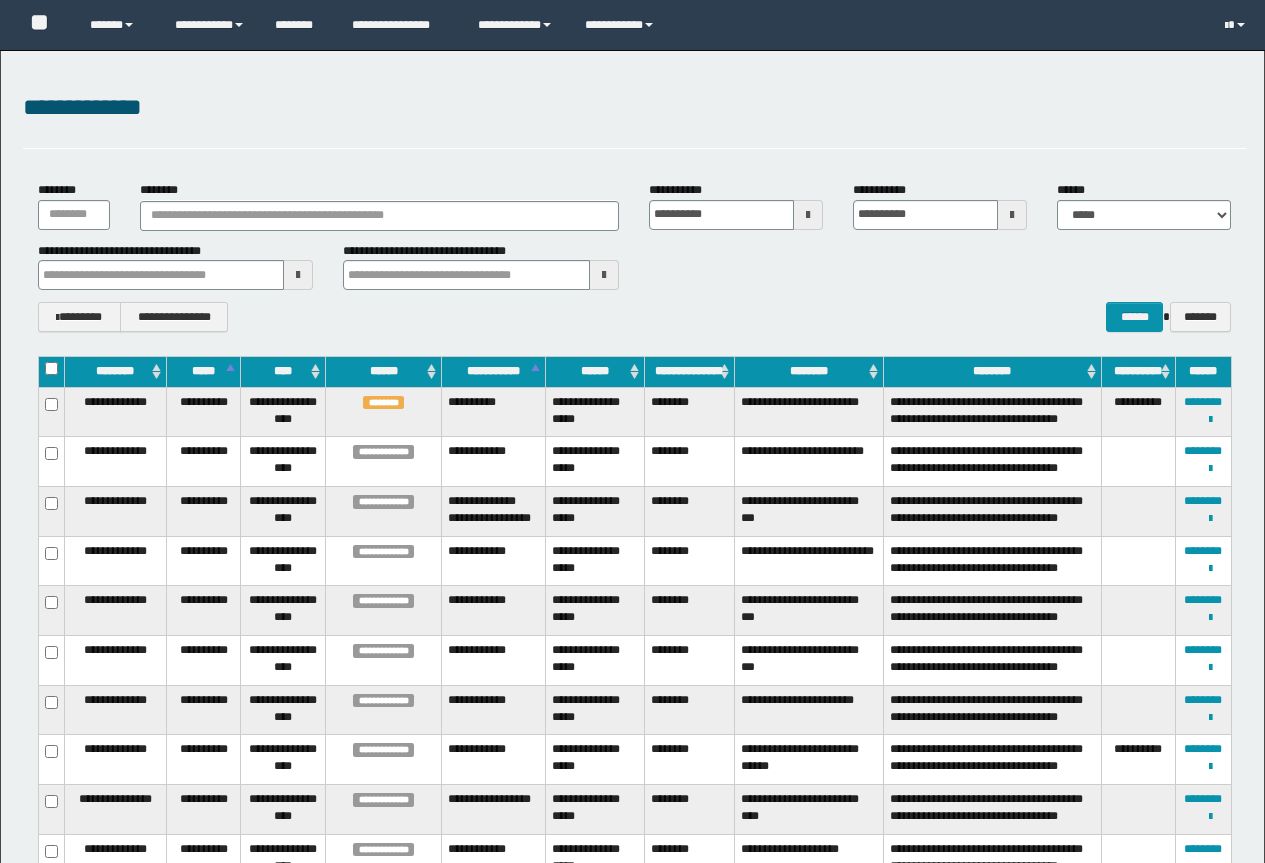 scroll, scrollTop: 0, scrollLeft: 0, axis: both 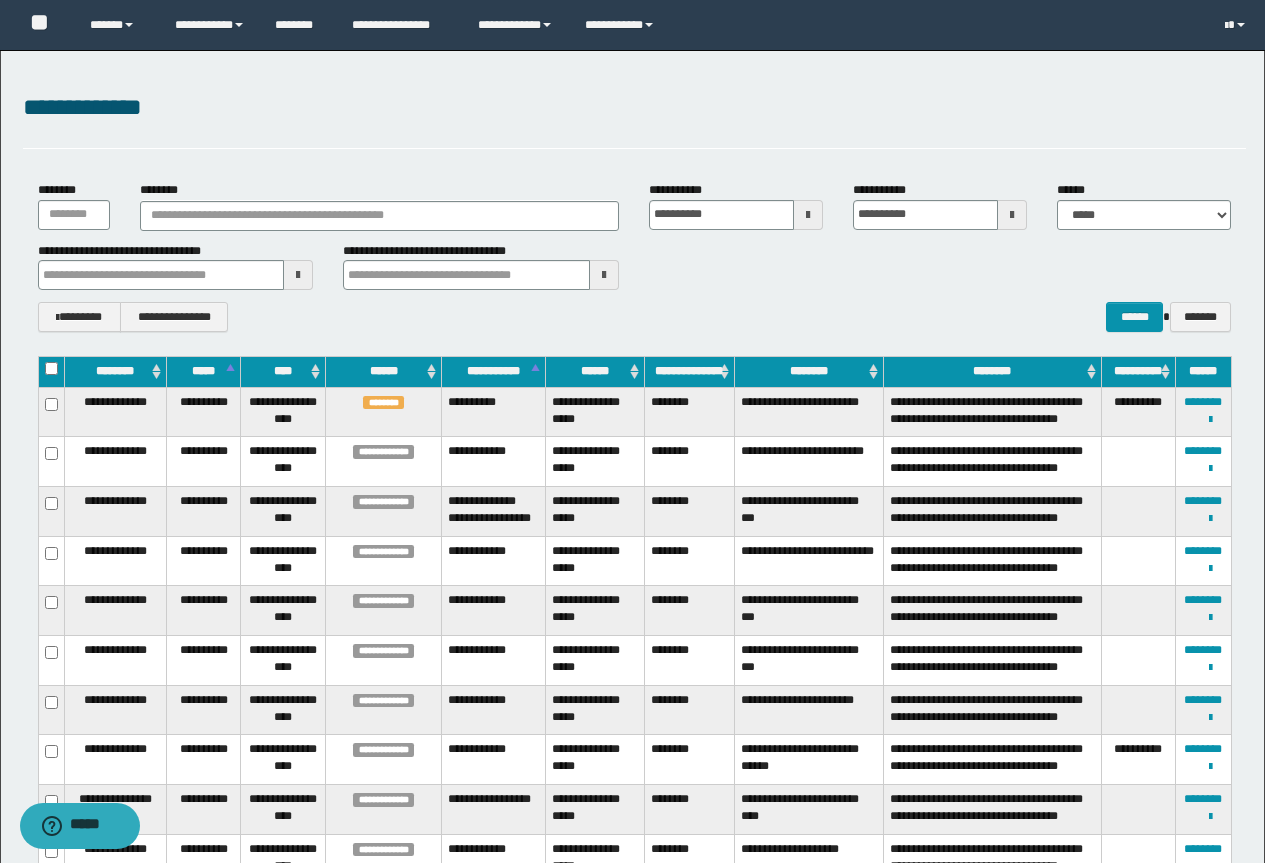type on "********" 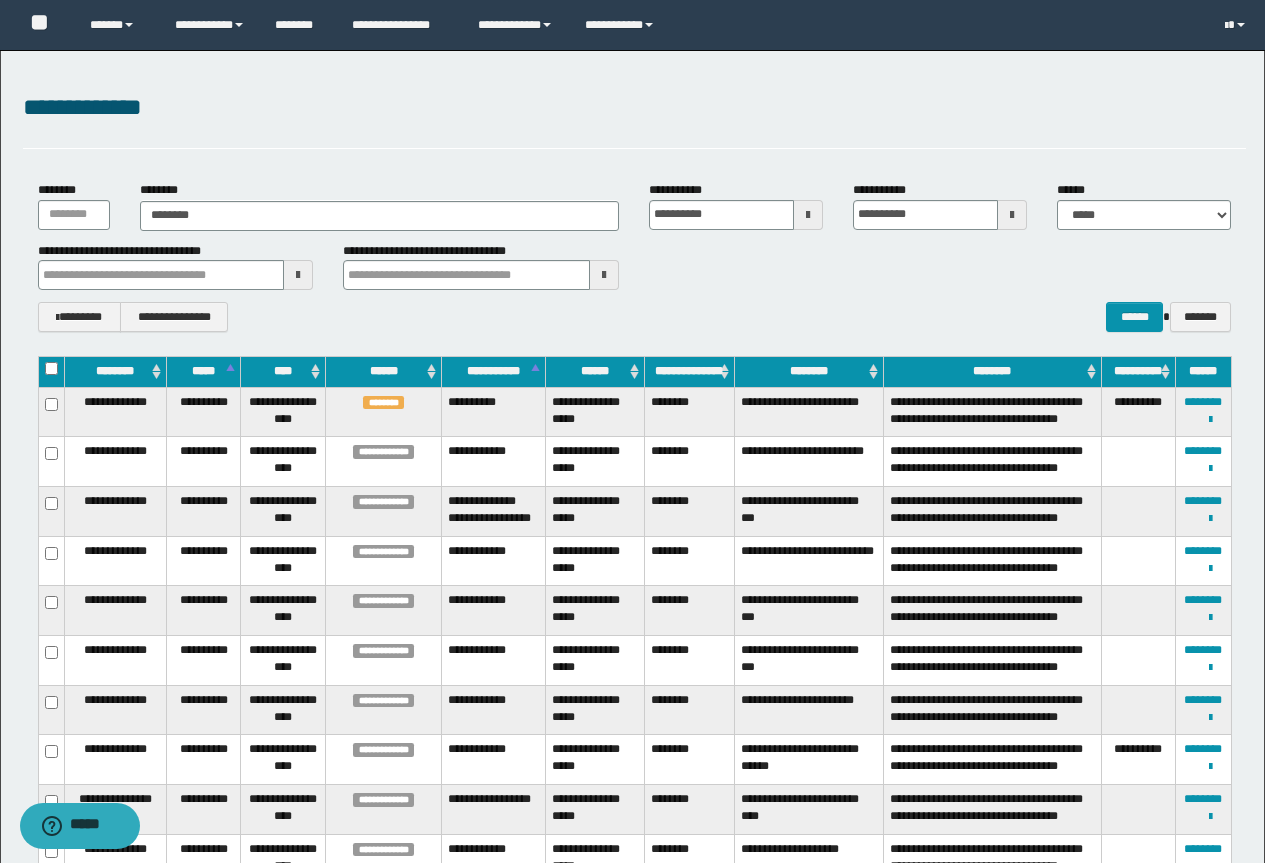 type on "********" 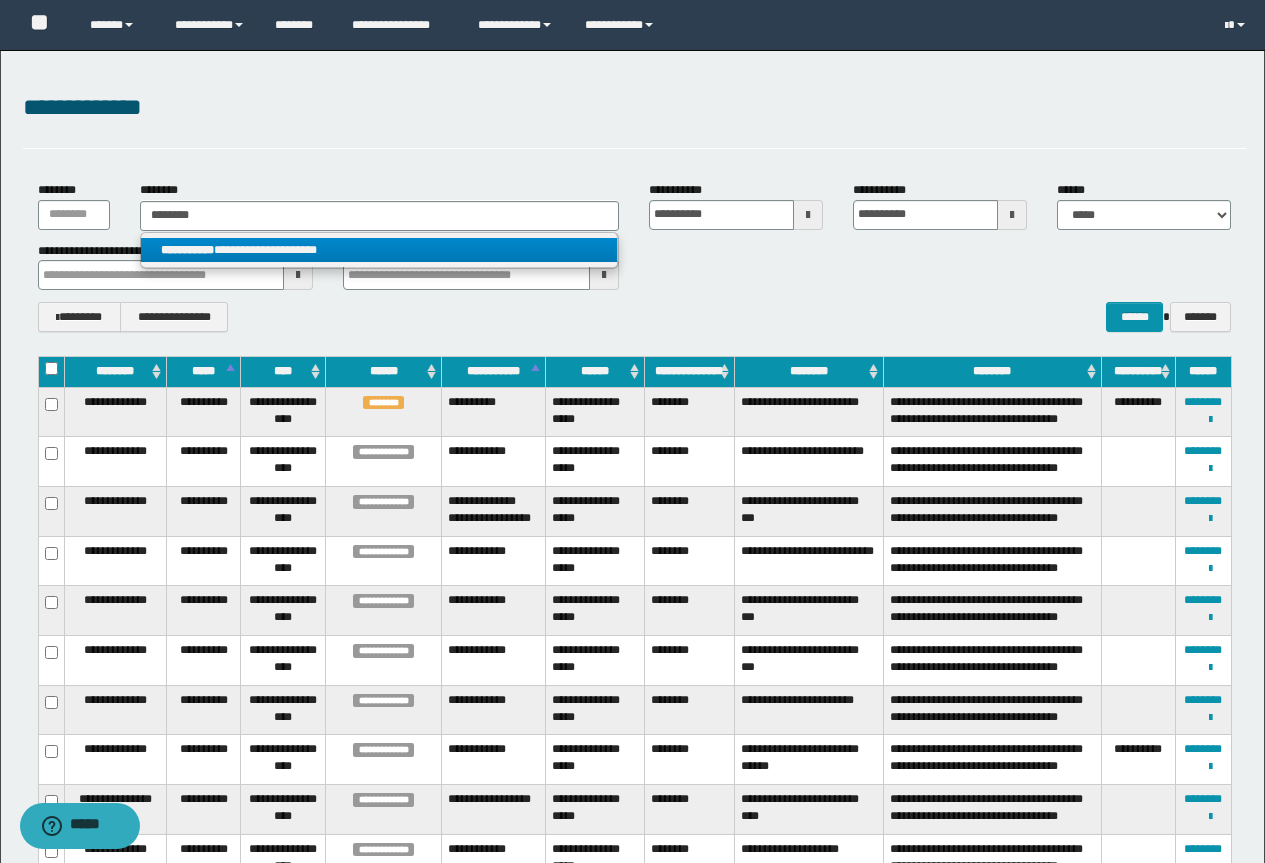 type on "********" 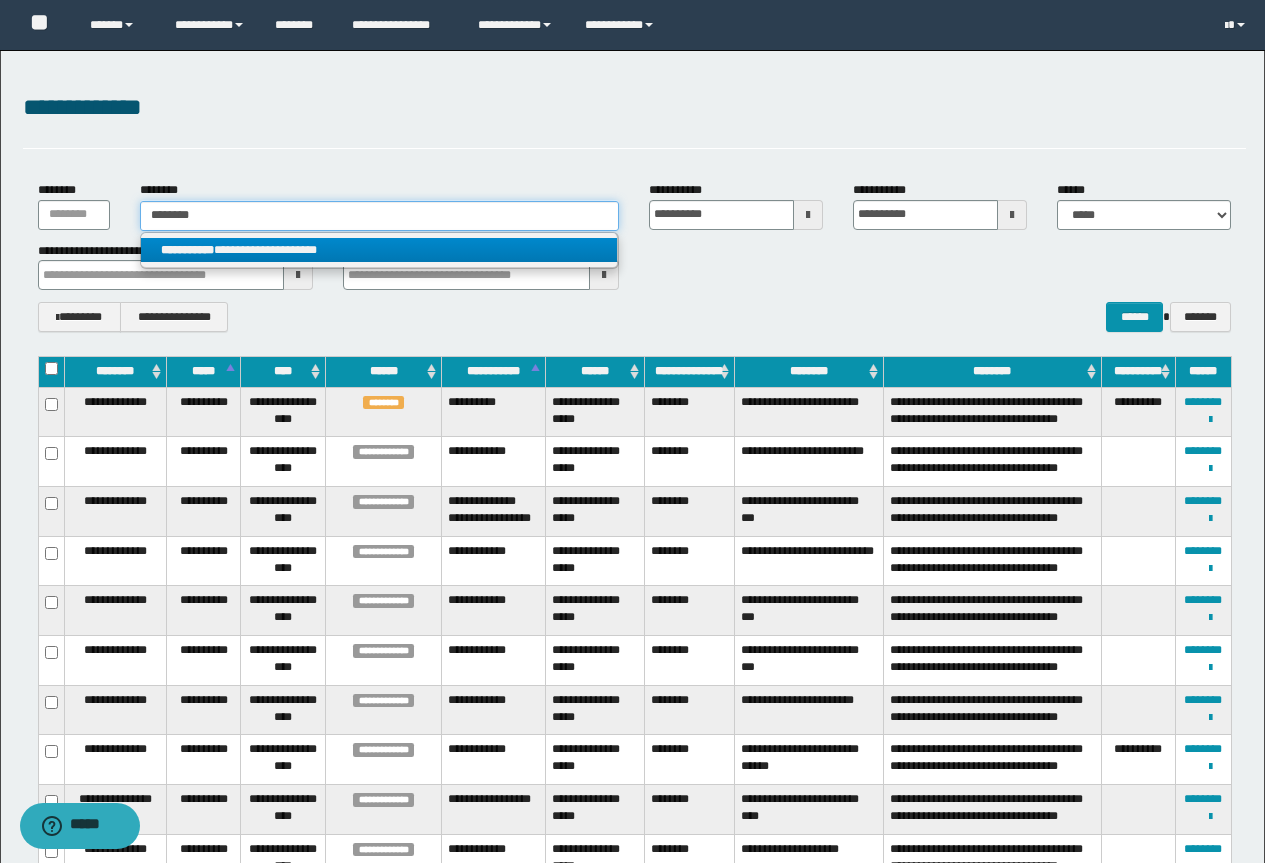 type 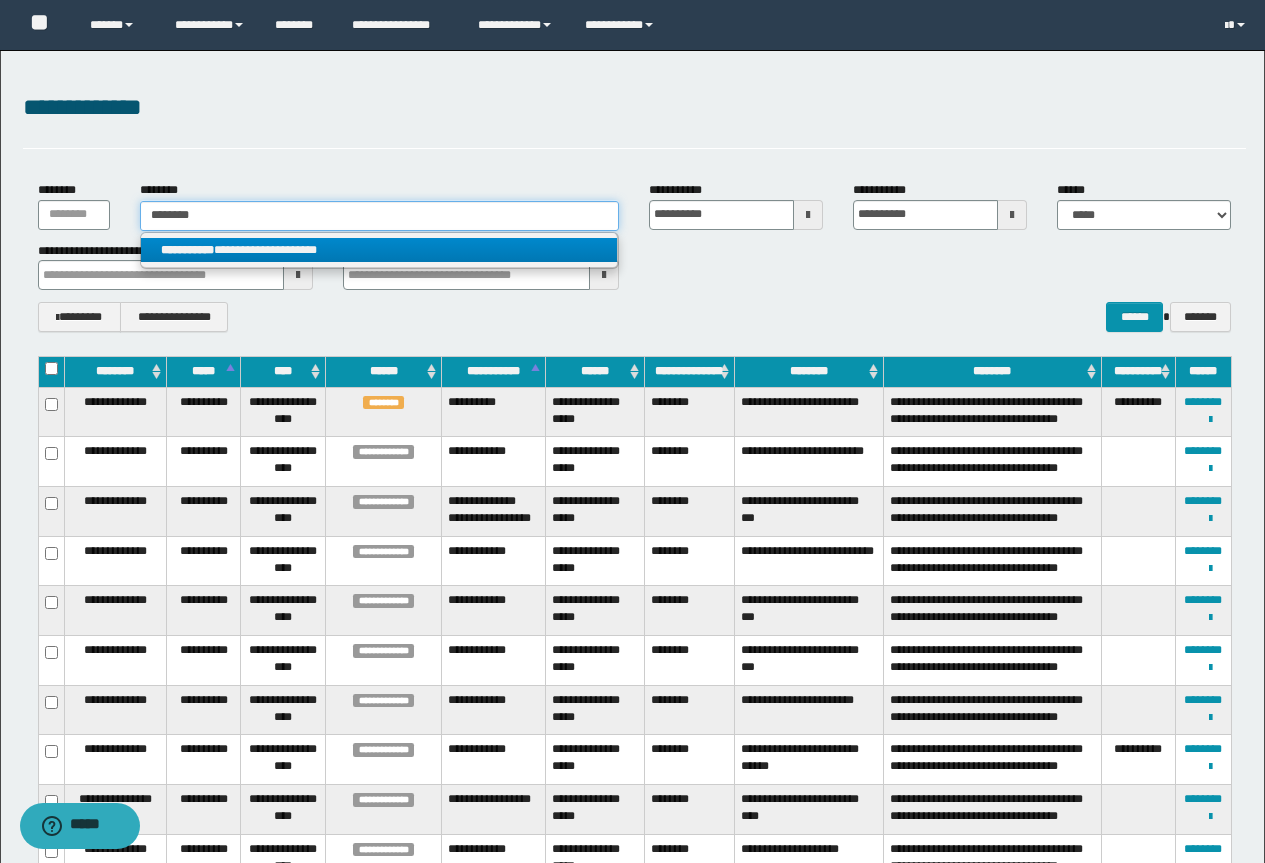 type on "**********" 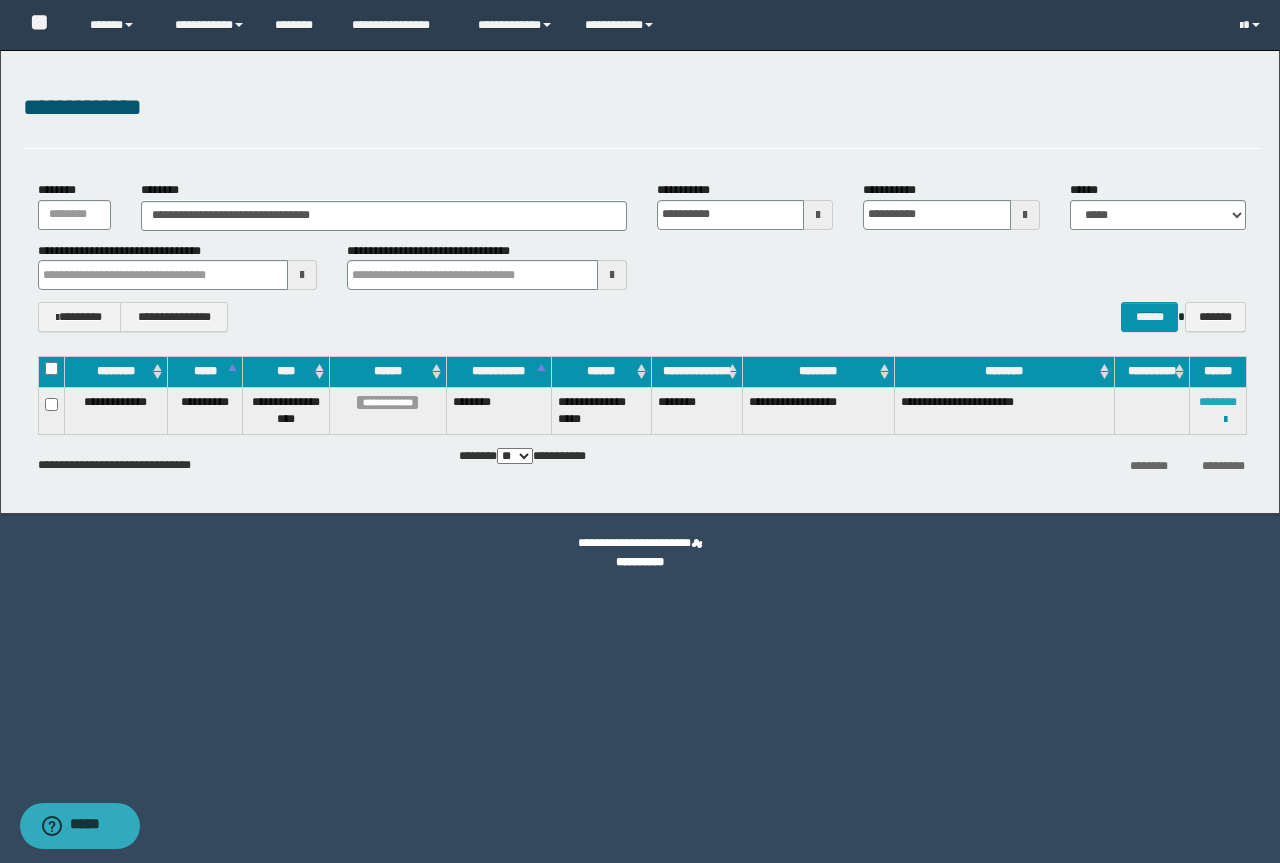 click on "********" at bounding box center (1218, 402) 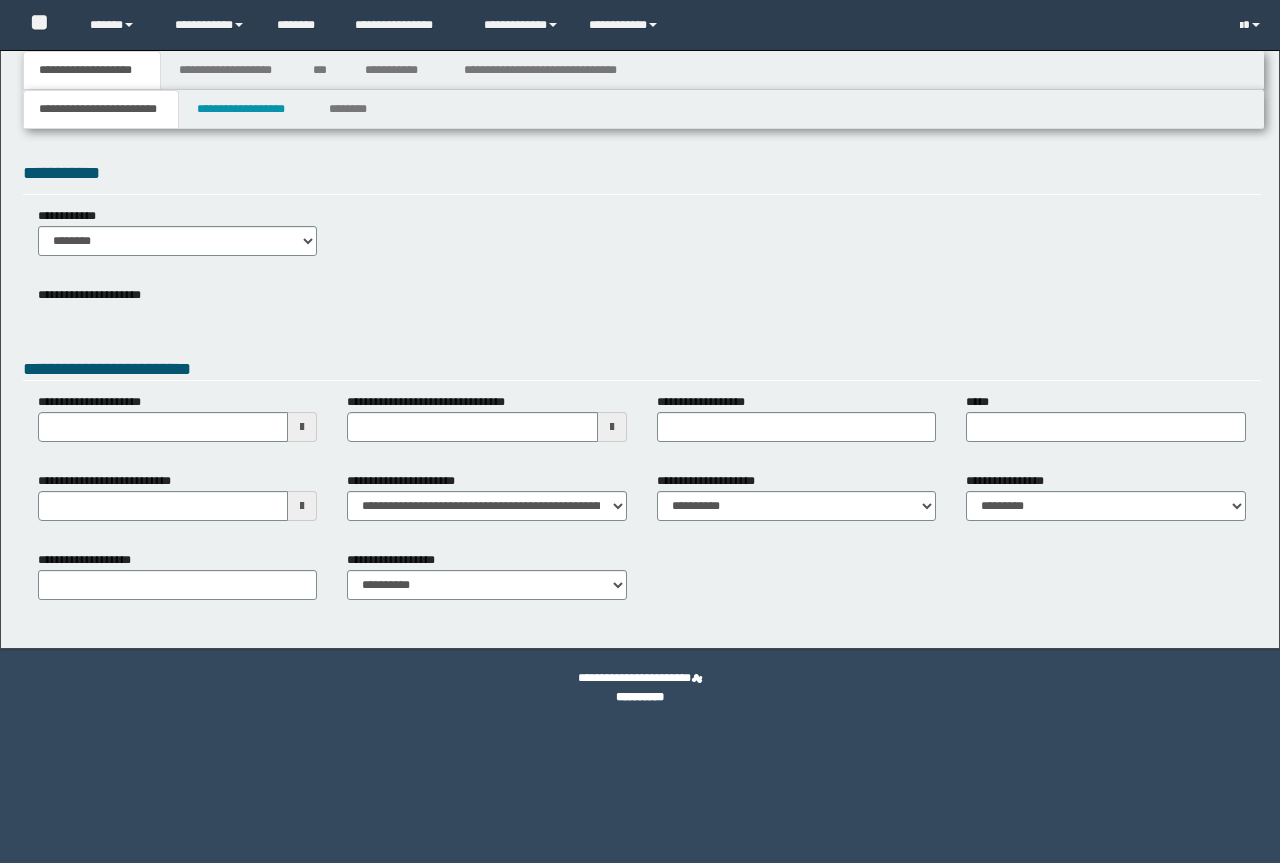scroll, scrollTop: 0, scrollLeft: 0, axis: both 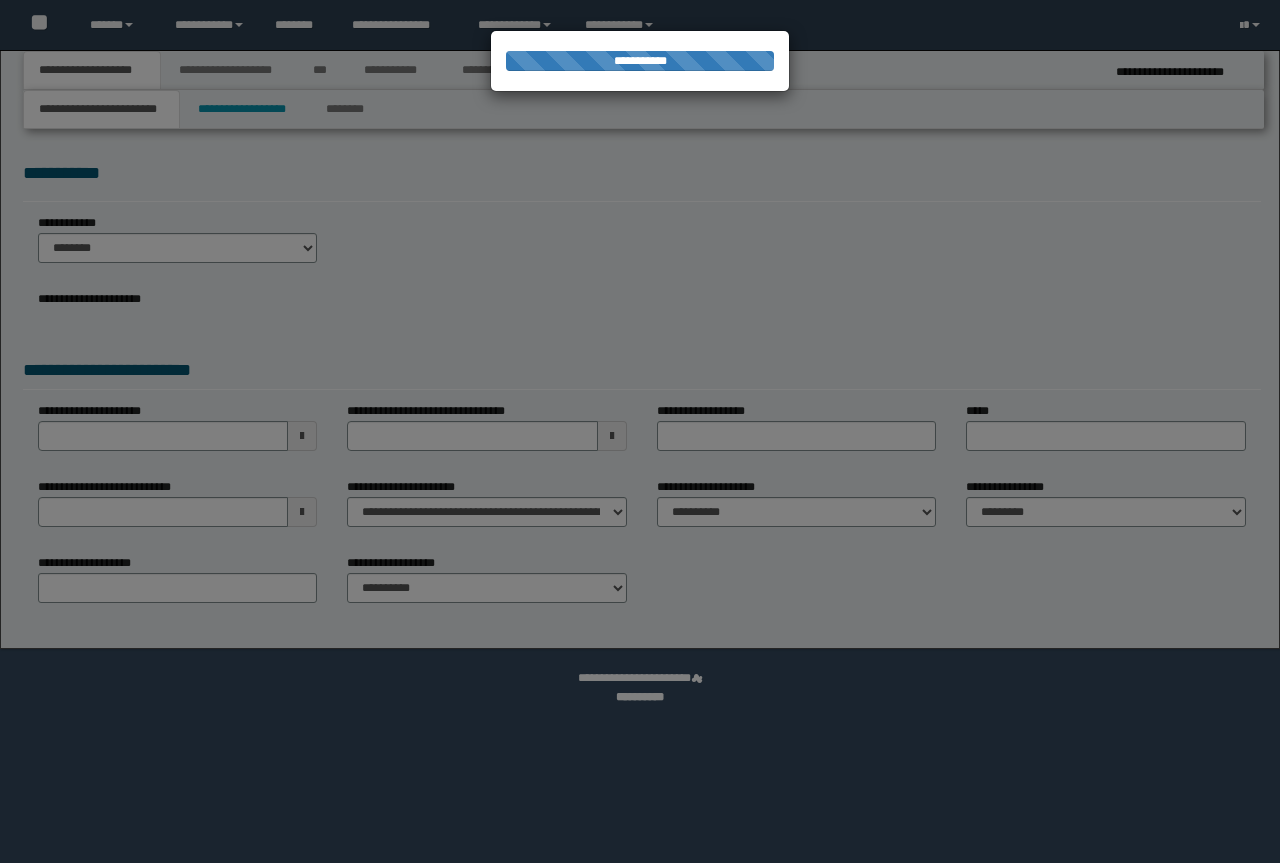 type on "**********" 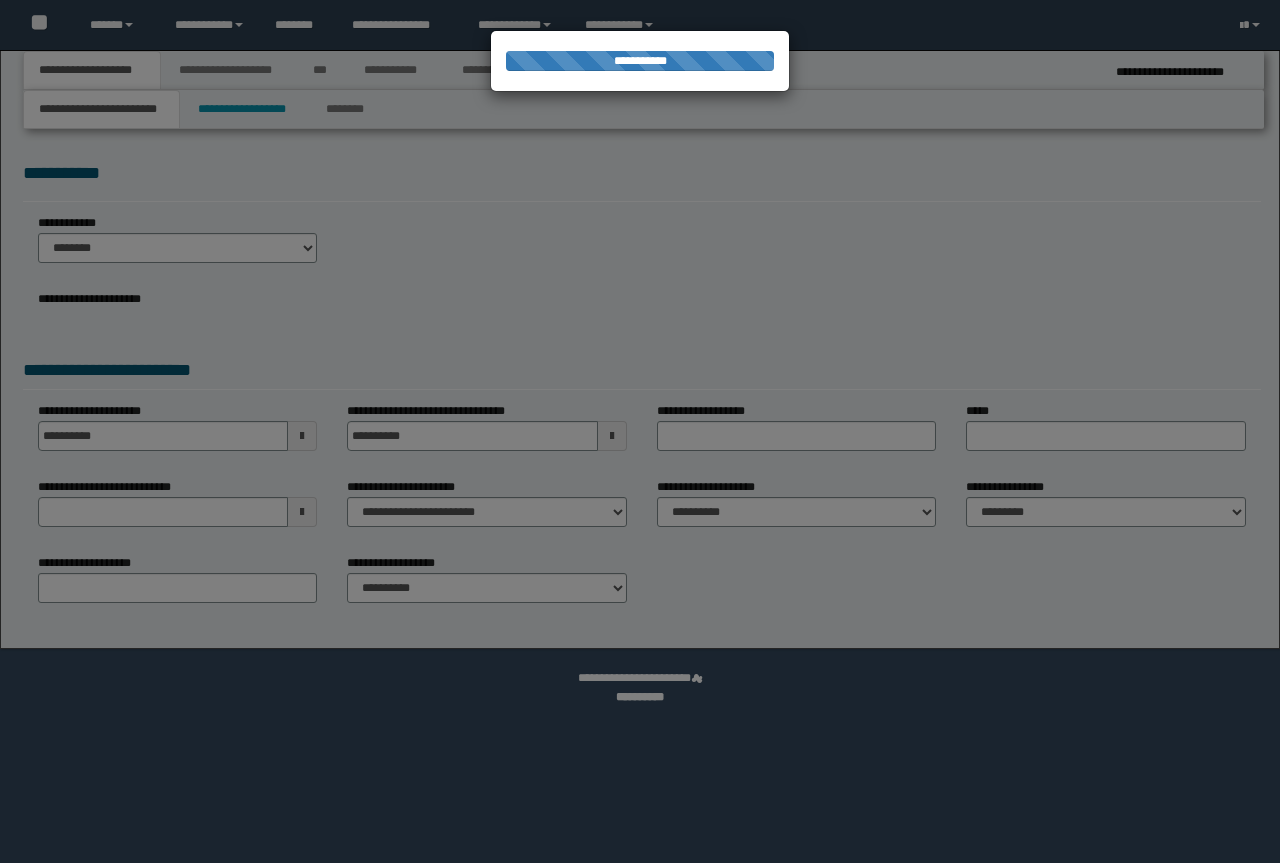 scroll, scrollTop: 0, scrollLeft: 0, axis: both 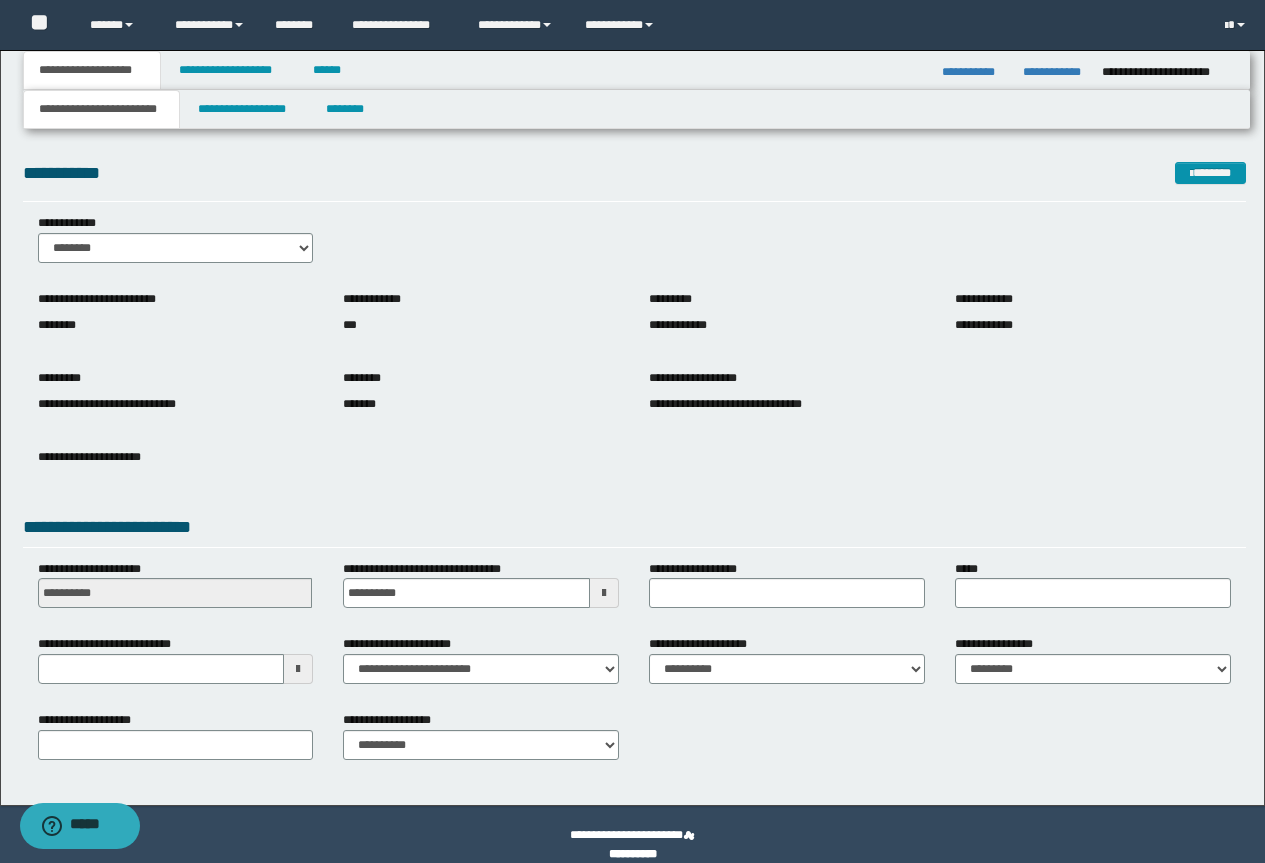 type 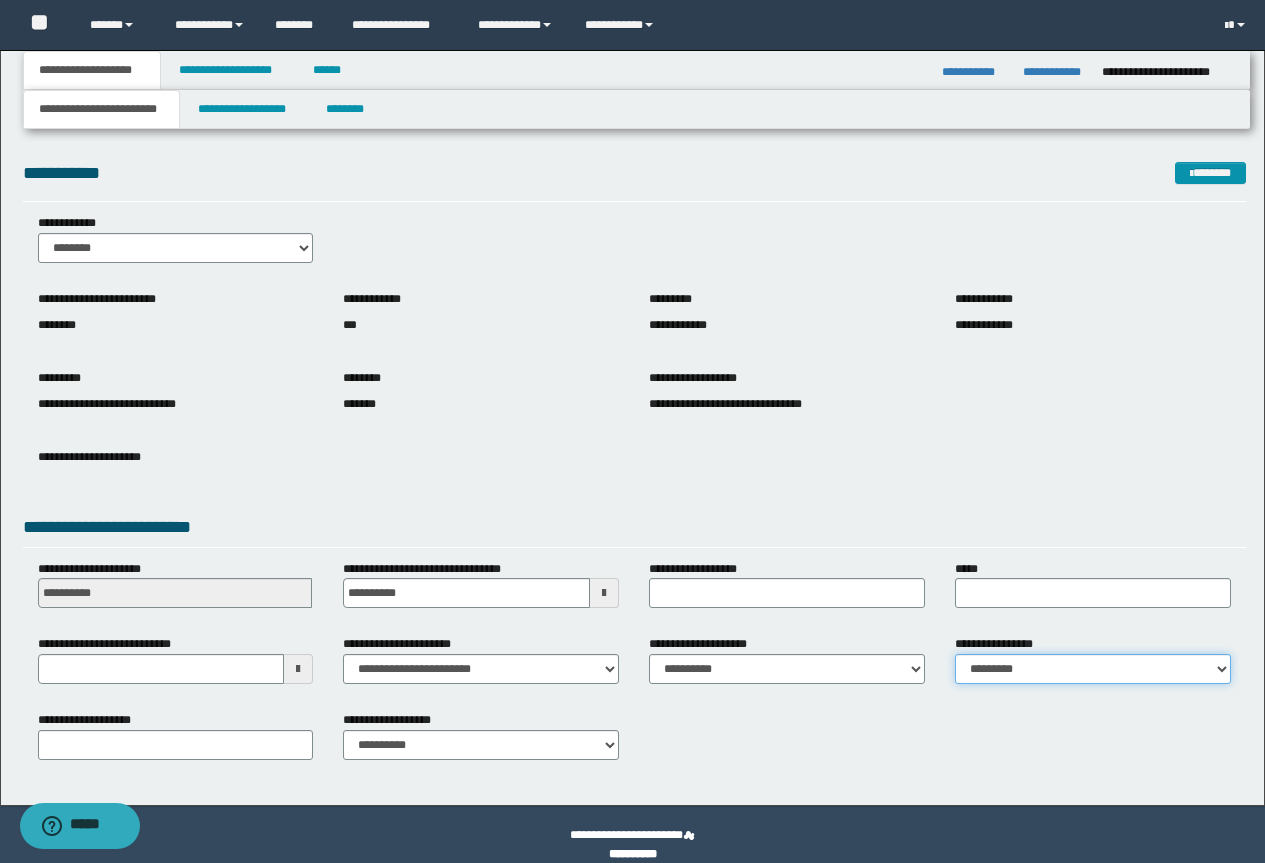 click on "**********" at bounding box center (1093, 669) 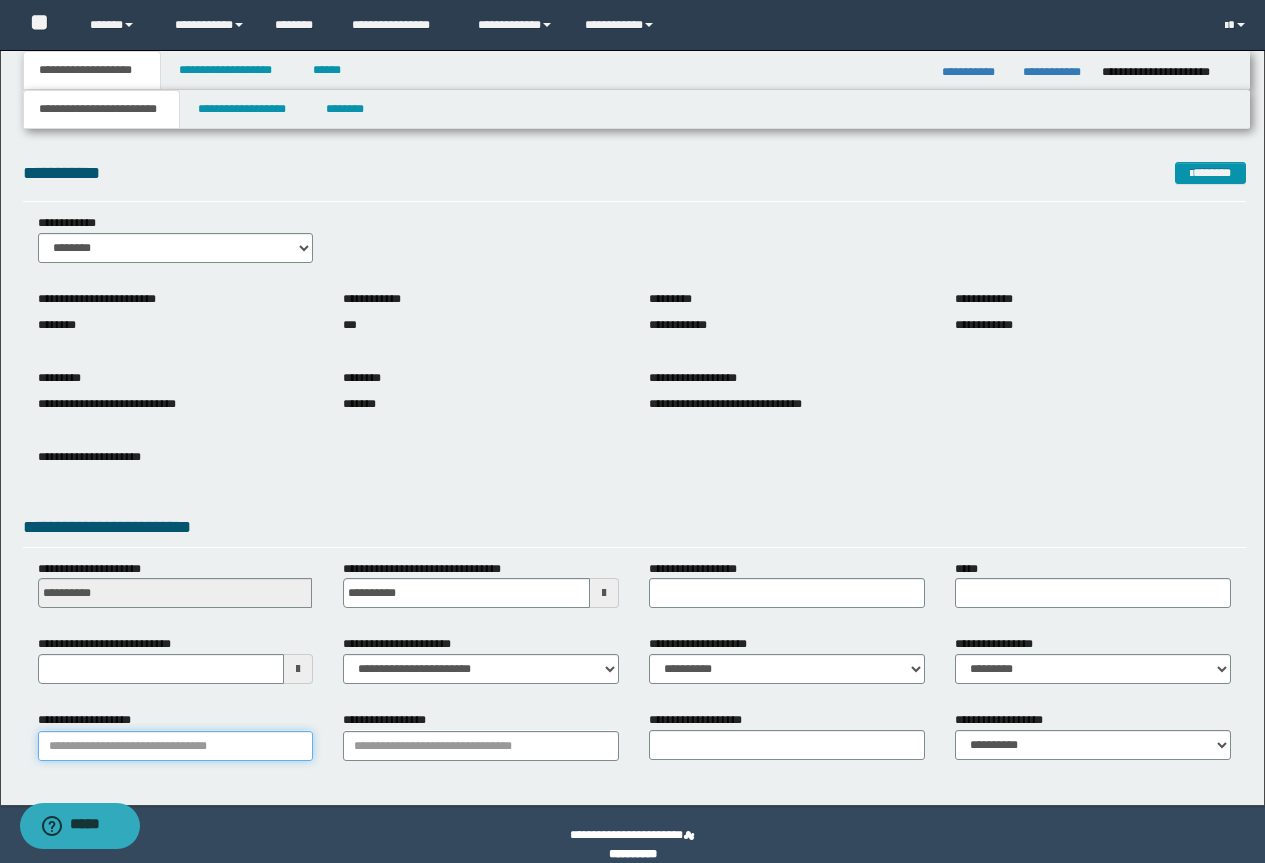 click on "**********" at bounding box center (176, 746) 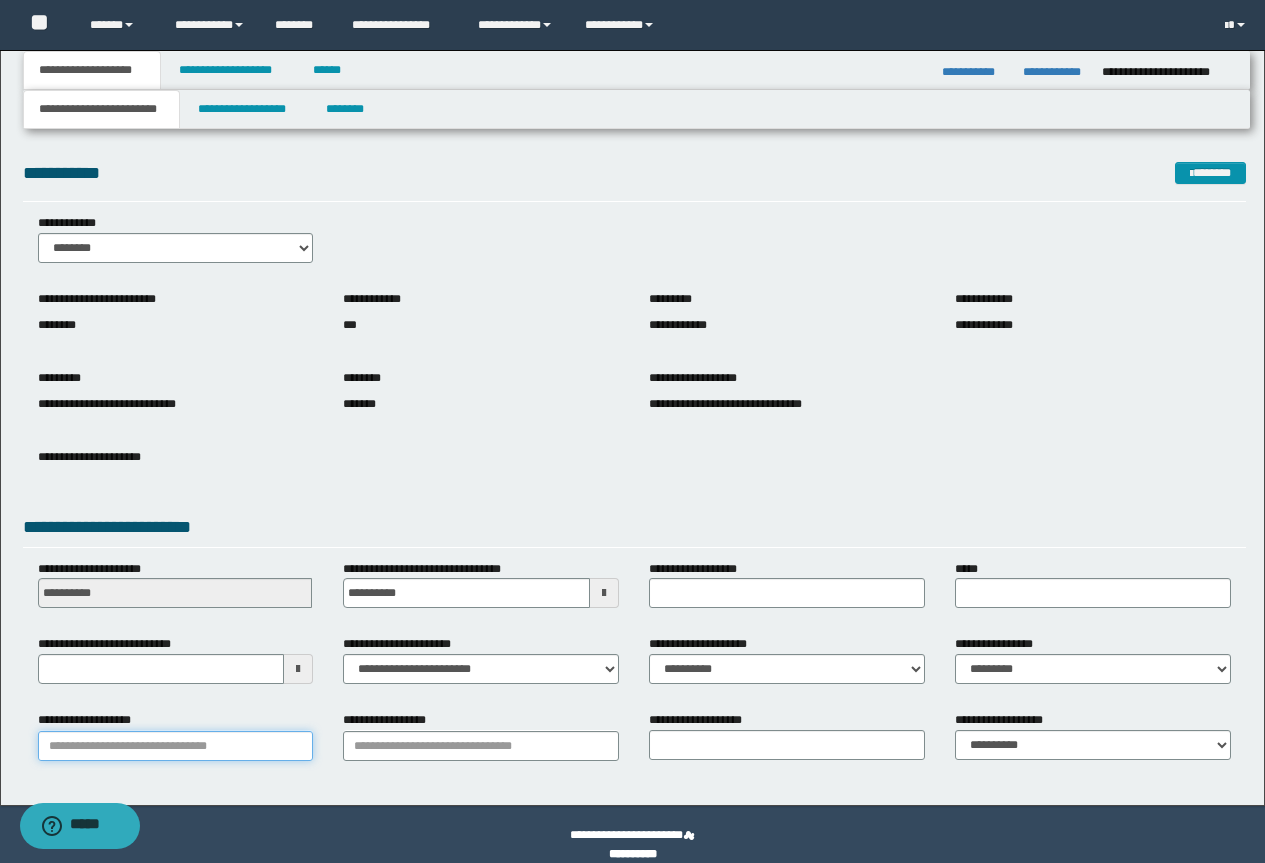 type 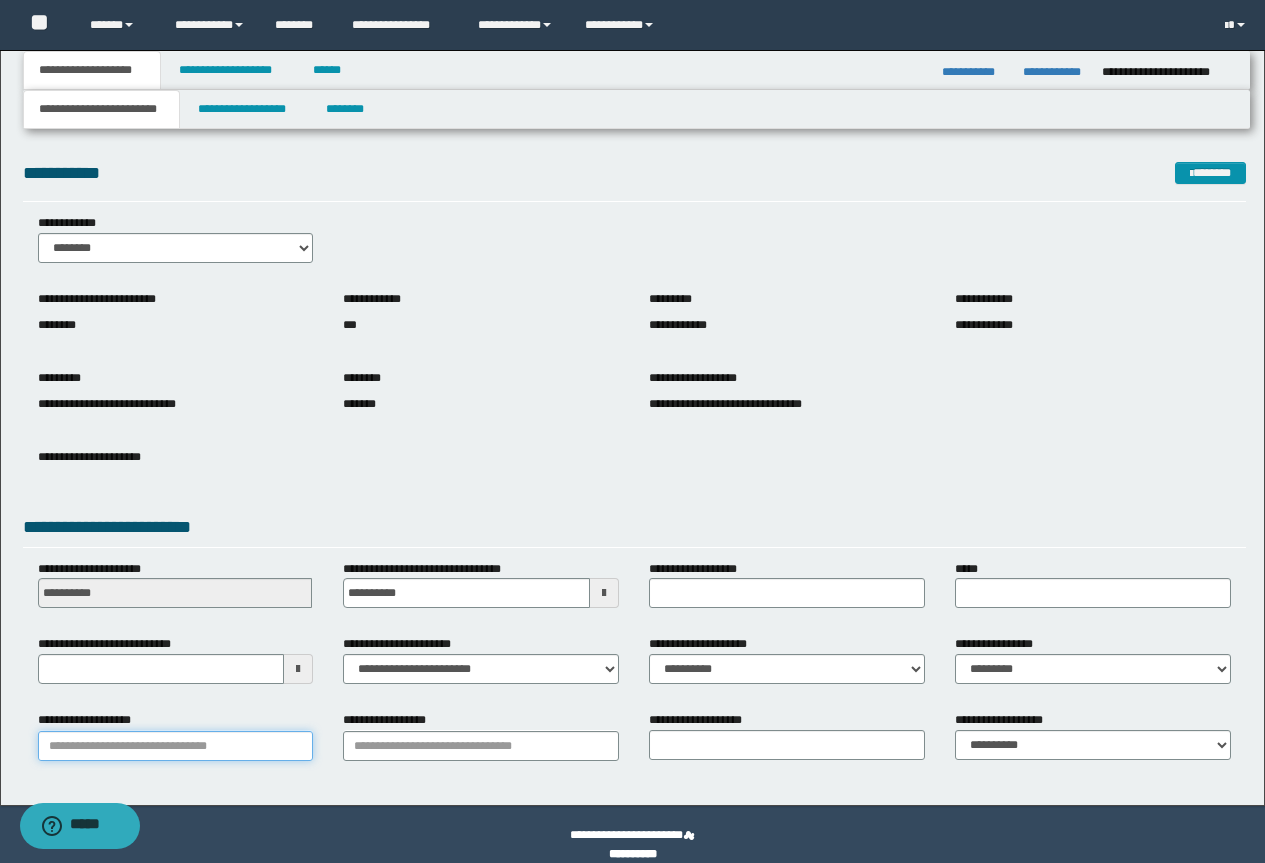 click on "**********" at bounding box center (176, 746) 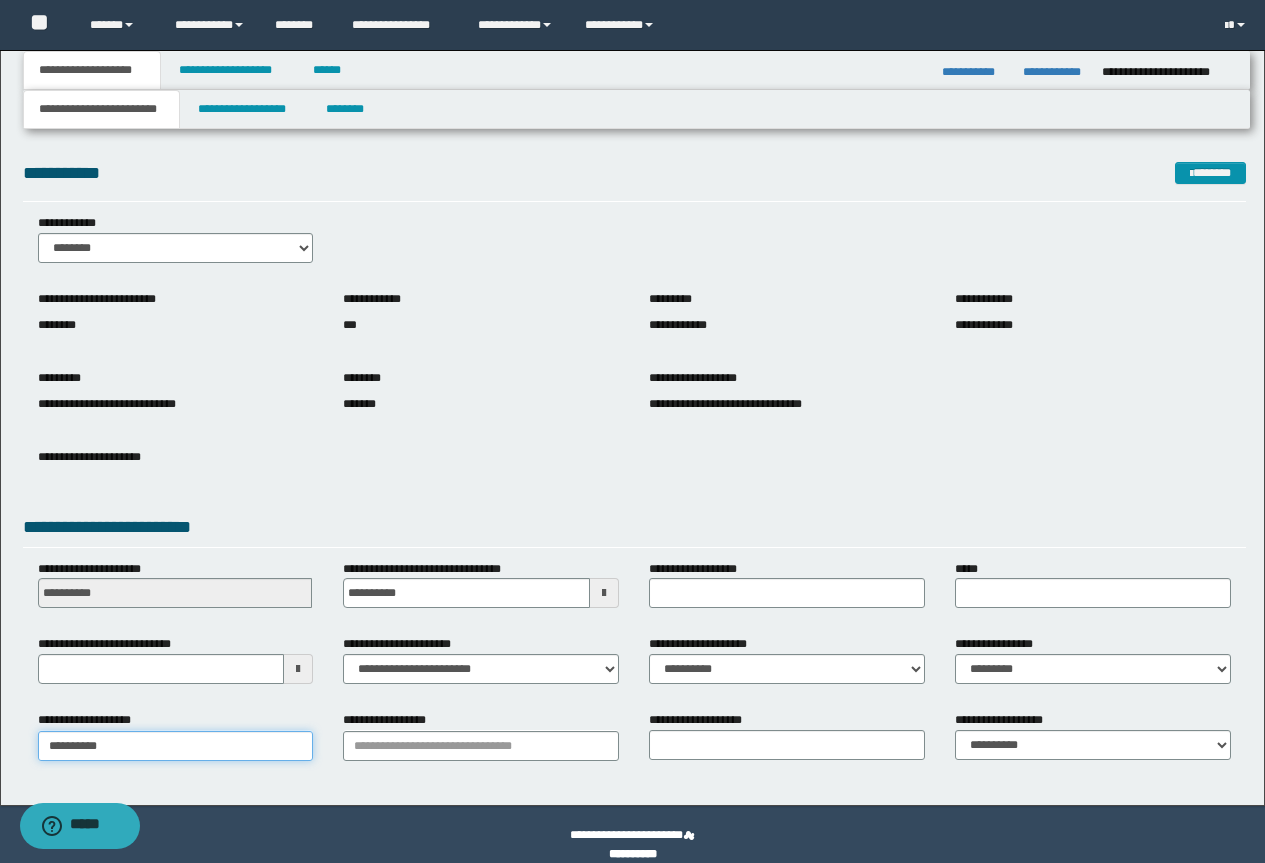 type on "*********" 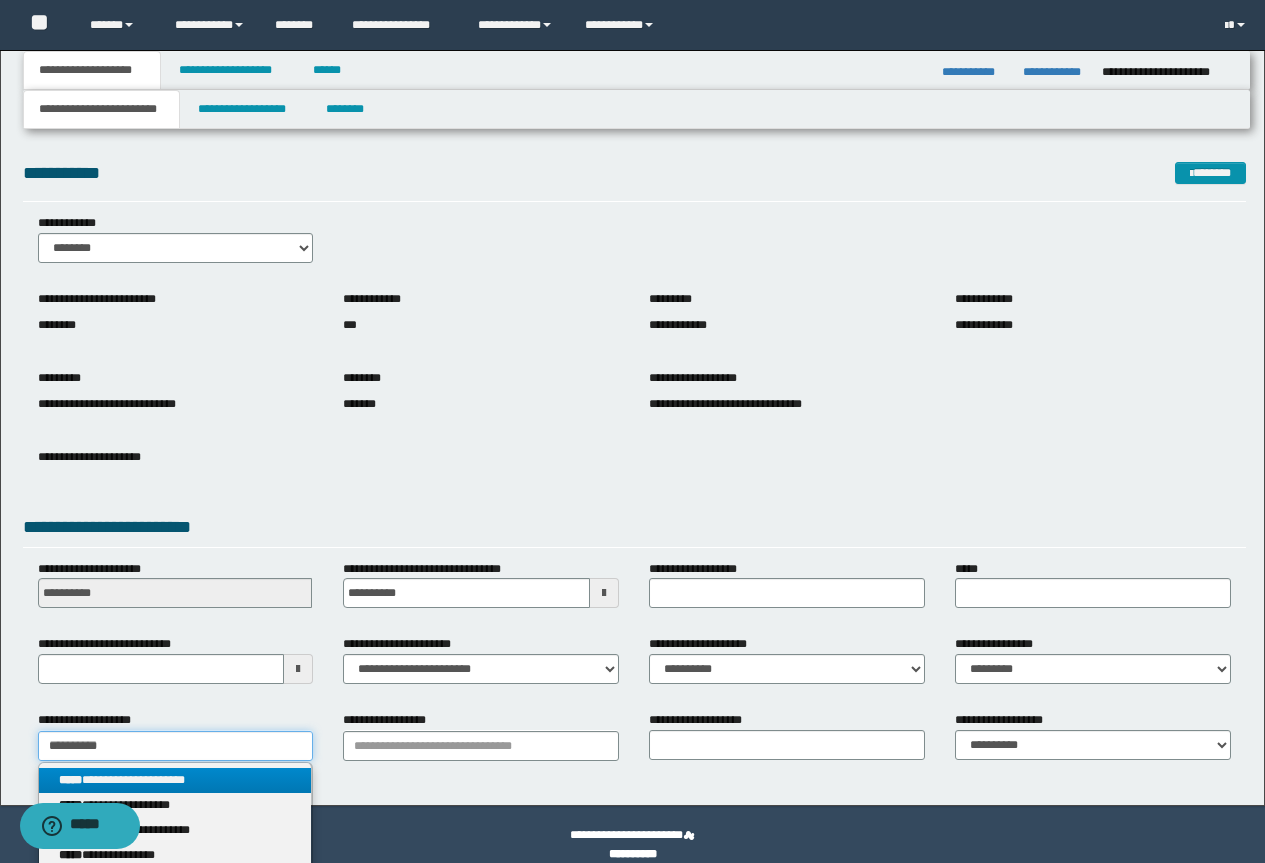 type on "*********" 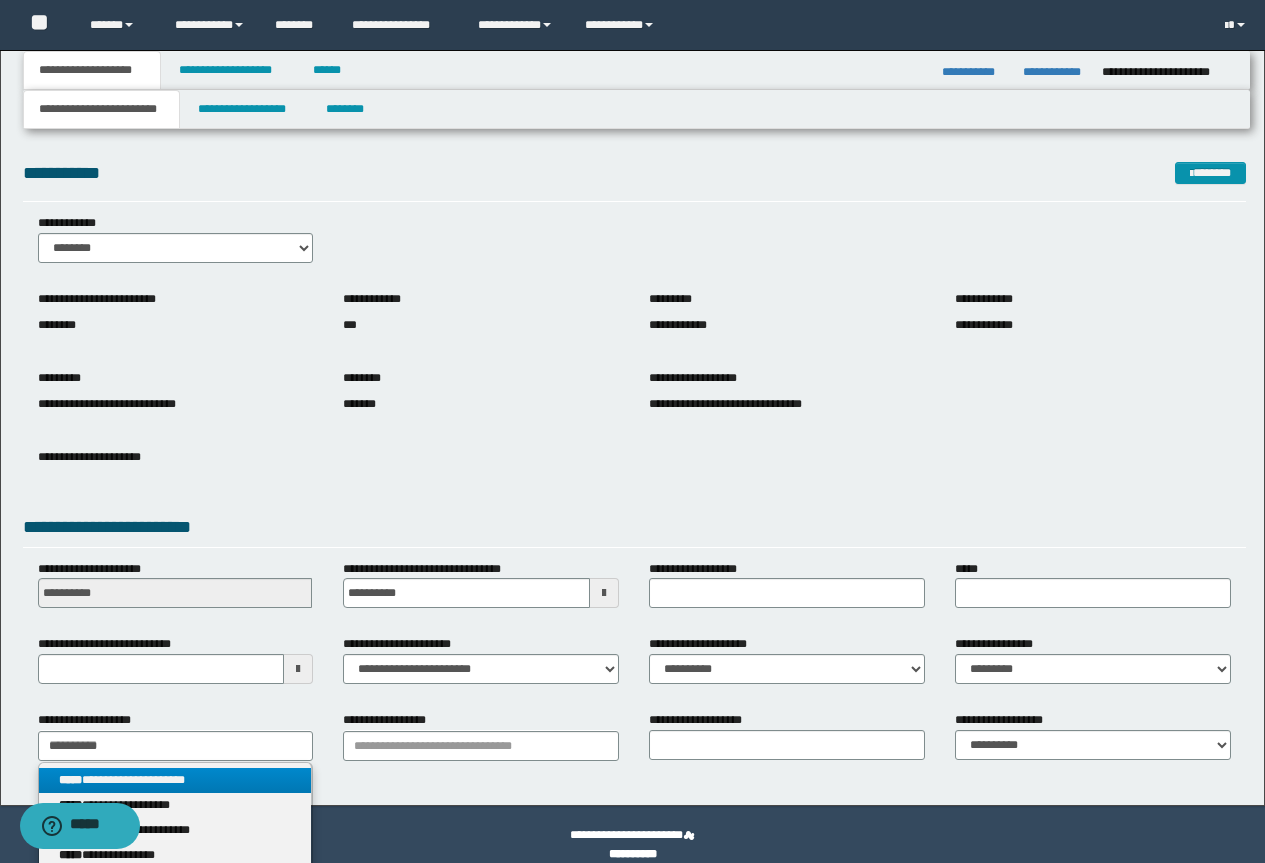 click on "**********" at bounding box center [175, 780] 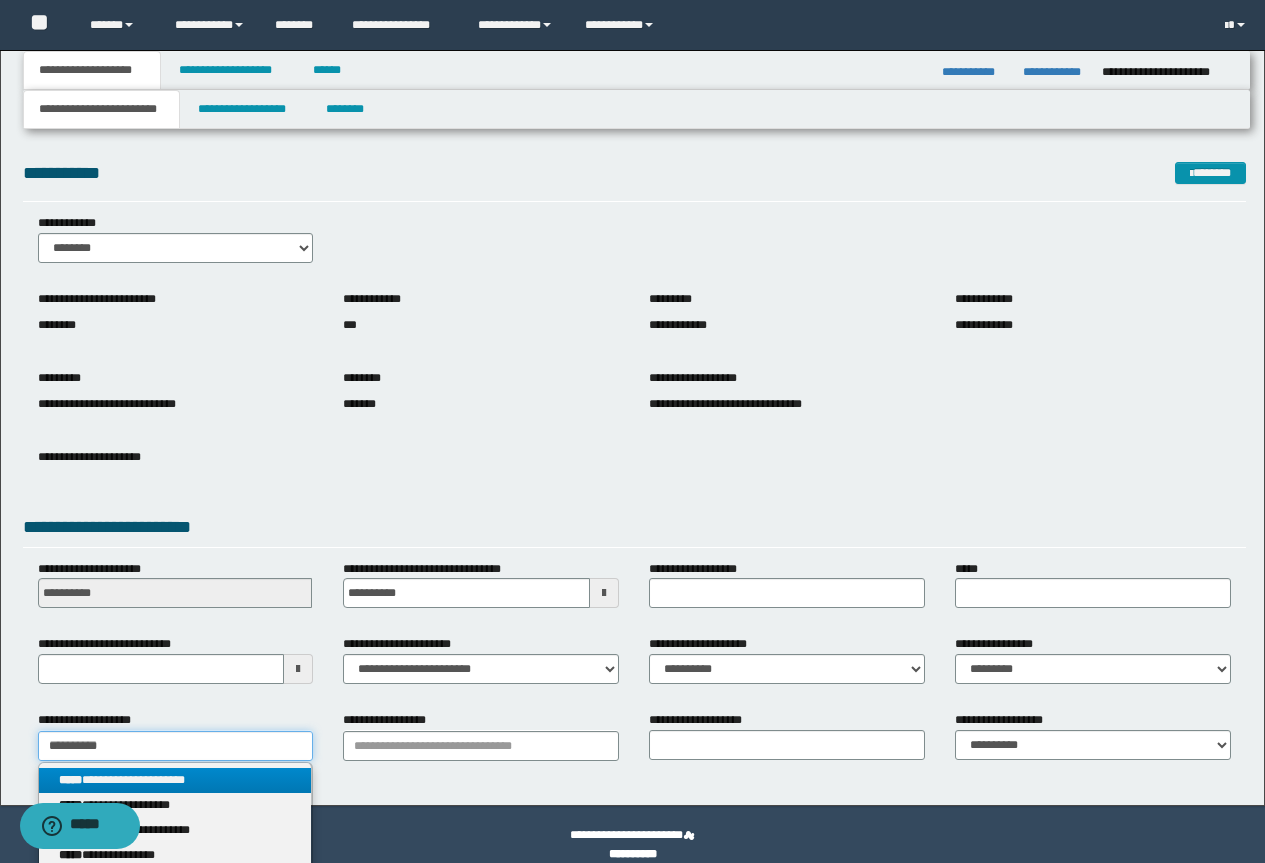 type 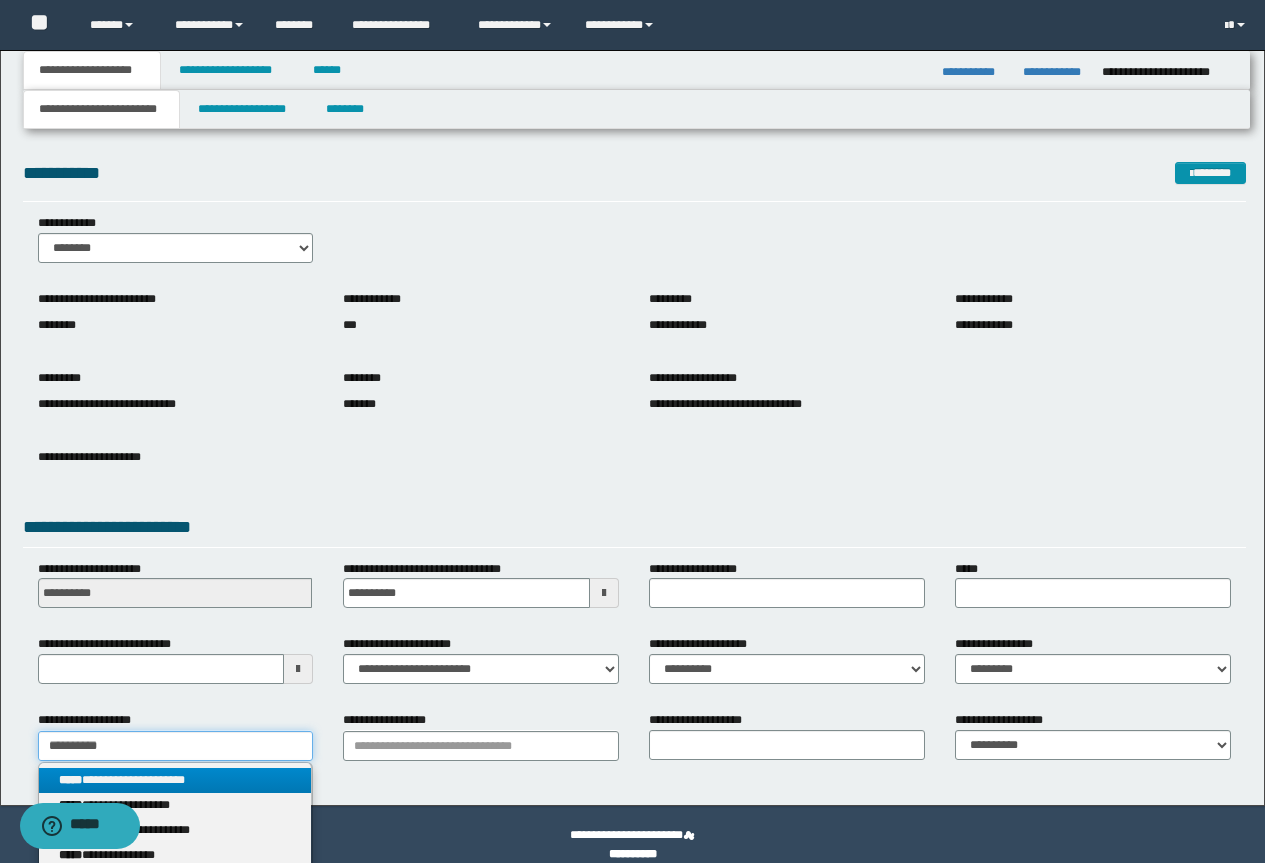 type on "*********" 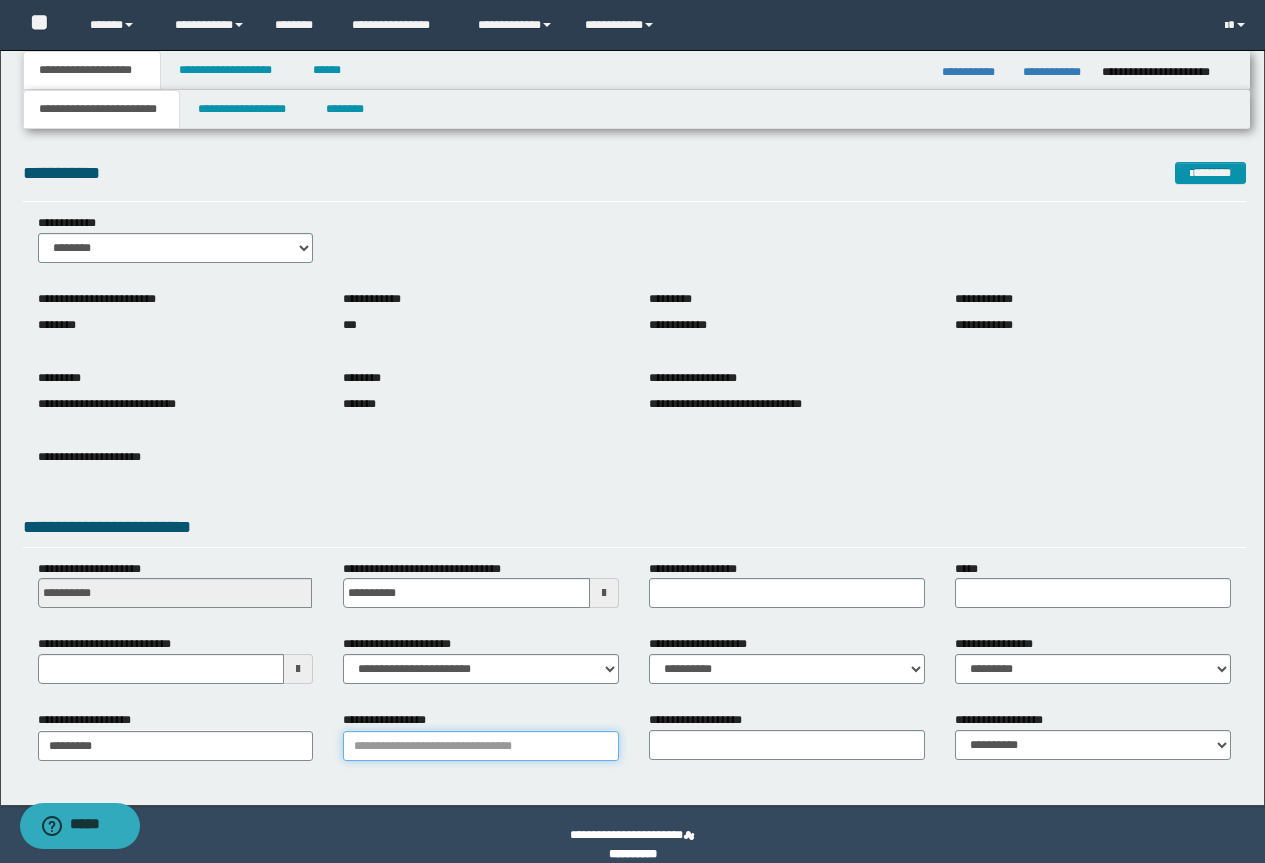 click on "**********" at bounding box center (481, 746) 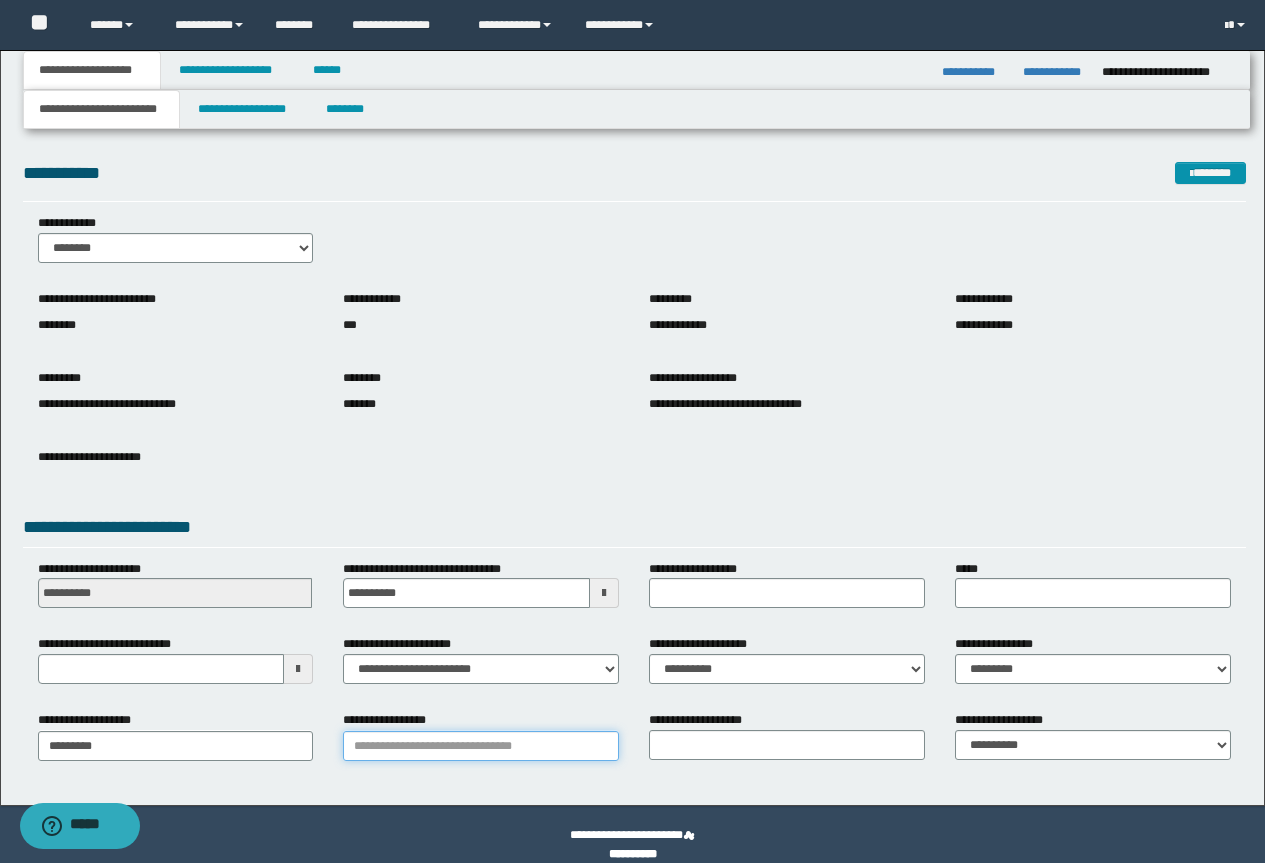 paste on "**********" 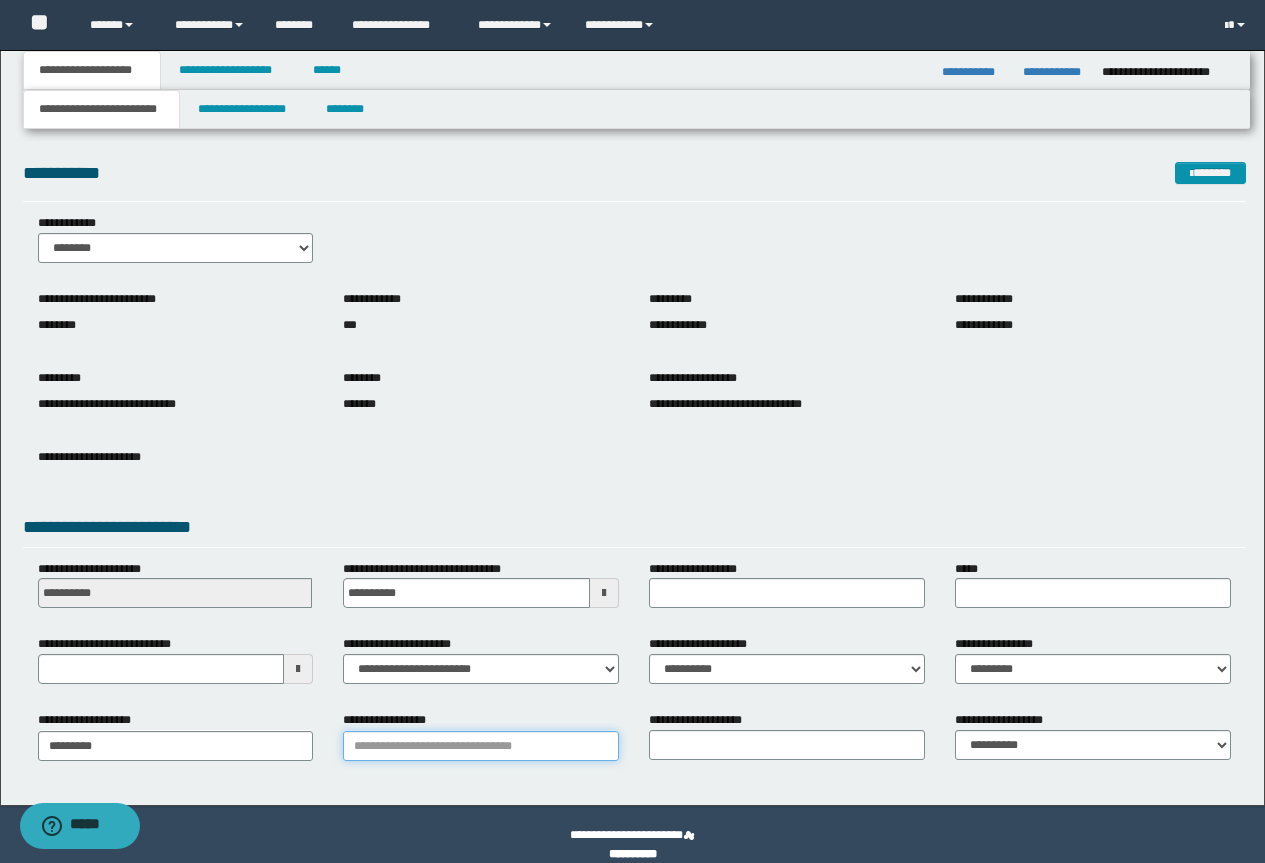 type on "**********" 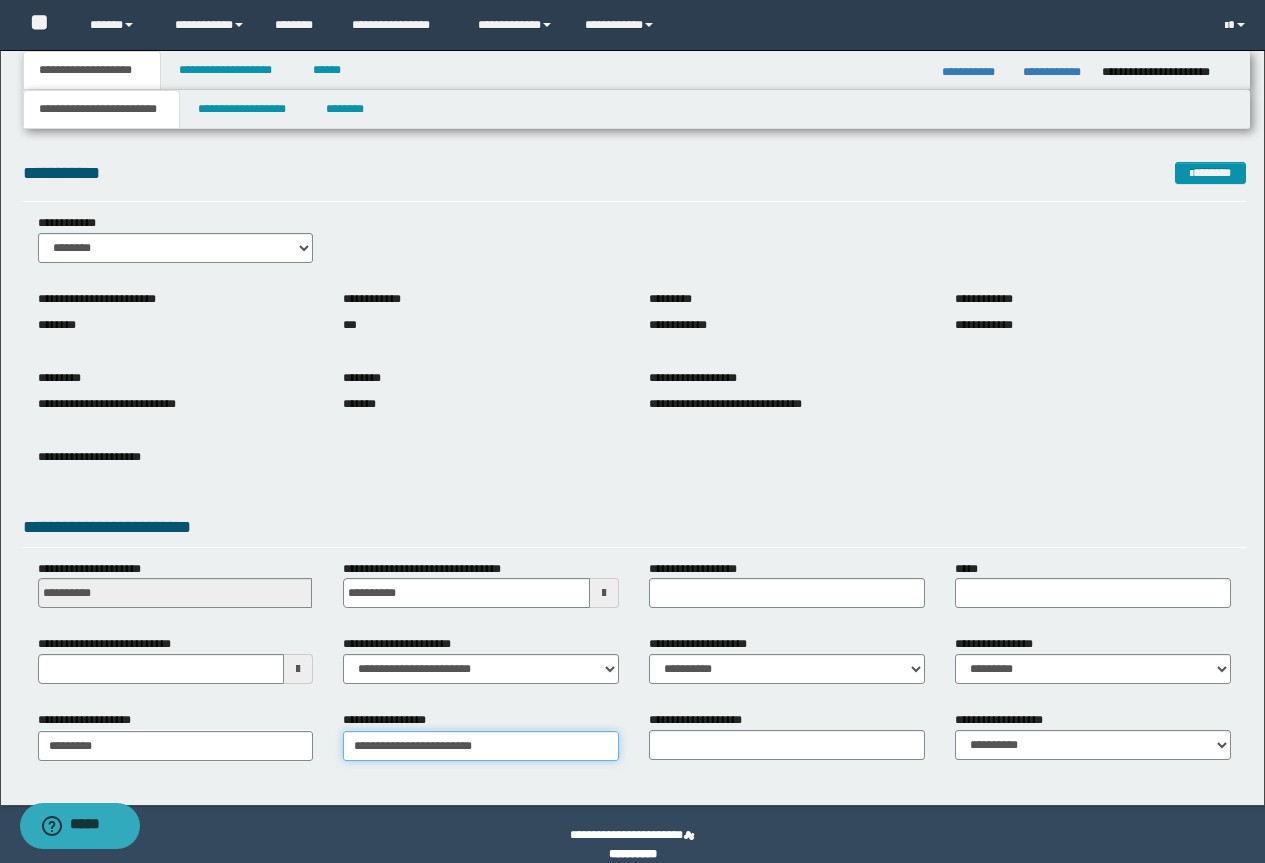 type on "**********" 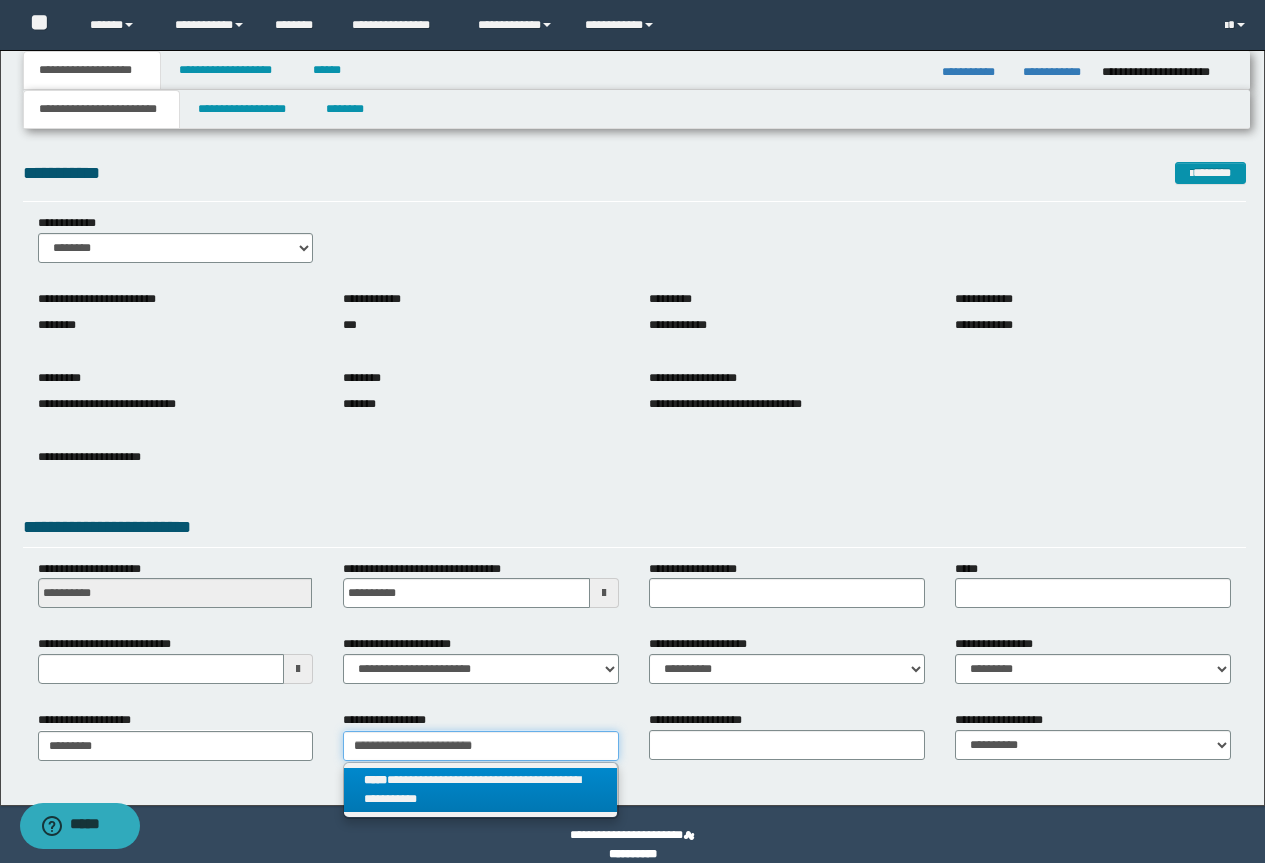 type on "**********" 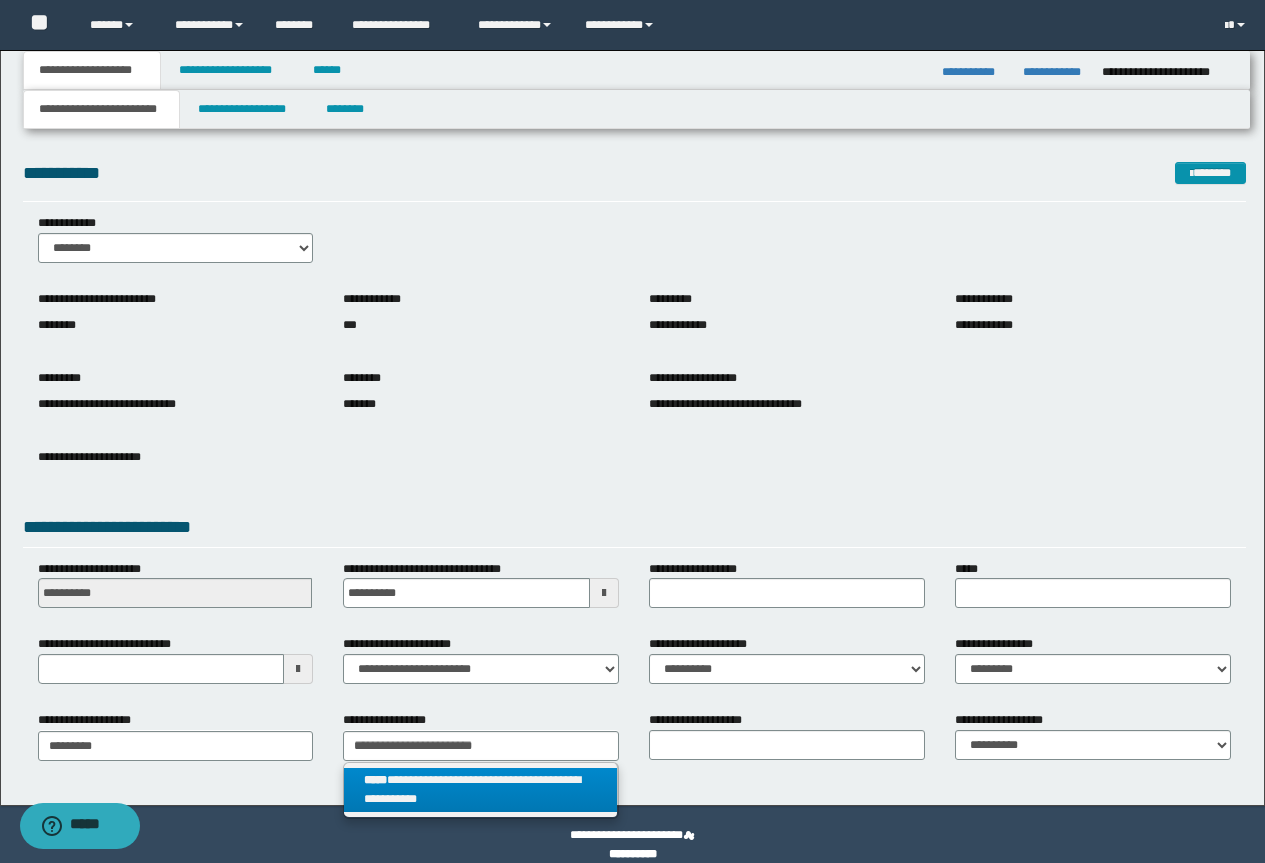 click on "**********" at bounding box center (480, 790) 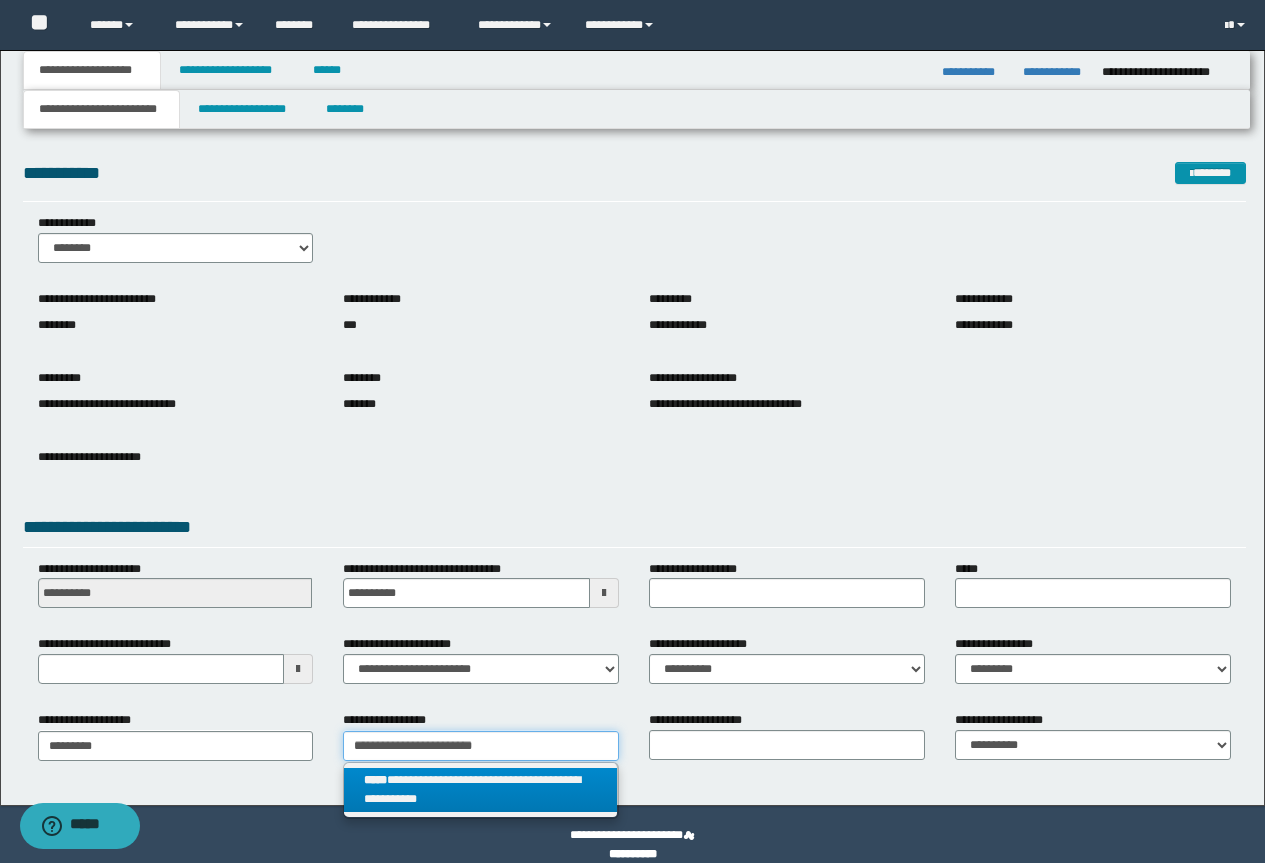type 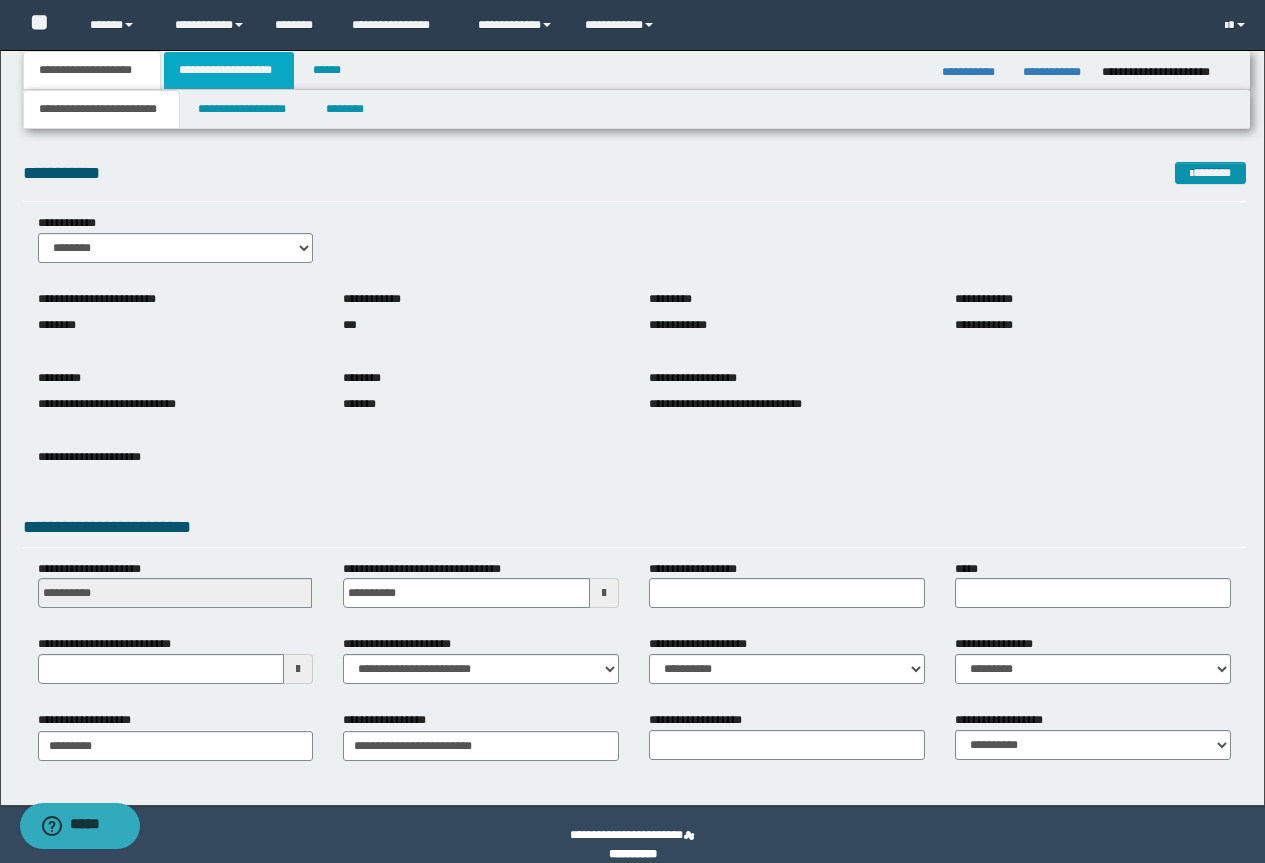 click on "**********" at bounding box center (229, 70) 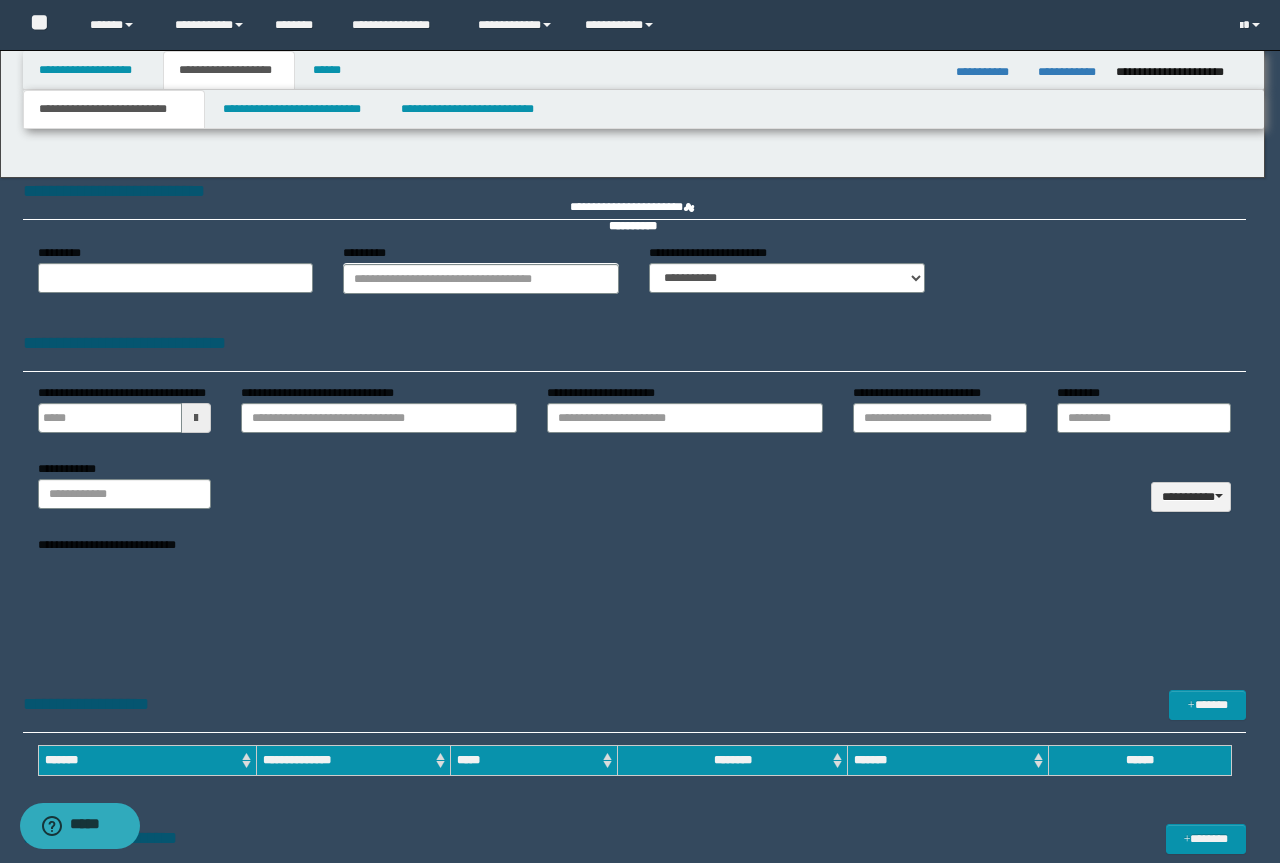 type 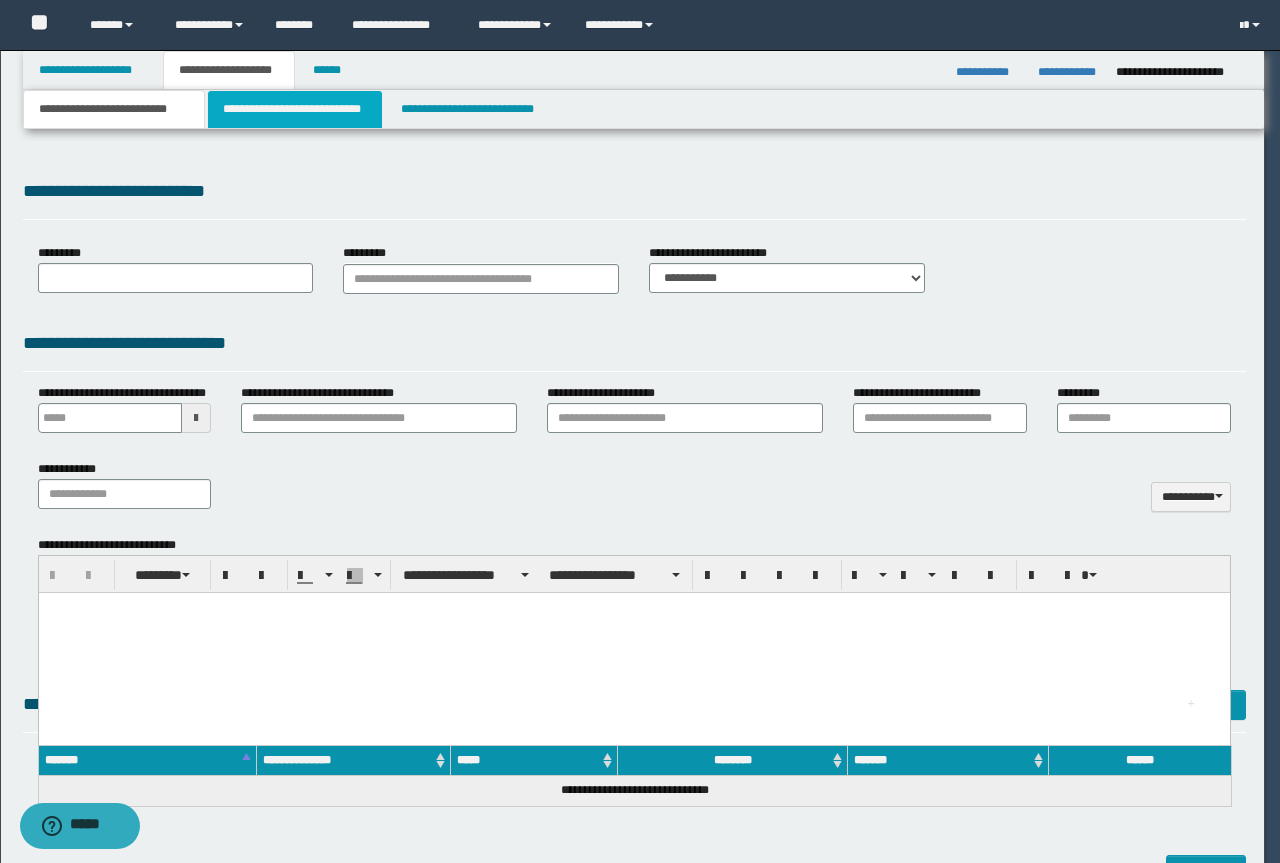 scroll, scrollTop: 0, scrollLeft: 0, axis: both 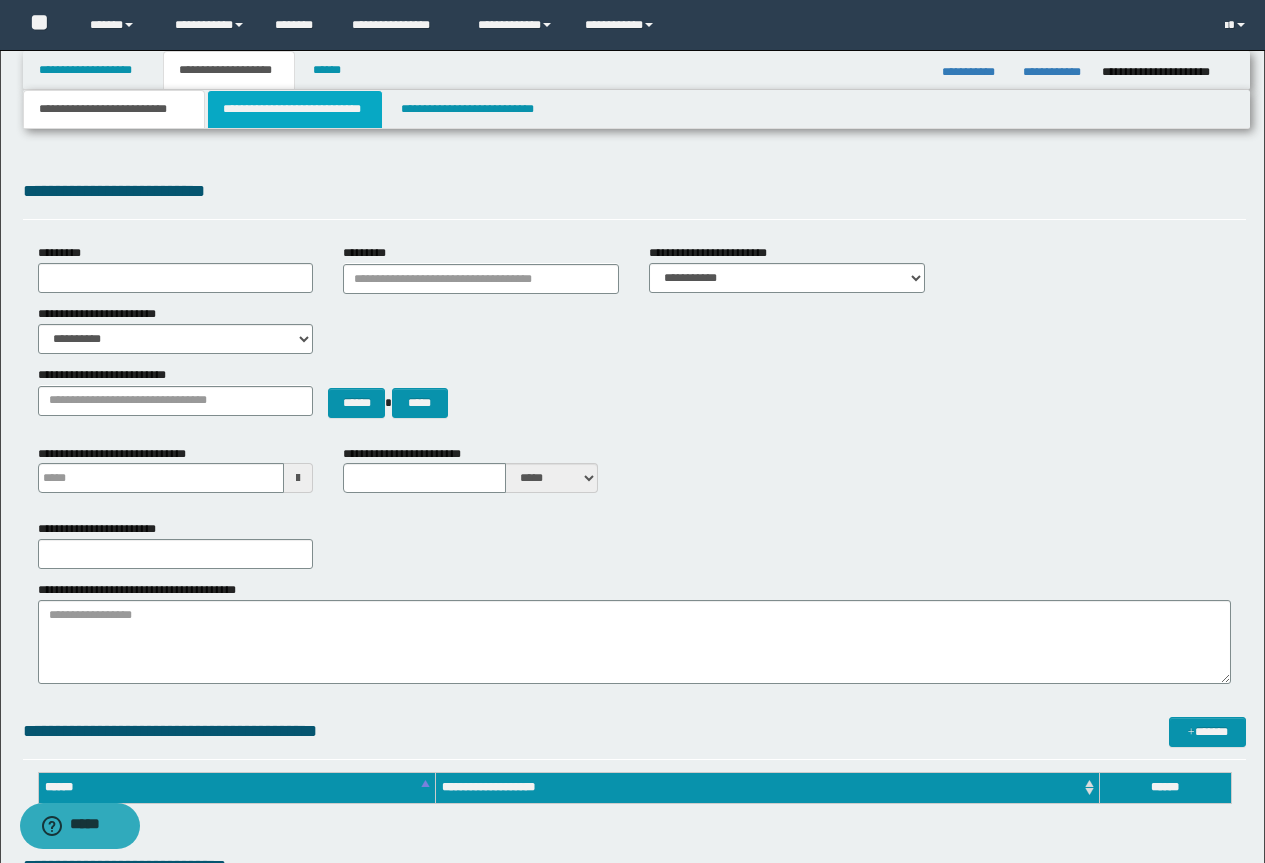 click on "**********" at bounding box center [295, 109] 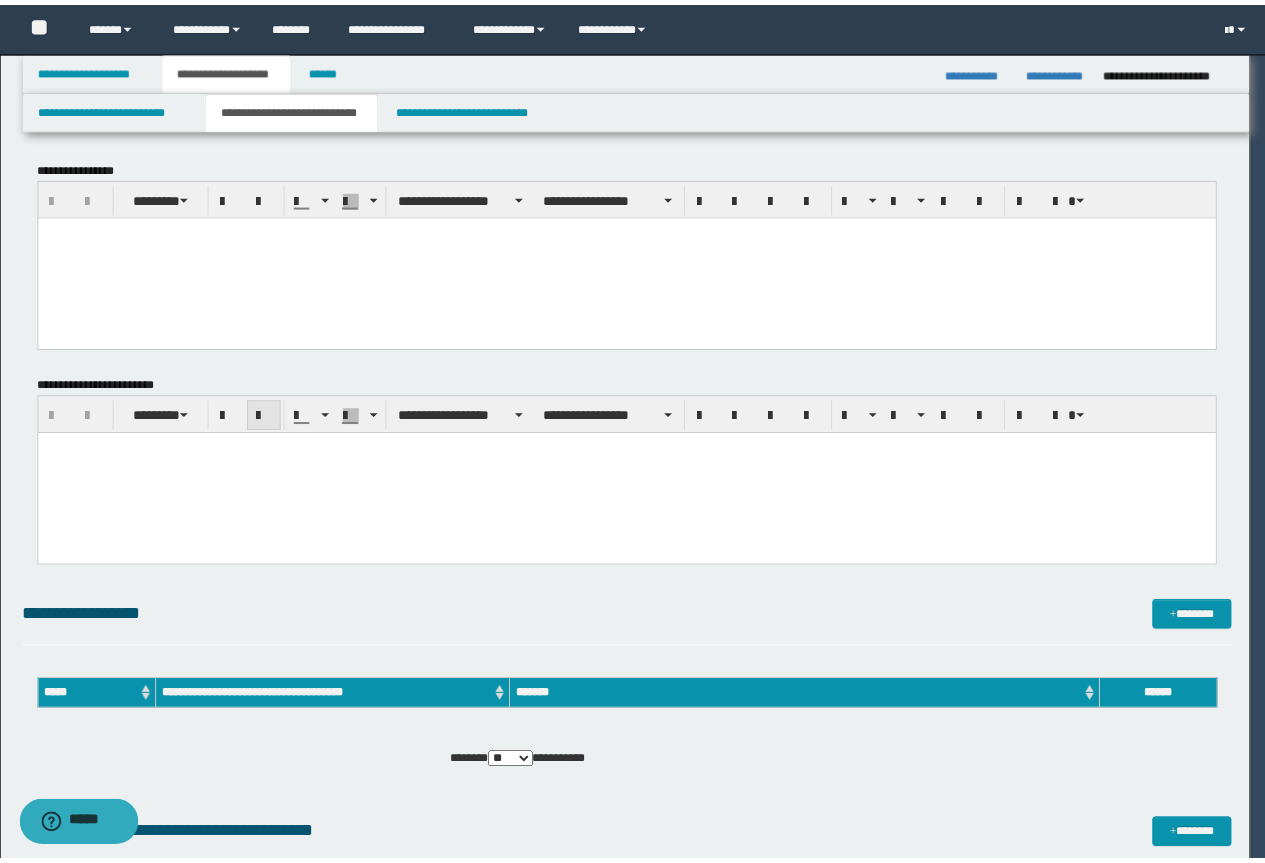 scroll, scrollTop: 0, scrollLeft: 0, axis: both 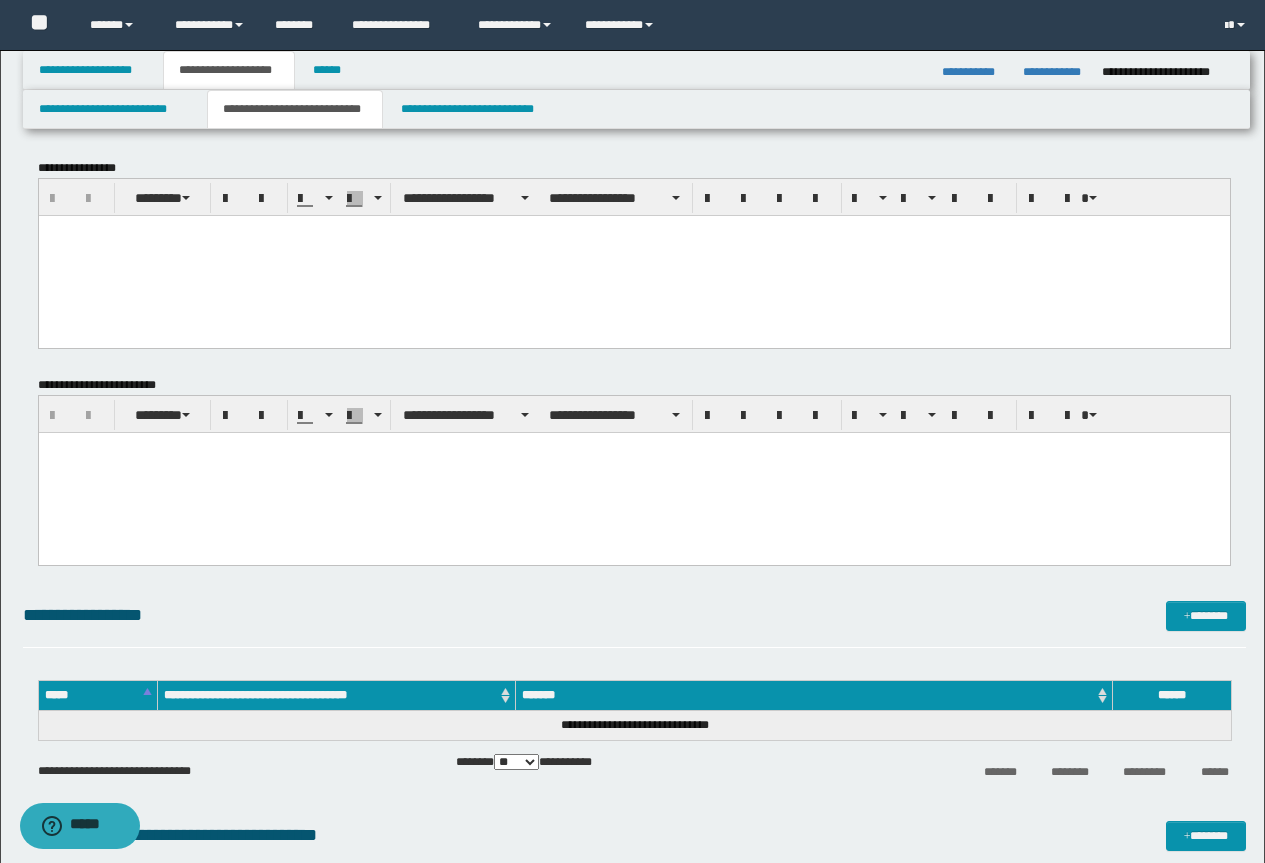 click at bounding box center [633, 255] 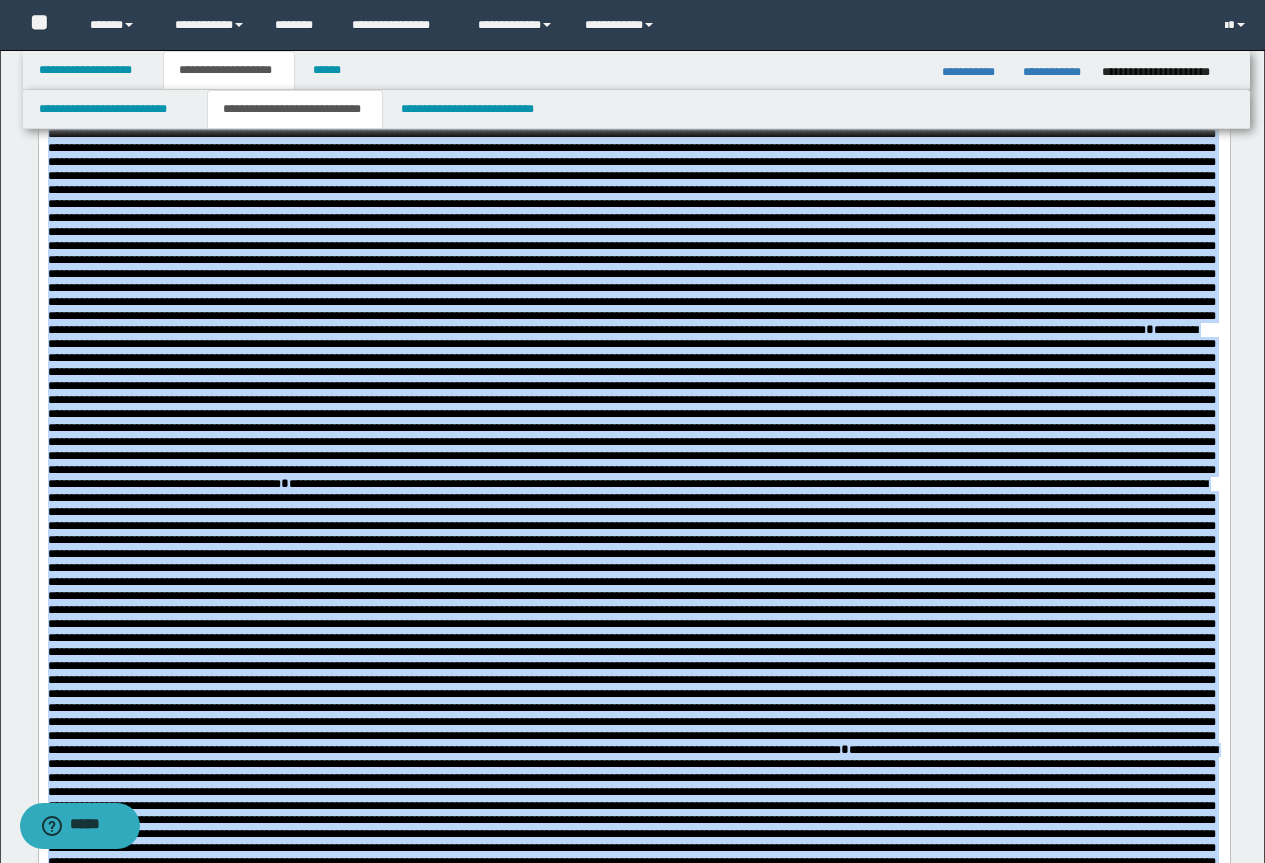 scroll, scrollTop: 1500, scrollLeft: 0, axis: vertical 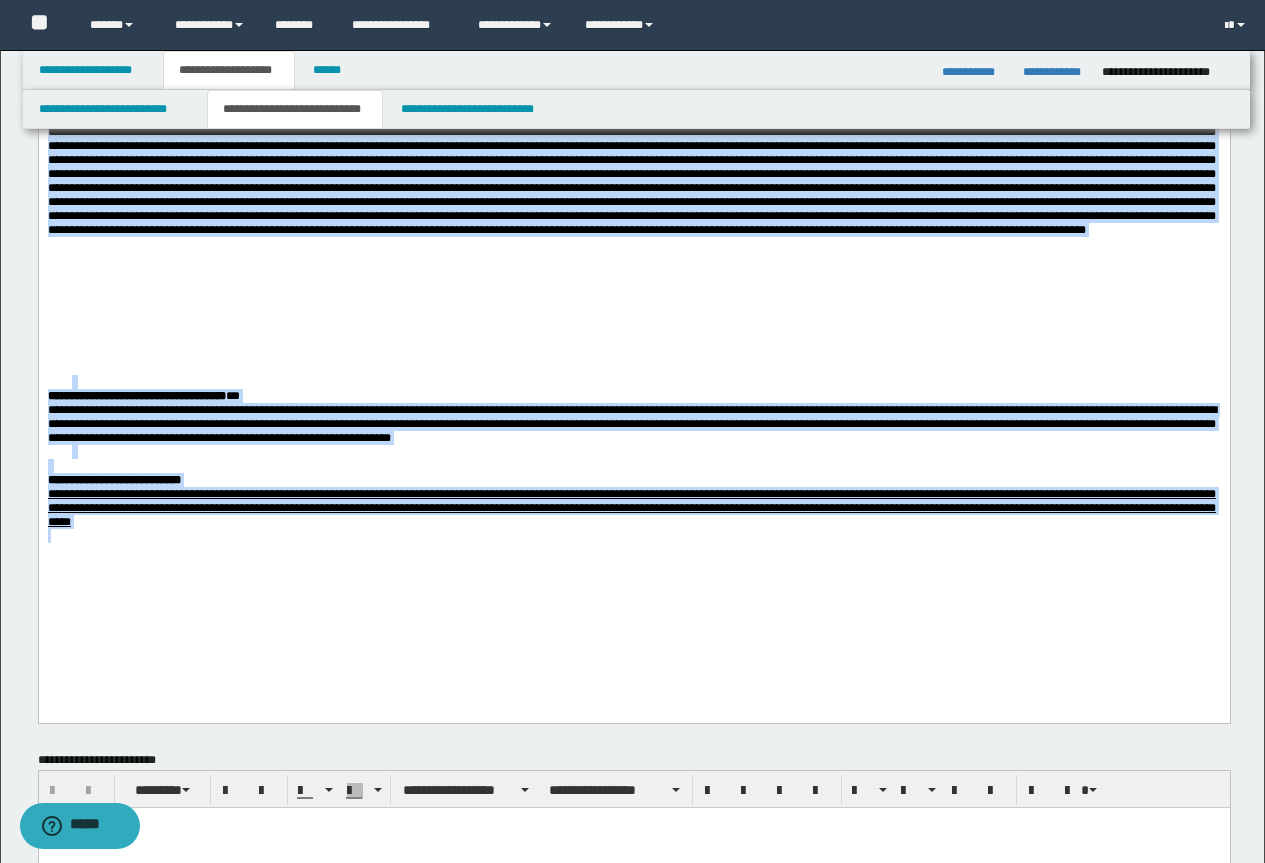 drag, startPoint x: 49, startPoint y: -1265, endPoint x: 991, endPoint y: 705, distance: 2183.6355 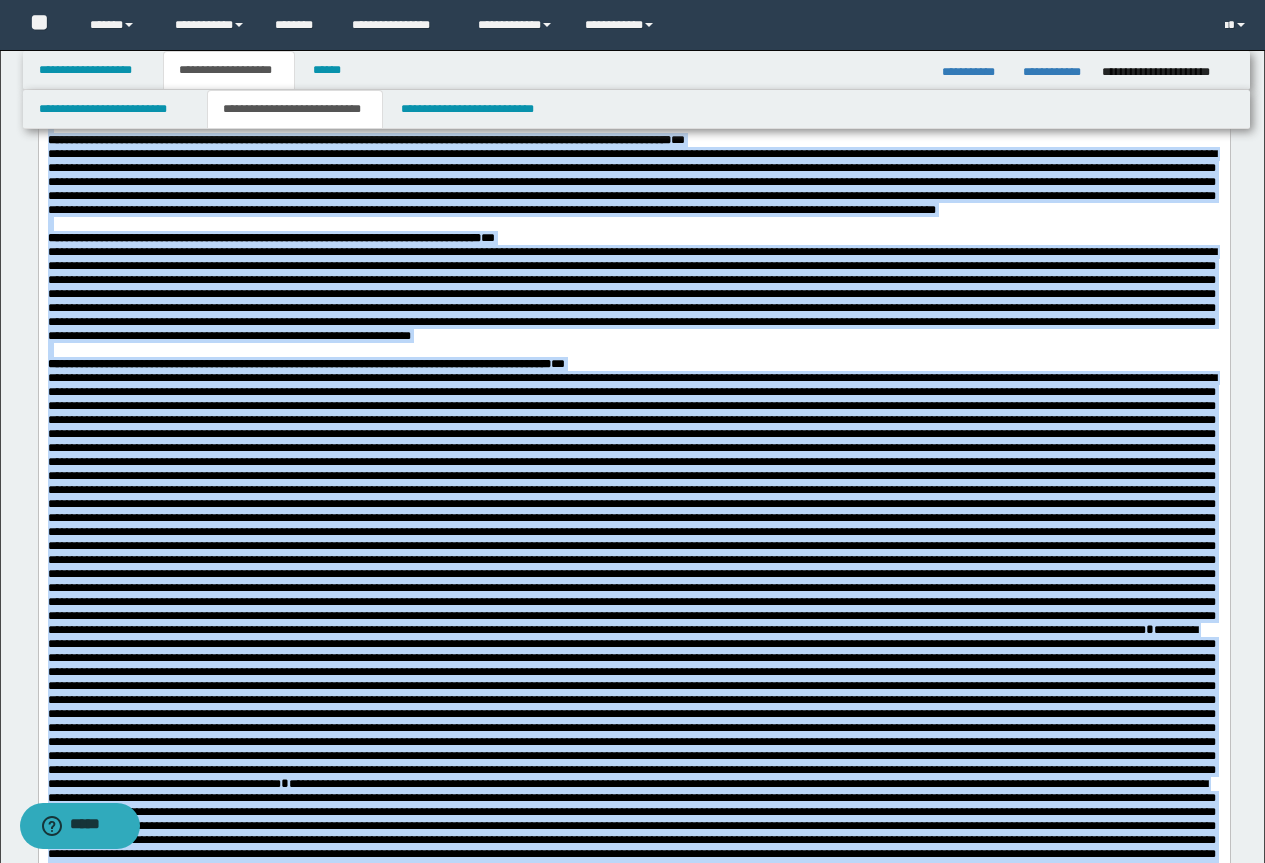 scroll, scrollTop: 0, scrollLeft: 0, axis: both 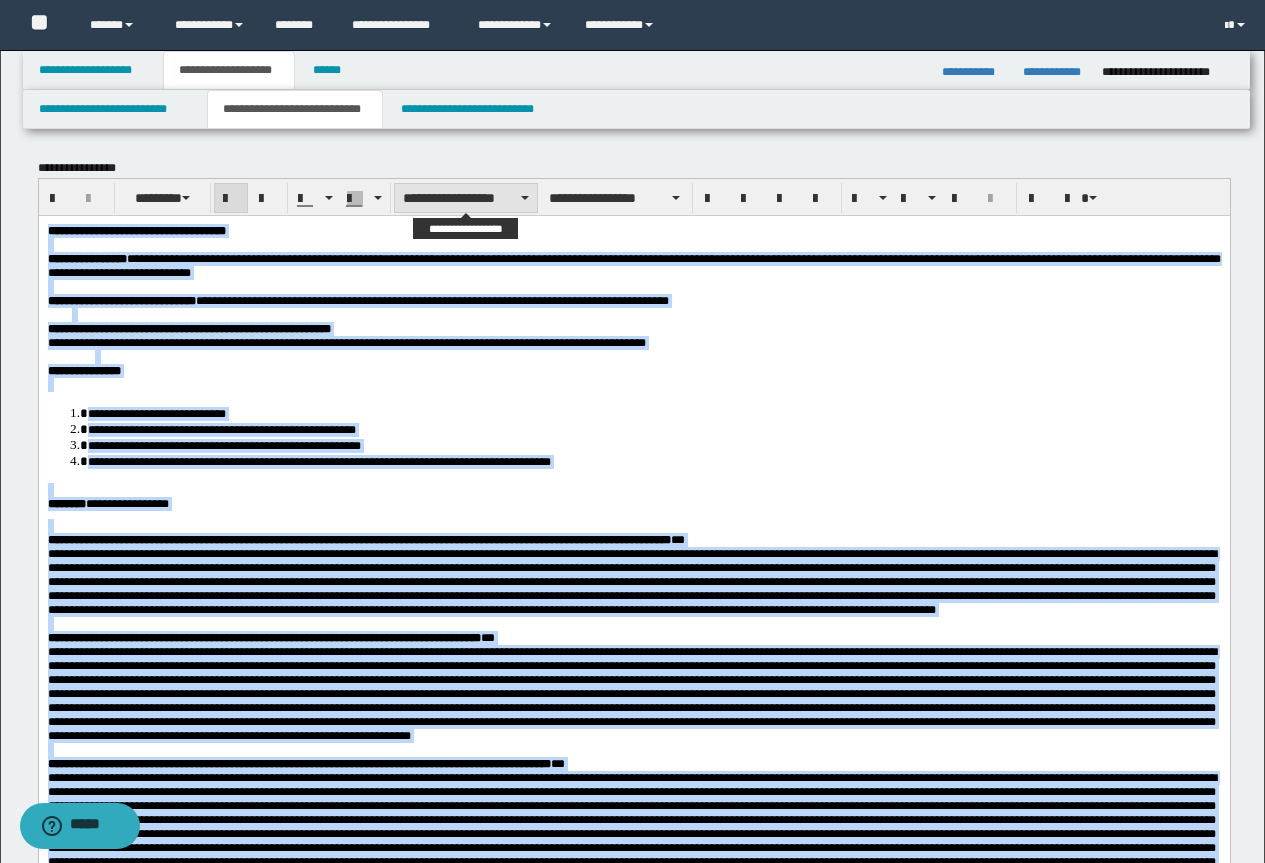 click on "**********" at bounding box center (466, 198) 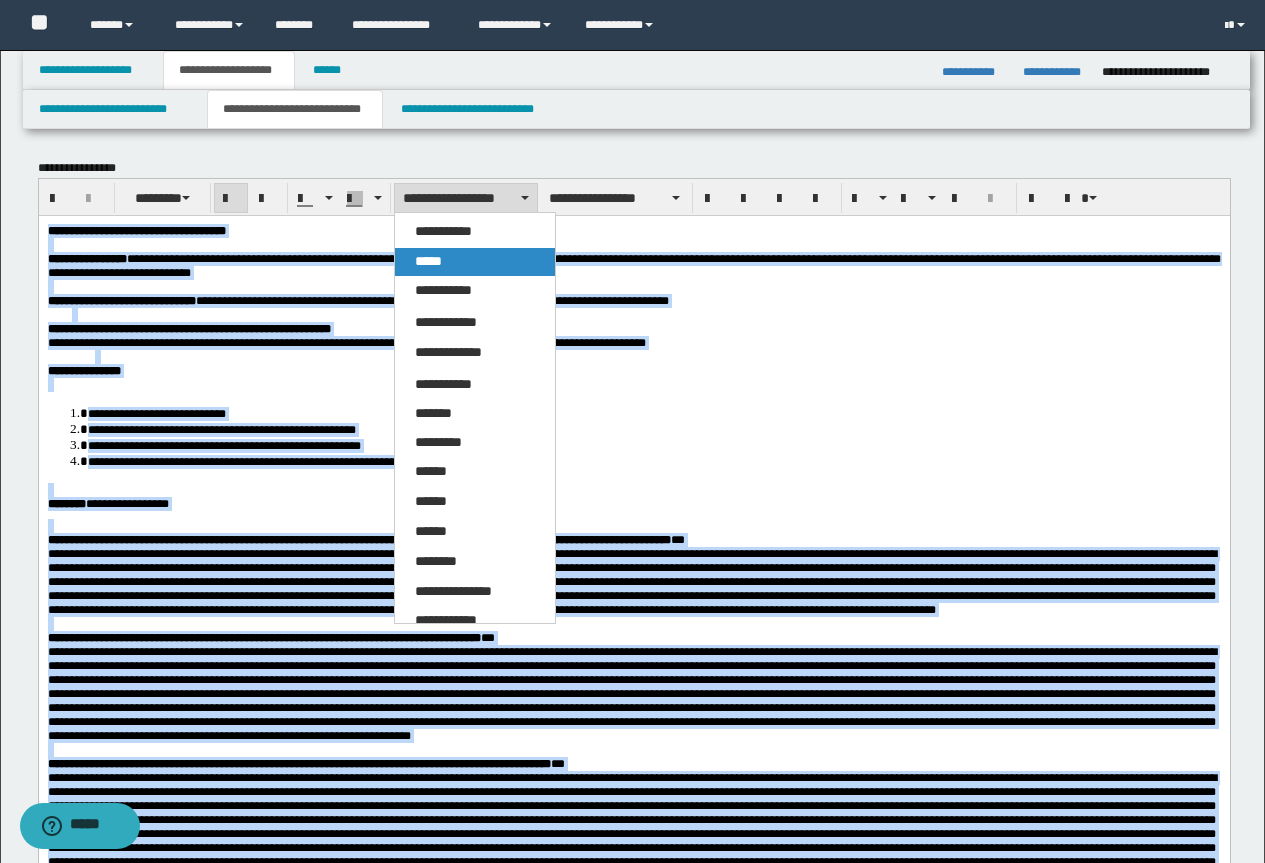click on "*****" at bounding box center (428, 261) 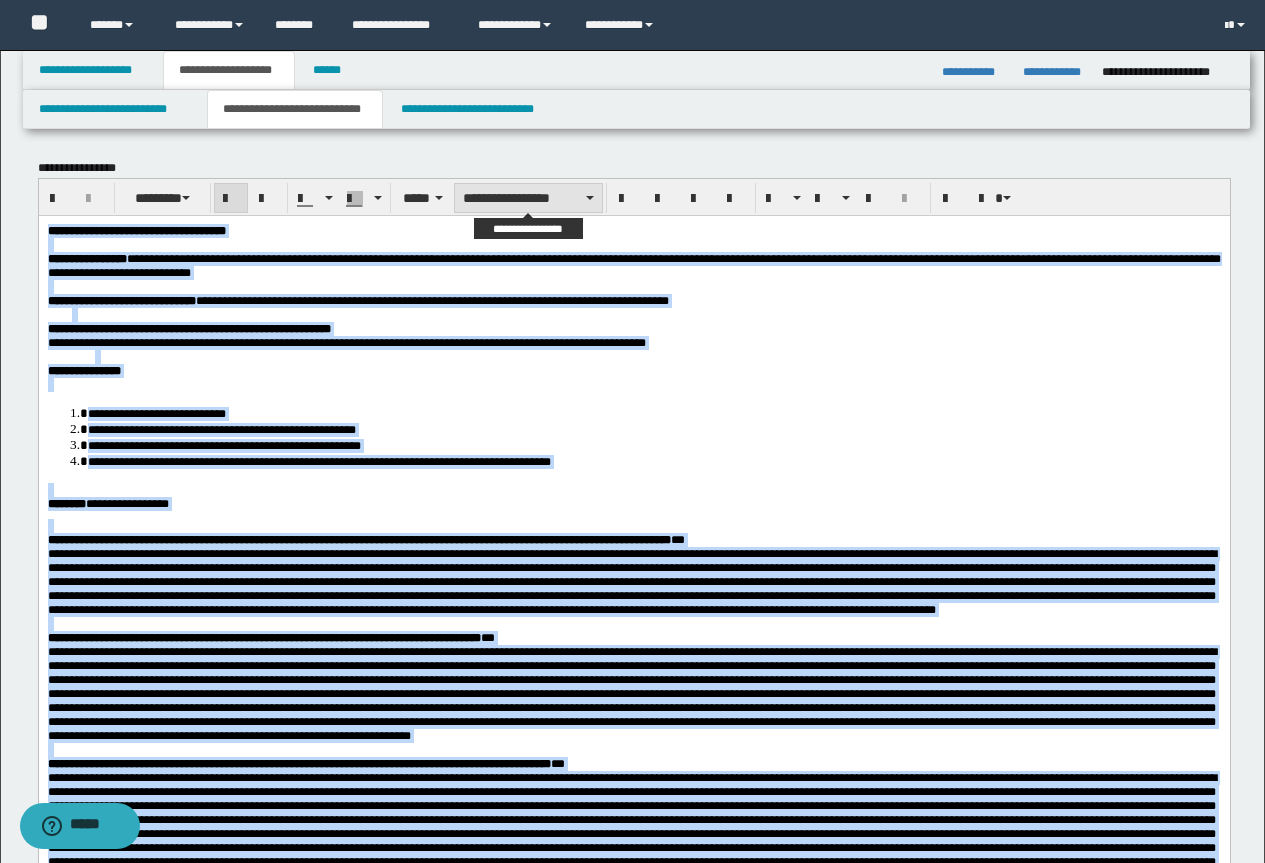 click on "**********" at bounding box center [528, 198] 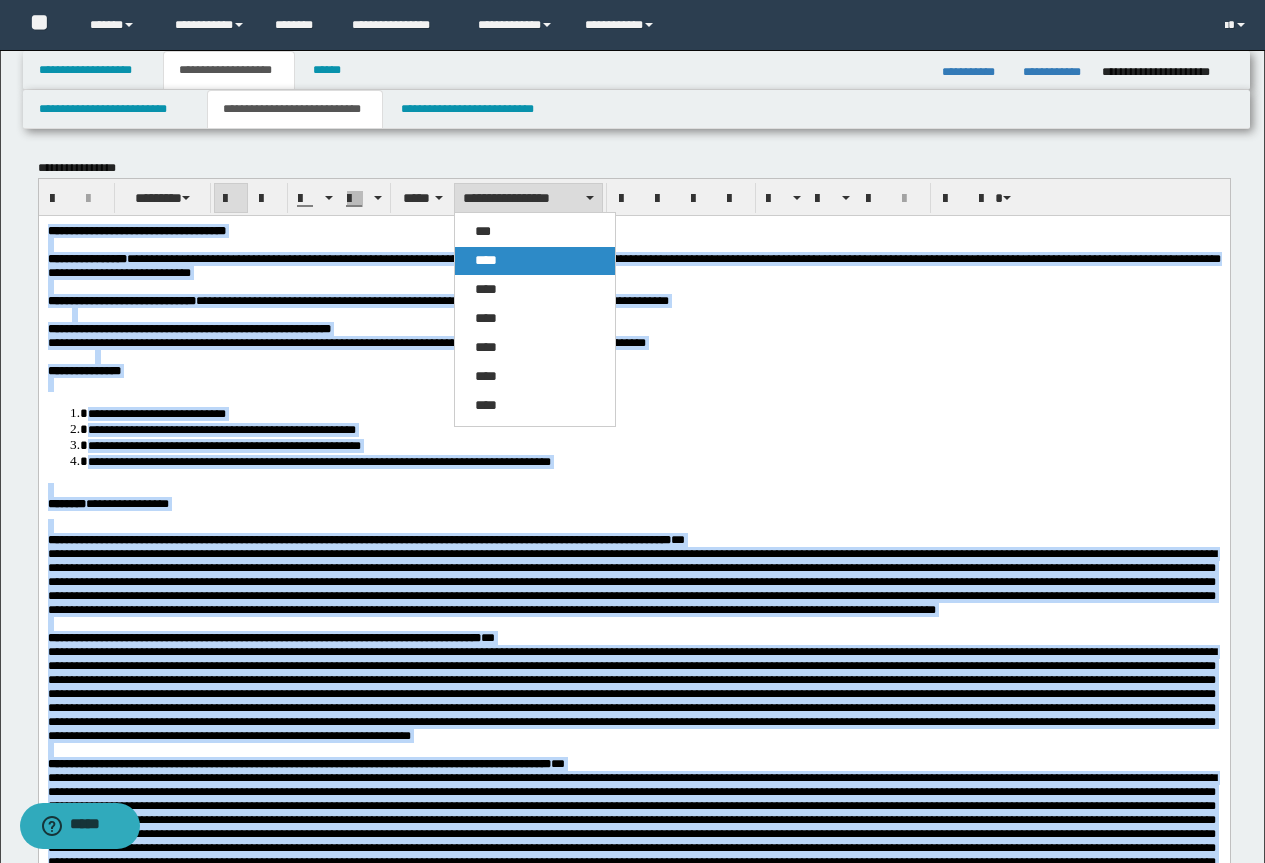 drag, startPoint x: 495, startPoint y: 253, endPoint x: 464, endPoint y: 33, distance: 222.17336 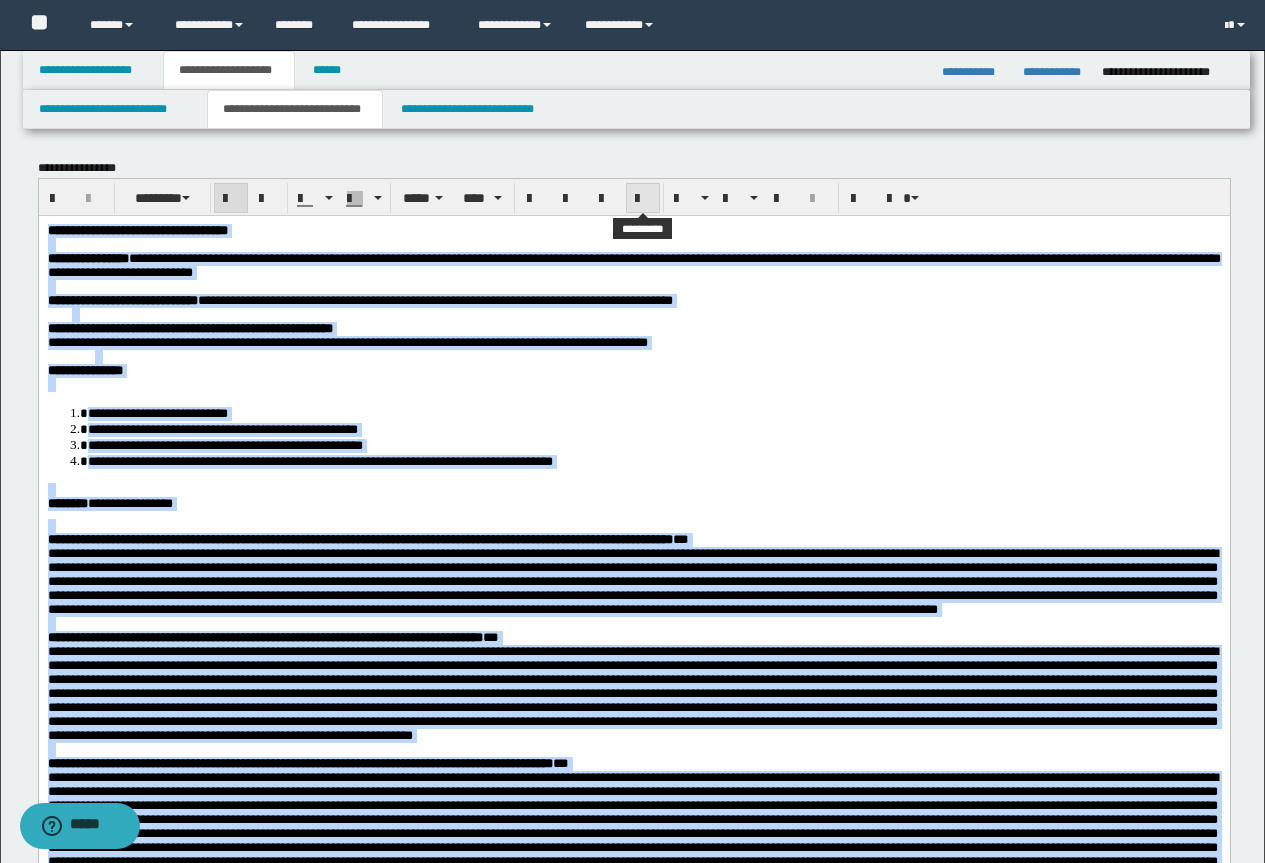 click at bounding box center (643, 198) 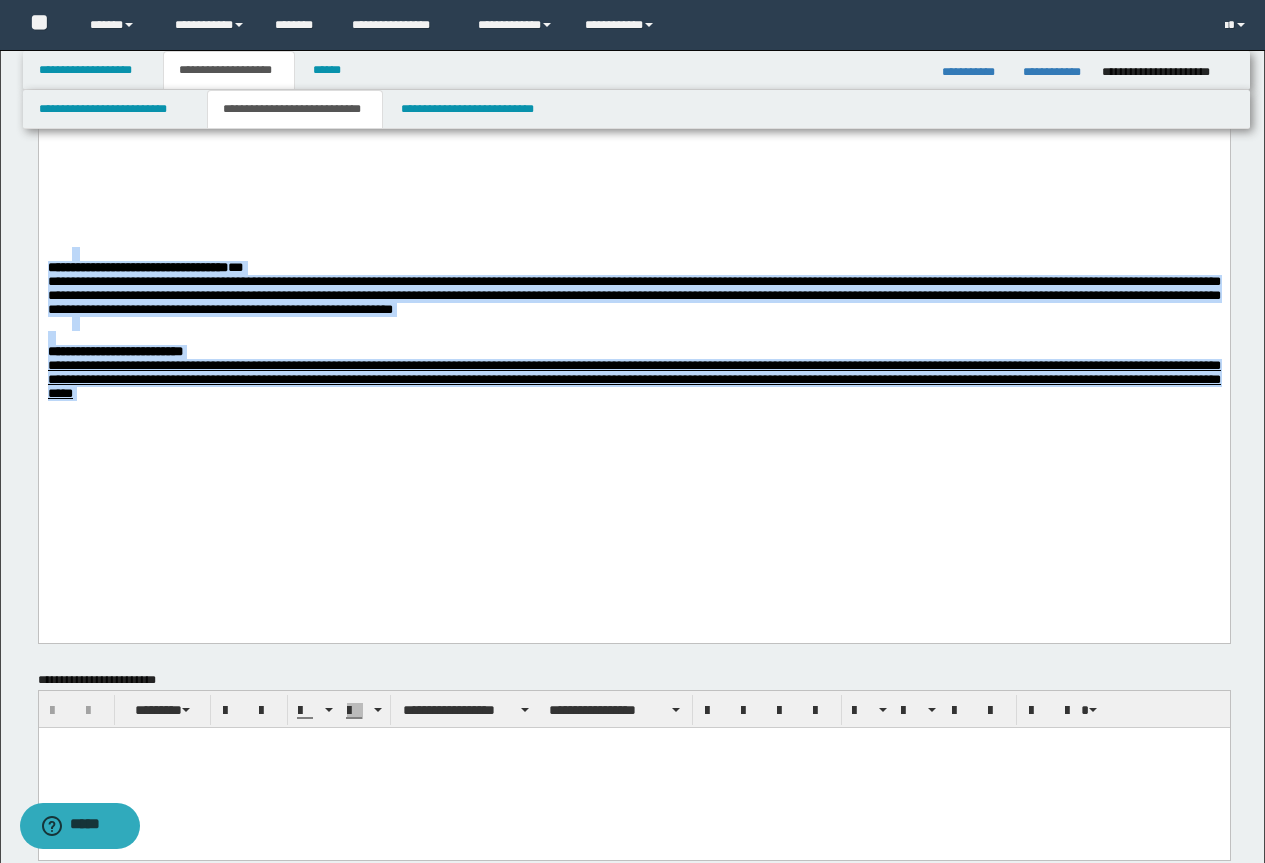 scroll, scrollTop: 1900, scrollLeft: 0, axis: vertical 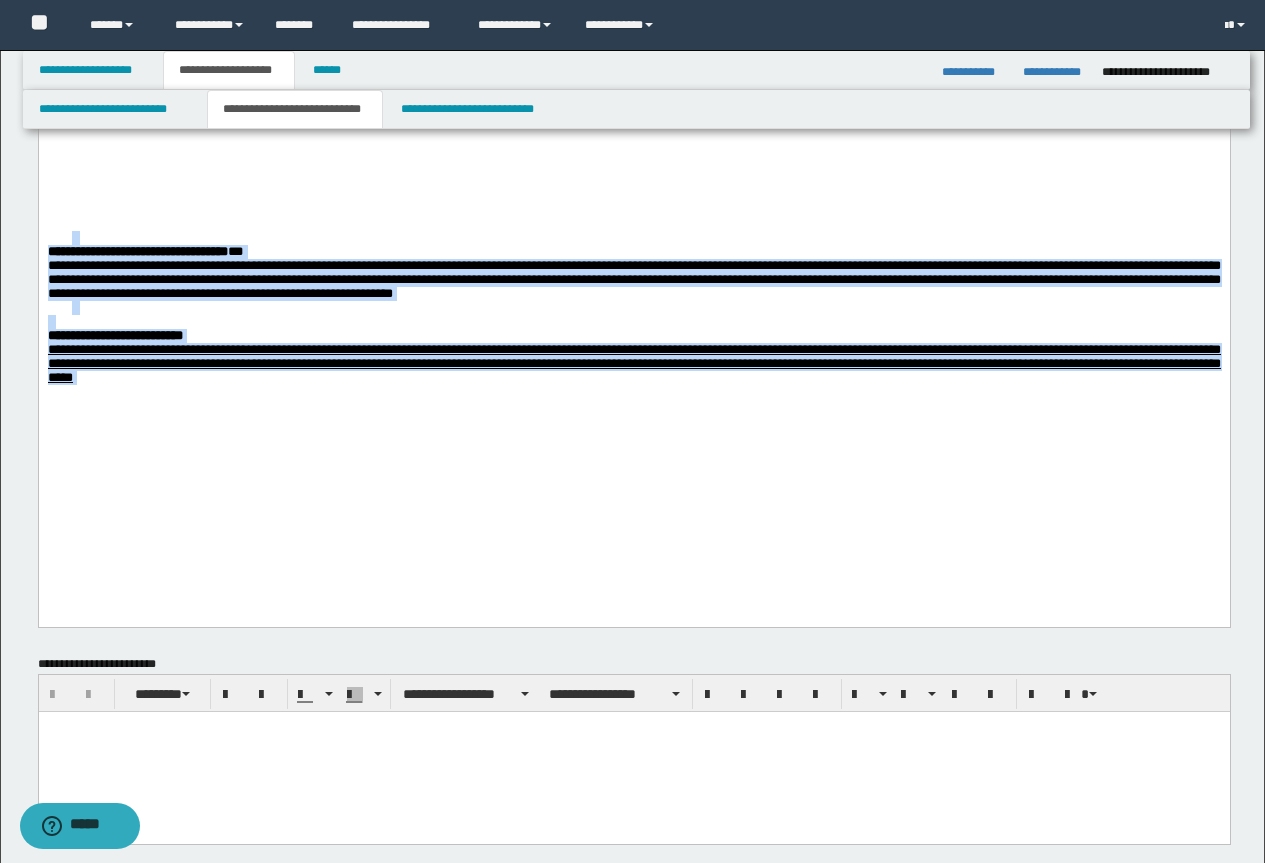click on "**********" at bounding box center (633, 363) 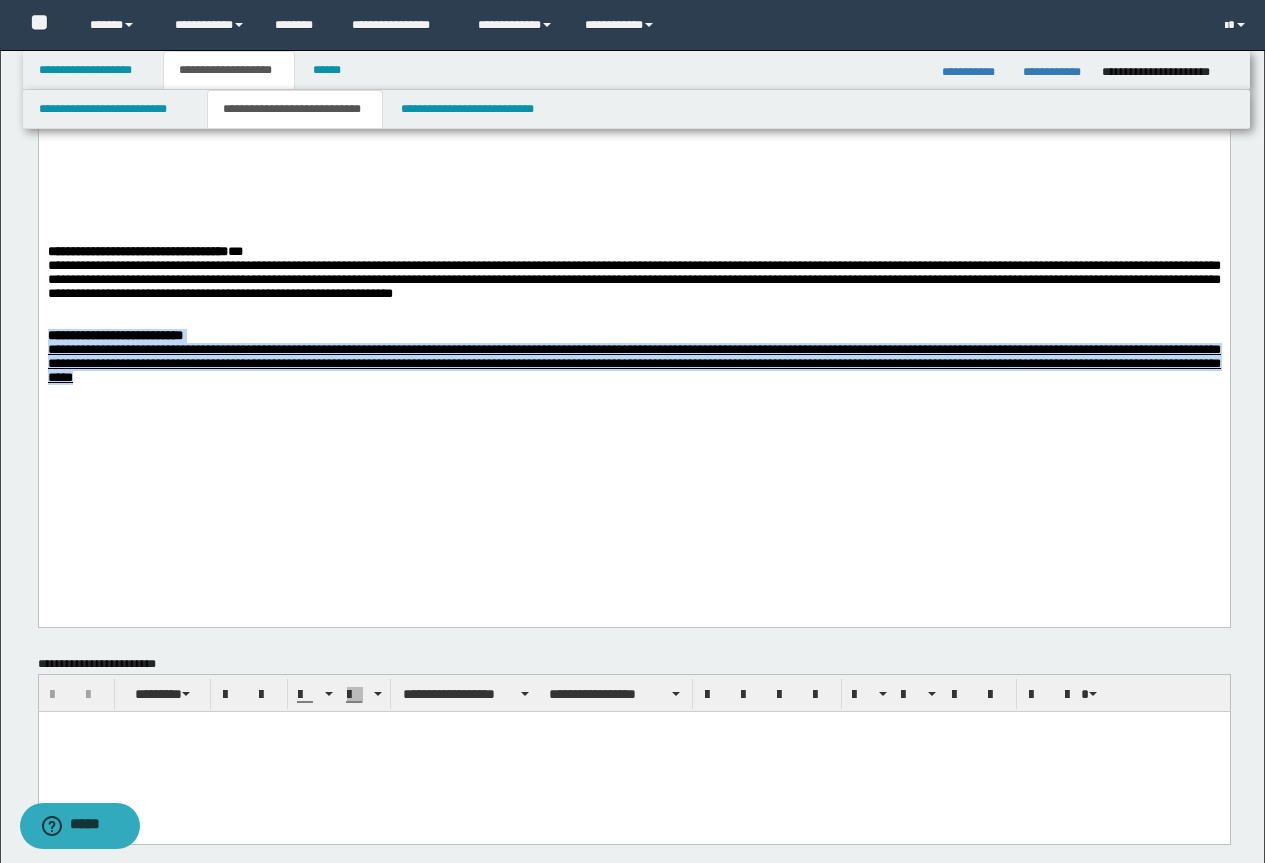 drag, startPoint x: 524, startPoint y: 500, endPoint x: 50, endPoint y: 463, distance: 475.4419 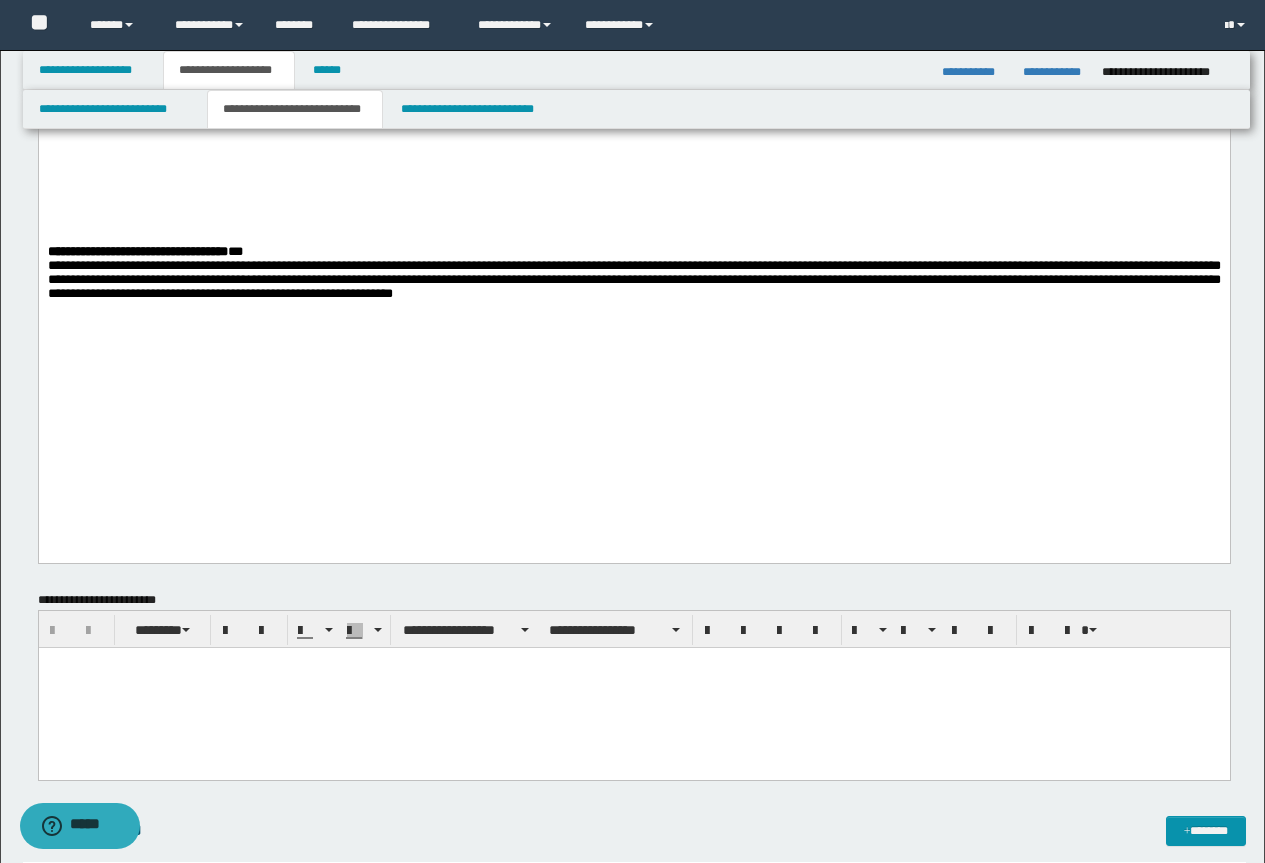 click at bounding box center [633, 662] 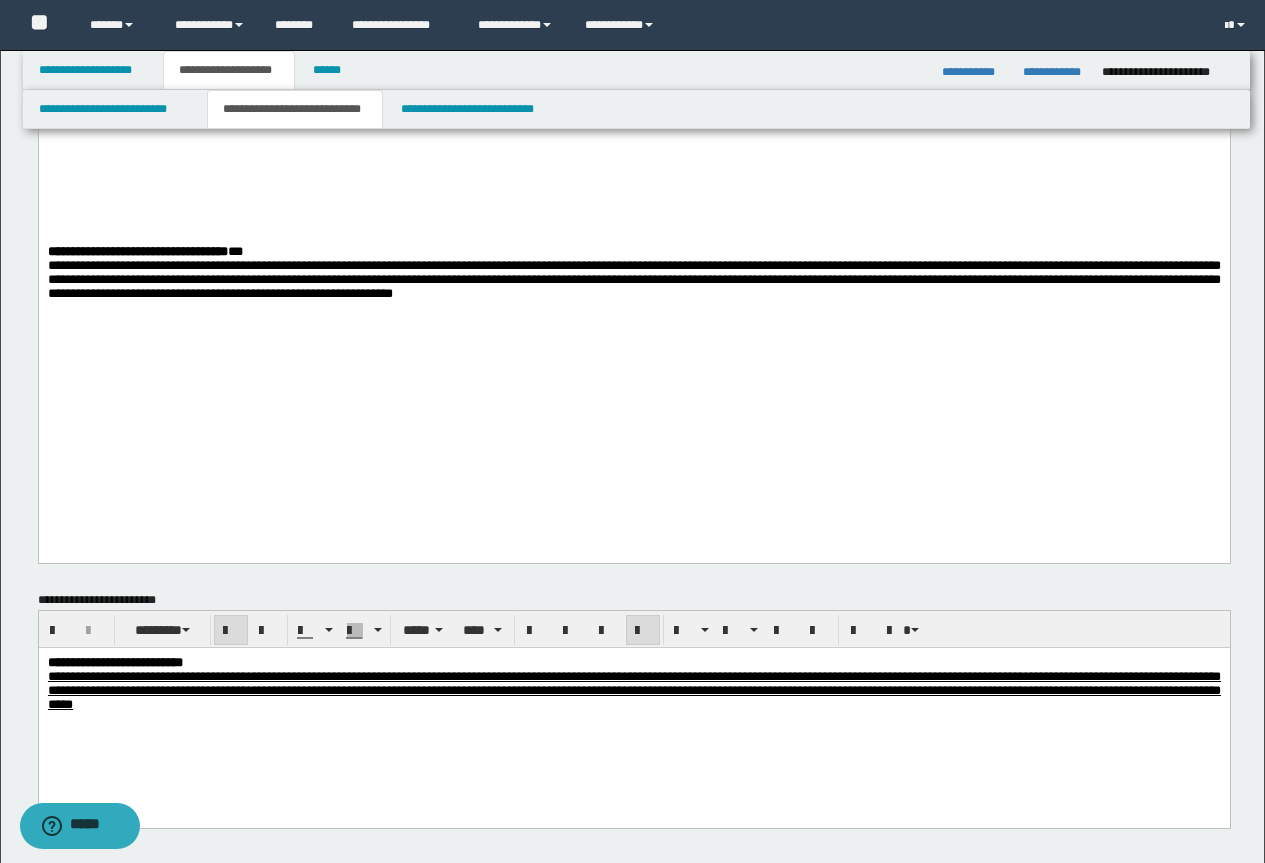 drag, startPoint x: 270, startPoint y: 650, endPoint x: -1, endPoint y: 590, distance: 277.5626 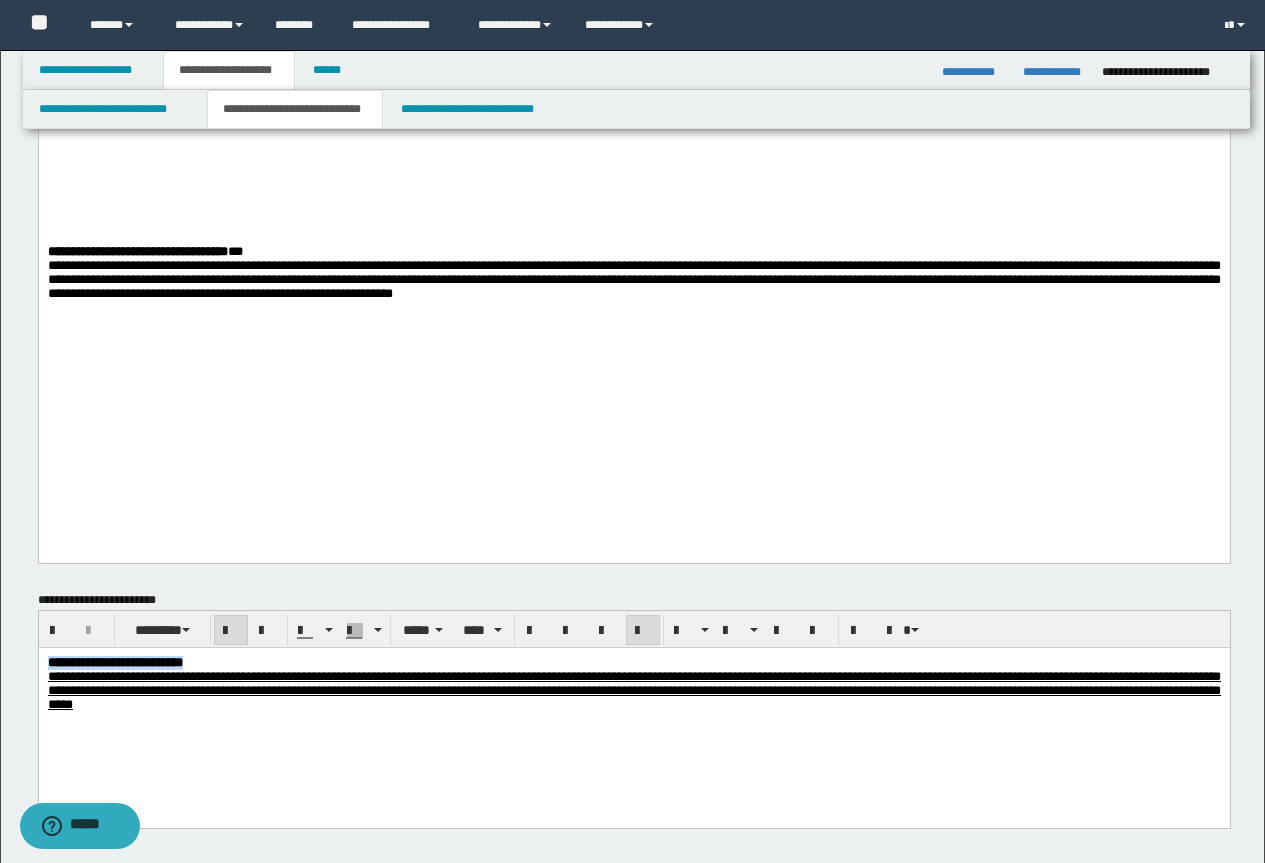 drag, startPoint x: 254, startPoint y: 662, endPoint x: -1, endPoint y: 617, distance: 258.94016 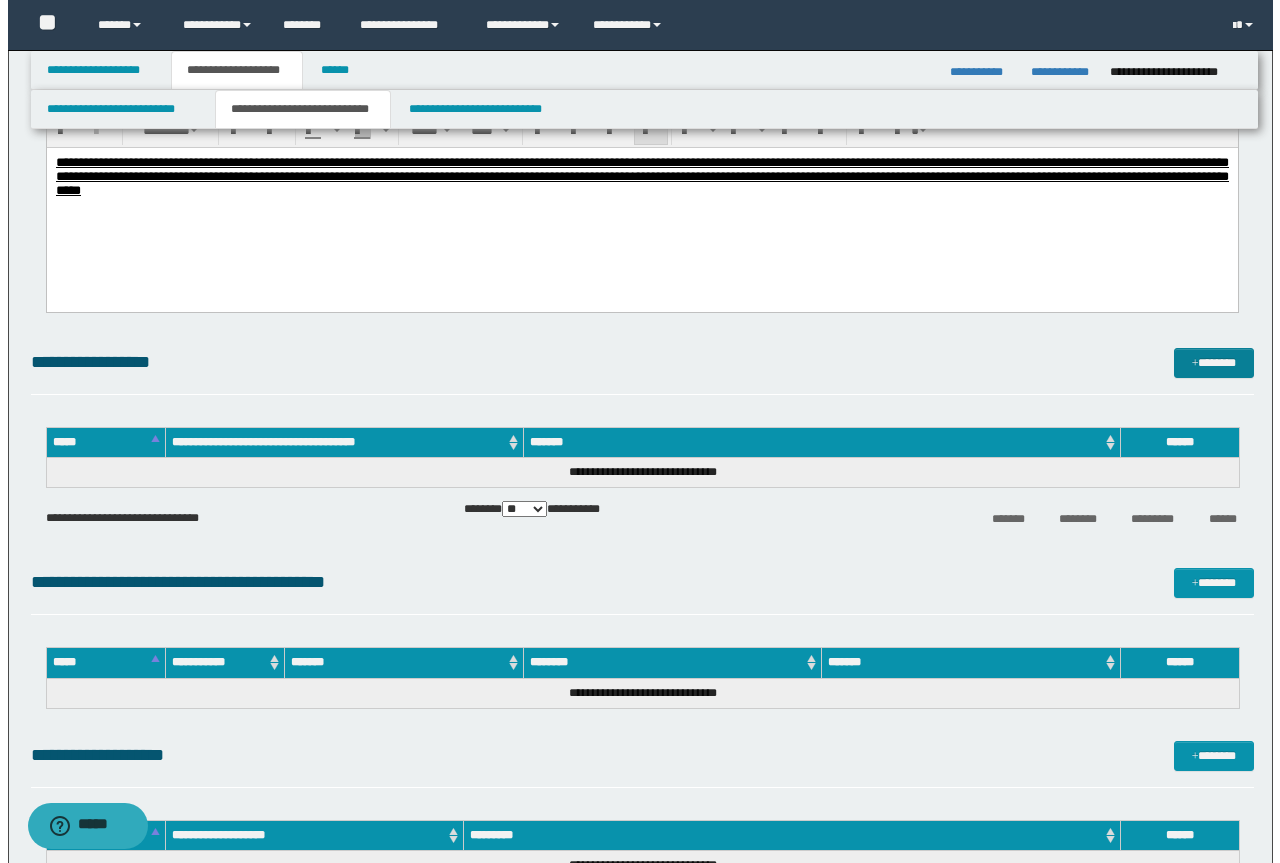 scroll, scrollTop: 2300, scrollLeft: 0, axis: vertical 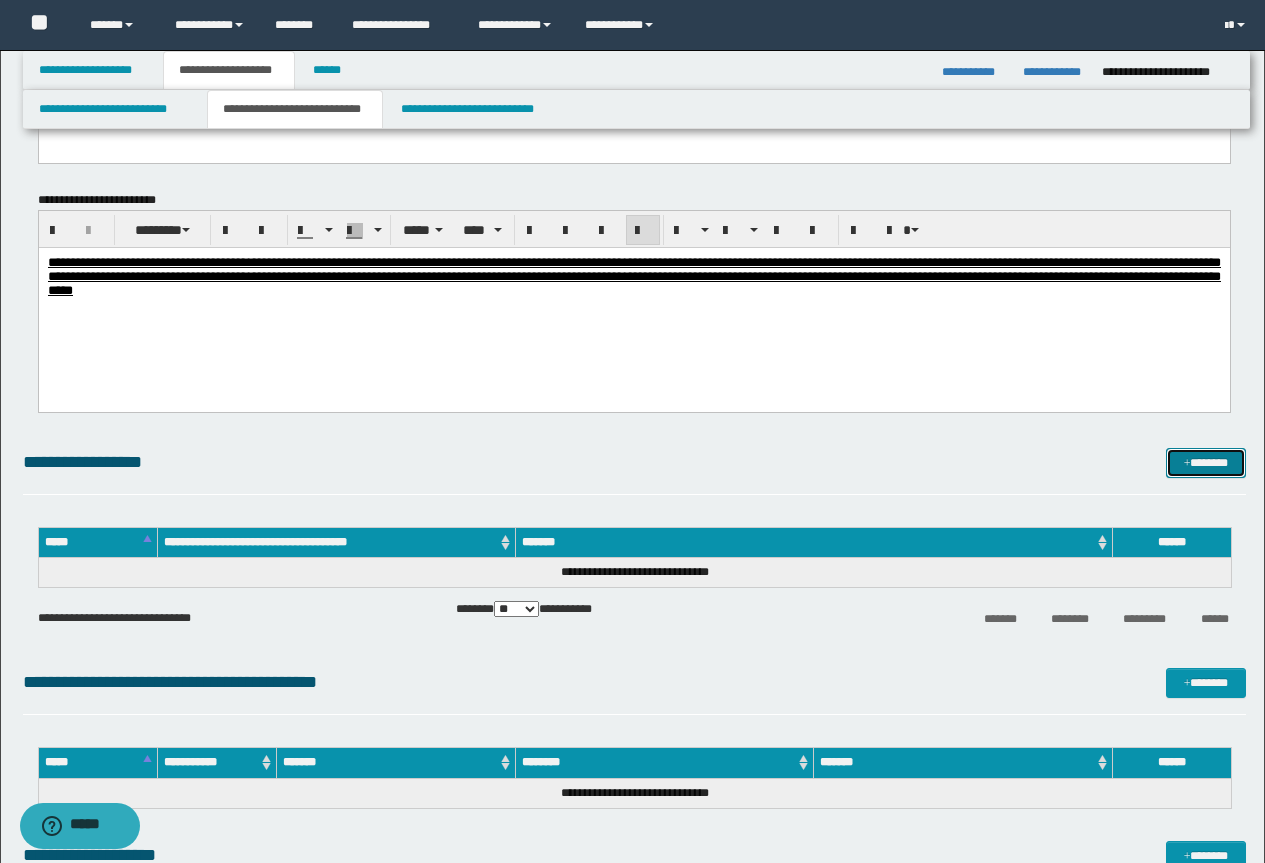 click on "*******" at bounding box center [1206, 463] 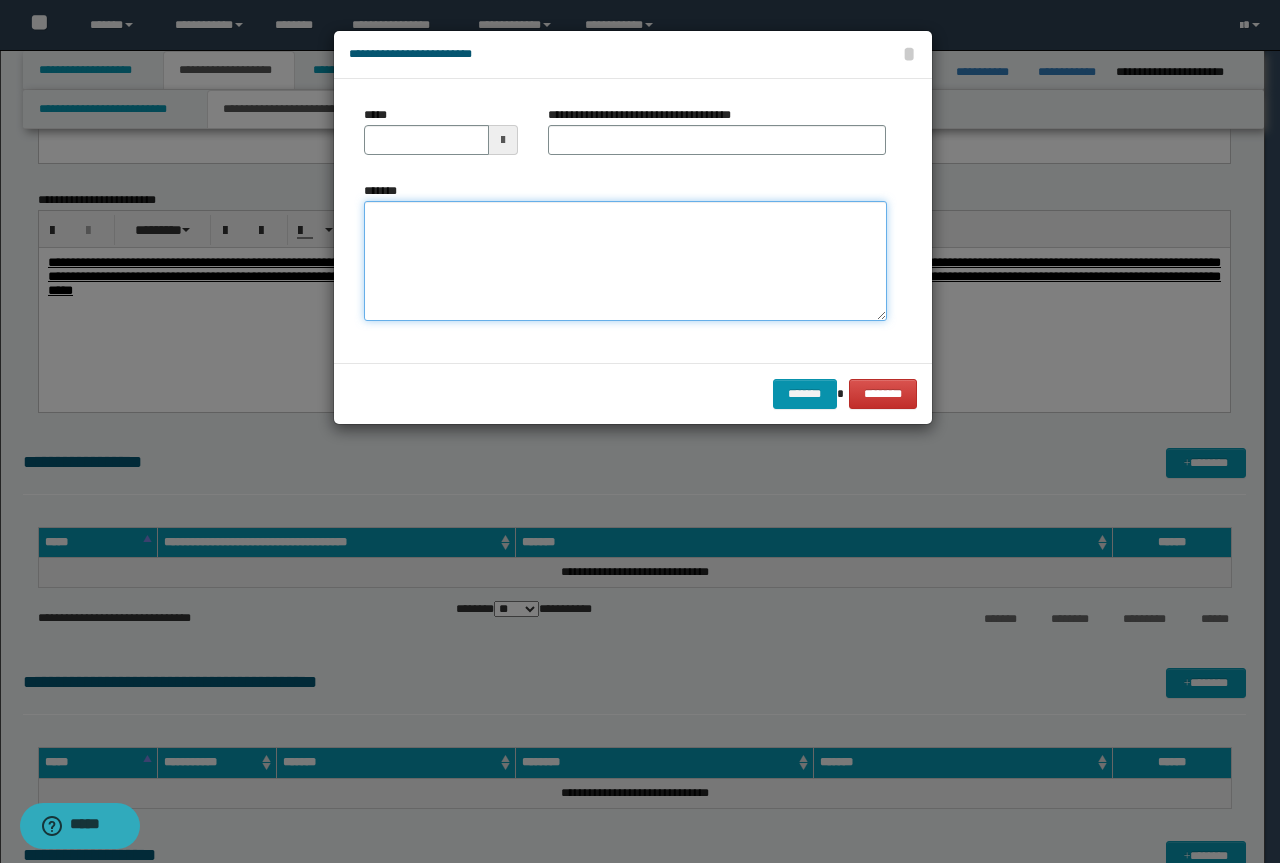click on "*******" at bounding box center (625, 261) 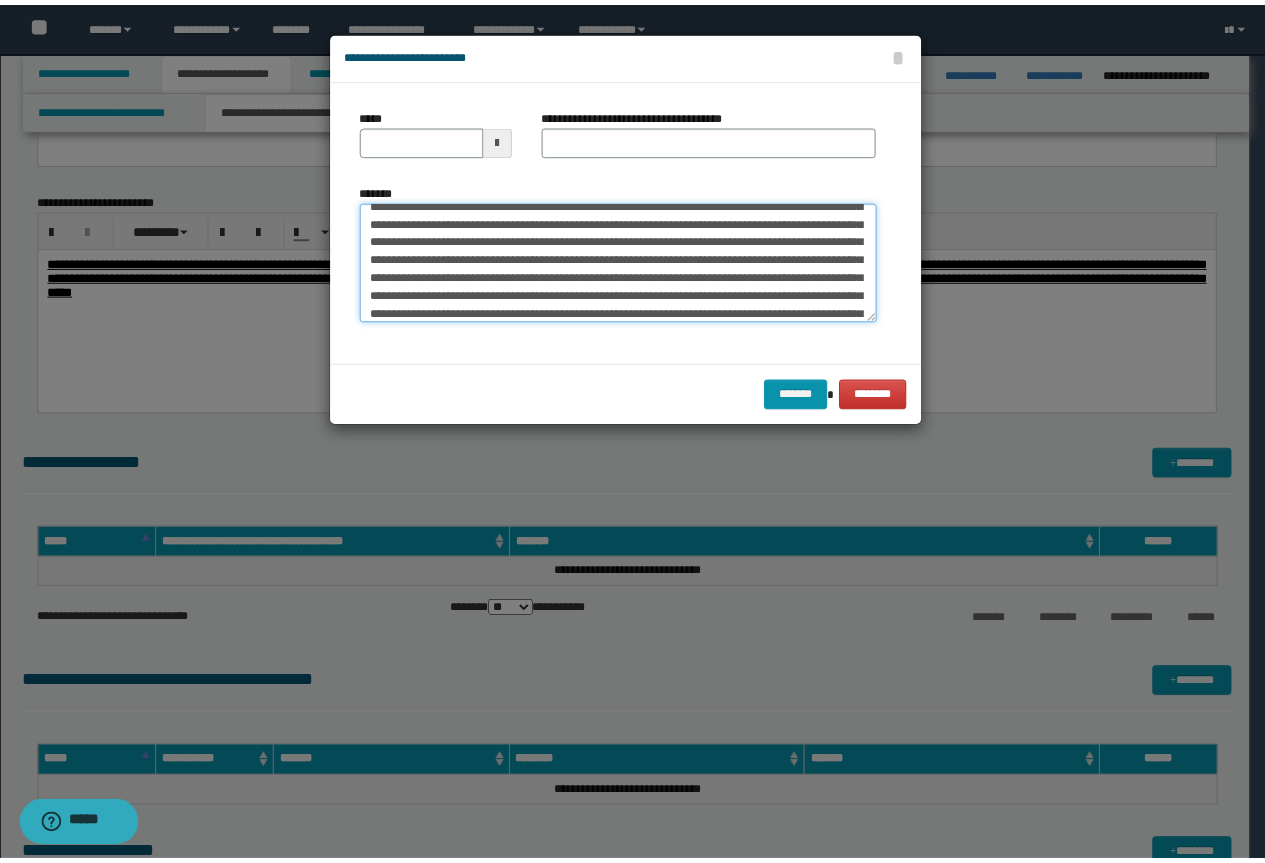 scroll, scrollTop: 0, scrollLeft: 0, axis: both 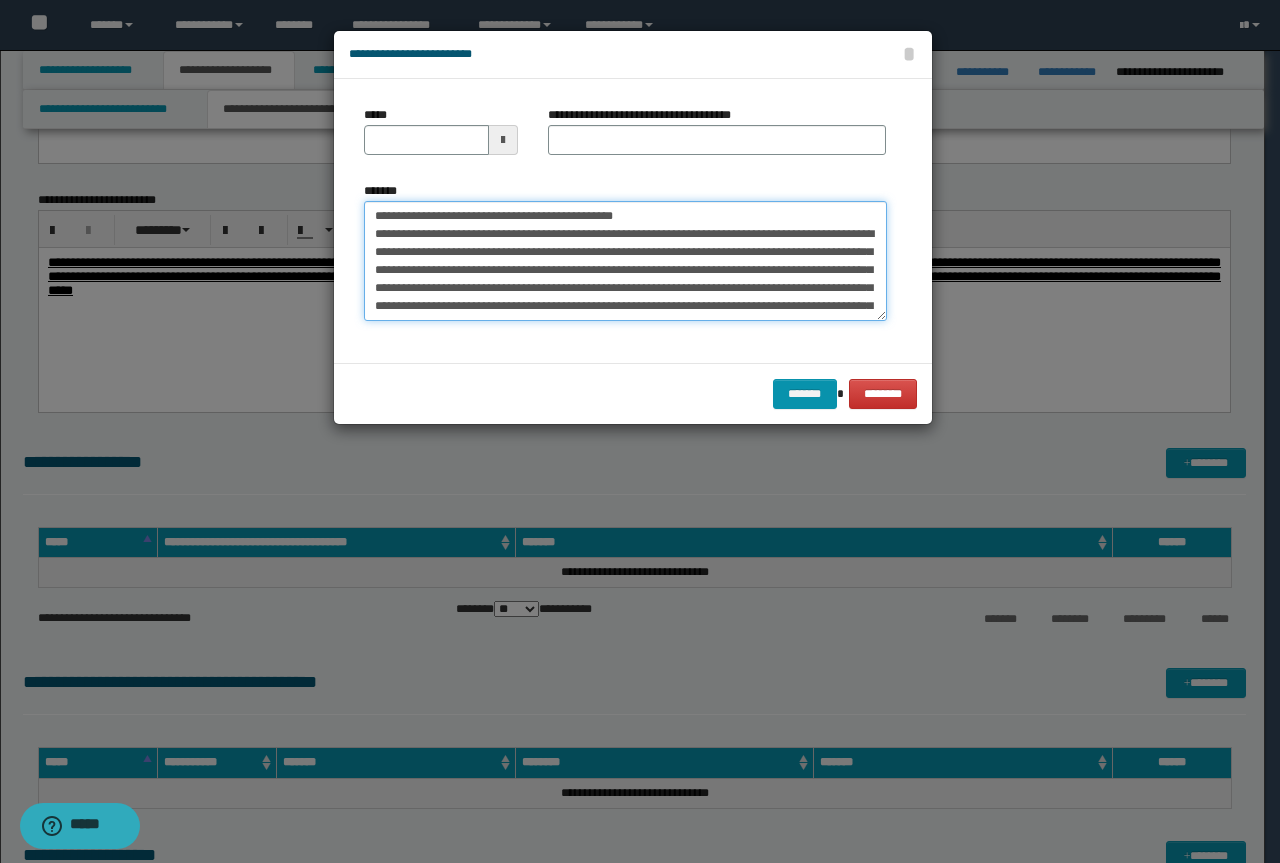 drag, startPoint x: 634, startPoint y: 216, endPoint x: 358, endPoint y: 215, distance: 276.0018 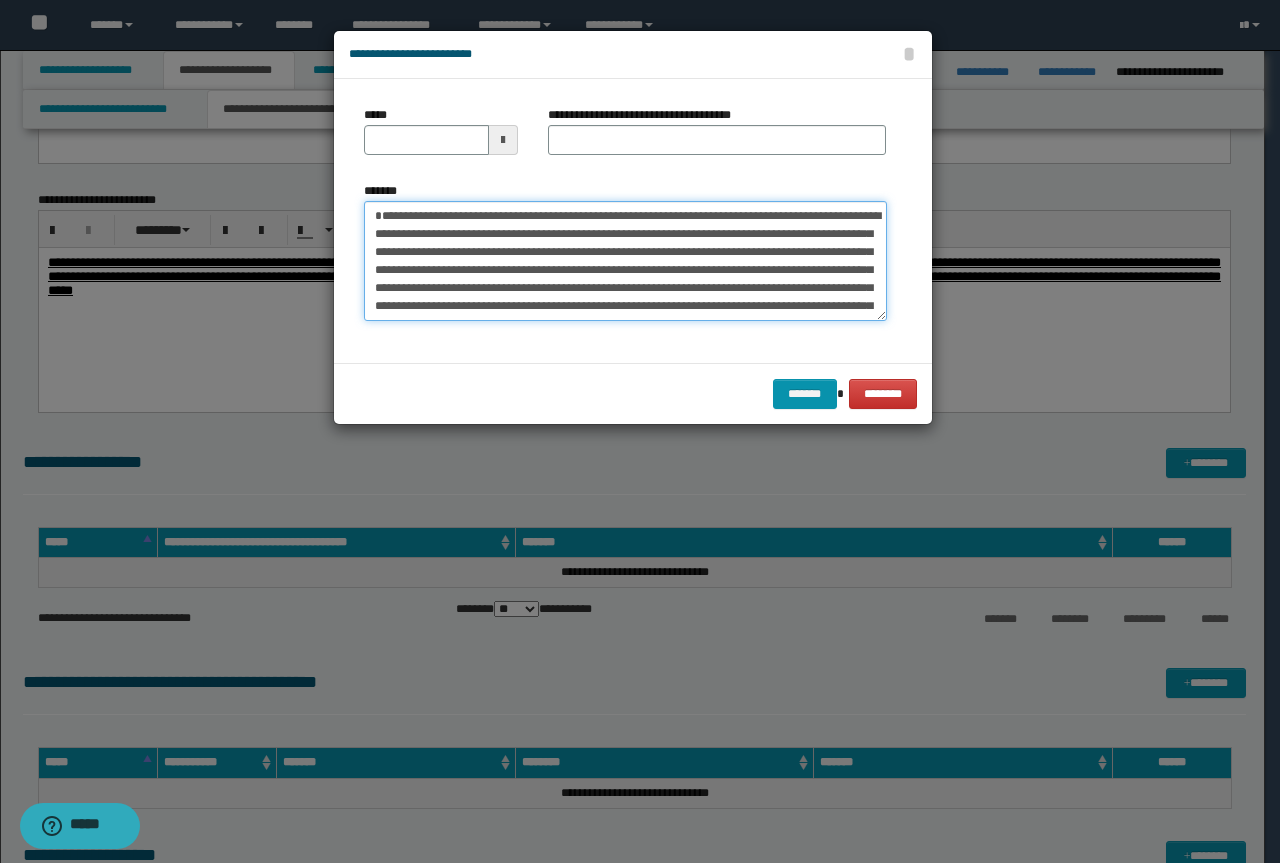 type on "**********" 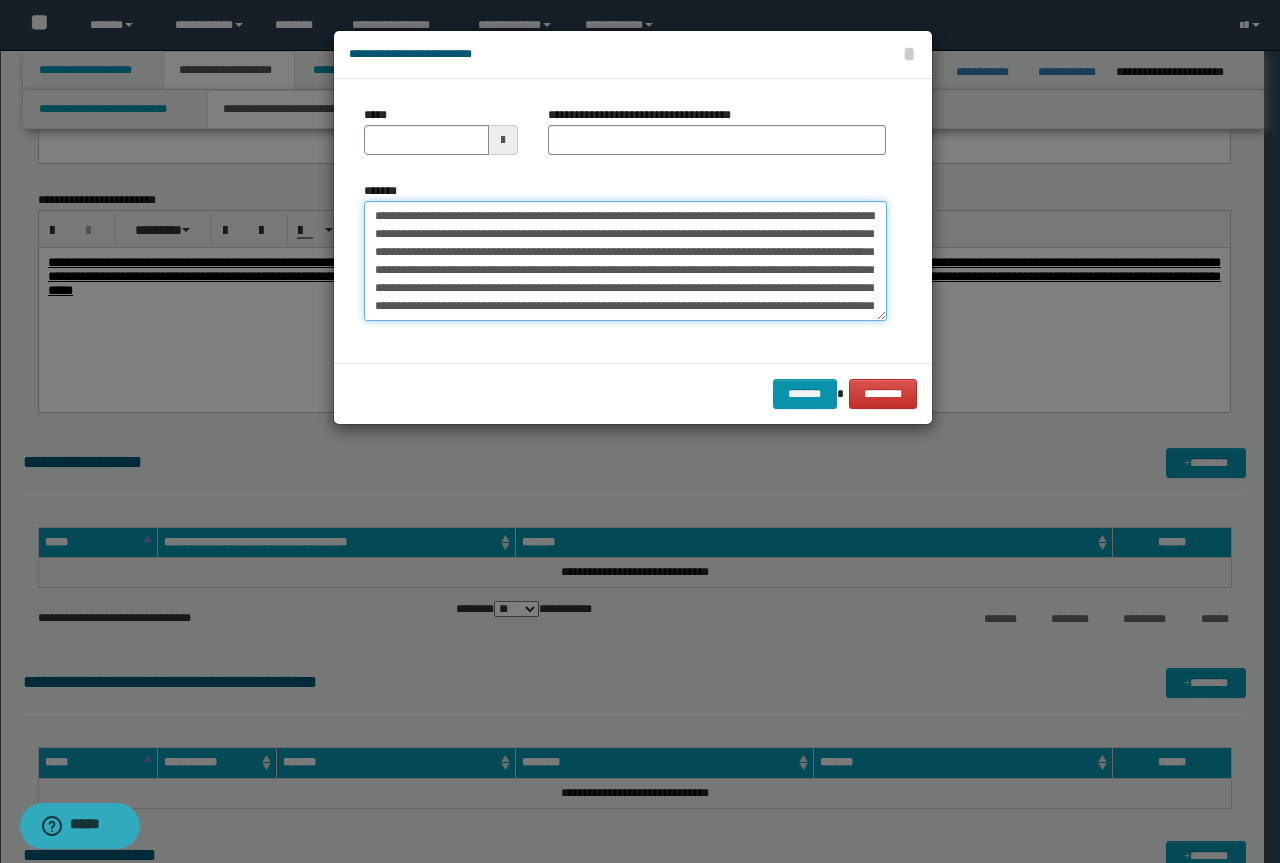 type 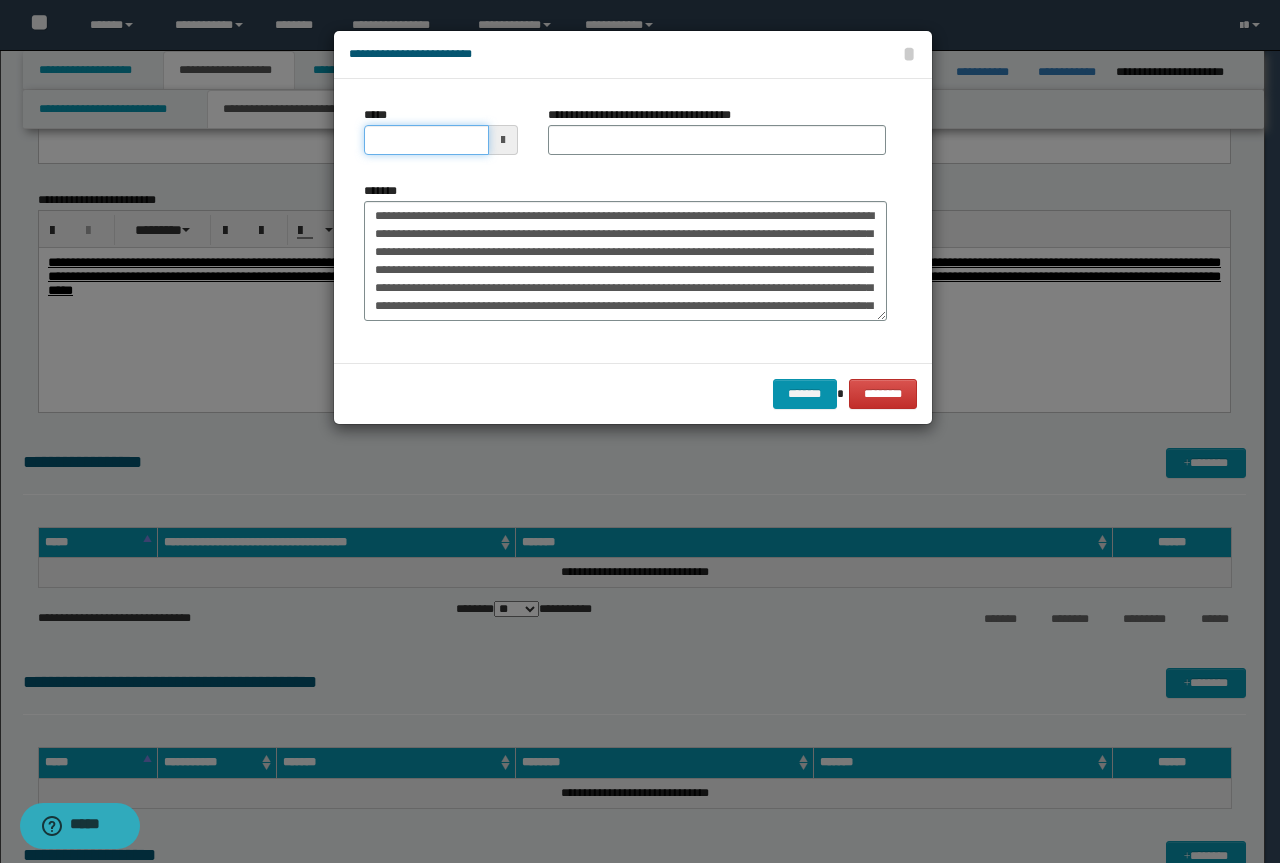 click on "*****" at bounding box center [426, 140] 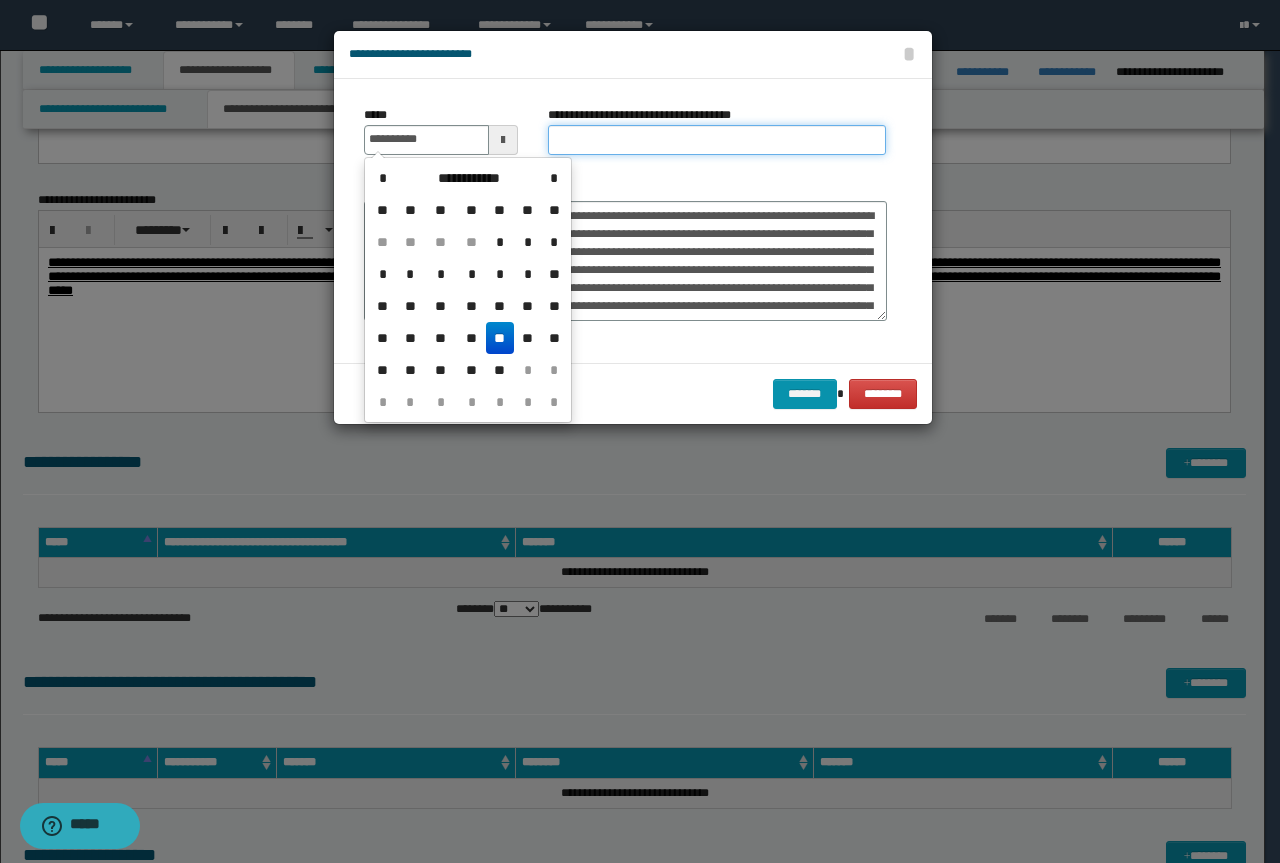 type on "**********" 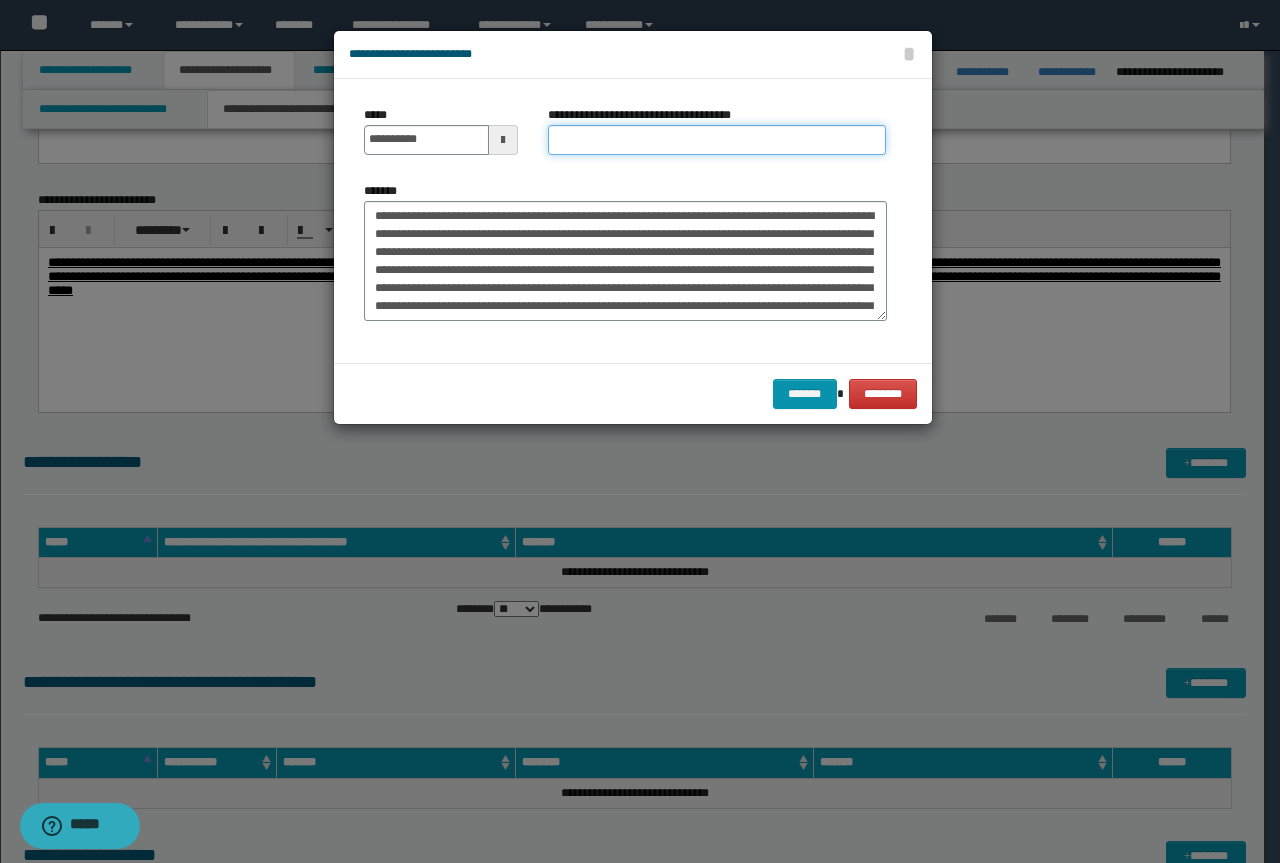 click on "**********" at bounding box center (717, 140) 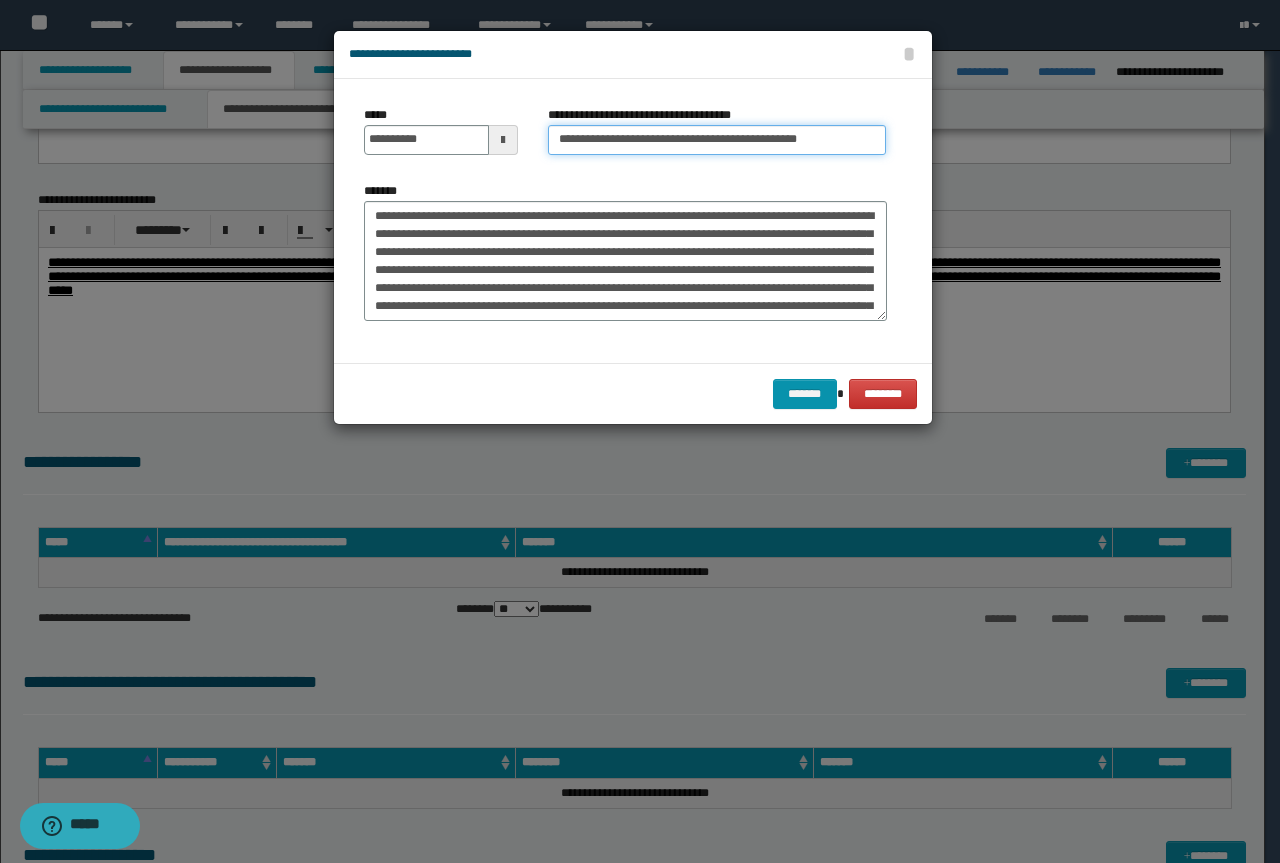 drag, startPoint x: 627, startPoint y: 140, endPoint x: 148, endPoint y: 137, distance: 479.0094 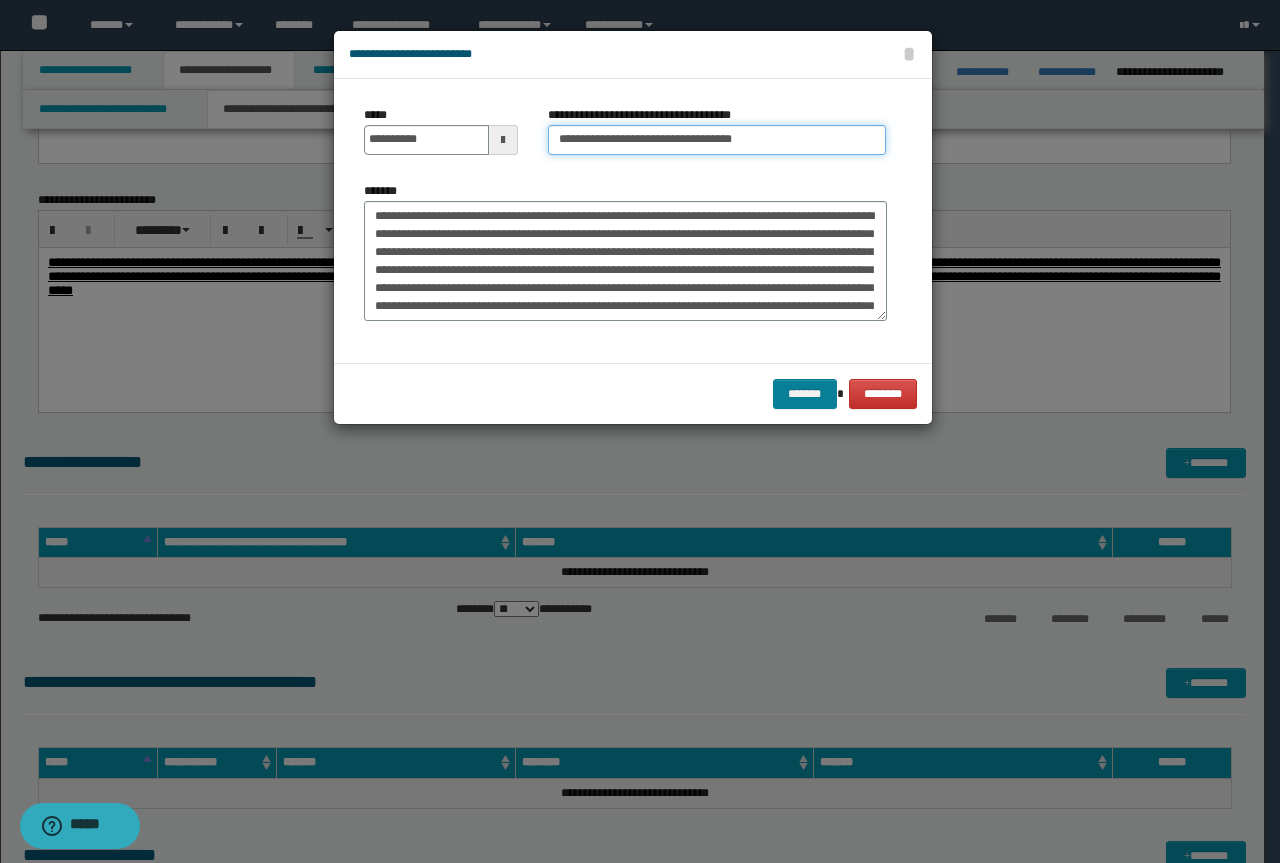 type on "**********" 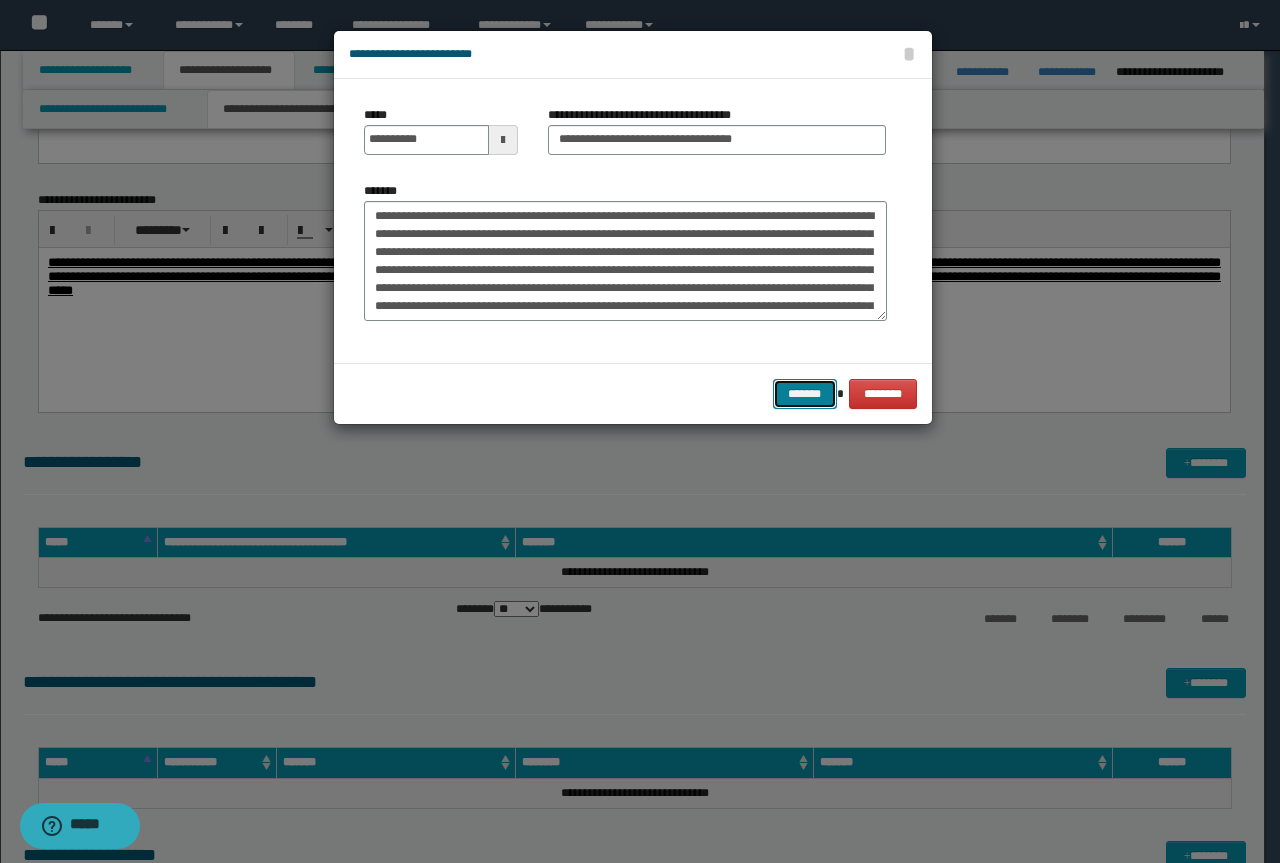 click on "*******" at bounding box center [805, 394] 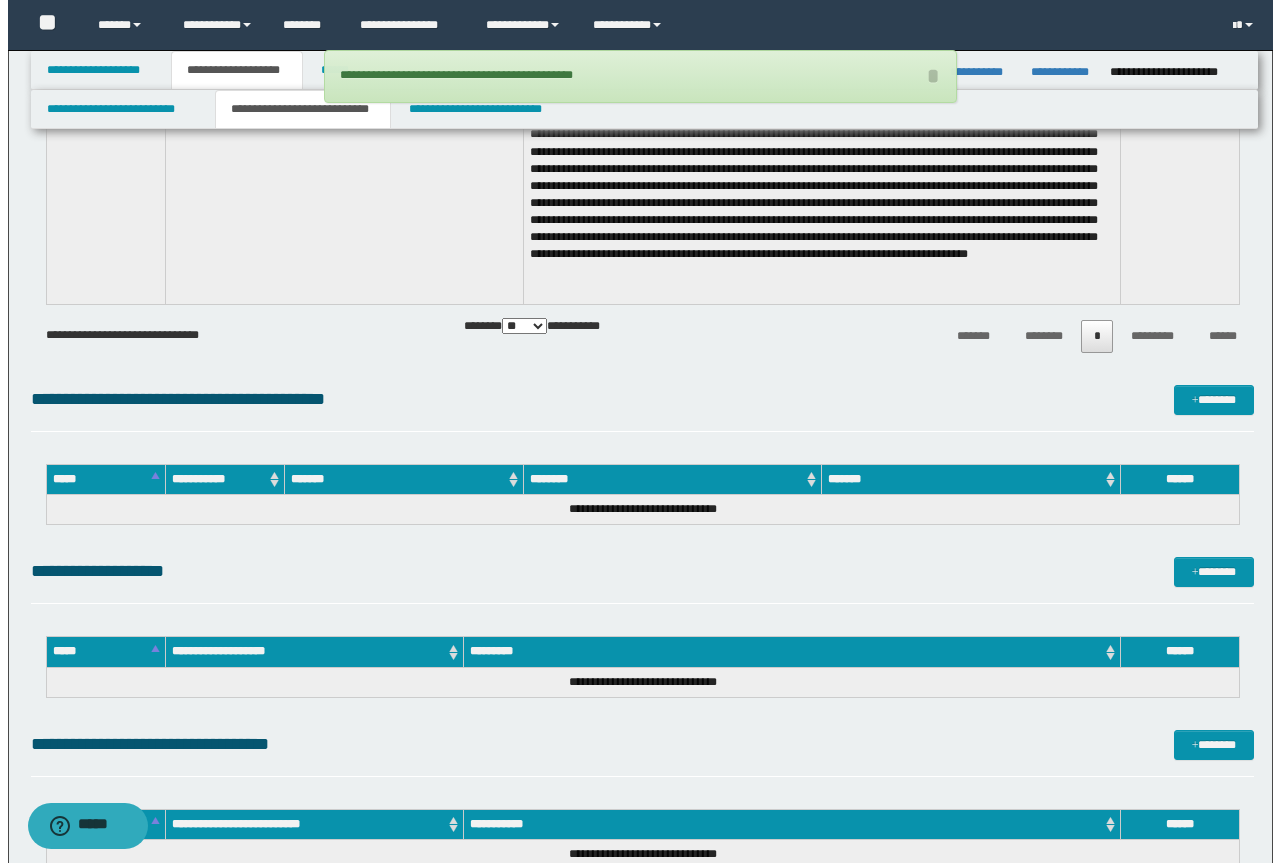 scroll, scrollTop: 2900, scrollLeft: 0, axis: vertical 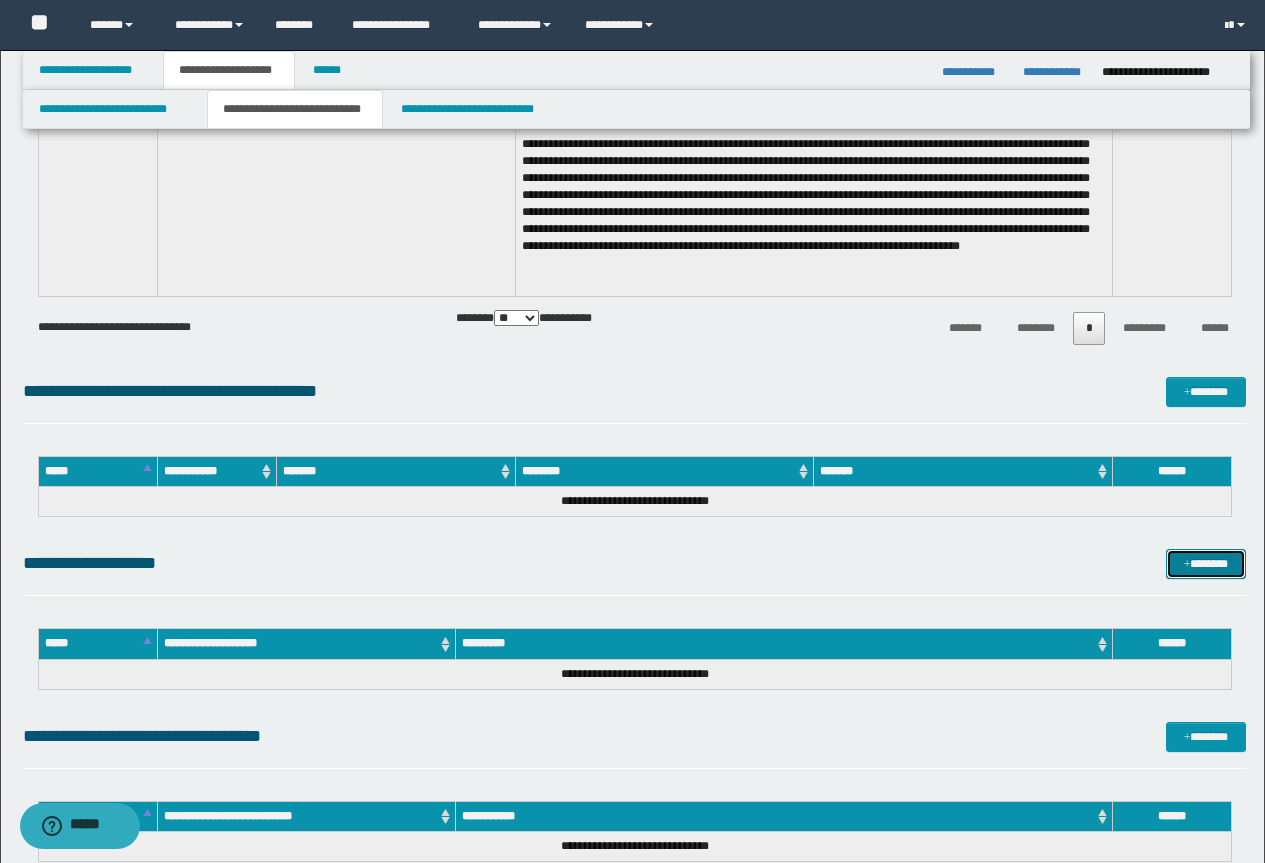 click on "*******" at bounding box center (1206, 564) 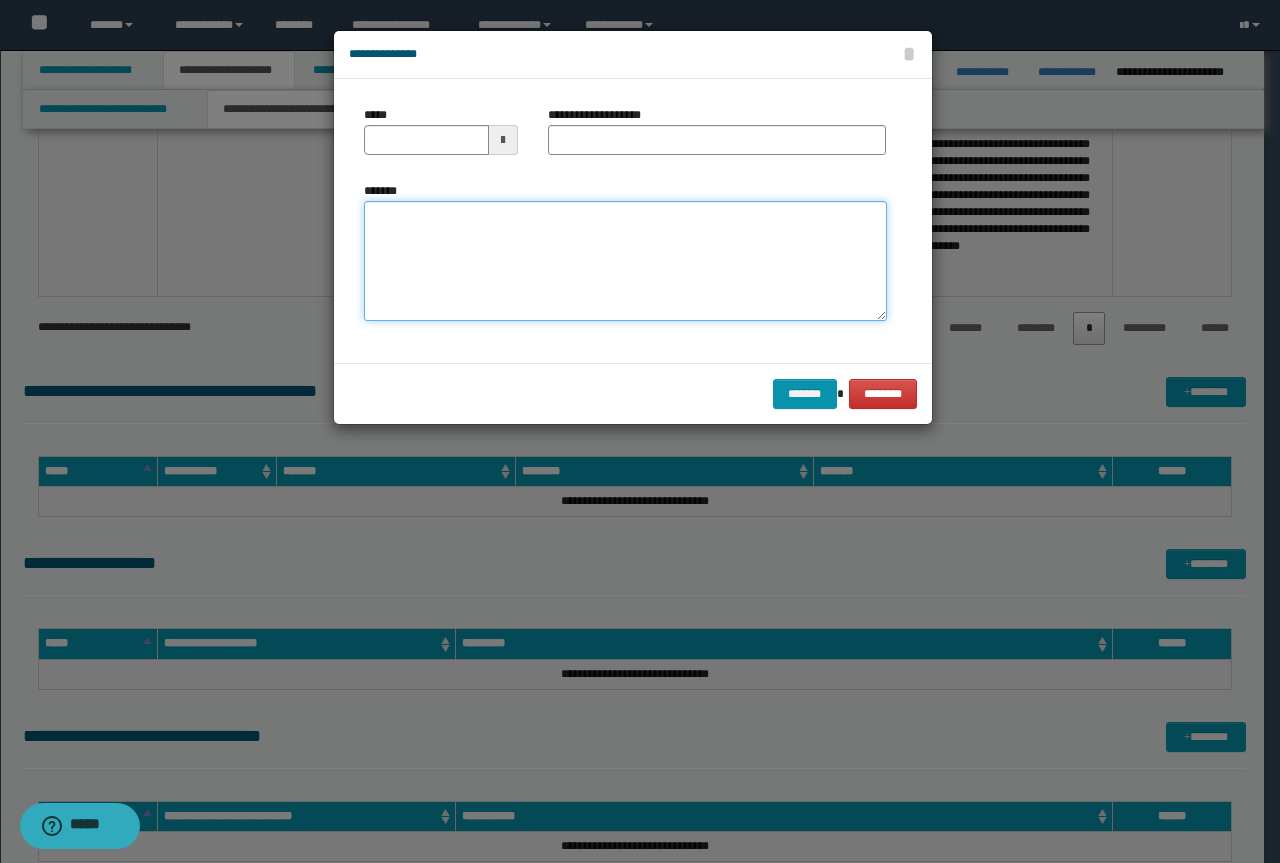 click on "*******" at bounding box center (625, 261) 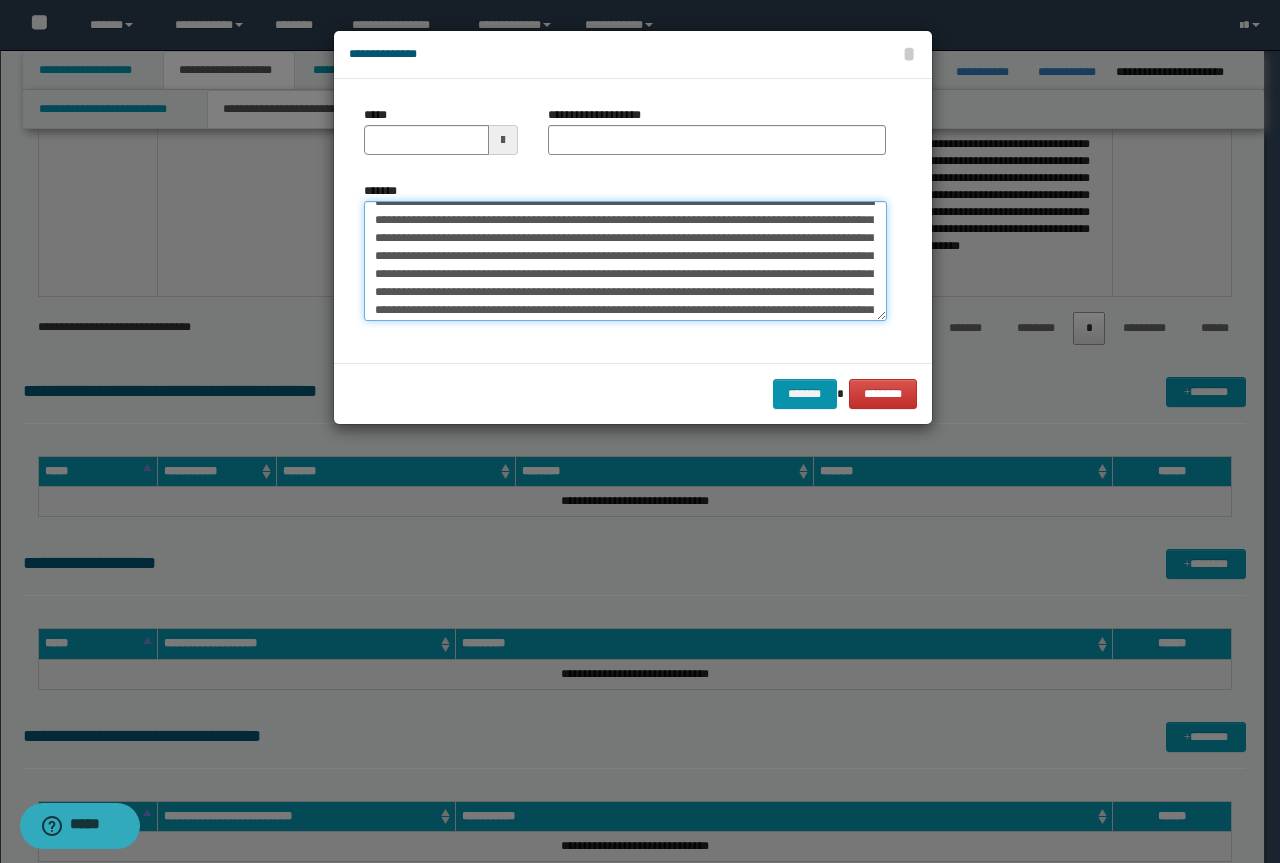 scroll, scrollTop: 0, scrollLeft: 0, axis: both 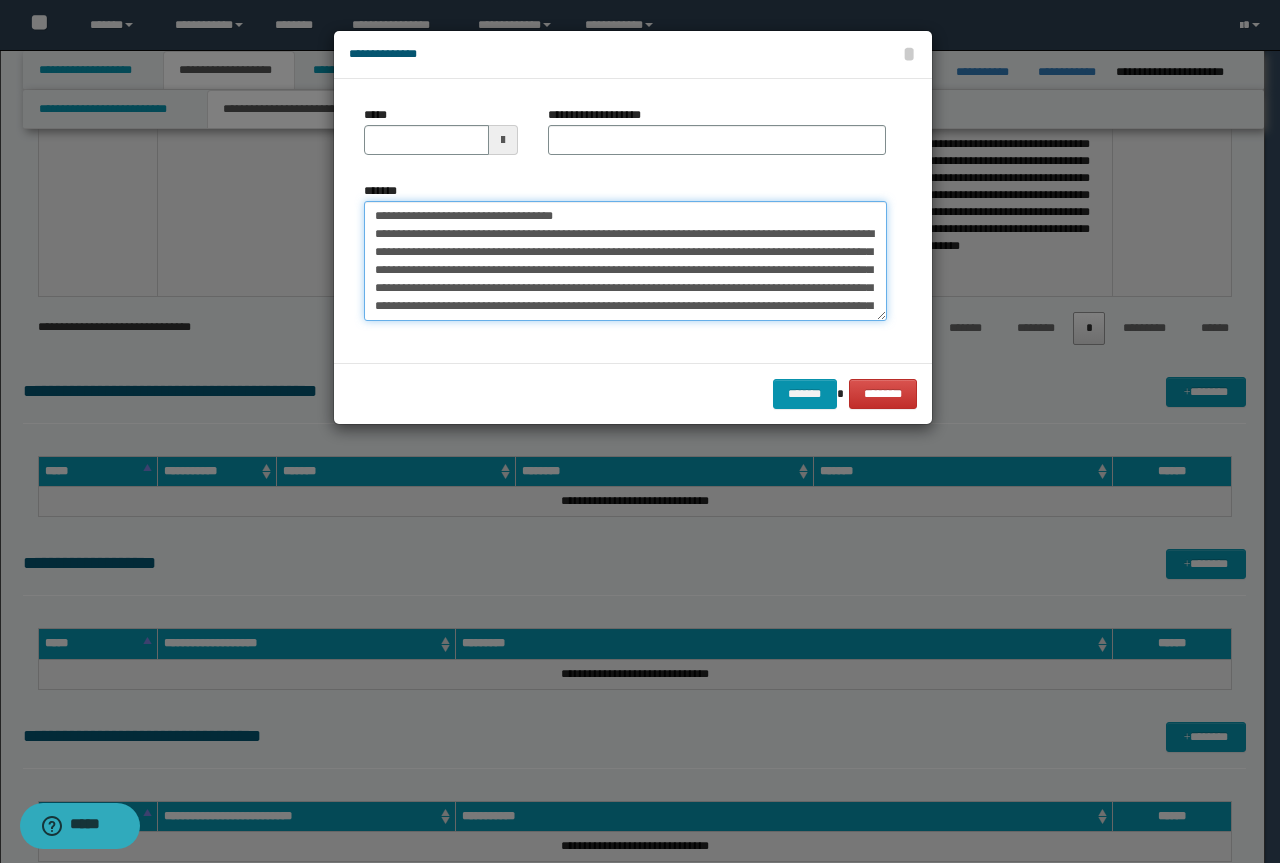 drag, startPoint x: 531, startPoint y: 214, endPoint x: 321, endPoint y: 202, distance: 210.34258 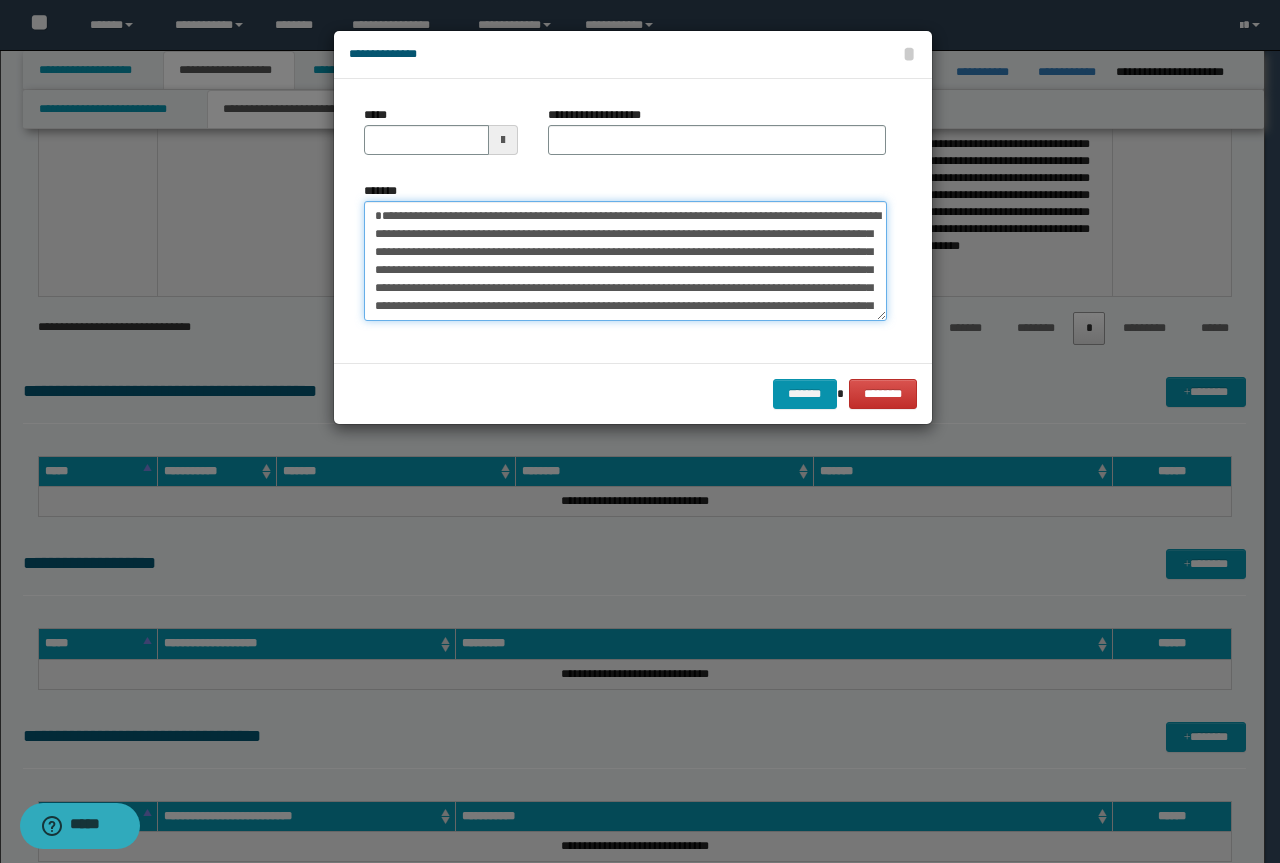 type on "**********" 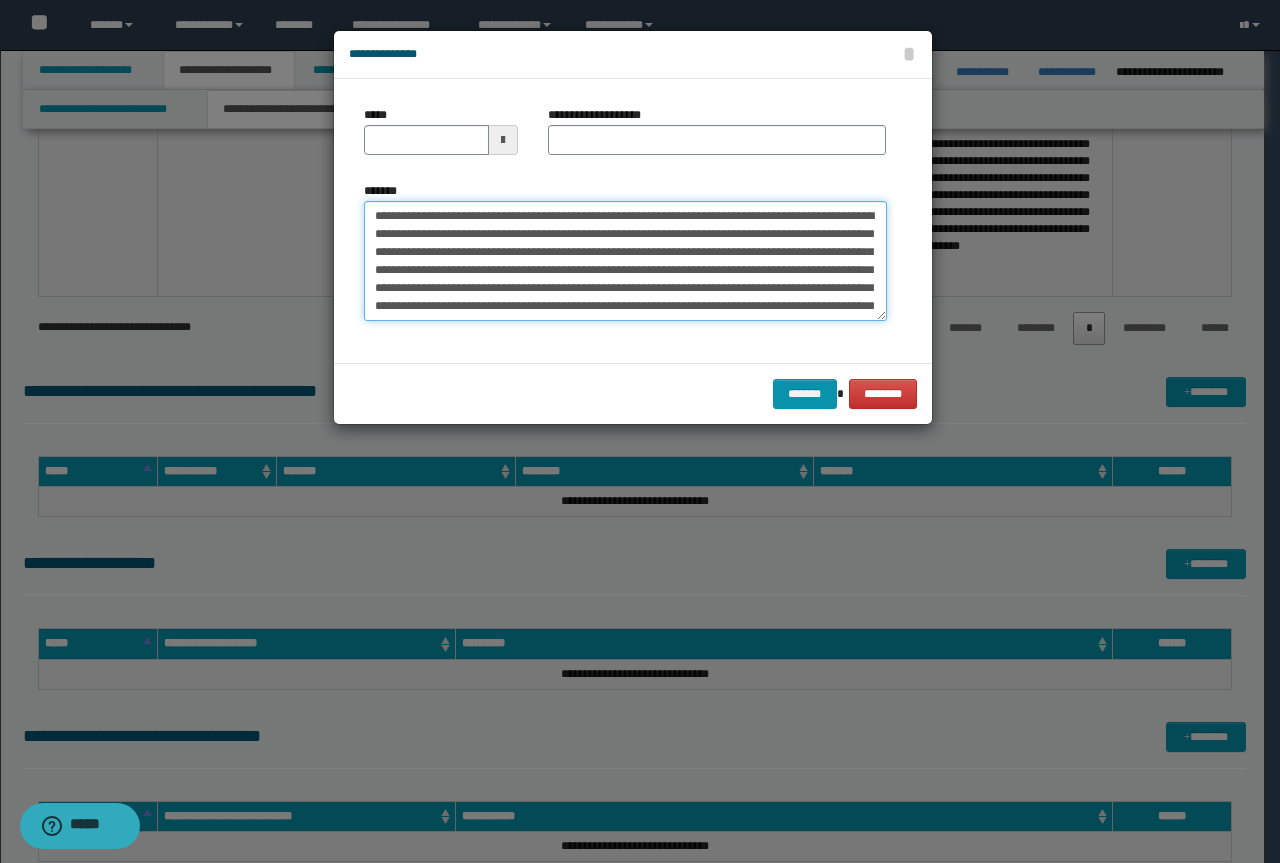 type 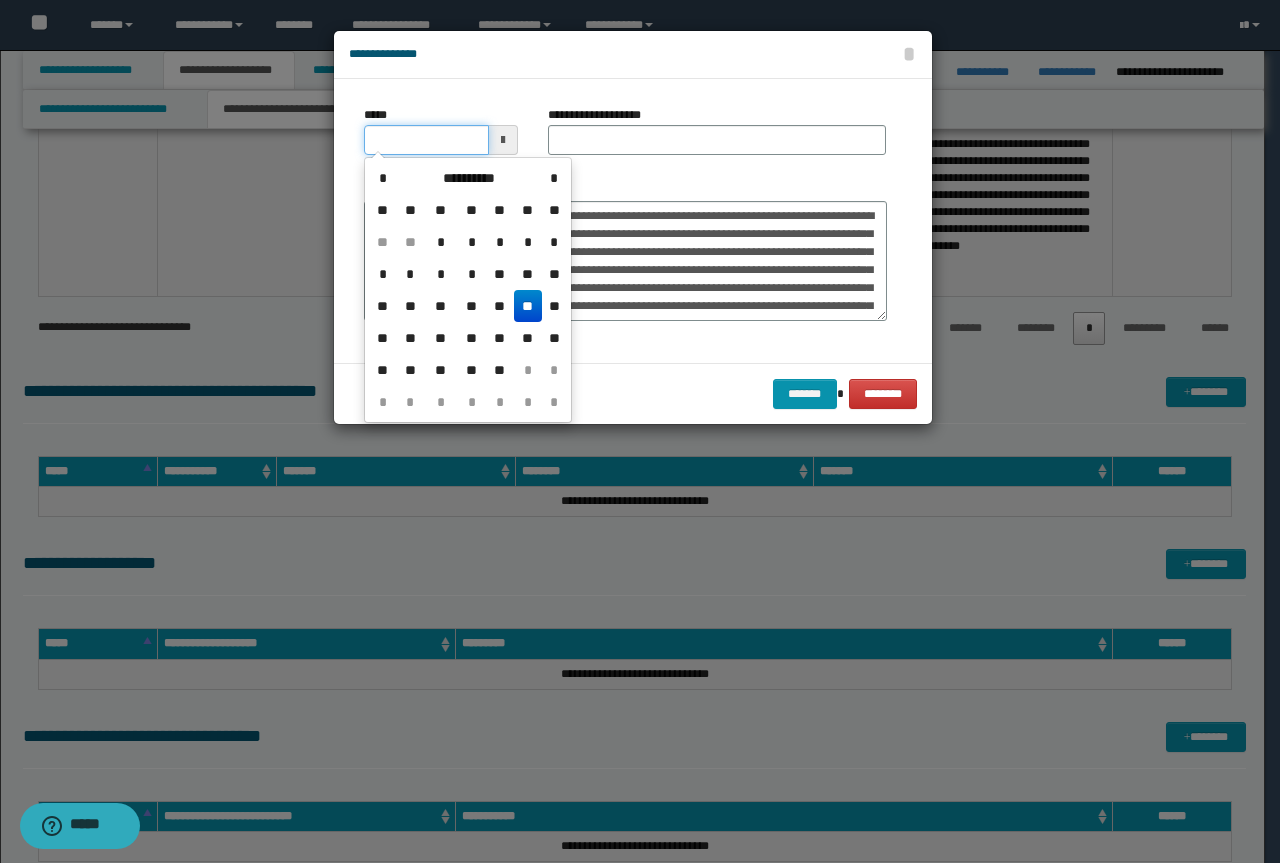 click on "*****" at bounding box center (426, 140) 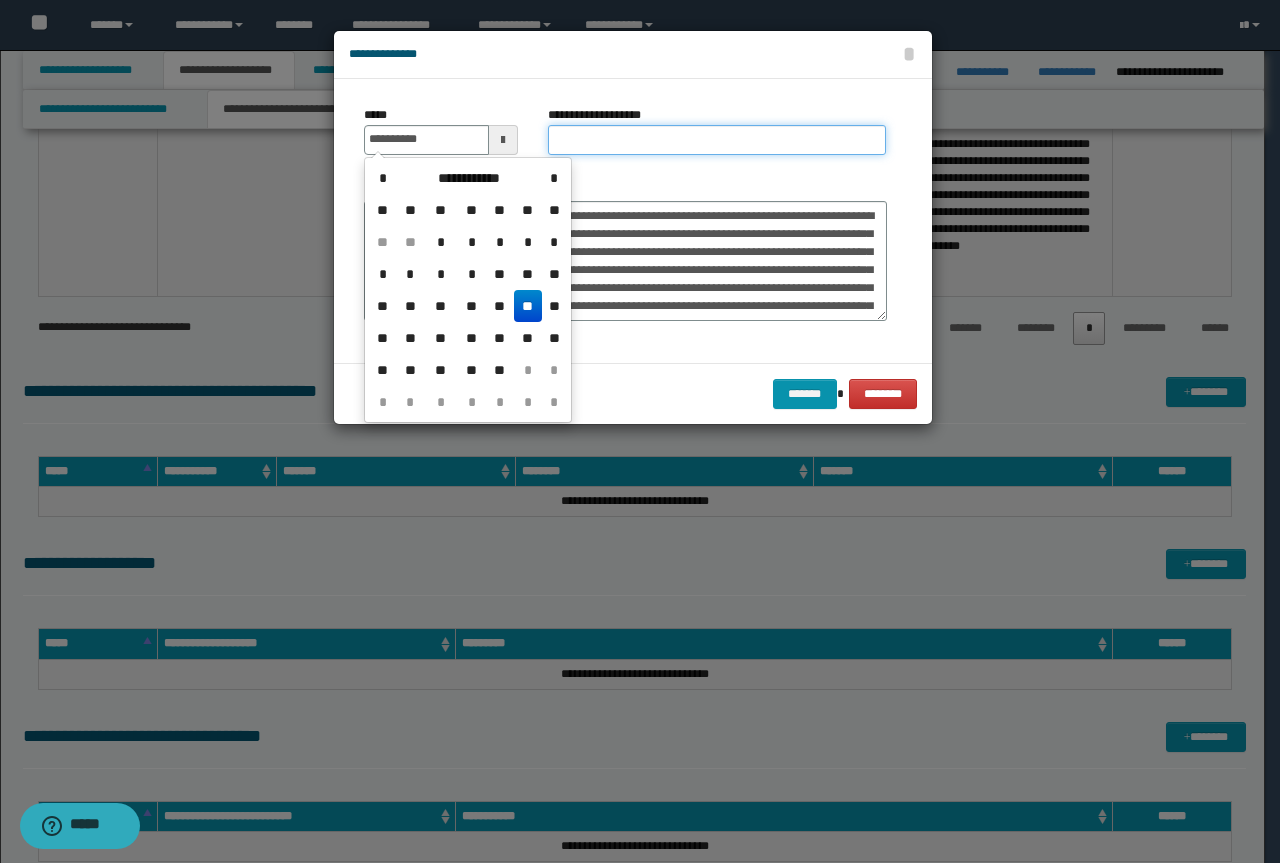type on "**********" 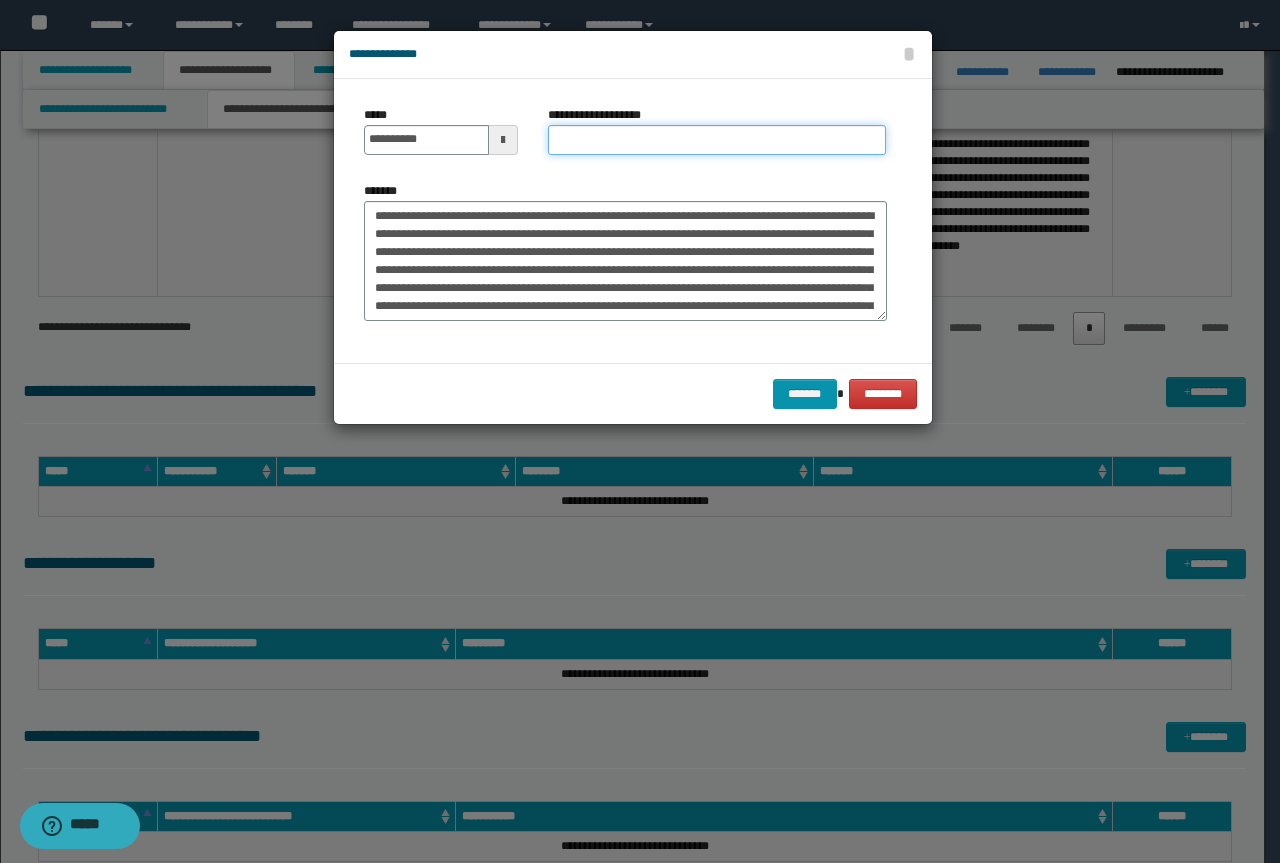 click on "**********" at bounding box center [717, 140] 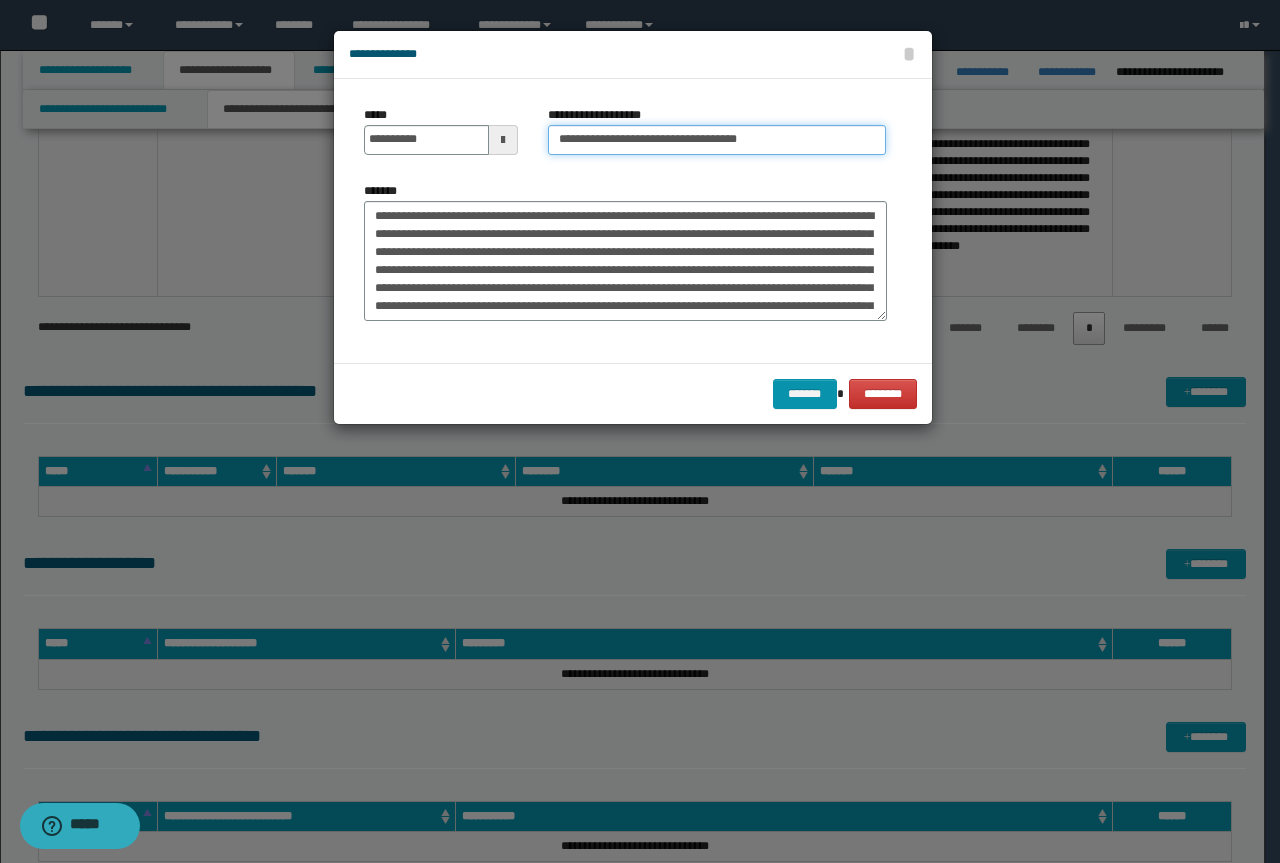 drag, startPoint x: 622, startPoint y: 138, endPoint x: 108, endPoint y: 77, distance: 517.607 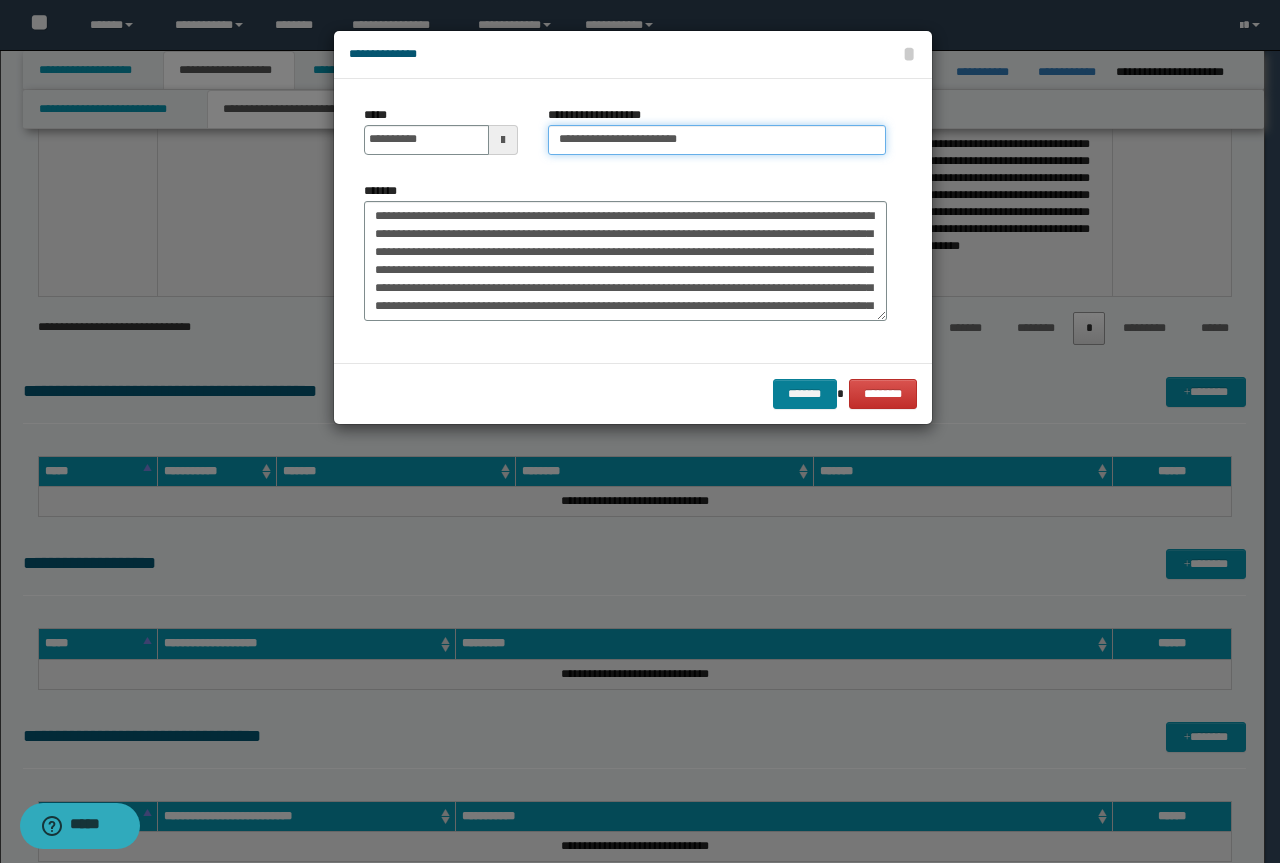 type on "**********" 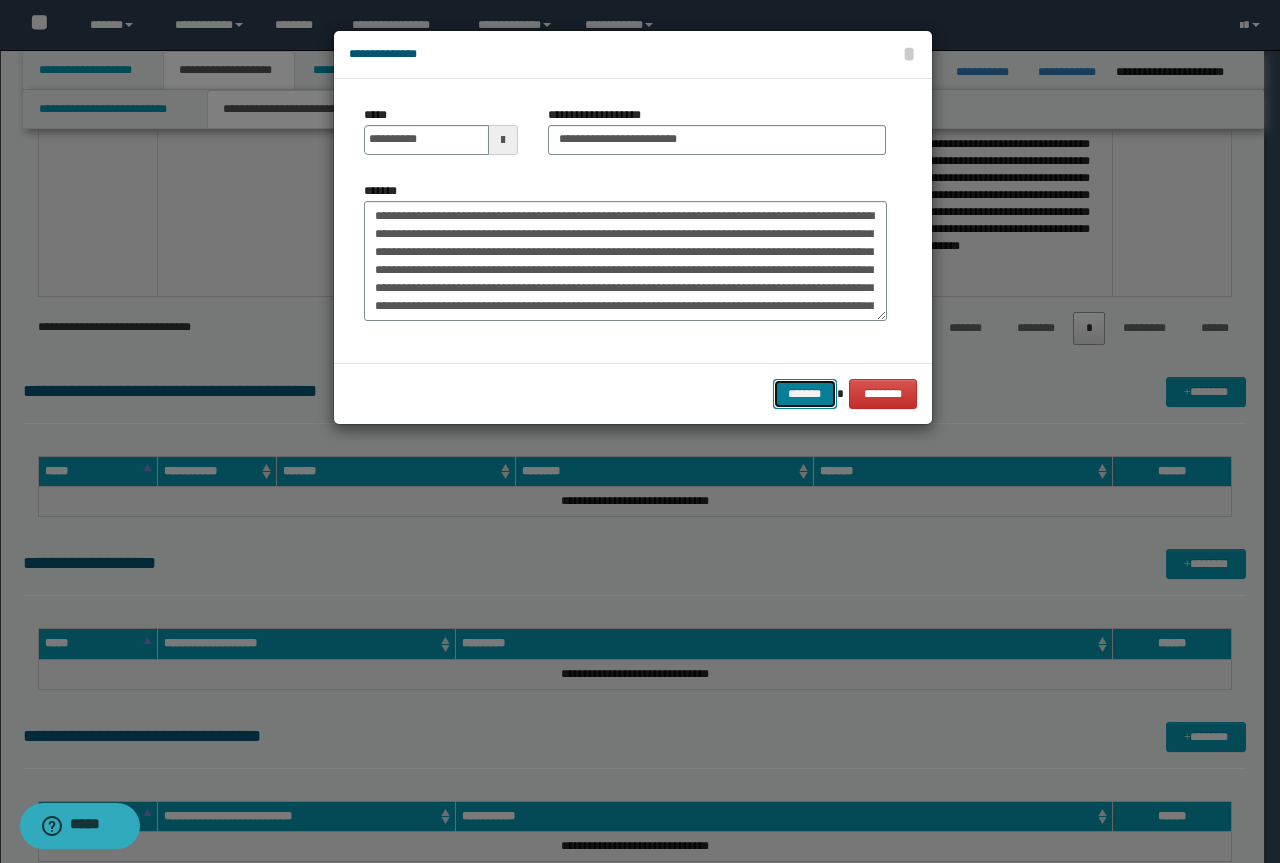 click on "*******" at bounding box center [805, 394] 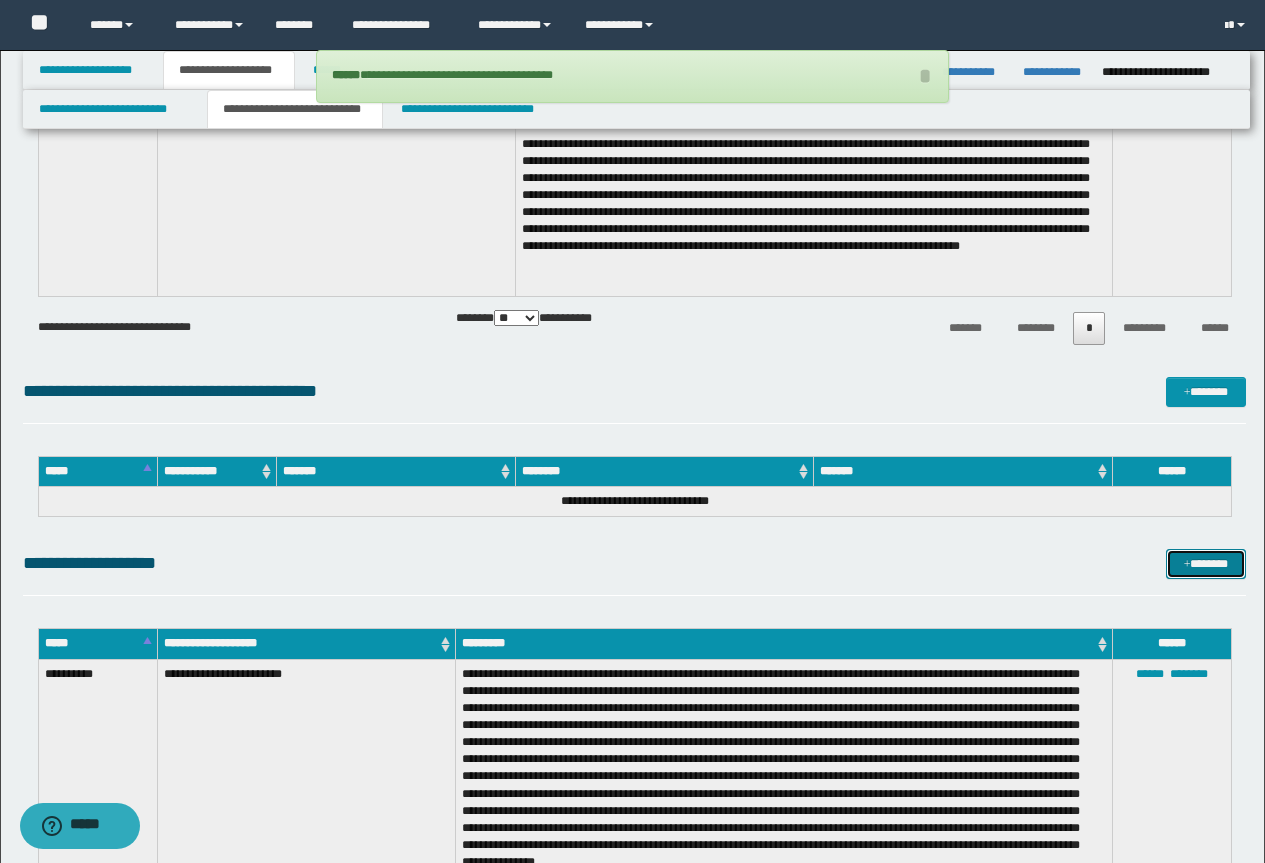click on "*******" at bounding box center (1206, 564) 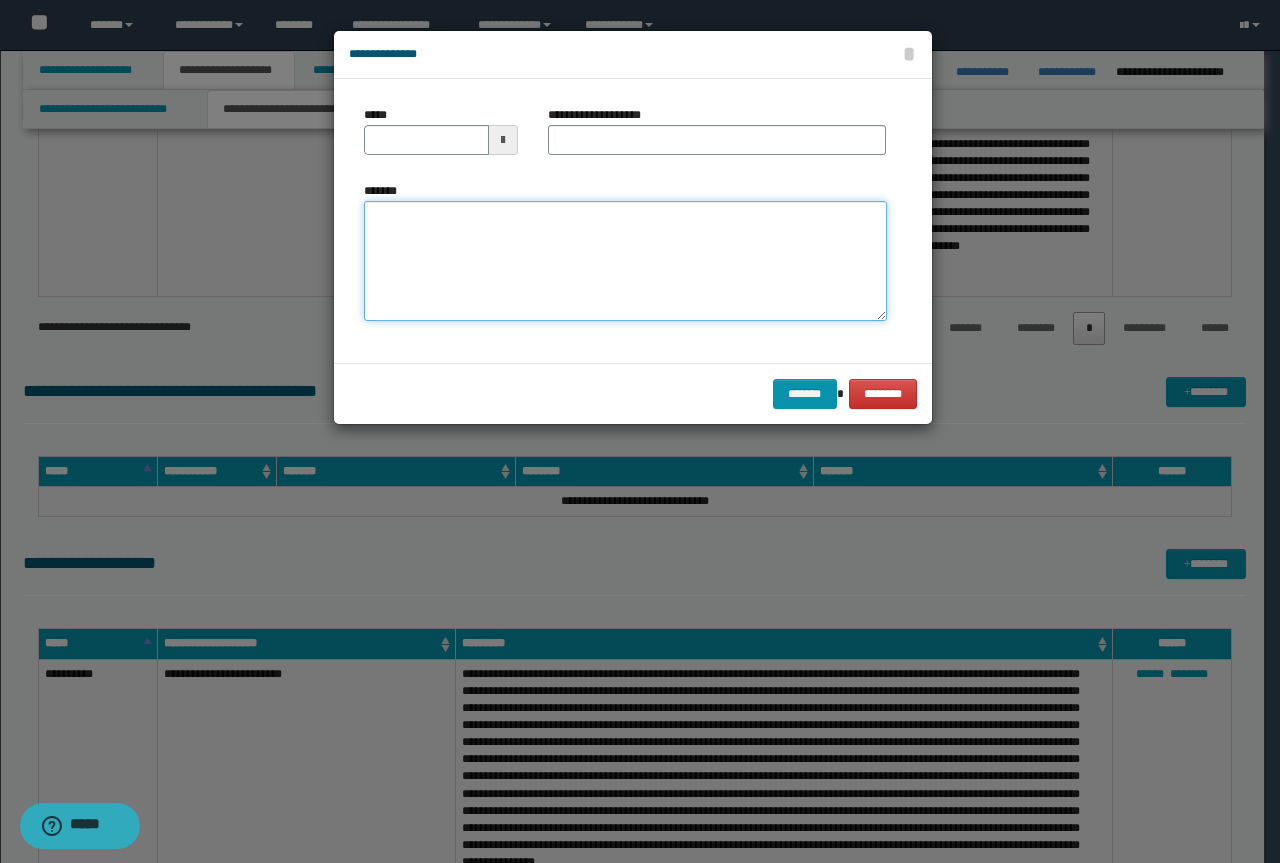 click on "*******" at bounding box center [625, 261] 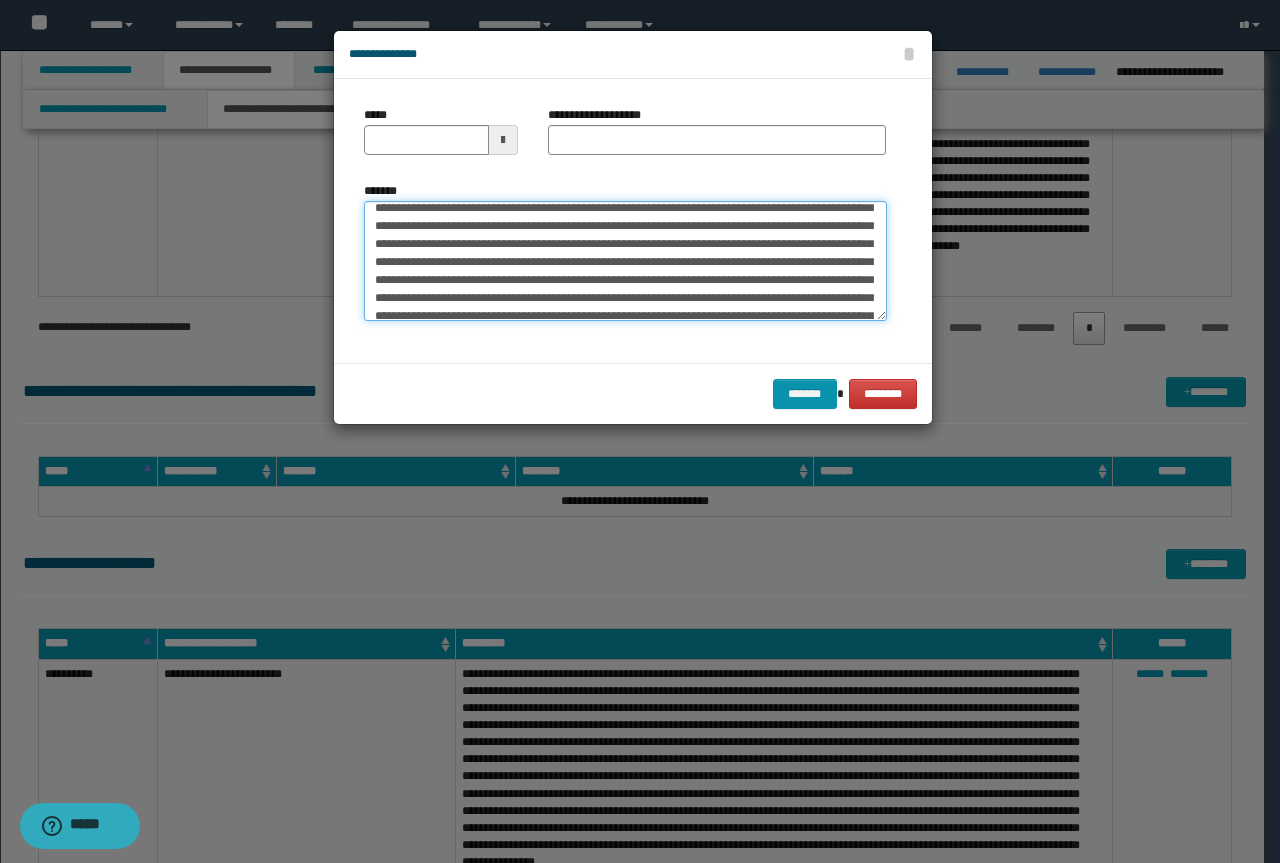 scroll, scrollTop: 0, scrollLeft: 0, axis: both 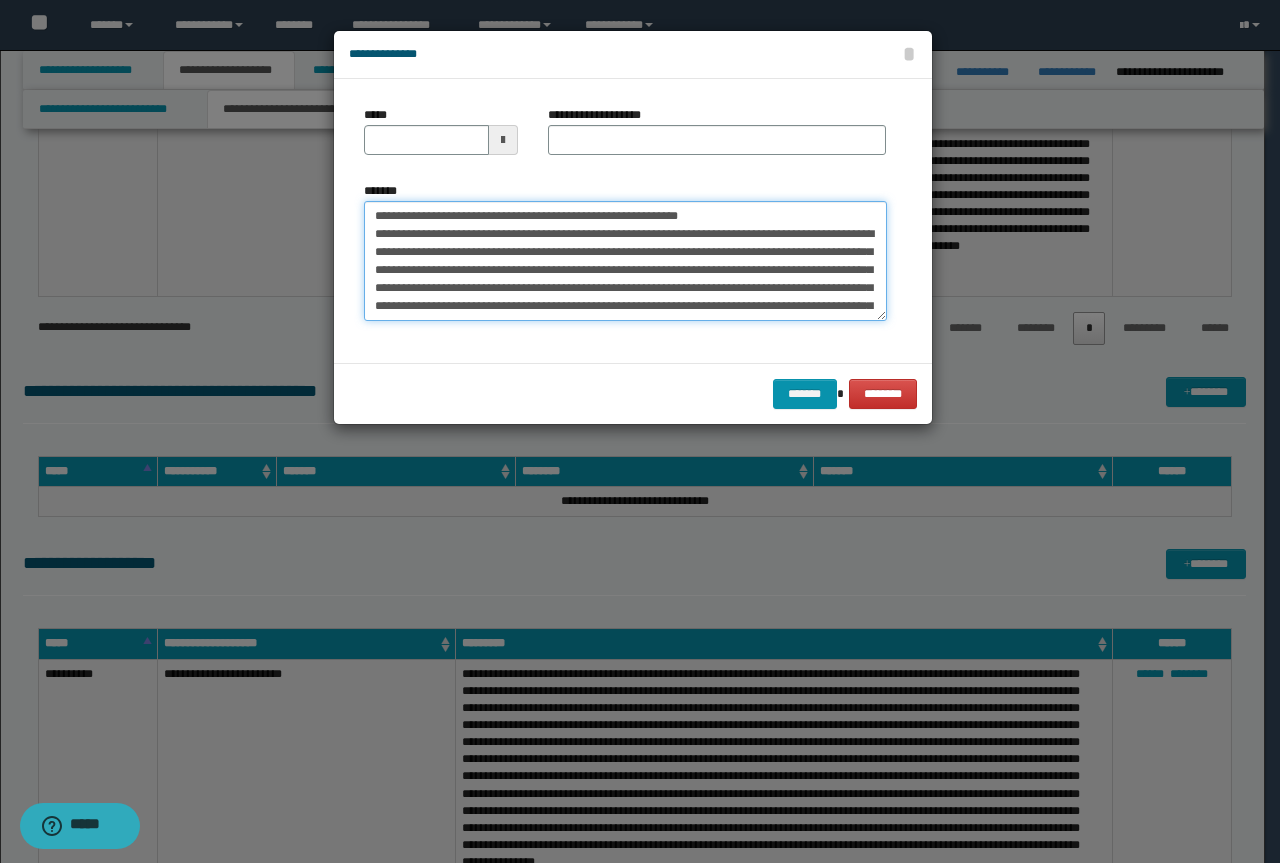 drag, startPoint x: 711, startPoint y: 219, endPoint x: 165, endPoint y: 184, distance: 547.12067 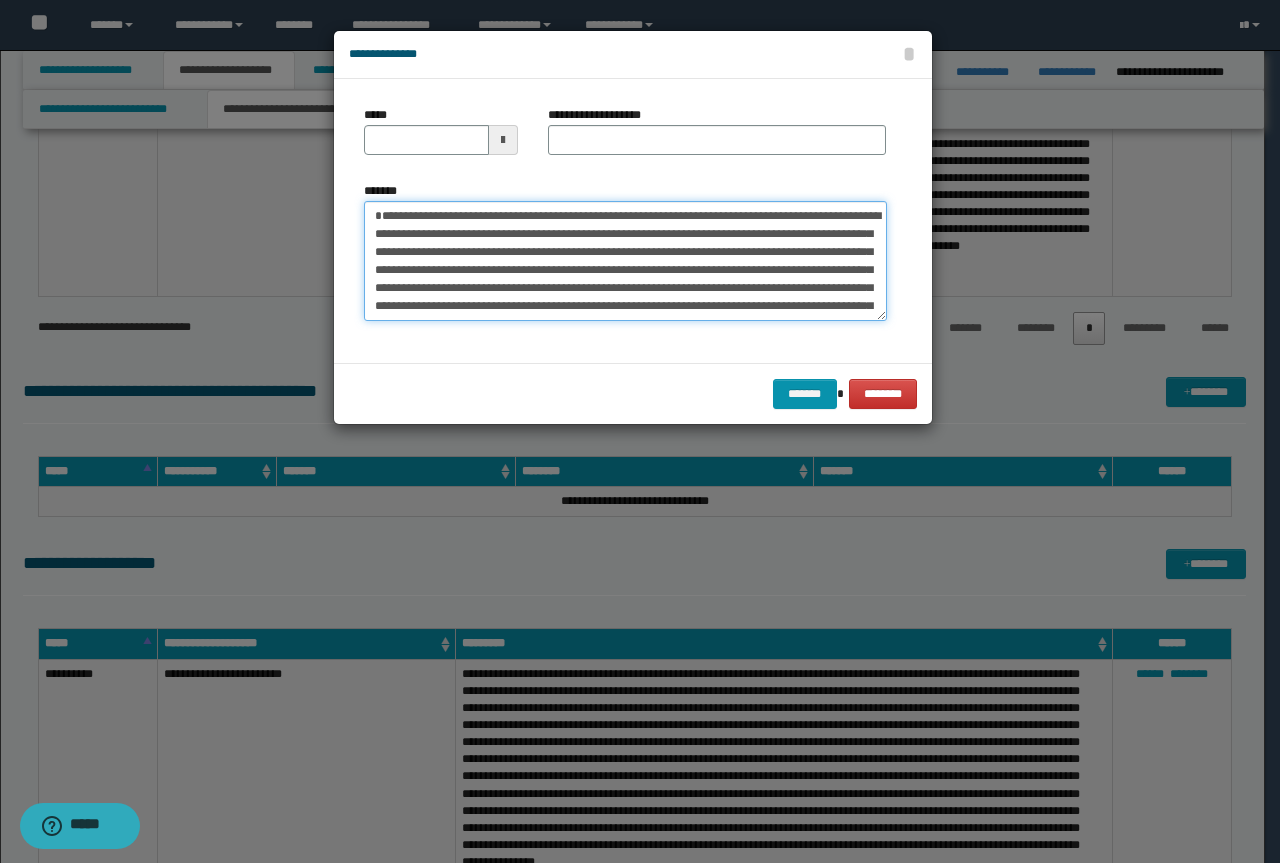 type on "**********" 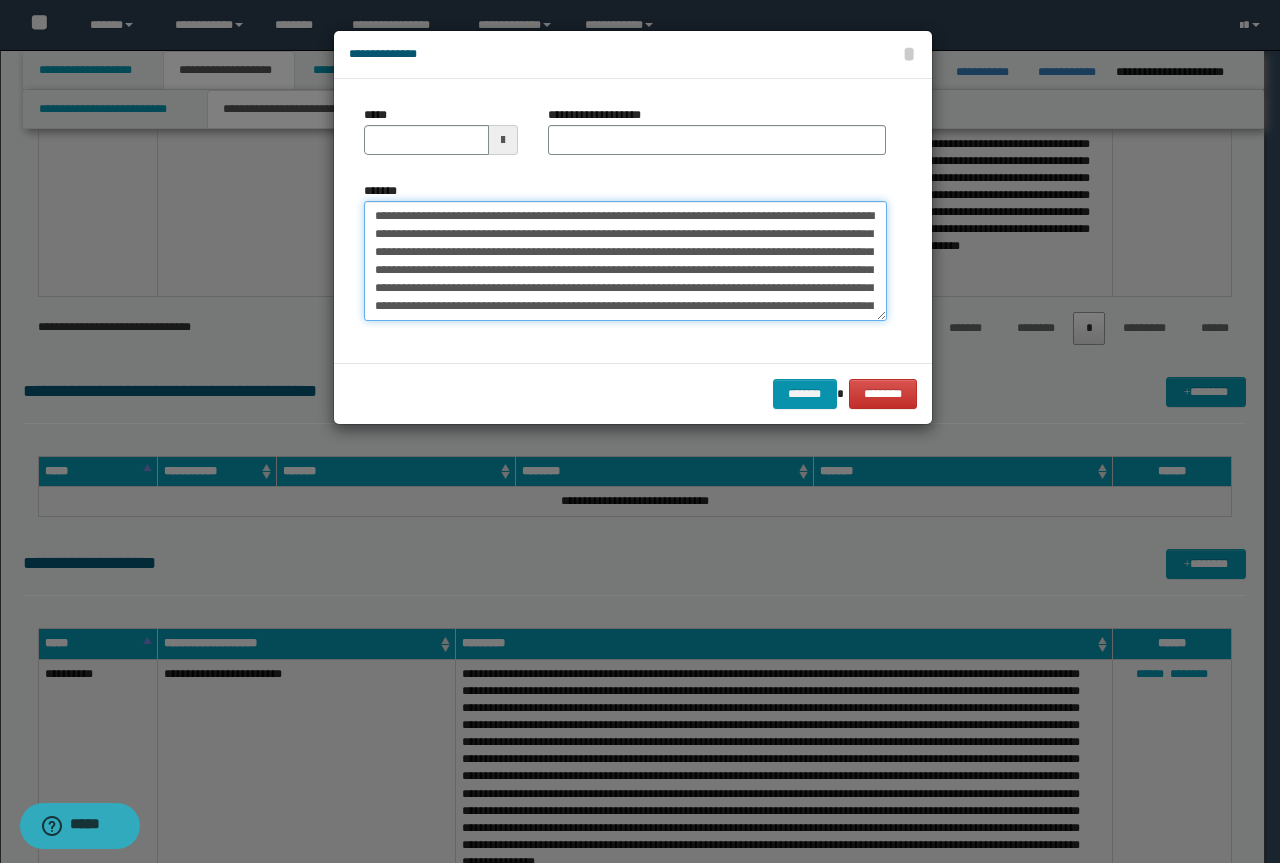 type 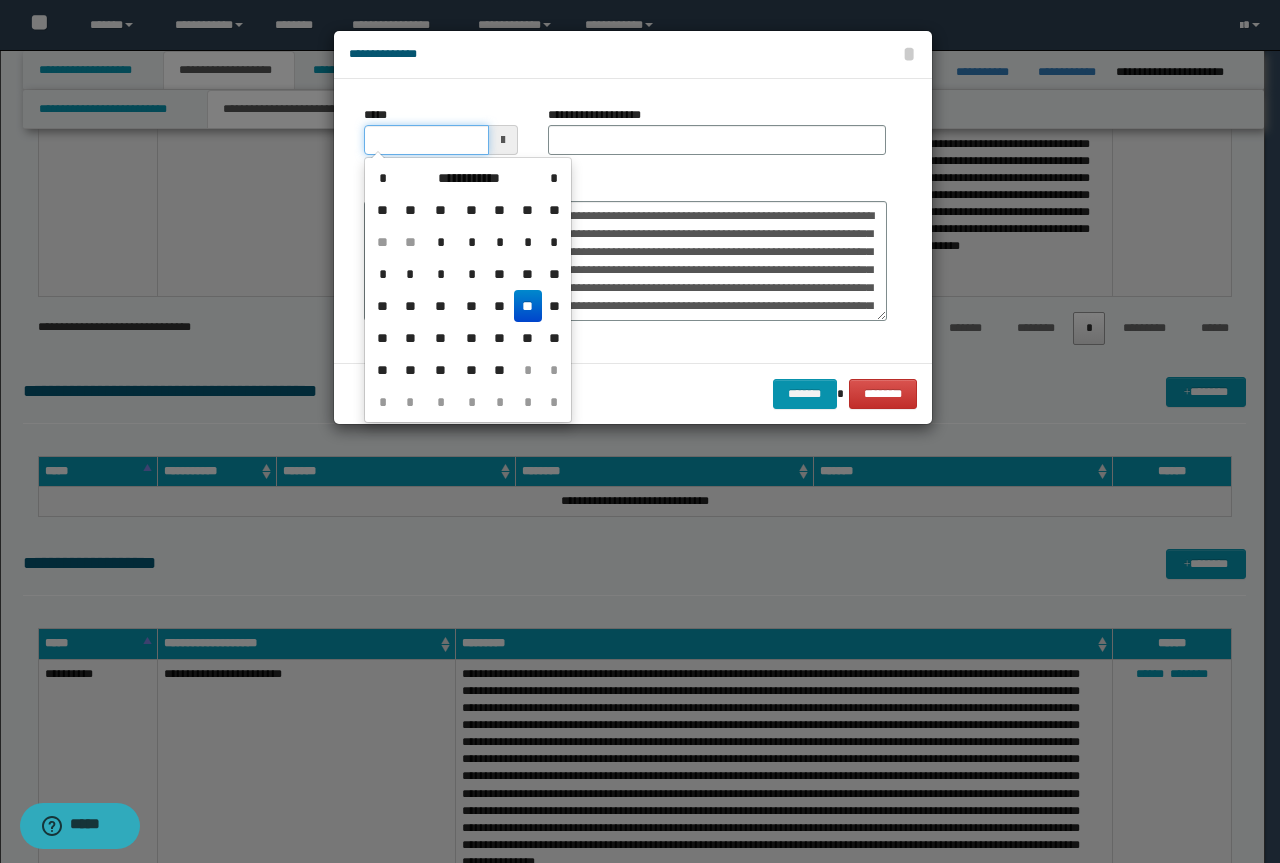 click on "*****" at bounding box center (426, 140) 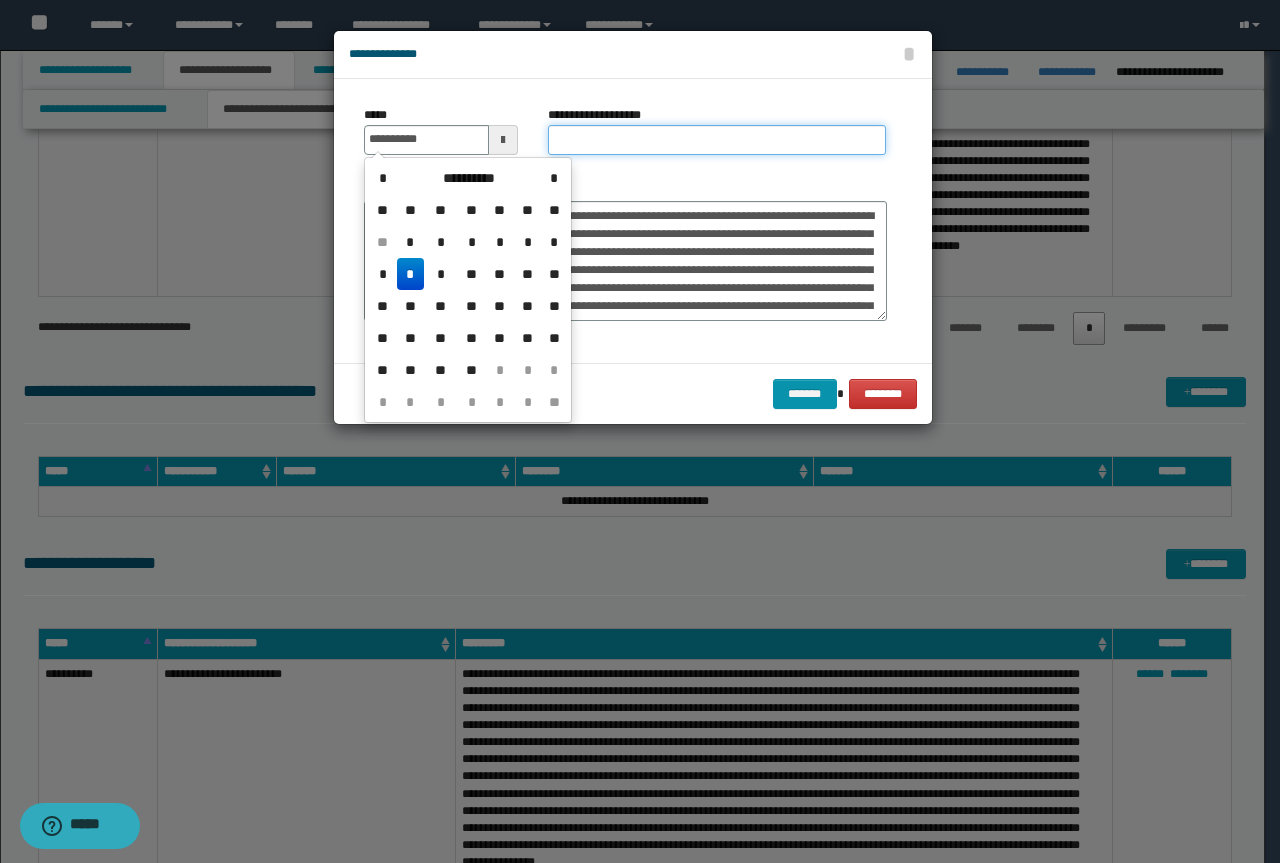type on "**********" 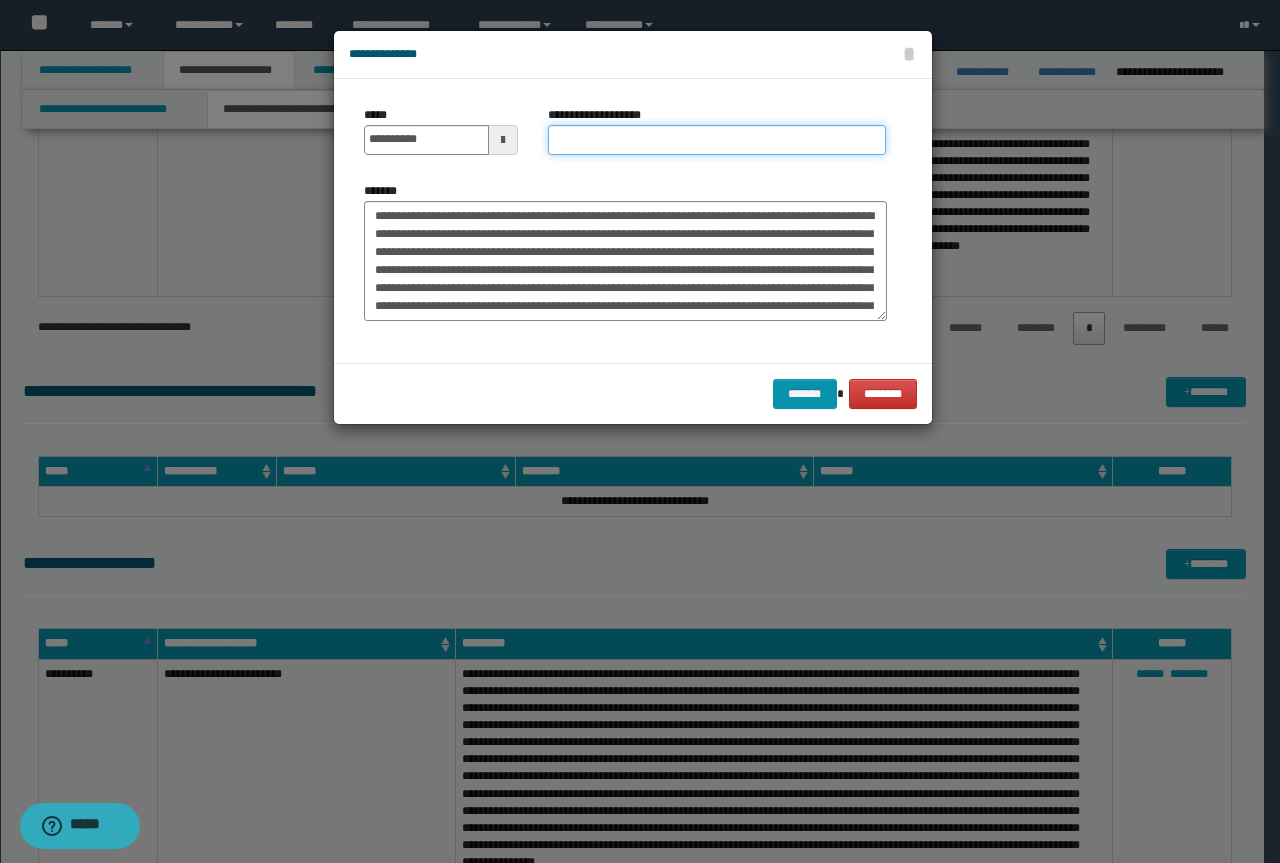paste on "**********" 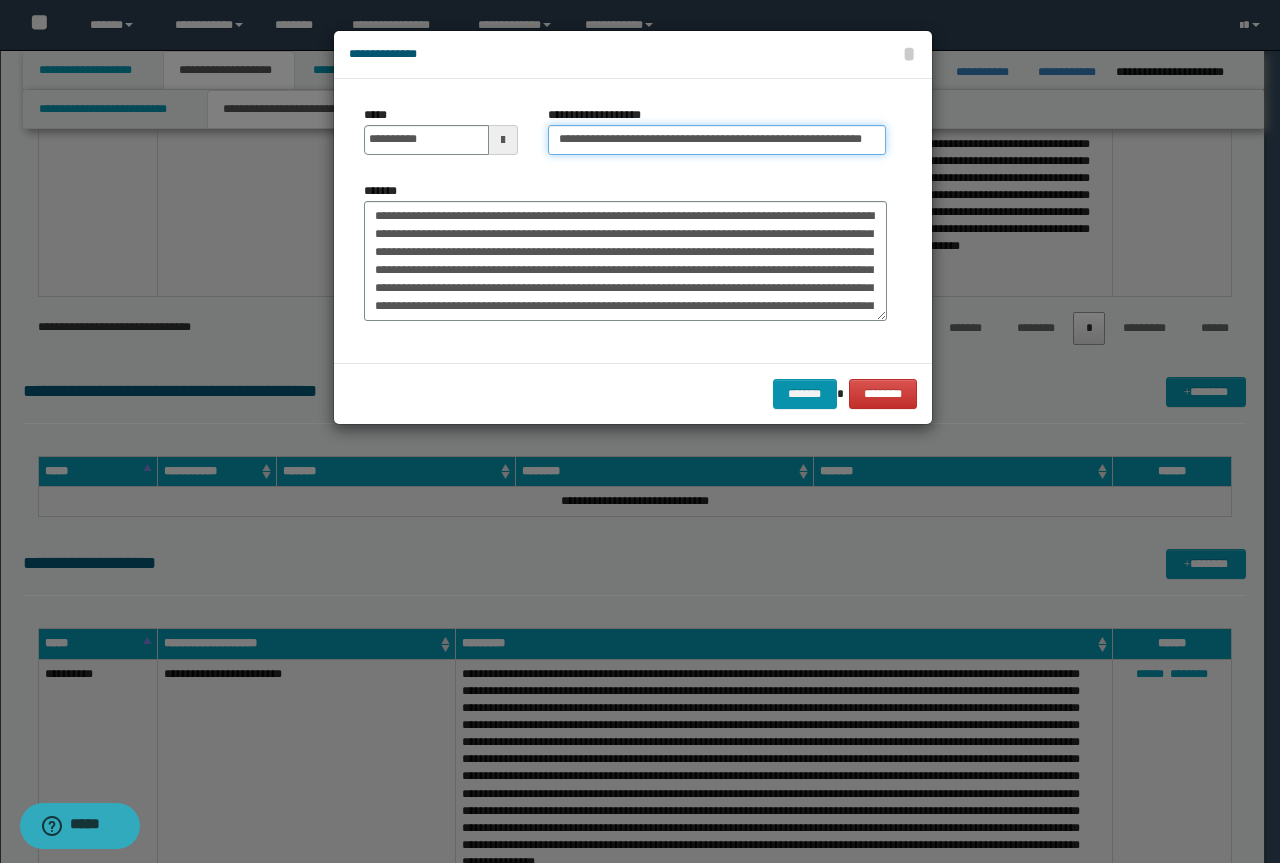 scroll, scrollTop: 0, scrollLeft: 0, axis: both 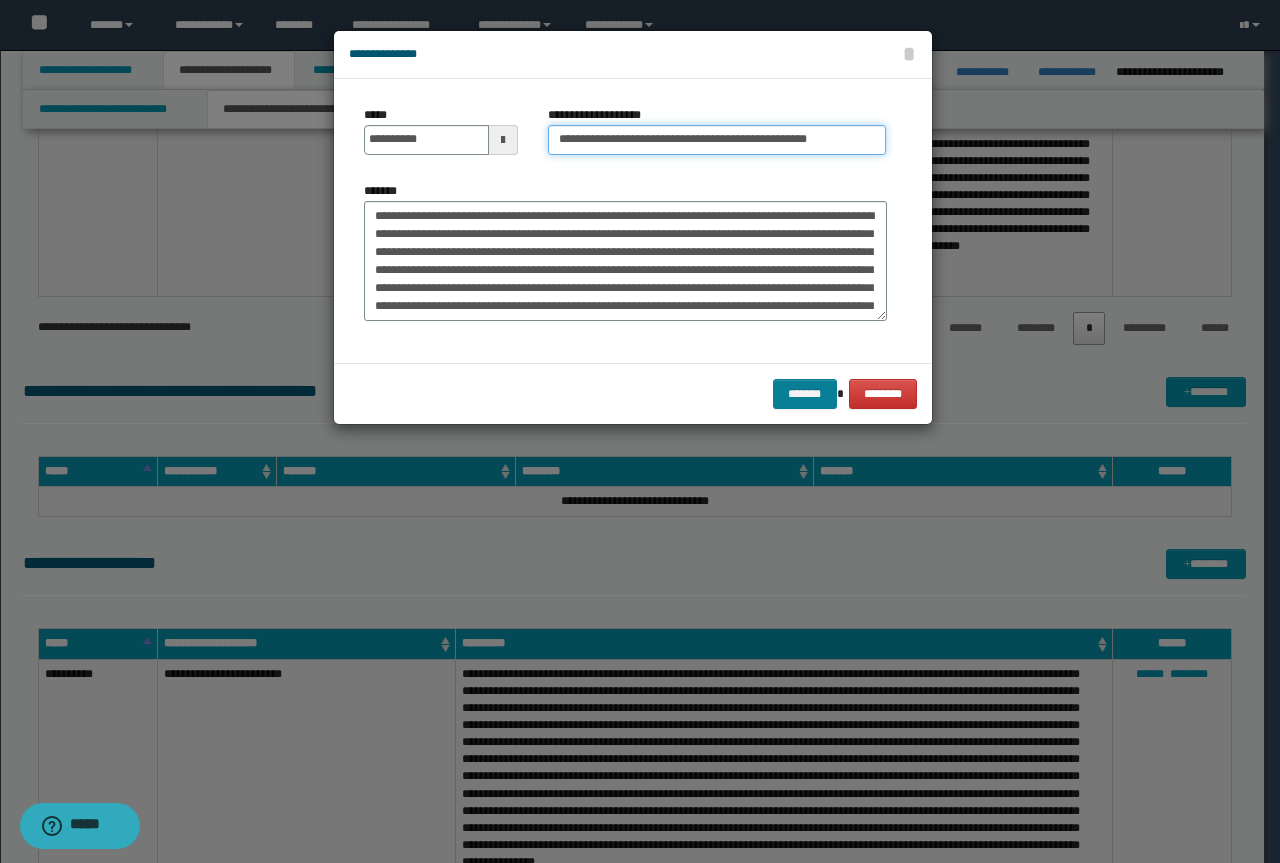 type on "**********" 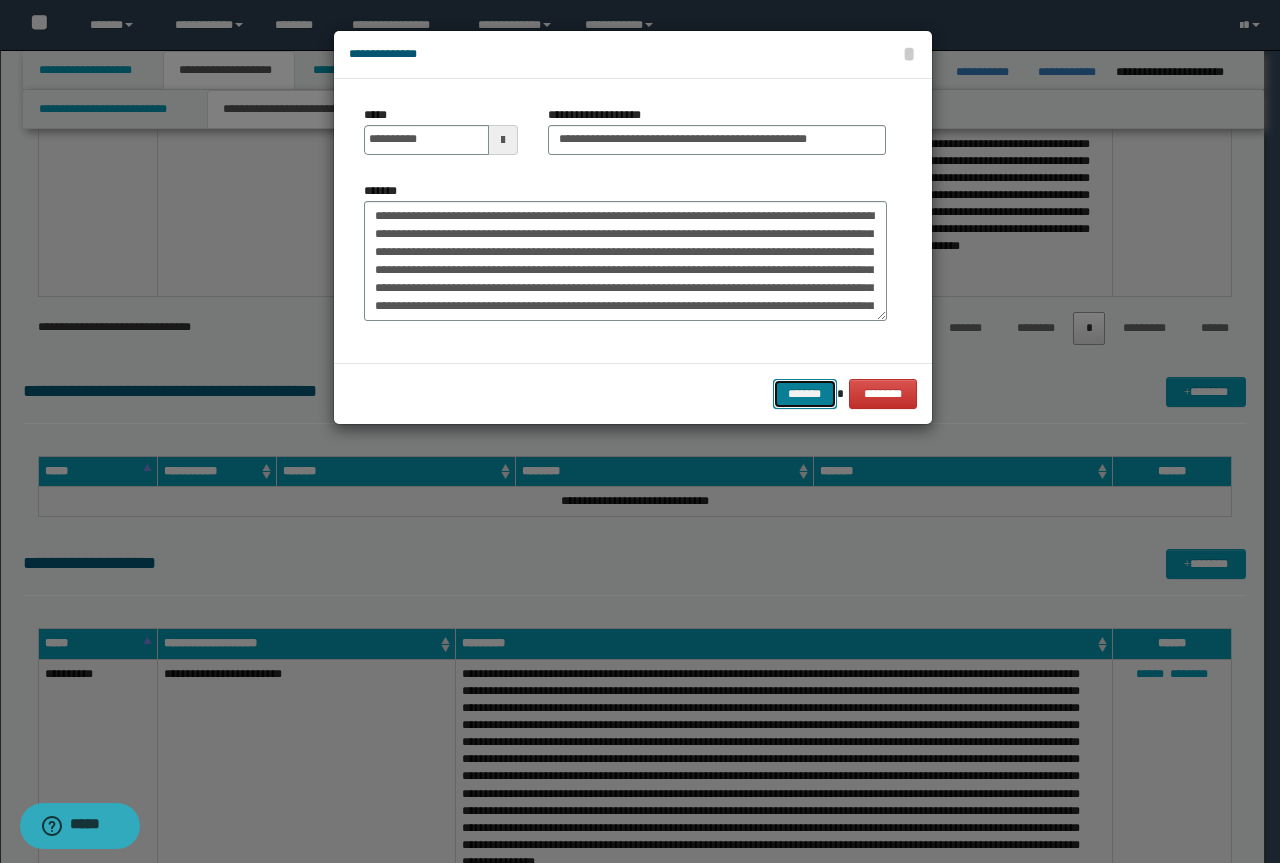 click on "*******" at bounding box center (805, 394) 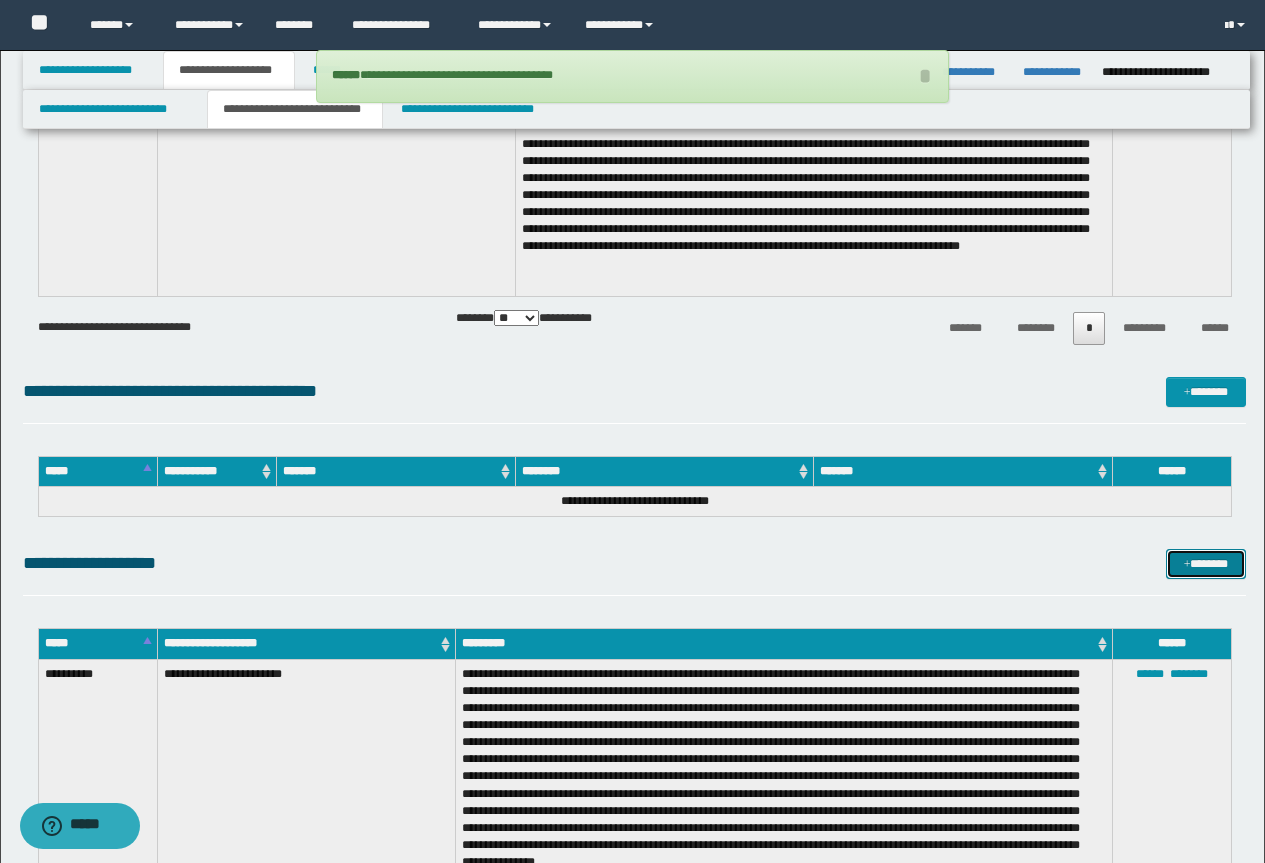 click on "*******" at bounding box center [1206, 564] 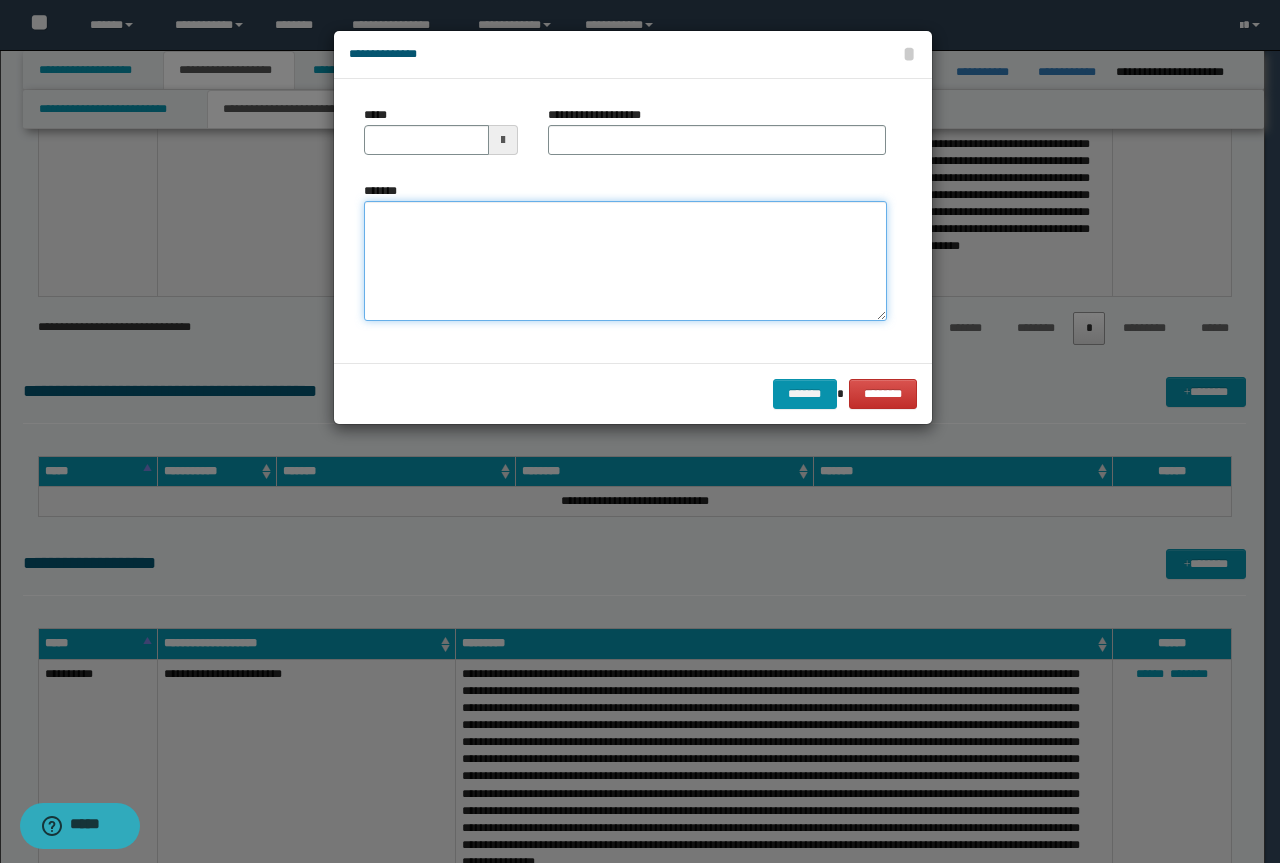 click on "*******" at bounding box center [625, 261] 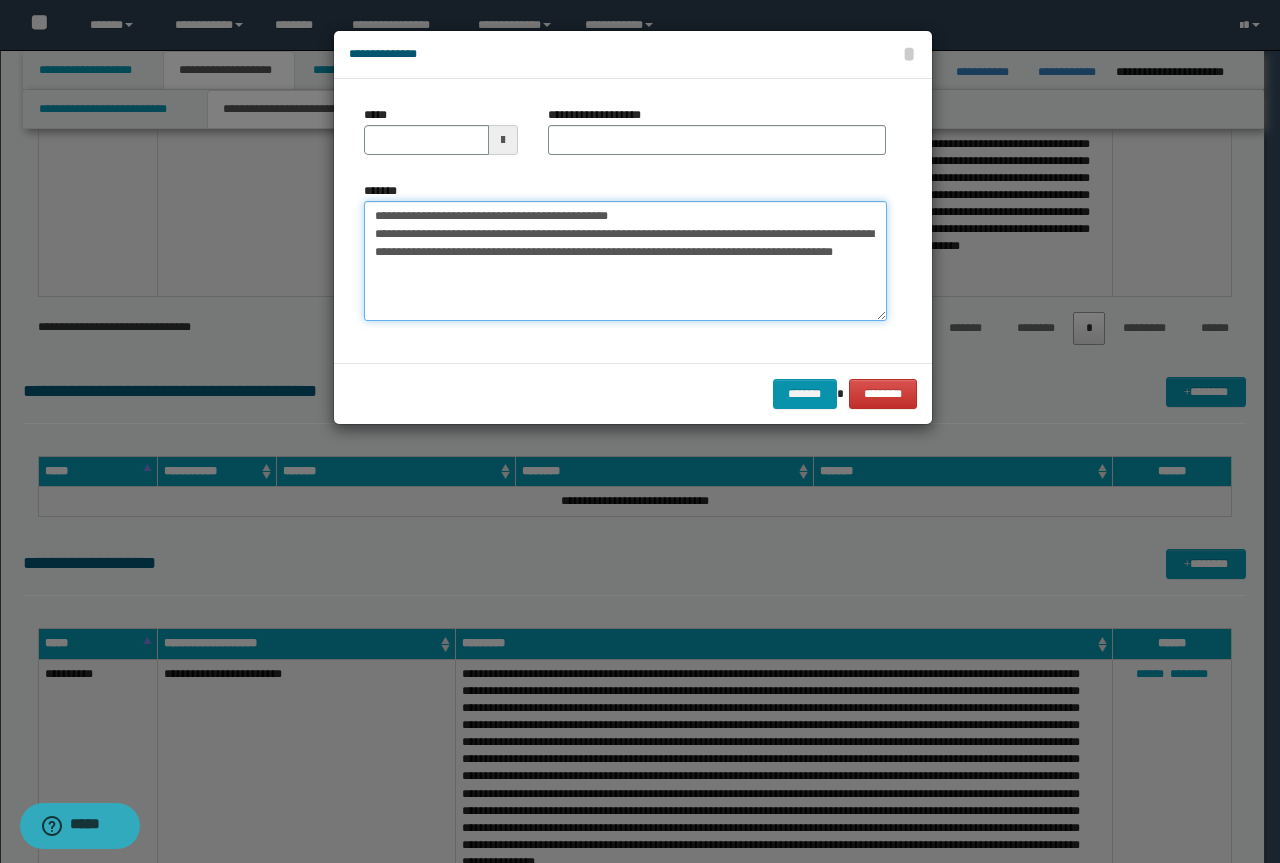 drag, startPoint x: 663, startPoint y: 215, endPoint x: 275, endPoint y: 205, distance: 388.12885 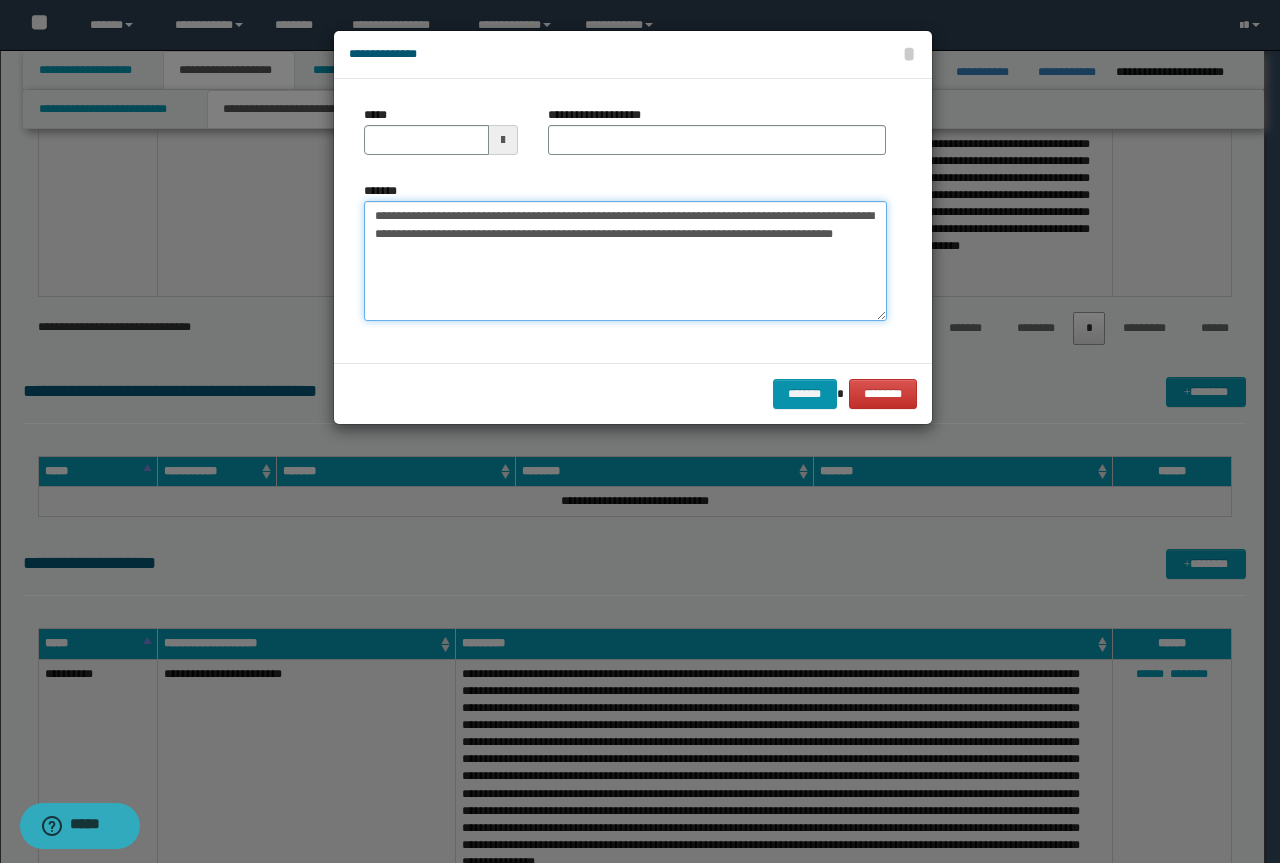 type on "**********" 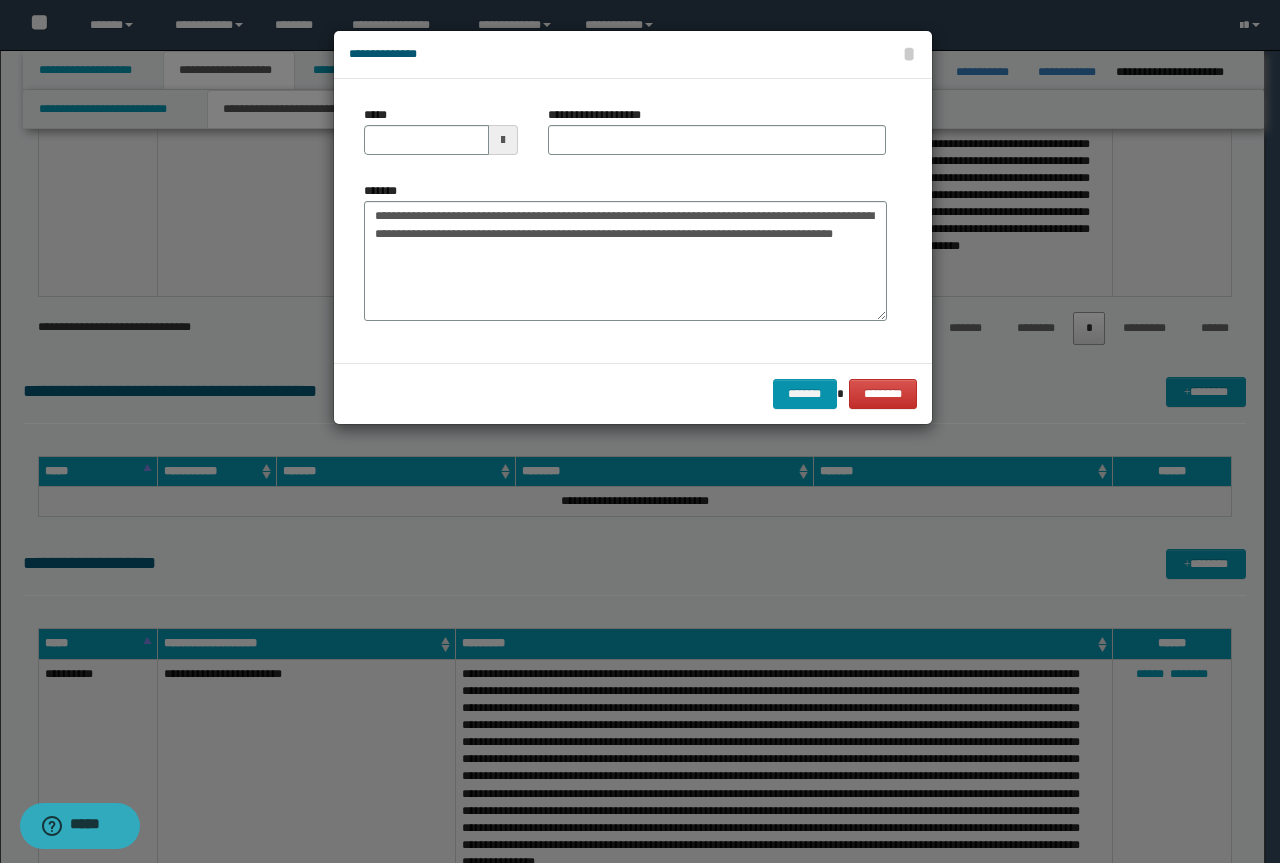 click on "*****" at bounding box center (441, 138) 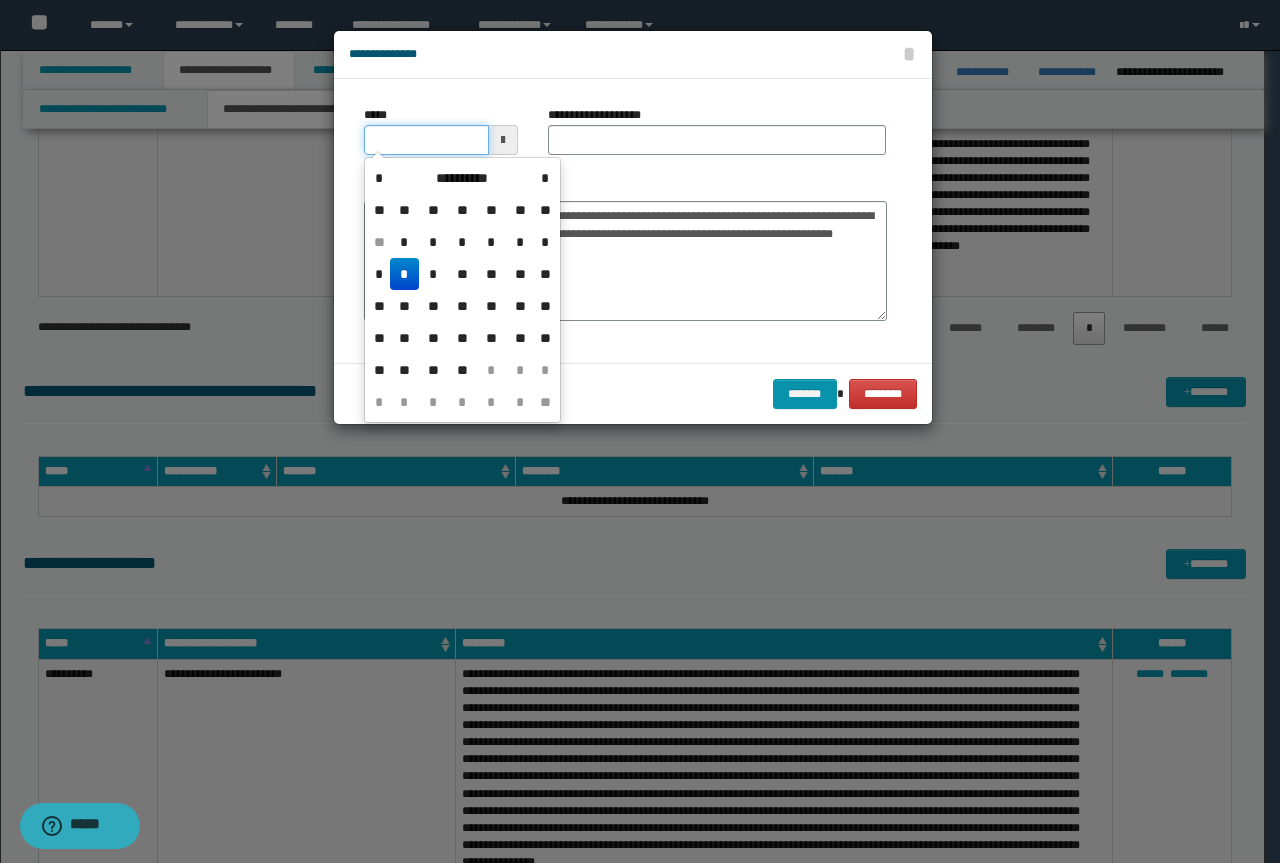 click on "*****" at bounding box center [426, 140] 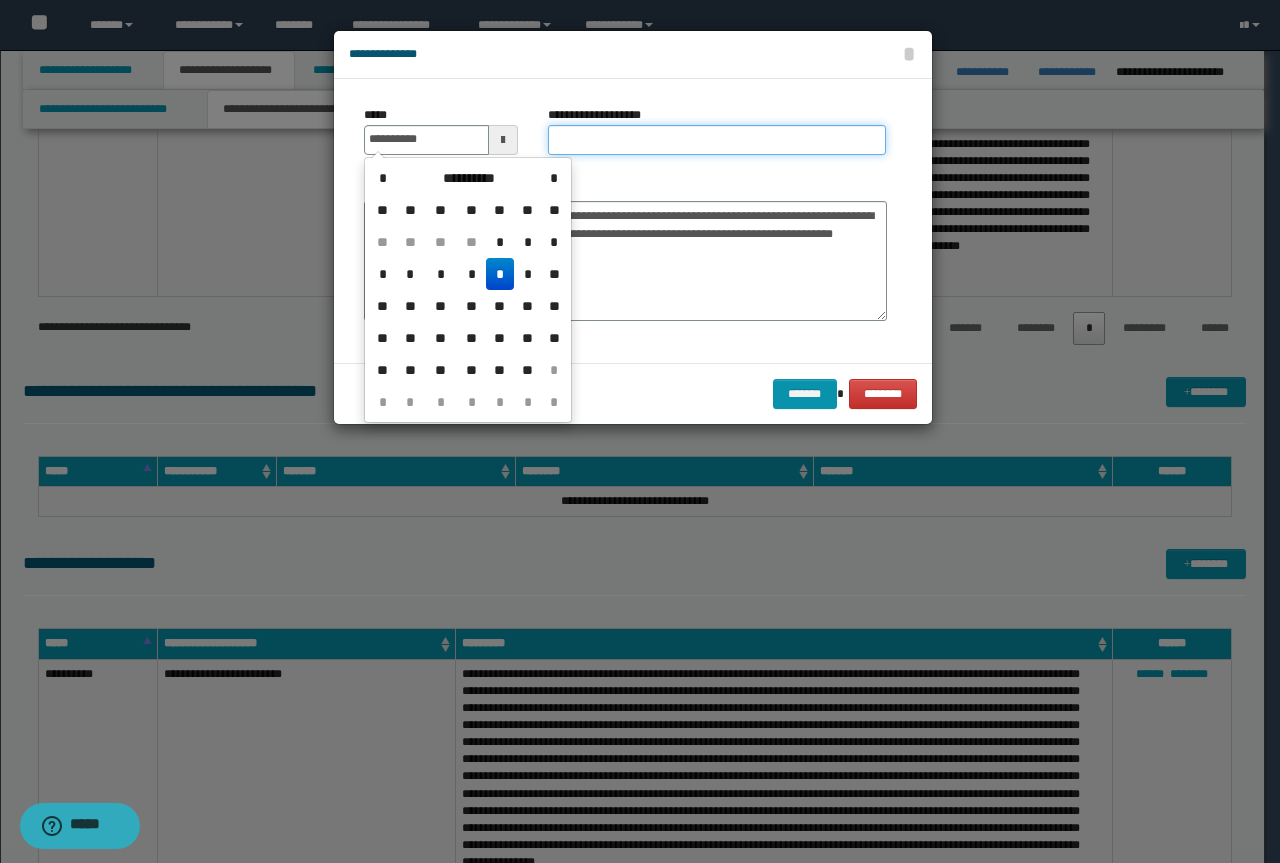 type on "**********" 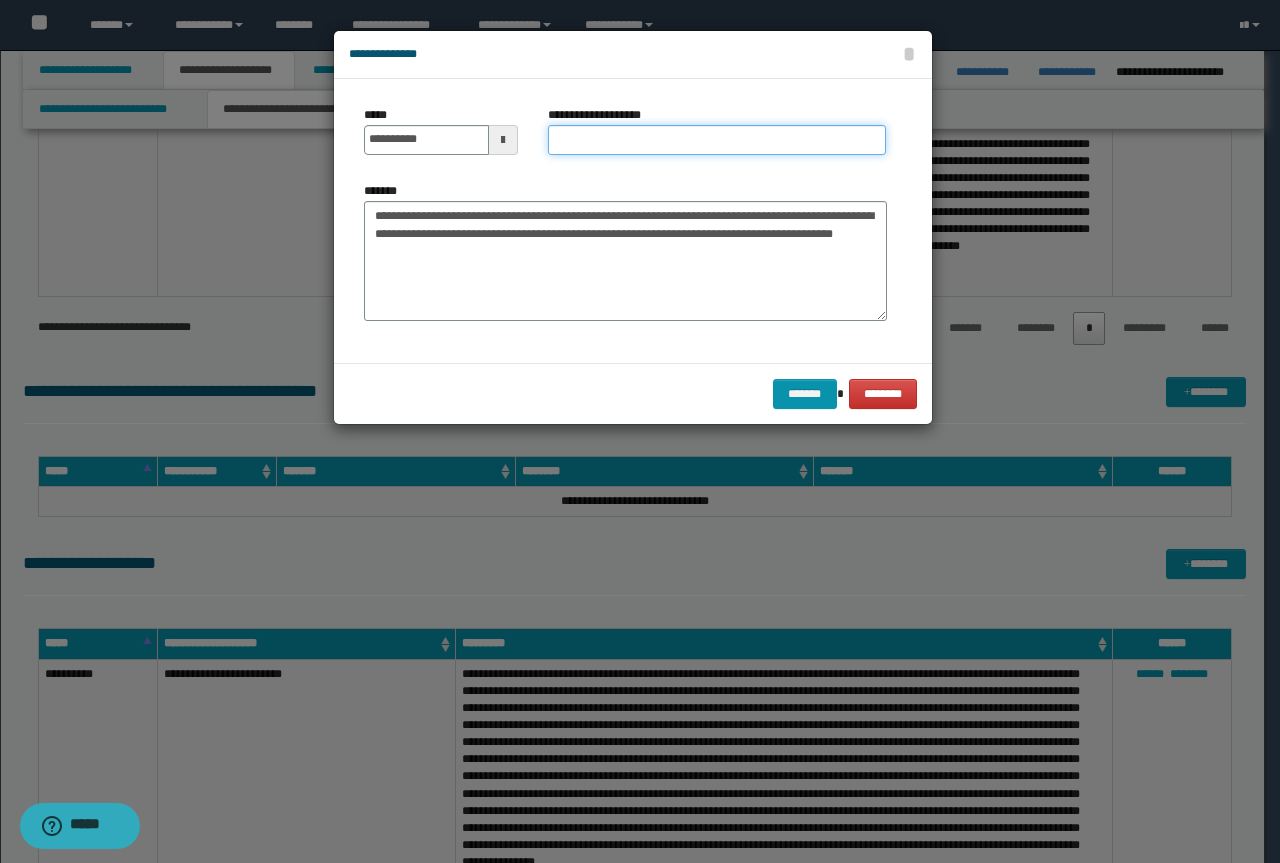paste on "**********" 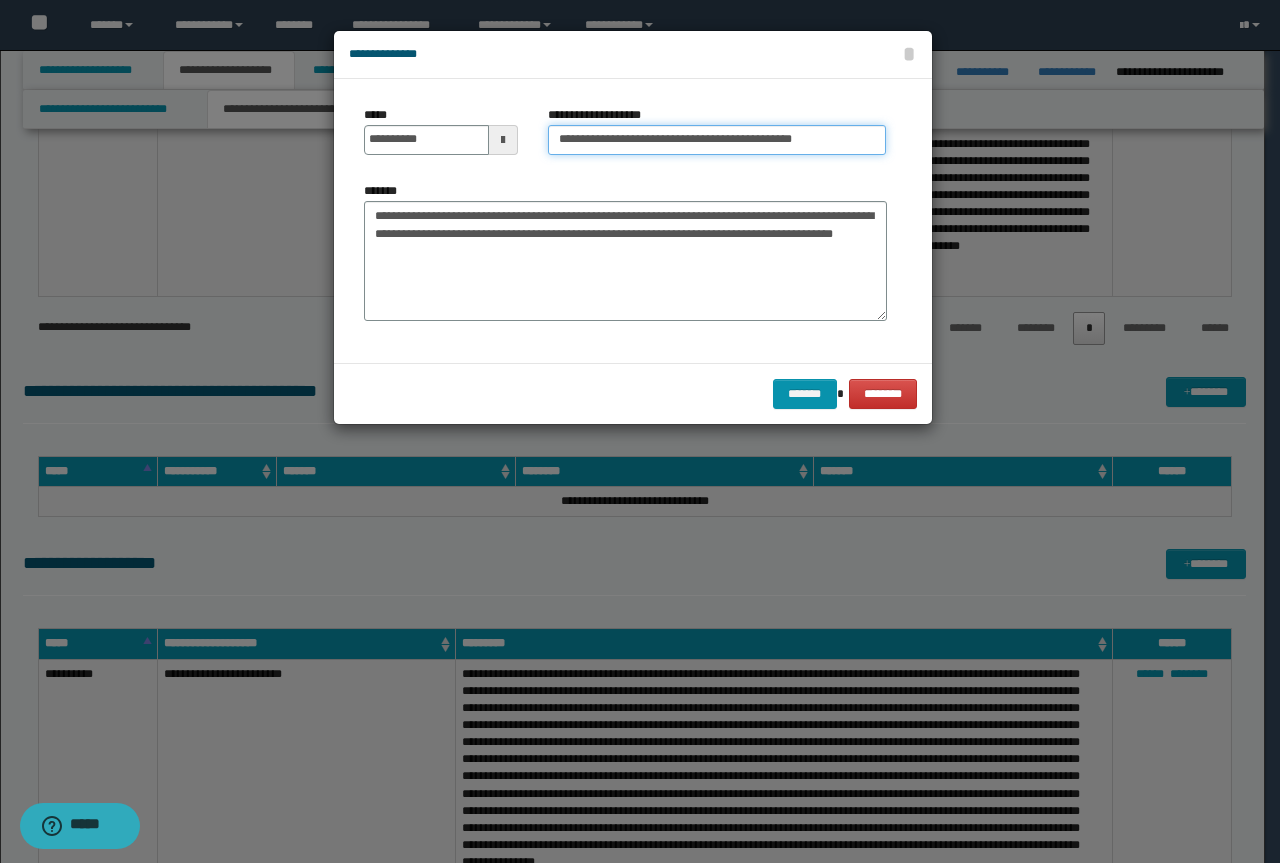 drag, startPoint x: 626, startPoint y: 143, endPoint x: 93, endPoint y: 133, distance: 533.0938 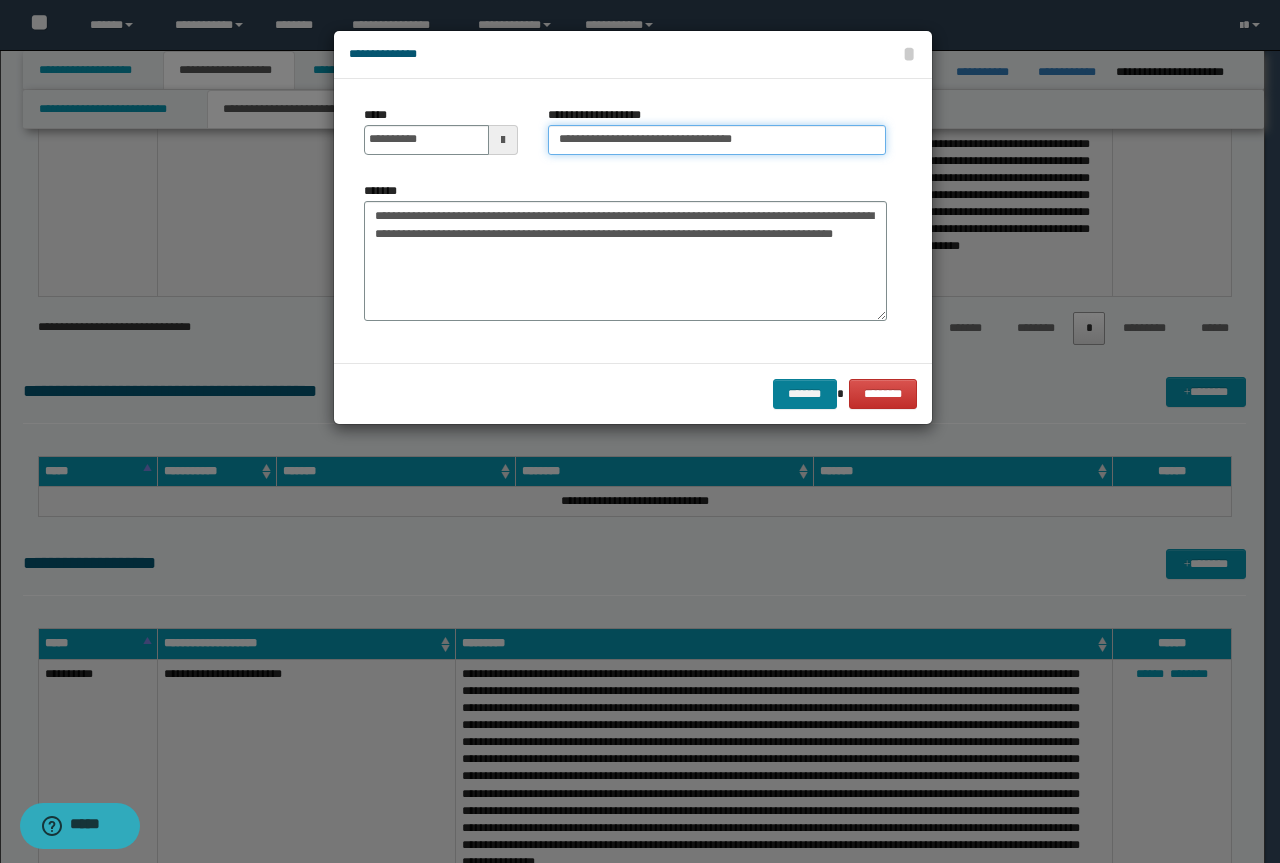 type on "**********" 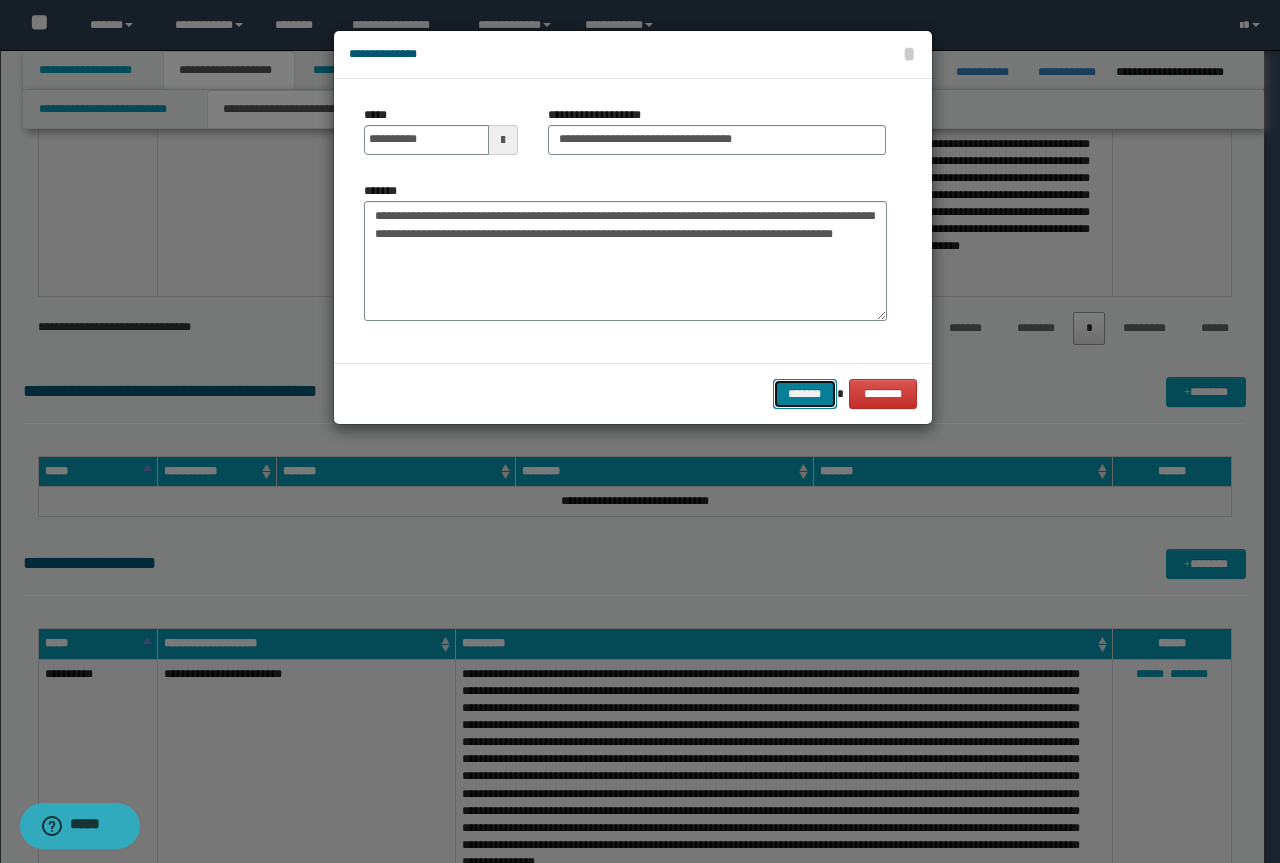 click on "*******" at bounding box center (805, 394) 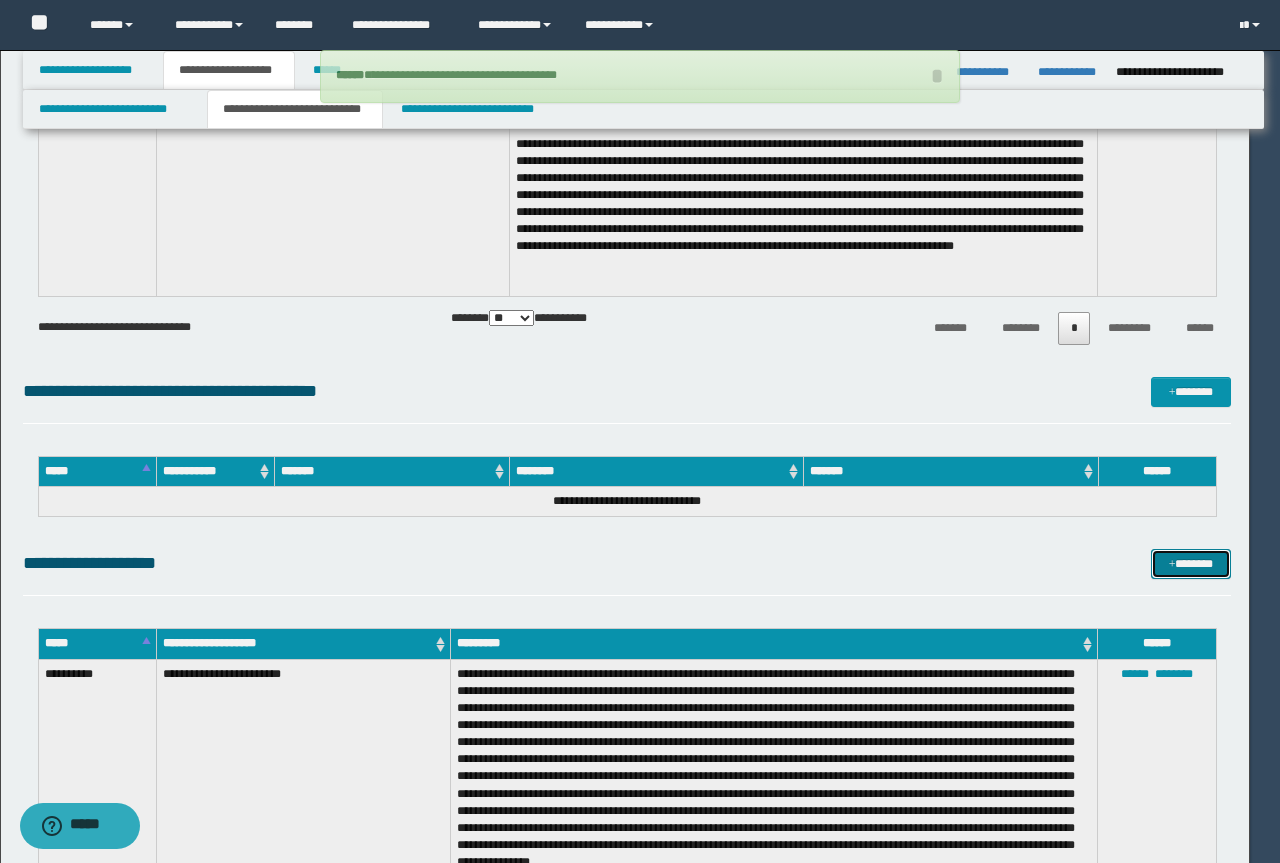 type 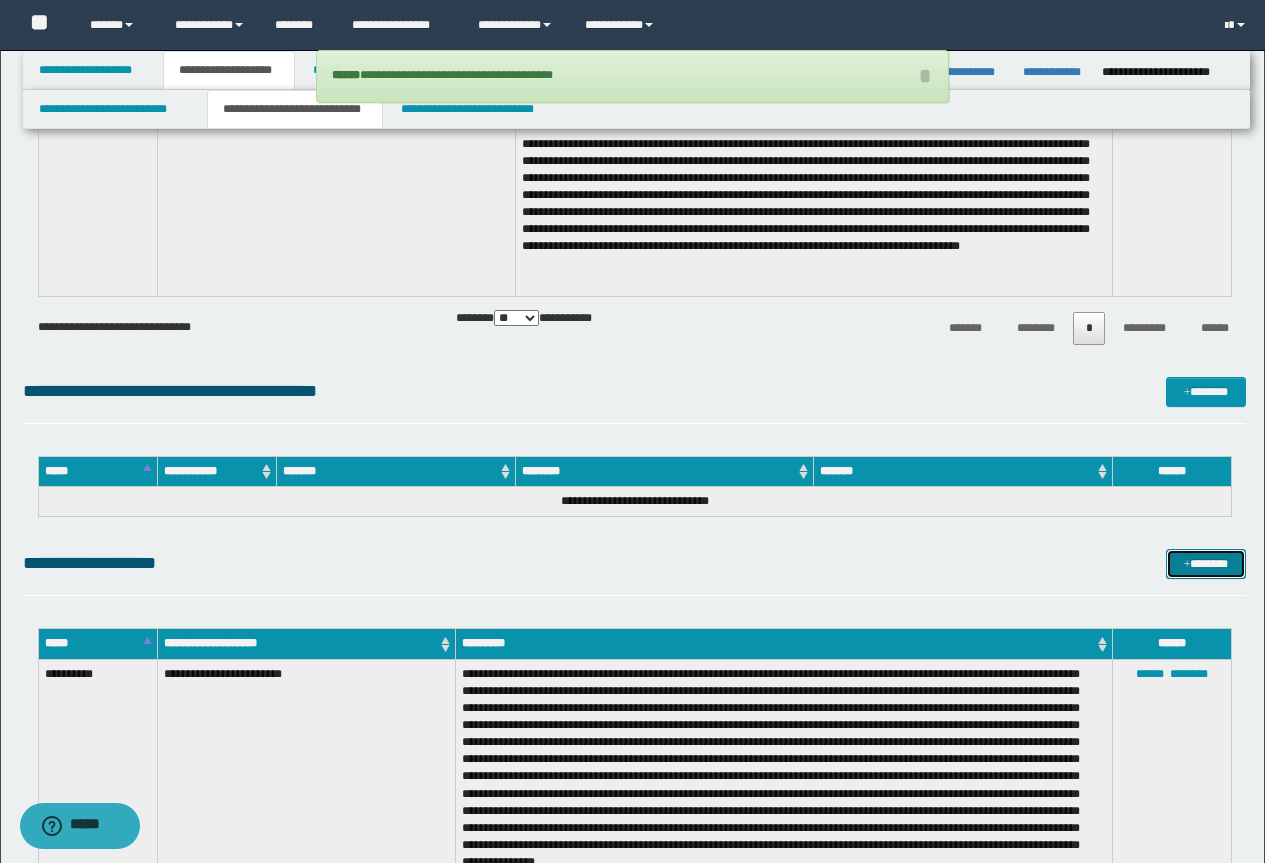 click on "*******" at bounding box center [1206, 564] 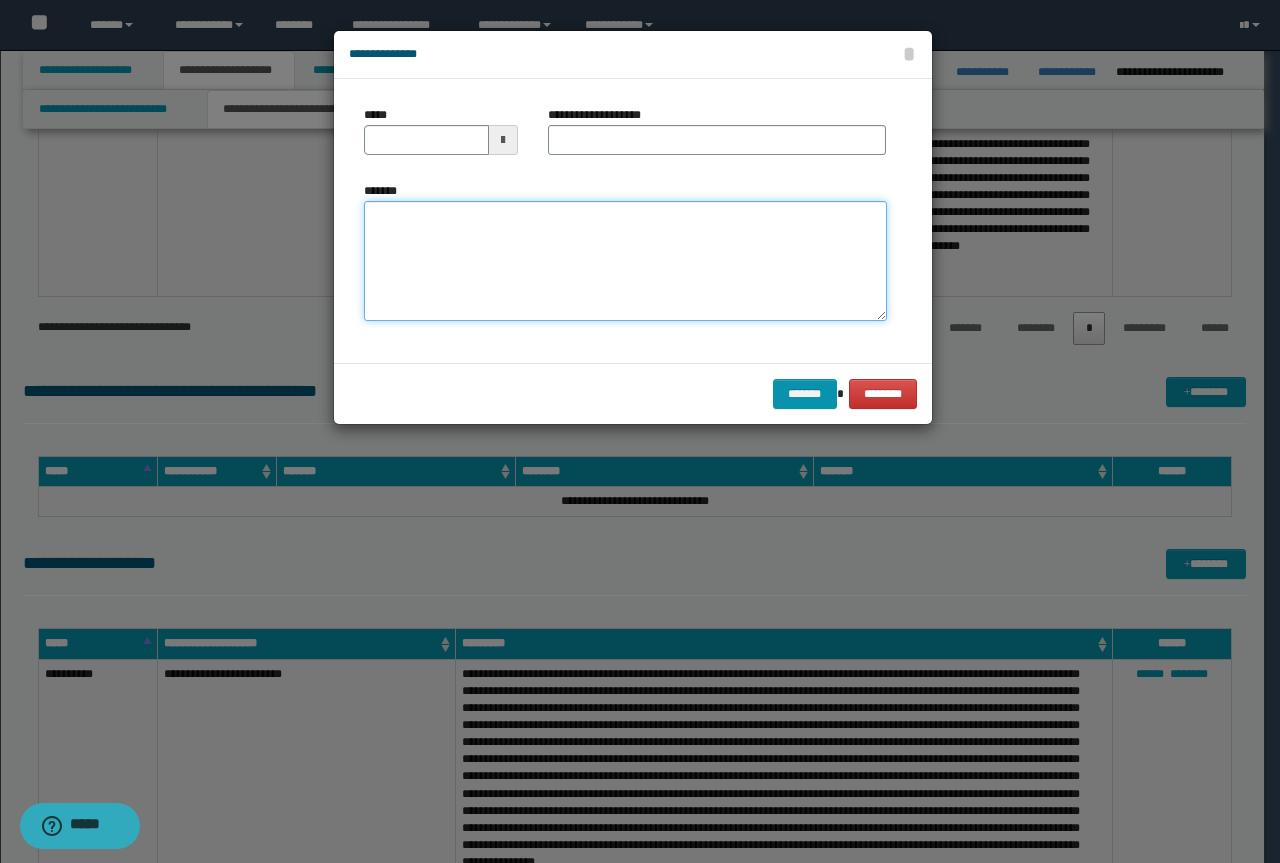 click on "*******" at bounding box center [625, 261] 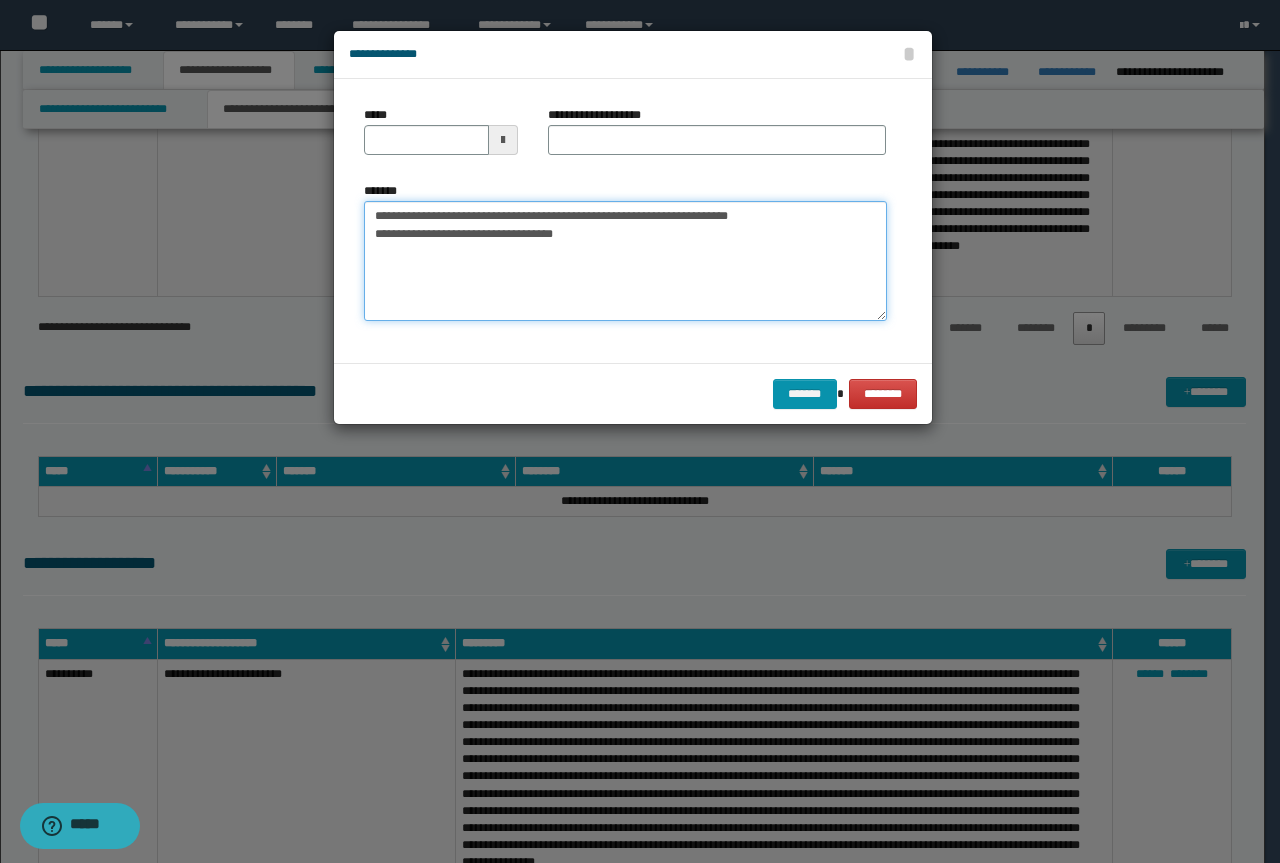 drag, startPoint x: 615, startPoint y: 214, endPoint x: 352, endPoint y: 198, distance: 263.48624 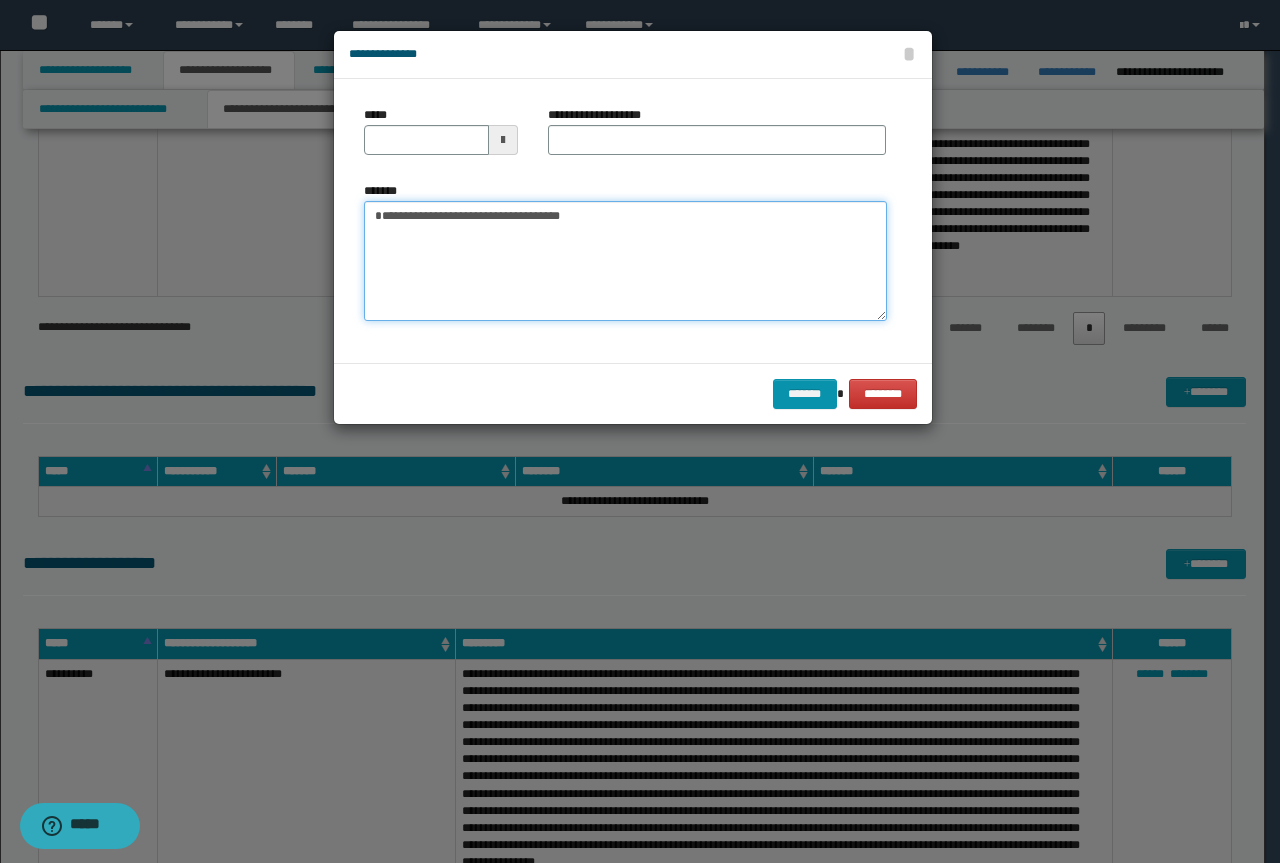 type on "**********" 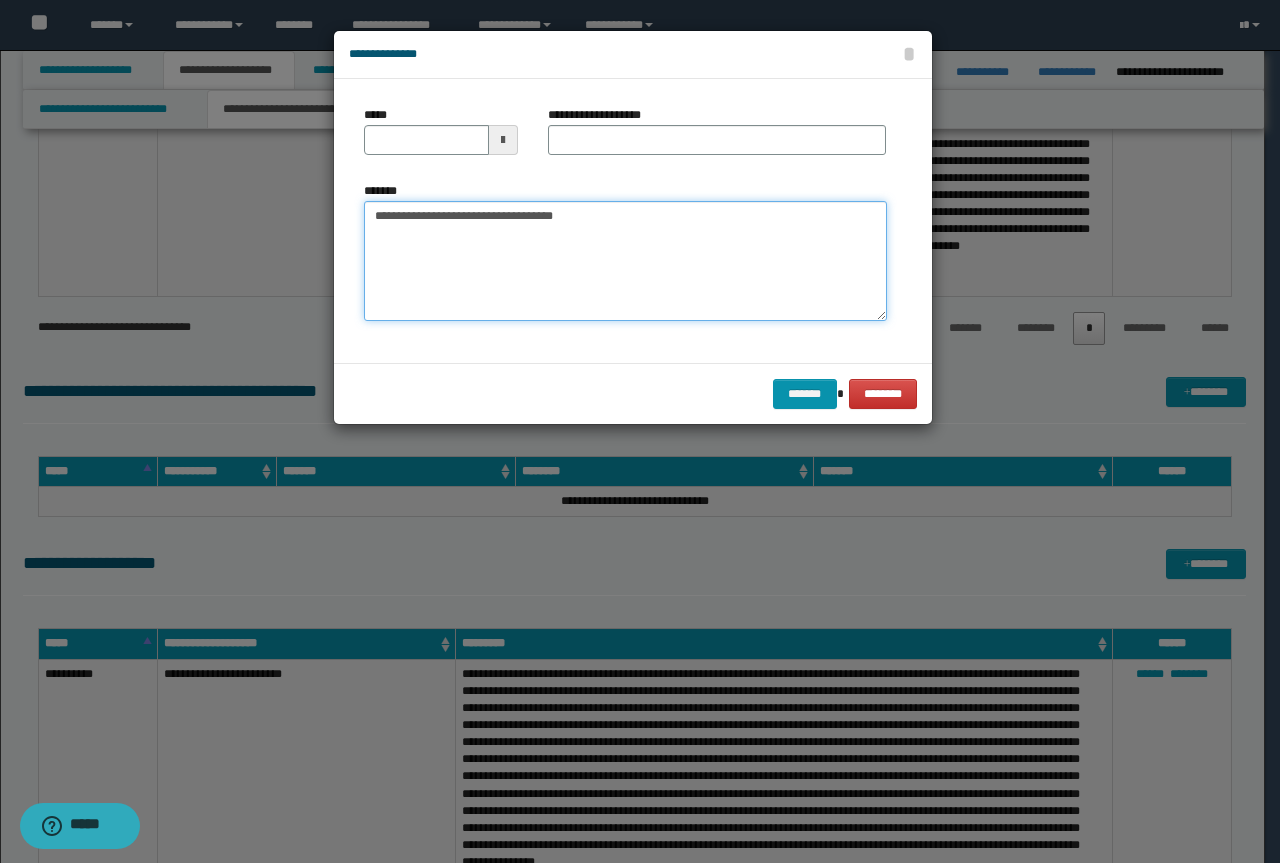 type 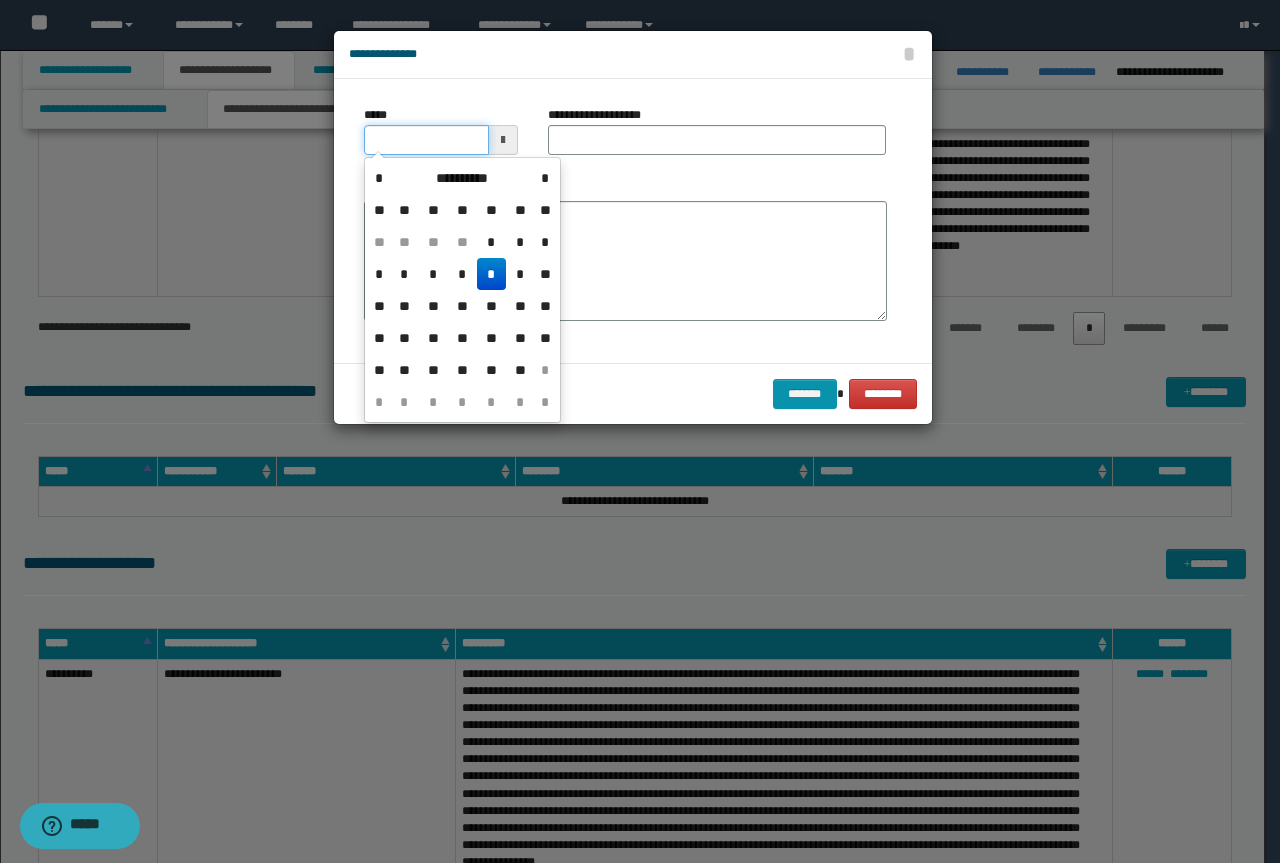 click on "*****" at bounding box center [426, 140] 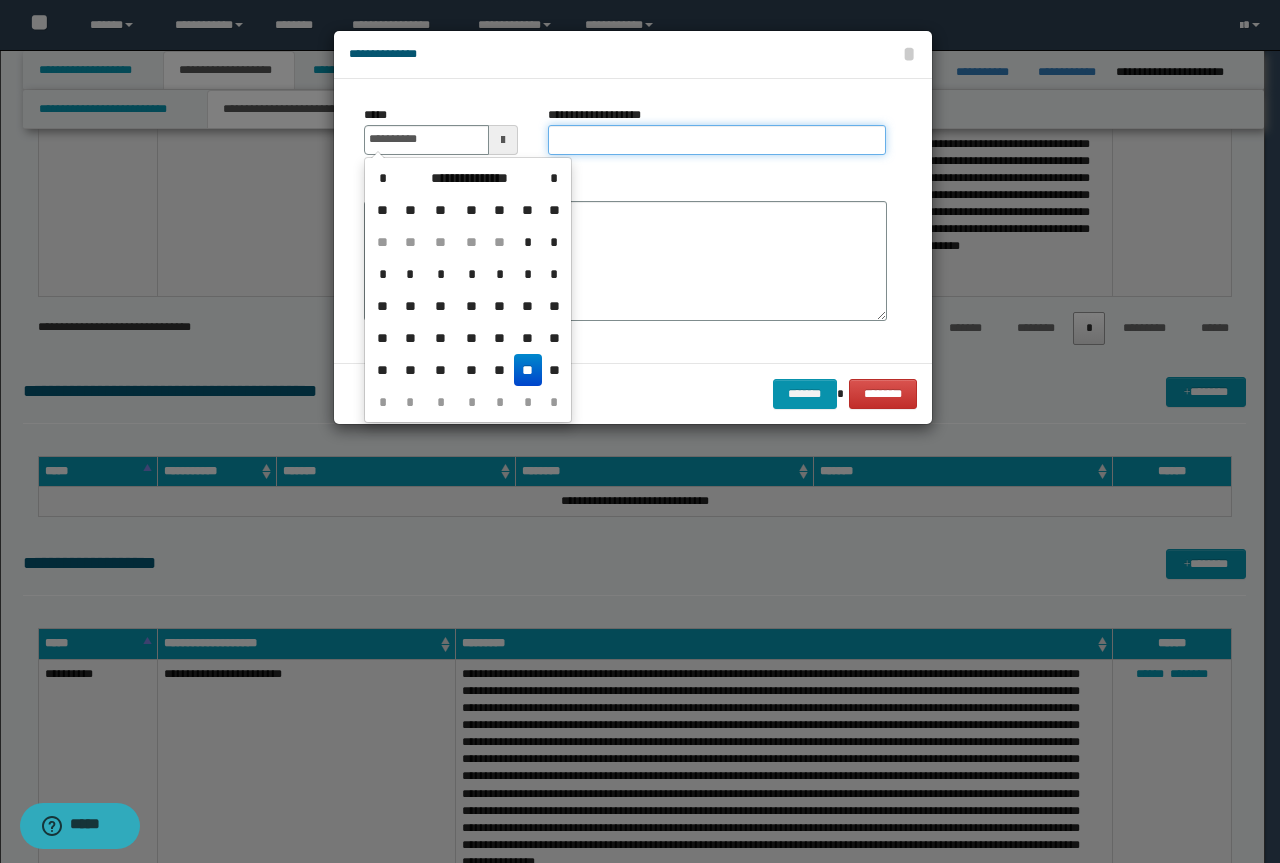 type on "**********" 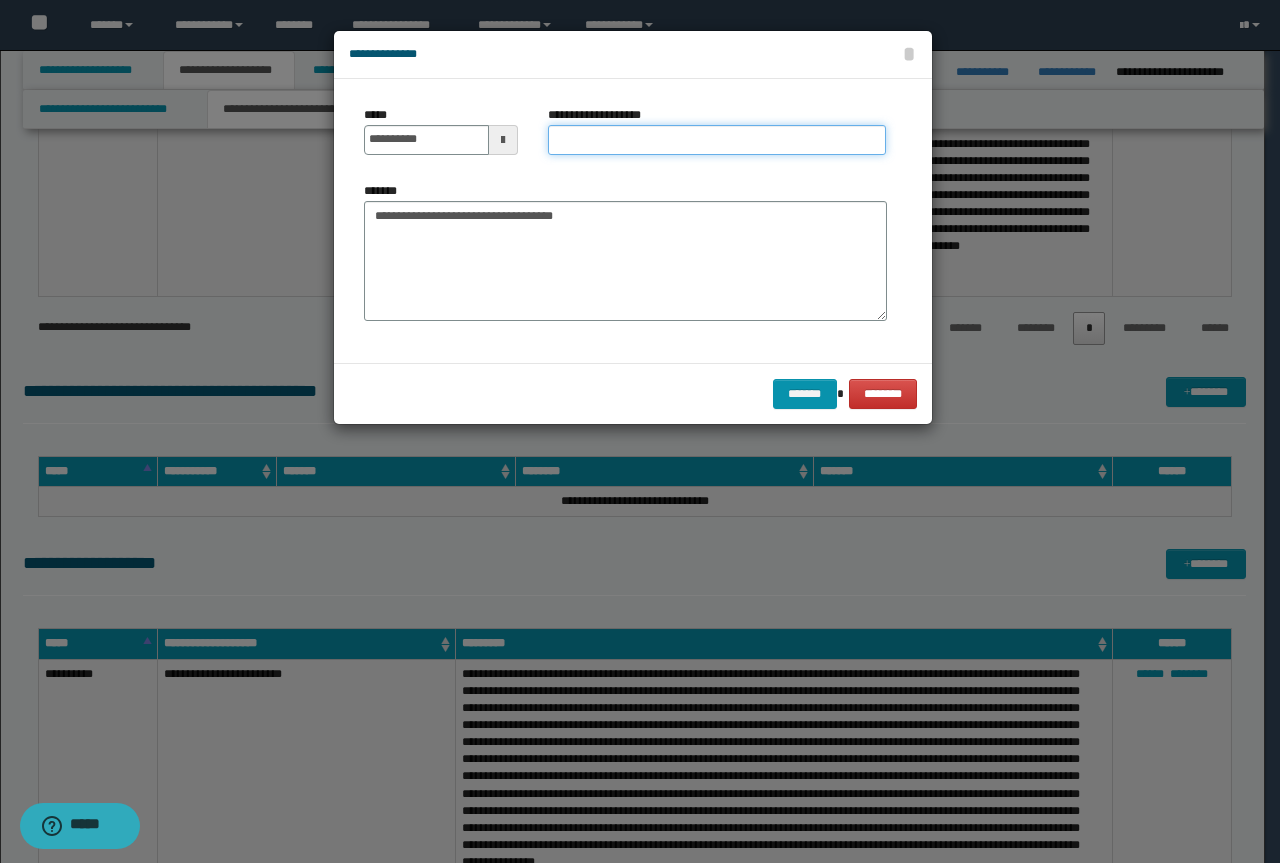 paste on "**********" 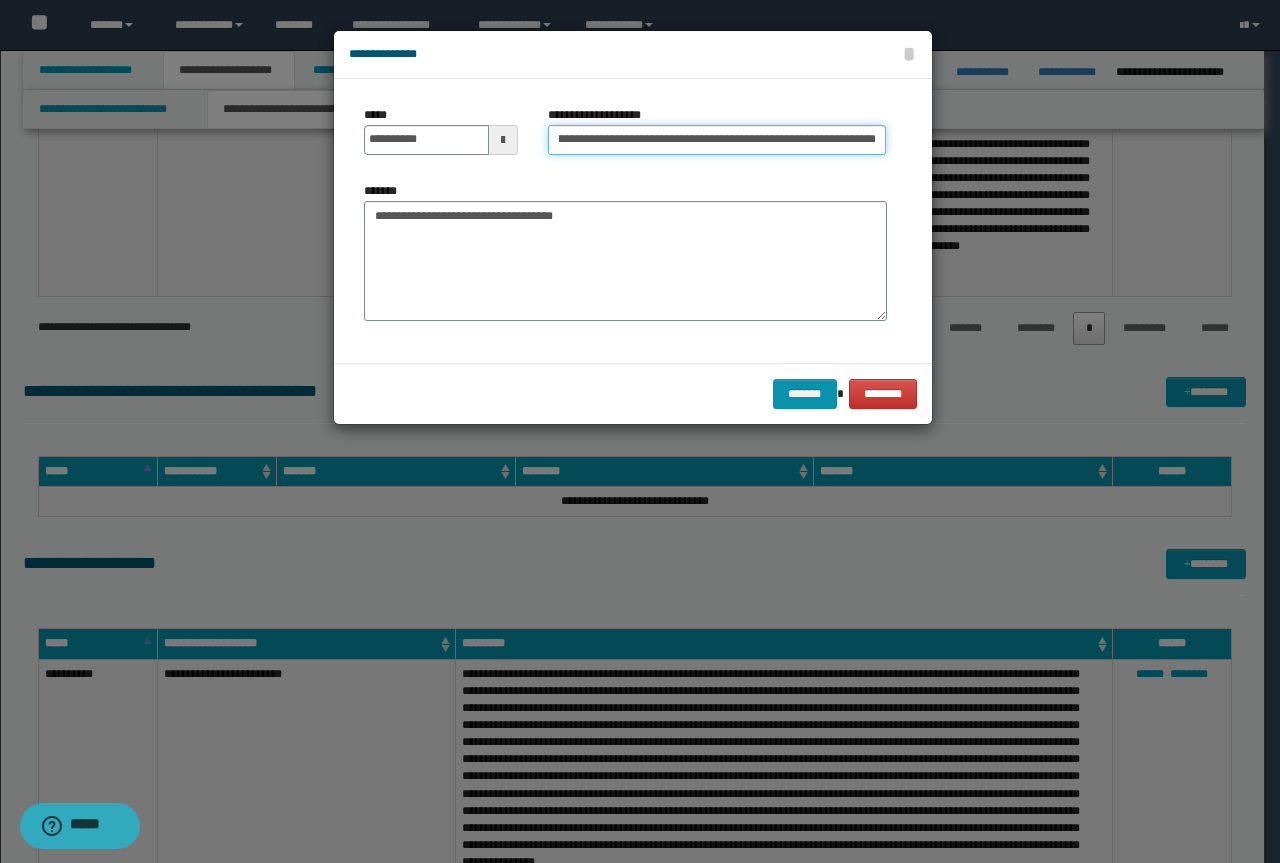 scroll, scrollTop: 0, scrollLeft: 0, axis: both 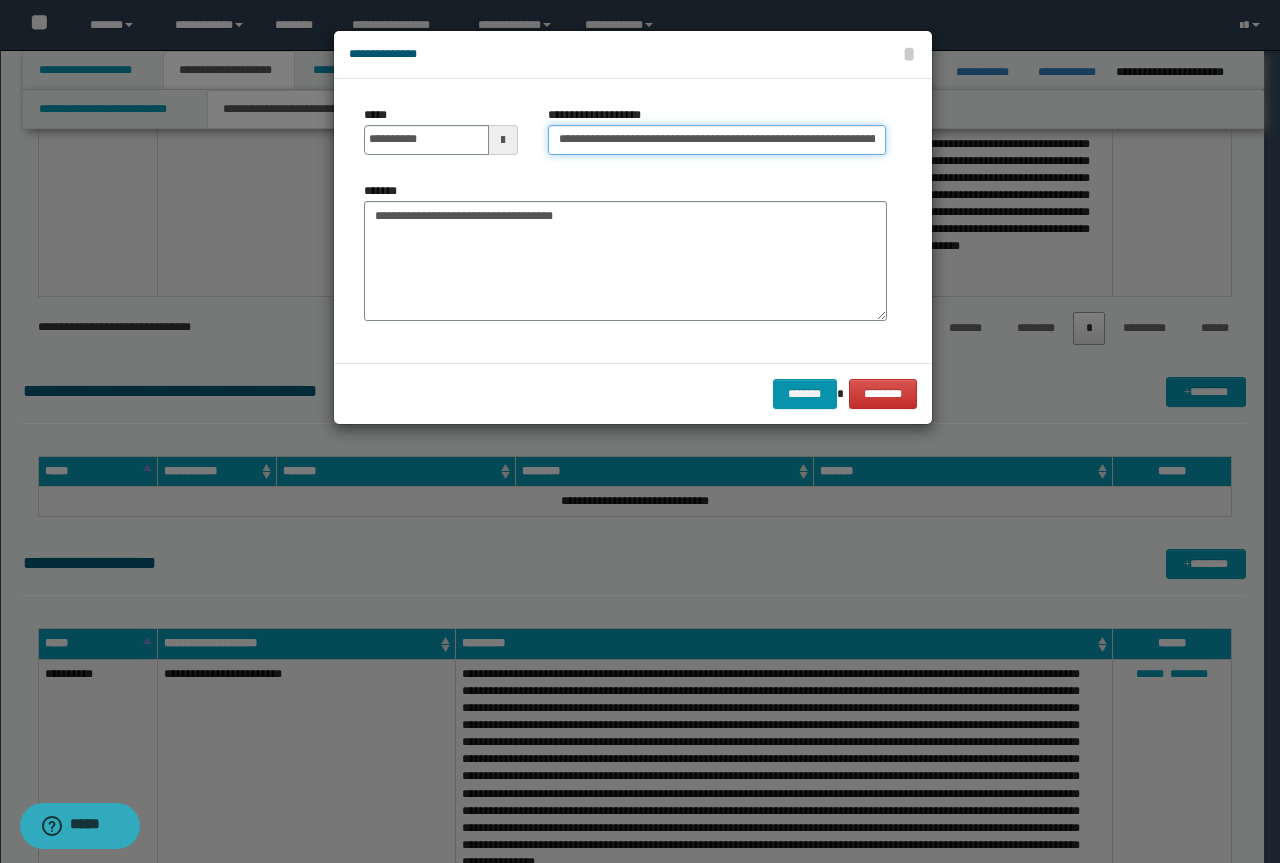 drag, startPoint x: 605, startPoint y: 143, endPoint x: 0, endPoint y: 164, distance: 605.3644 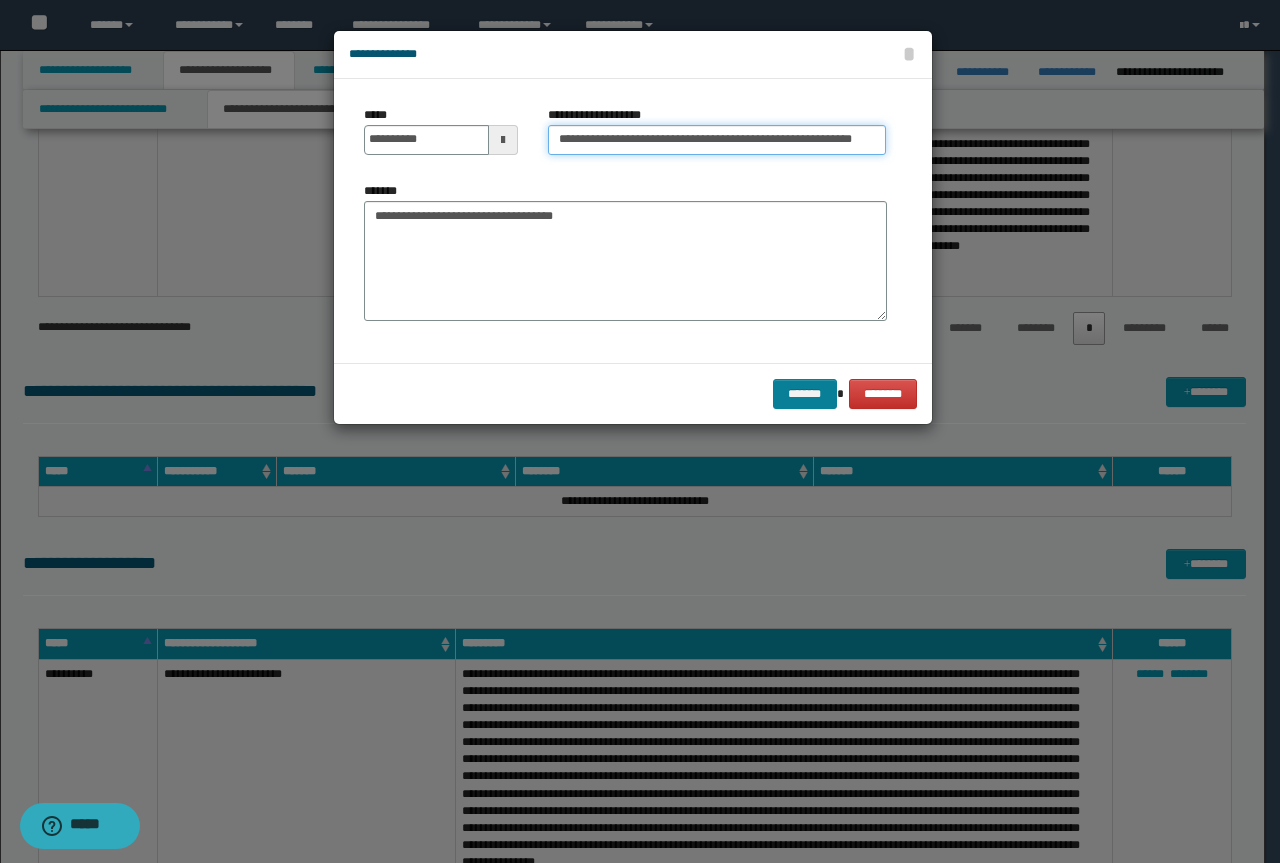 type on "**********" 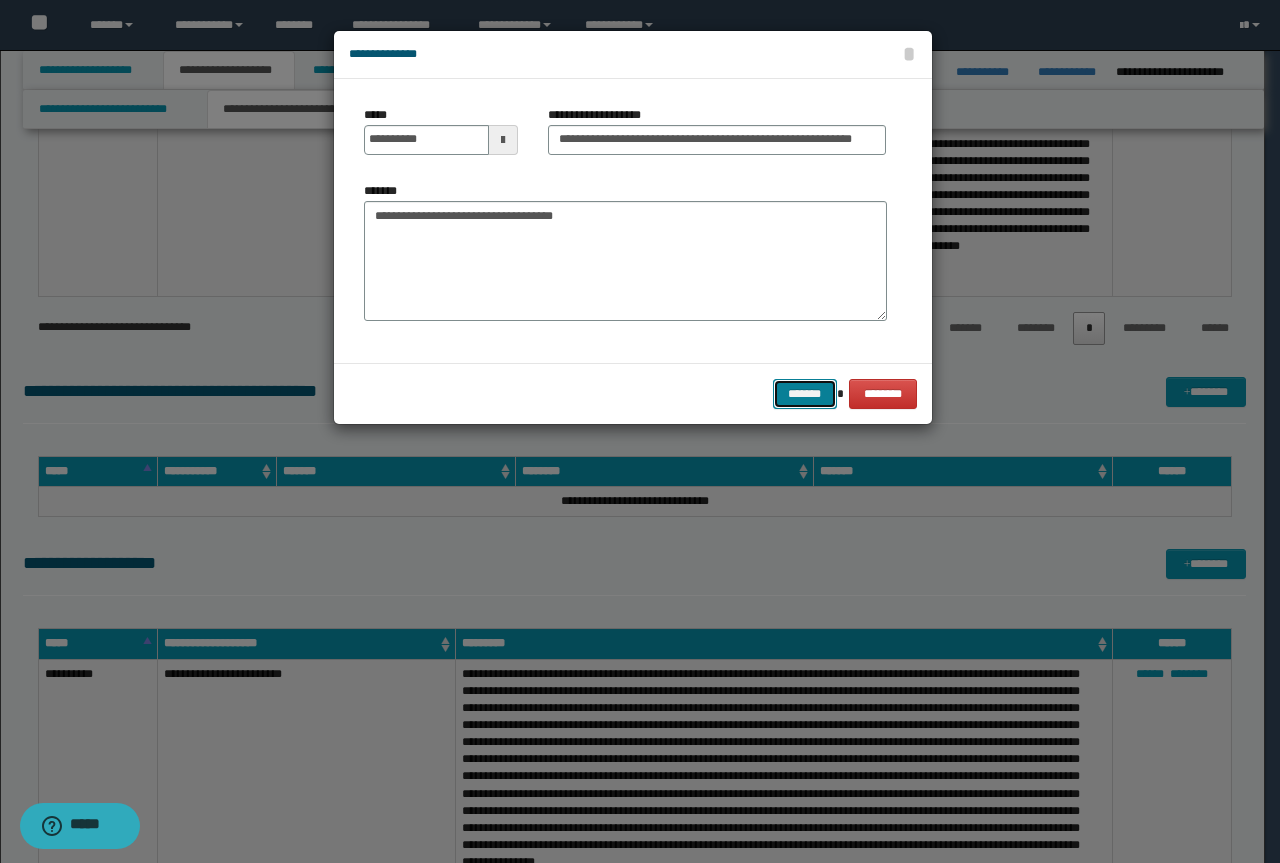click on "*******" at bounding box center (805, 394) 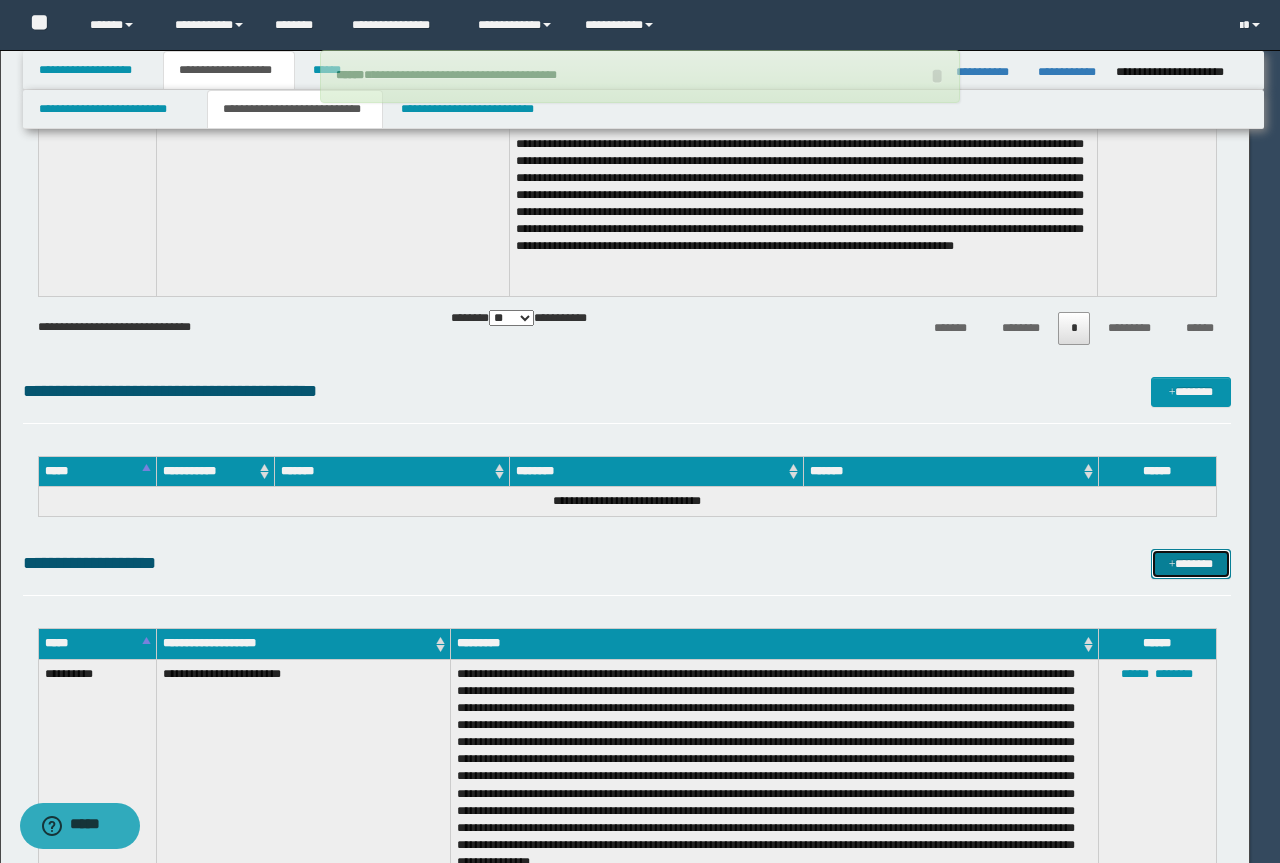 type 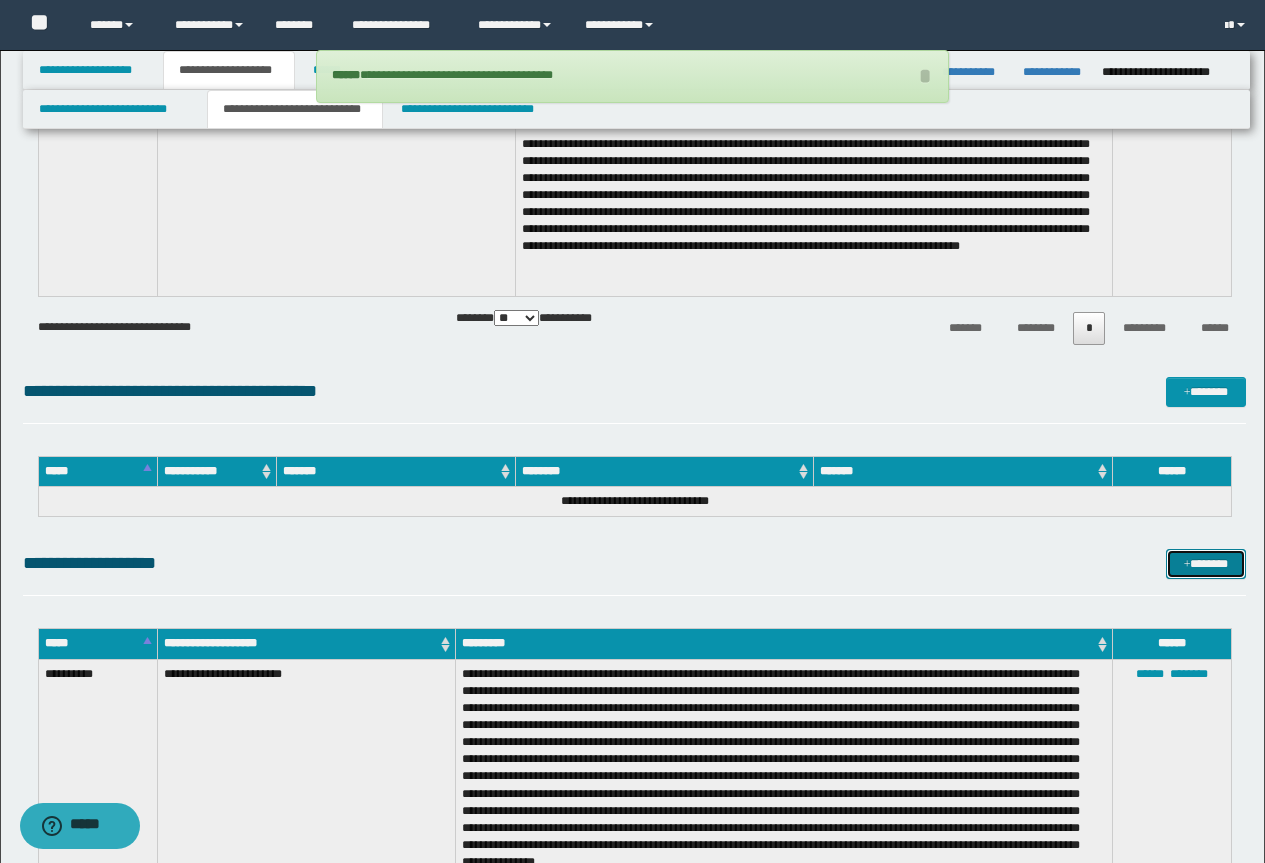 click at bounding box center [1187, 565] 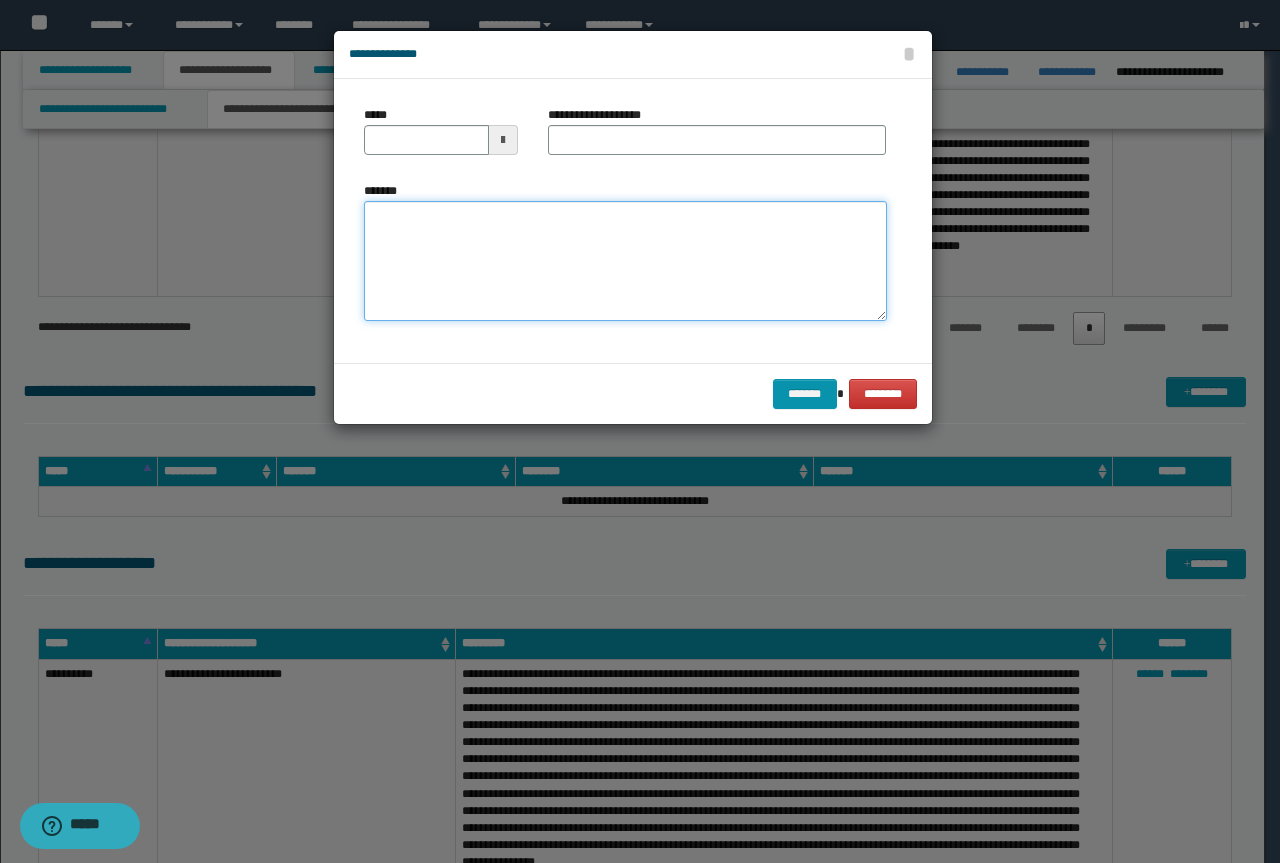 click on "*******" at bounding box center (625, 261) 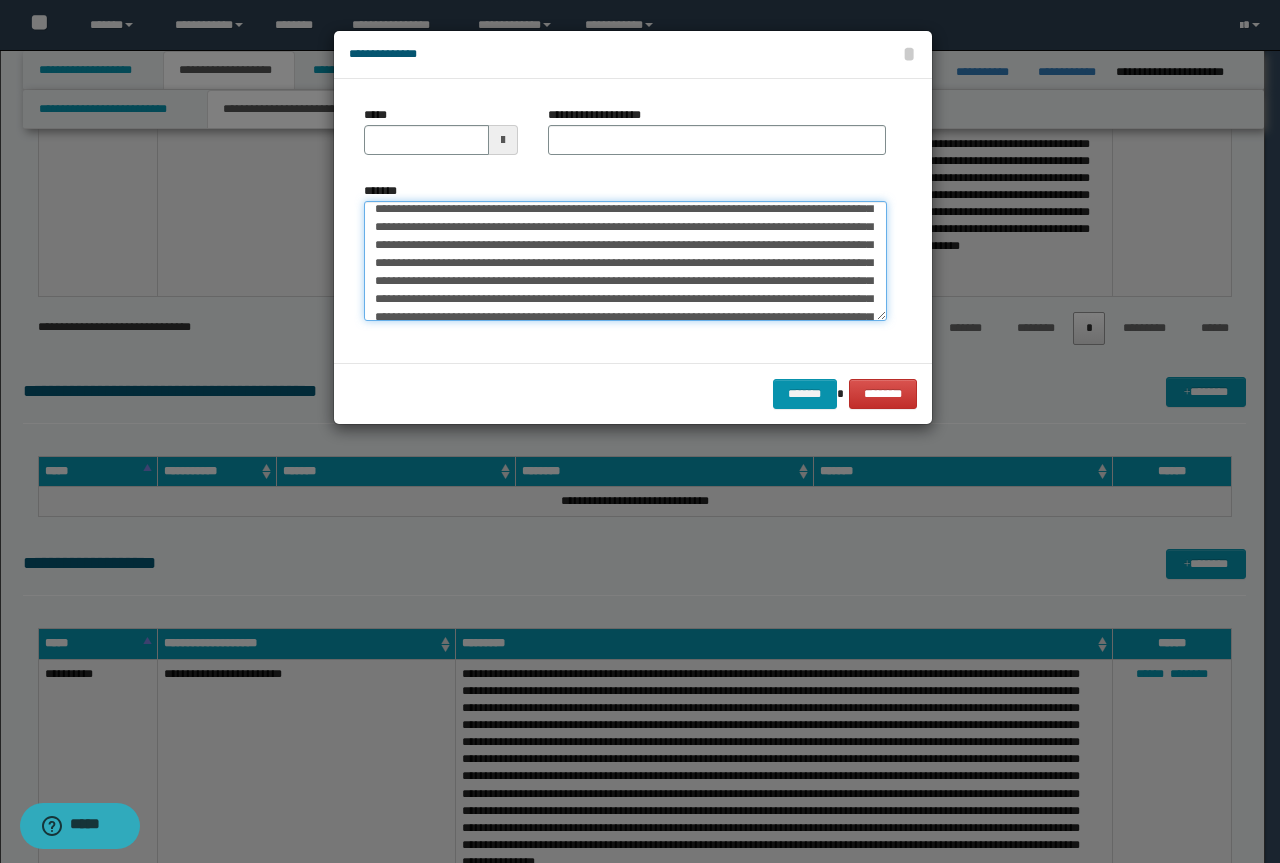 scroll, scrollTop: 0, scrollLeft: 0, axis: both 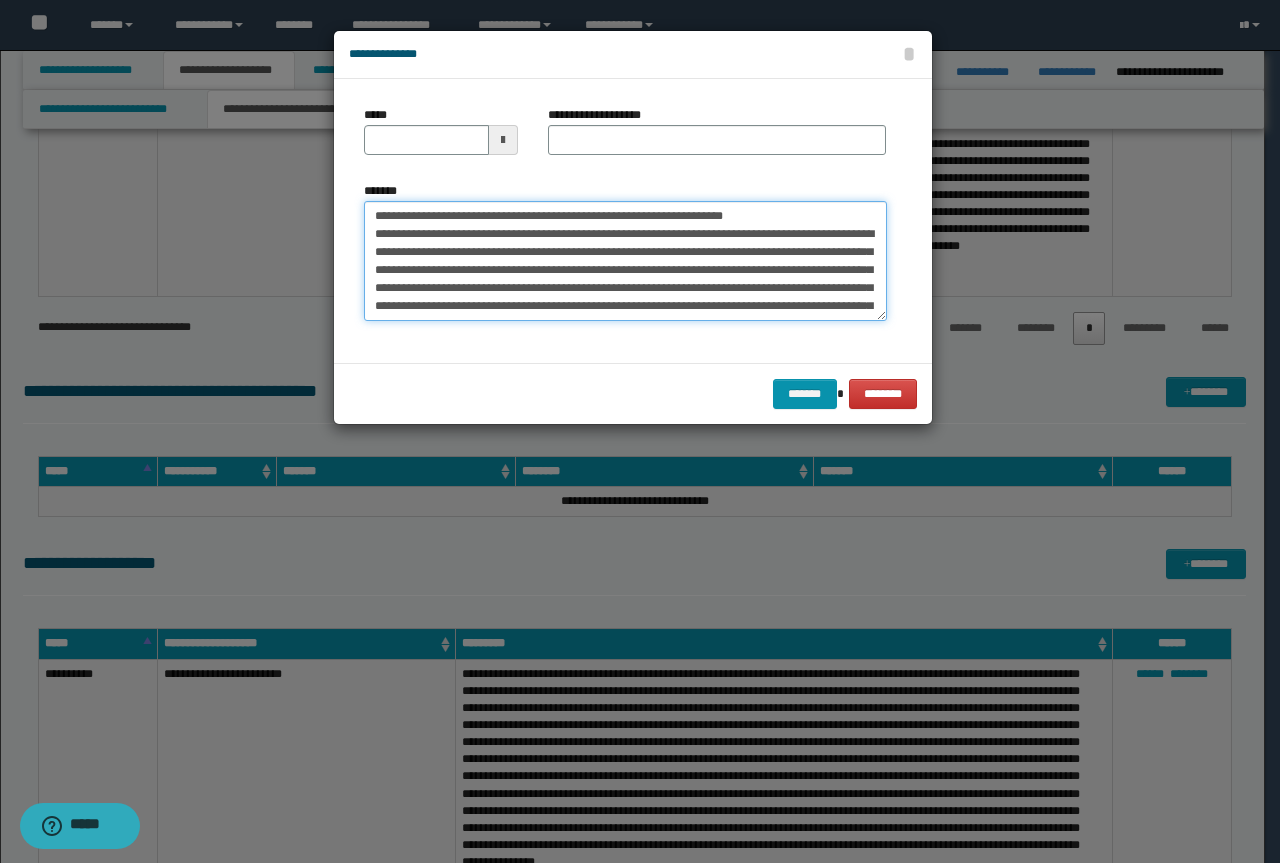 drag, startPoint x: 736, startPoint y: 217, endPoint x: 281, endPoint y: 207, distance: 455.10986 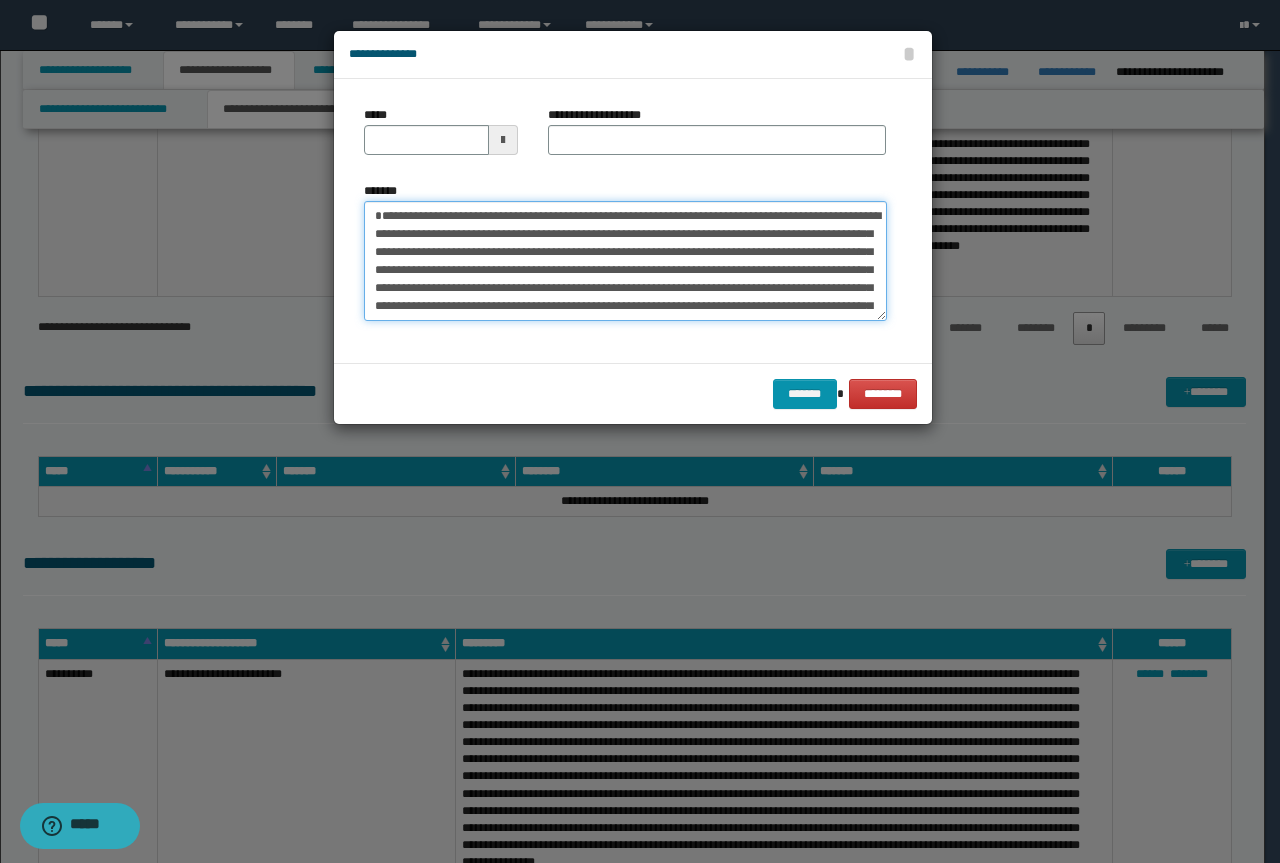 type on "**********" 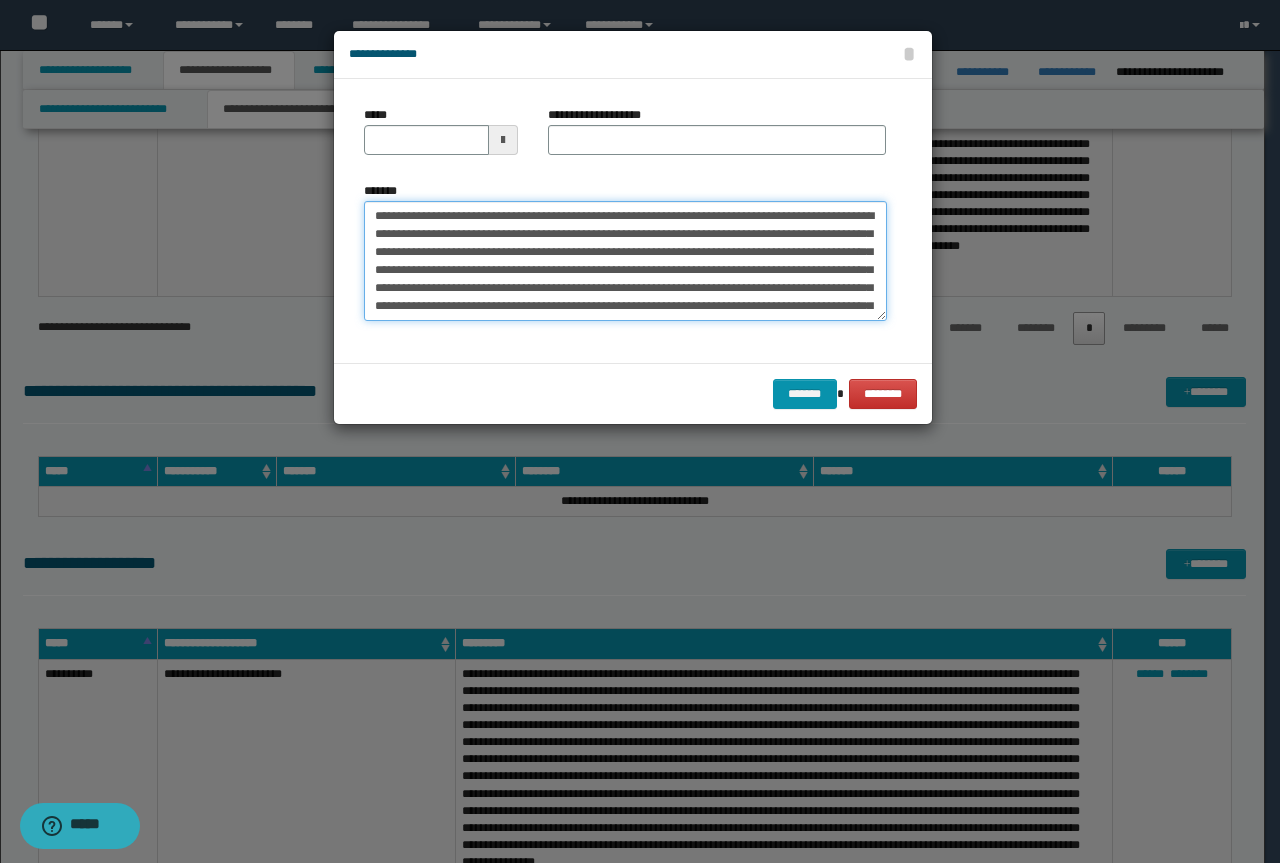 type 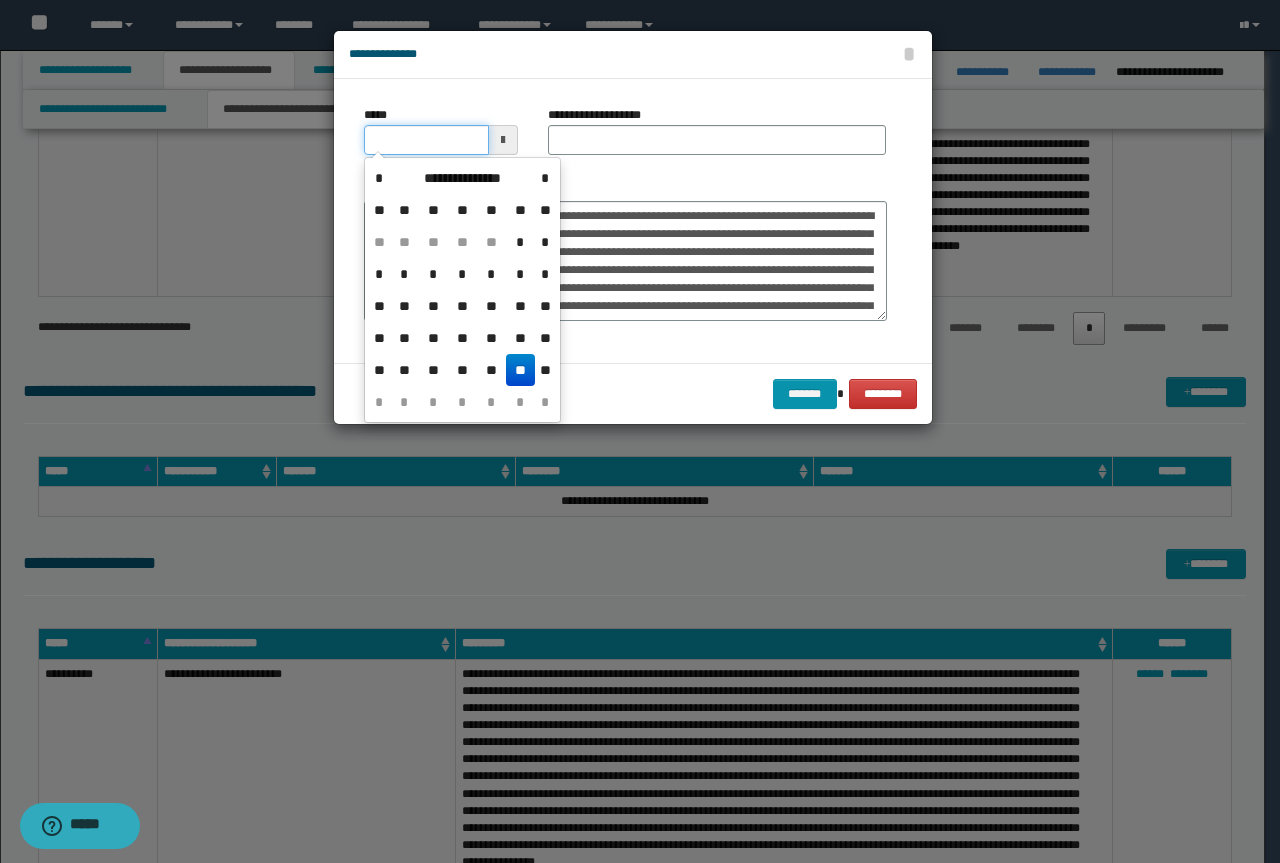 click on "*****" at bounding box center (426, 140) 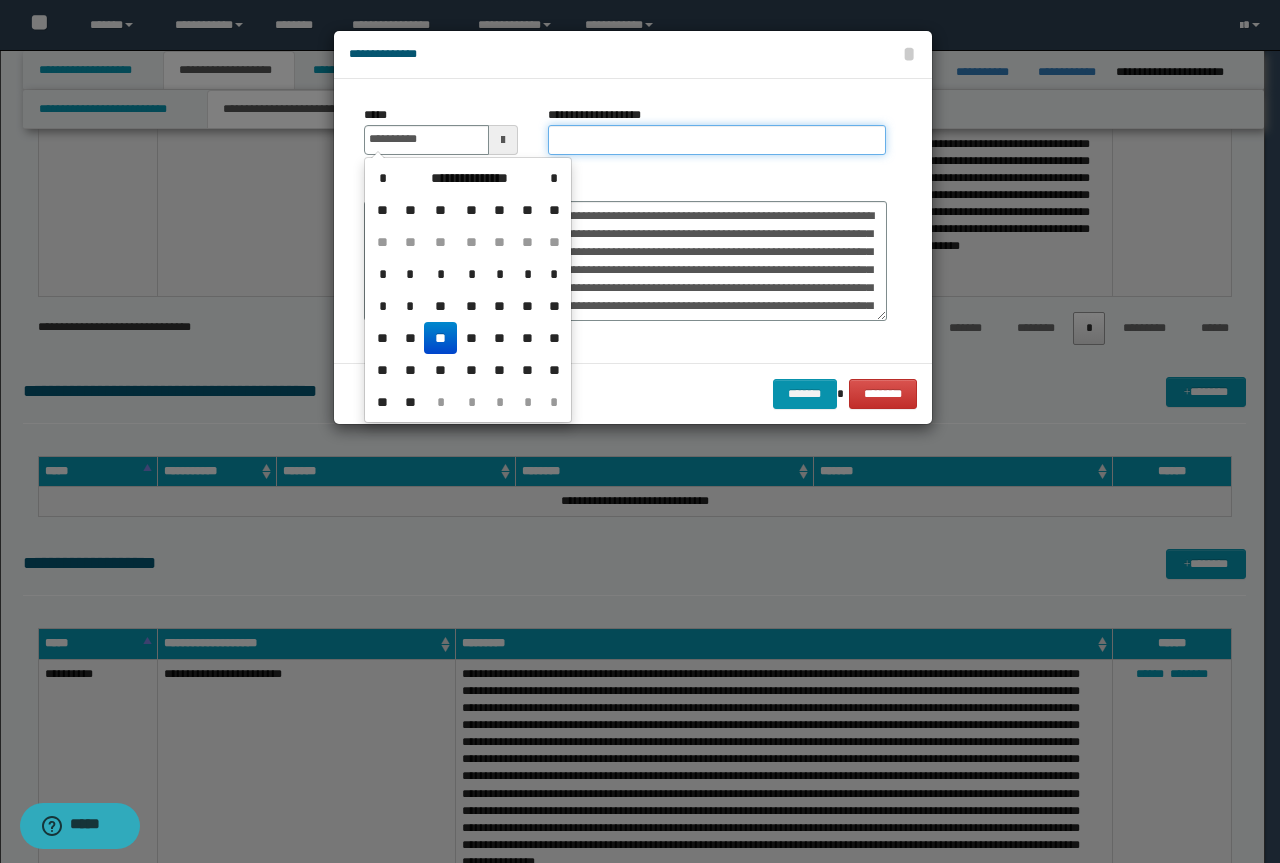 type on "**********" 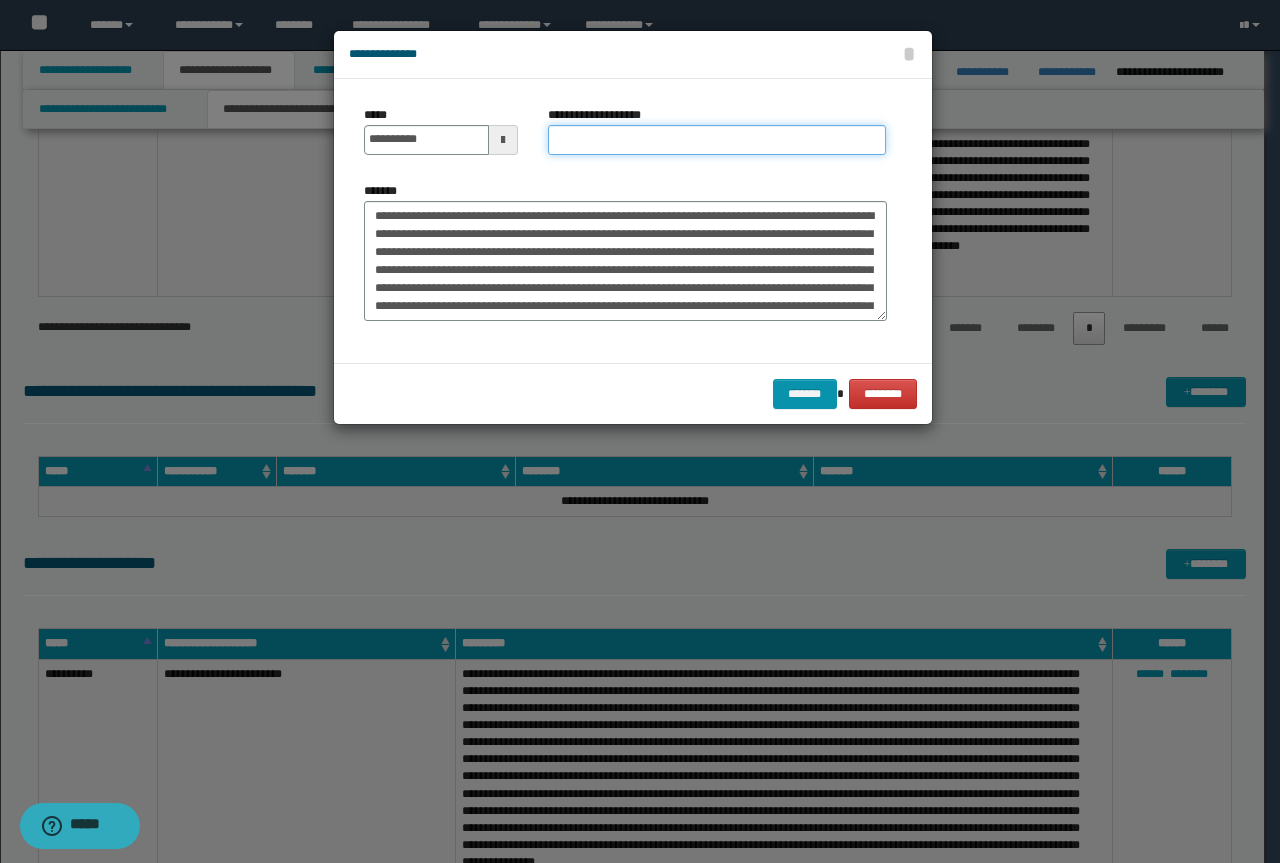 click on "**********" at bounding box center [717, 140] 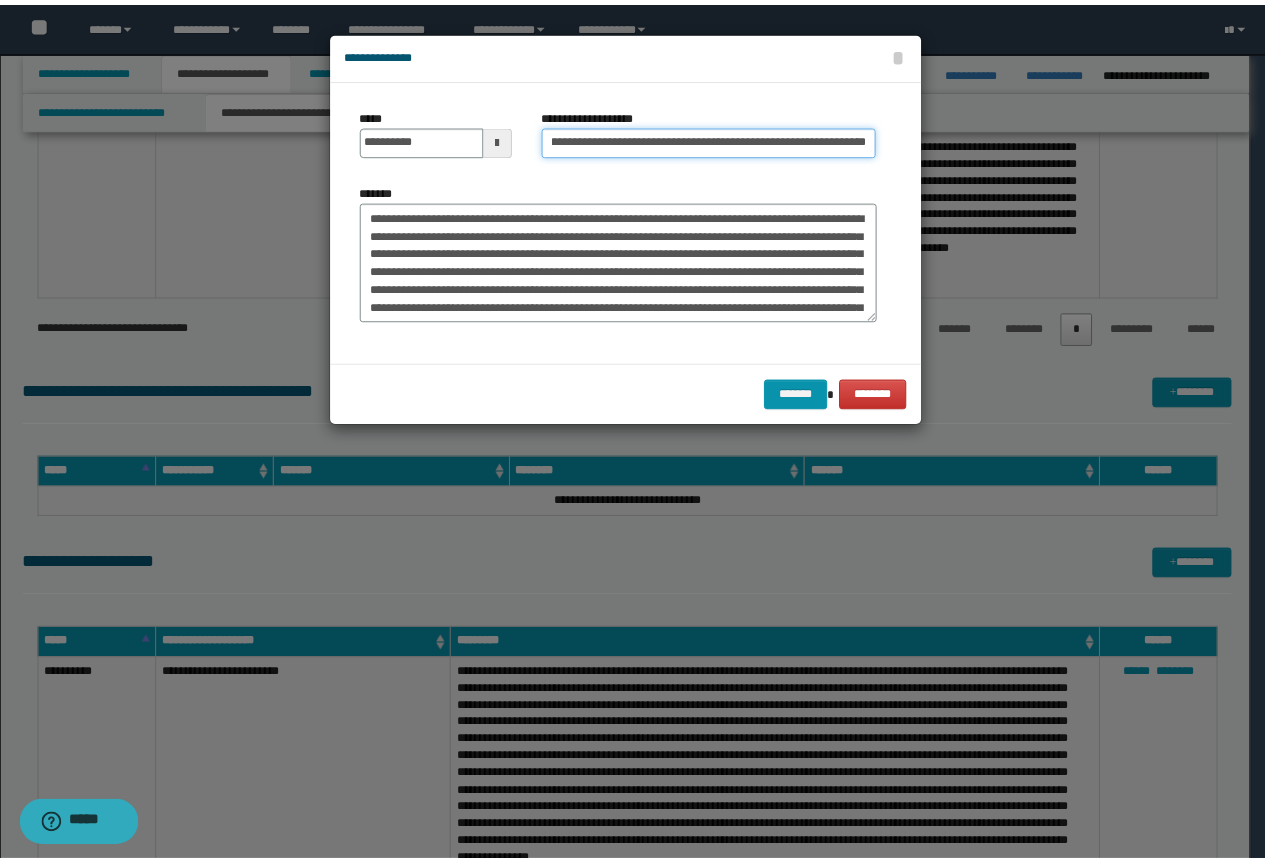 scroll, scrollTop: 0, scrollLeft: 0, axis: both 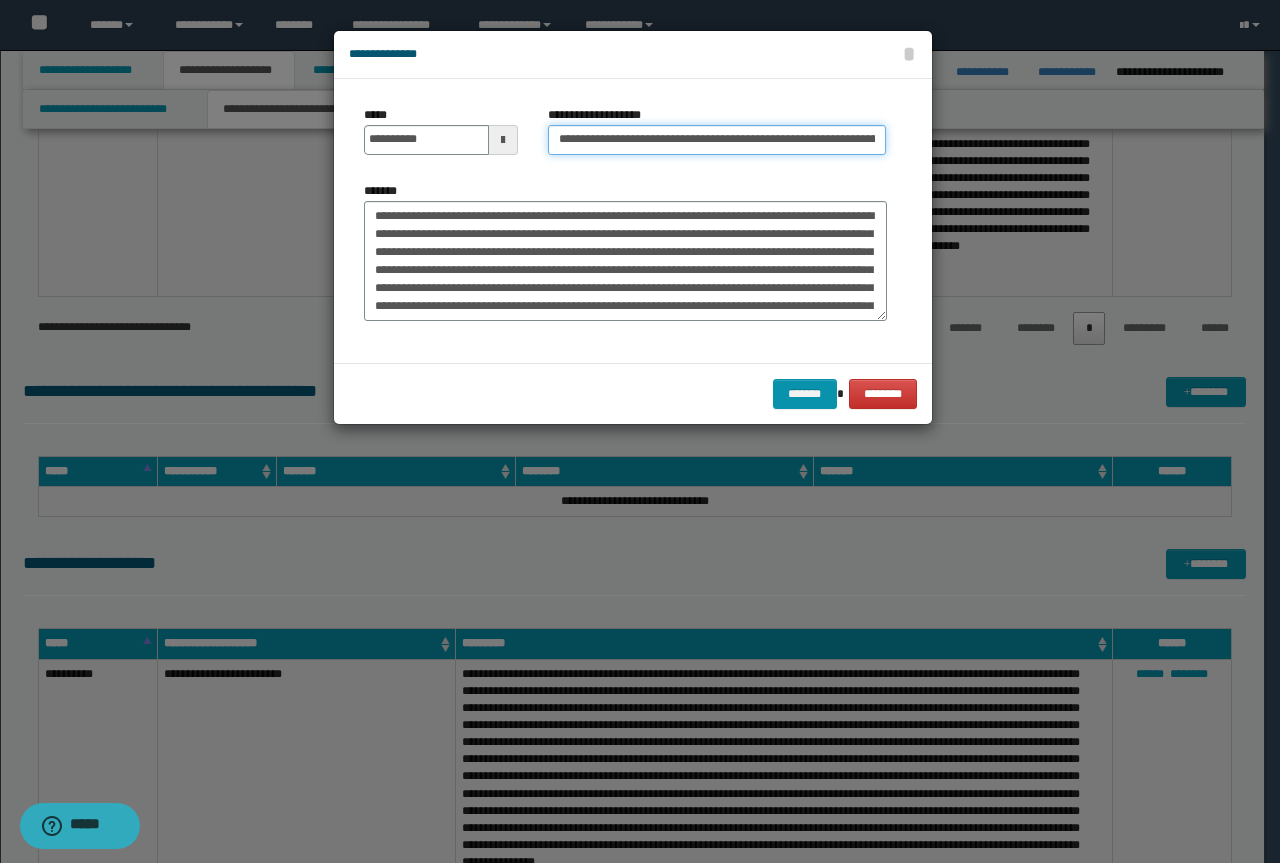 drag, startPoint x: 622, startPoint y: 139, endPoint x: 29, endPoint y: 156, distance: 593.24365 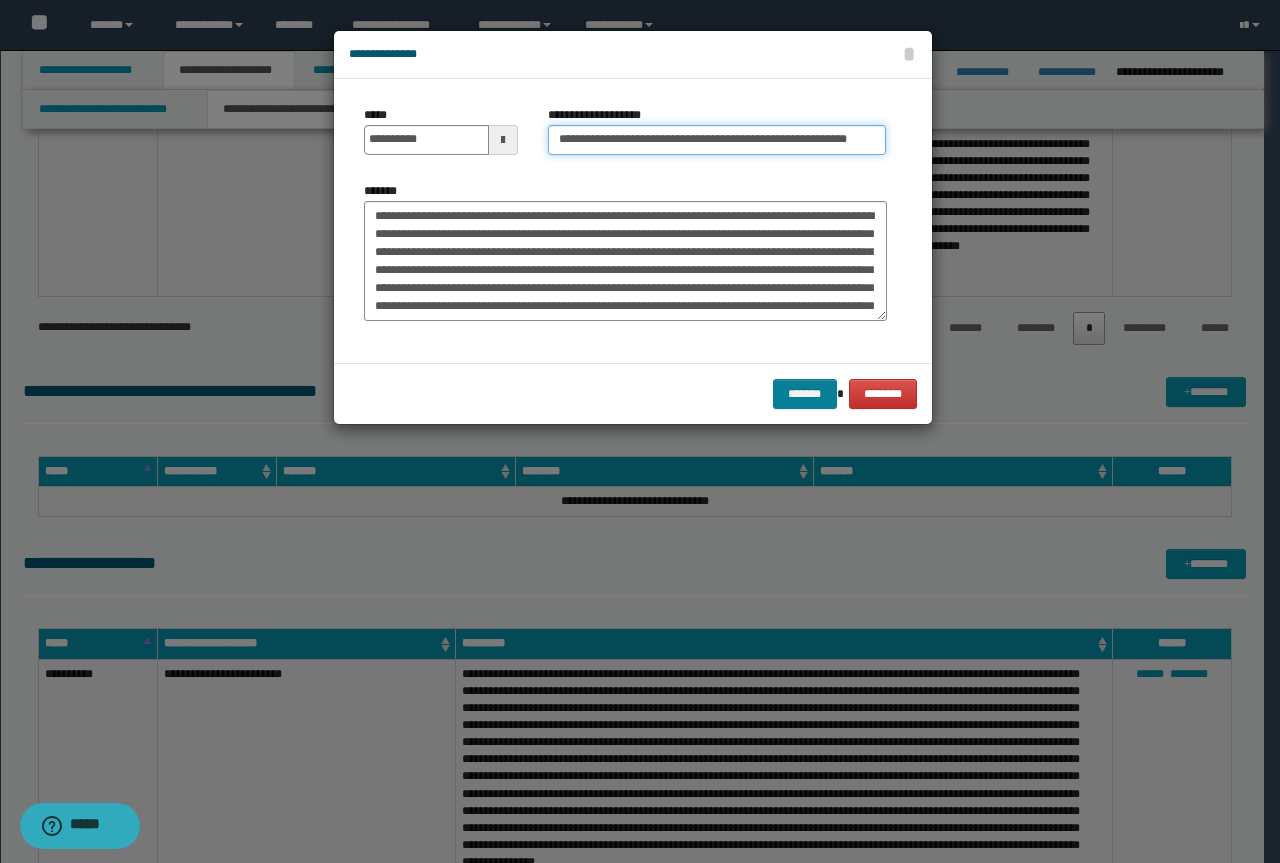 type on "**********" 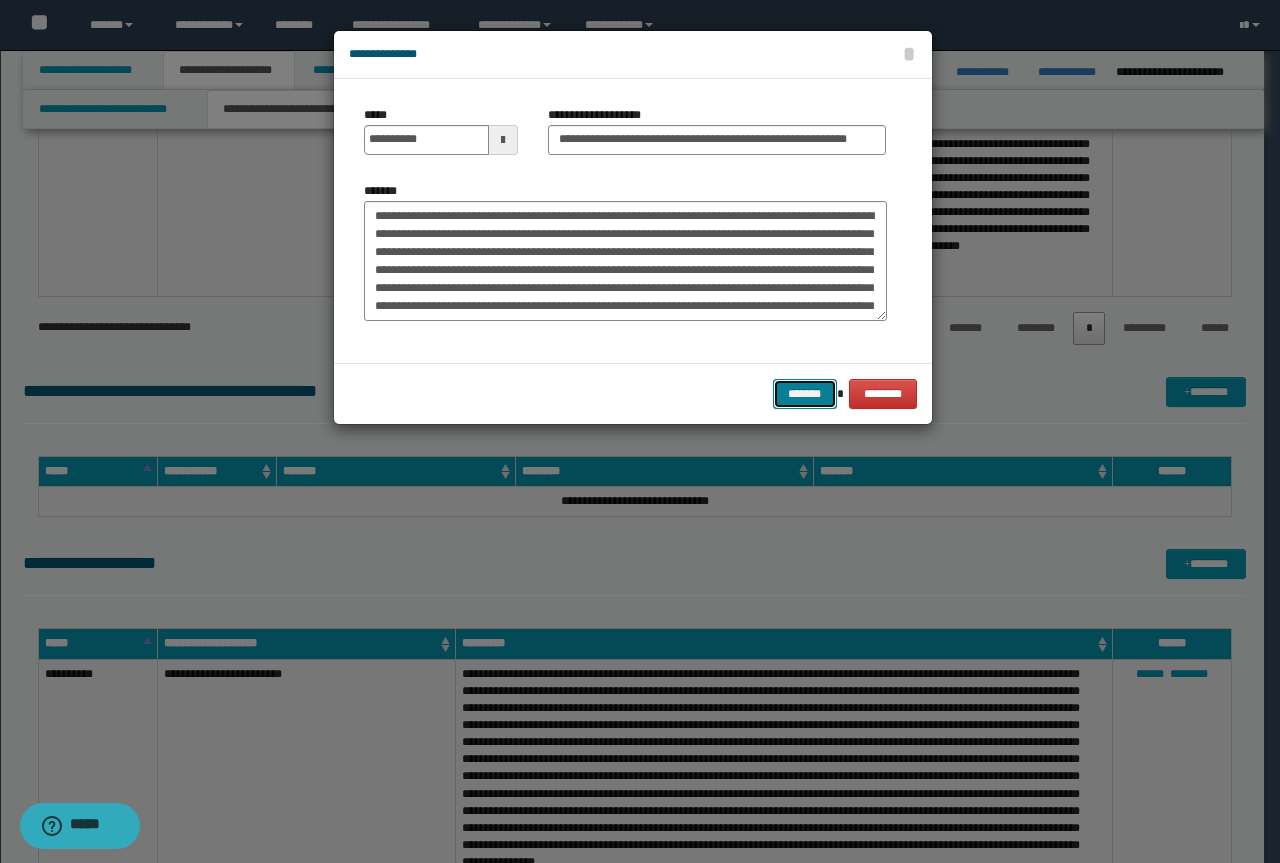click on "*******" at bounding box center (805, 394) 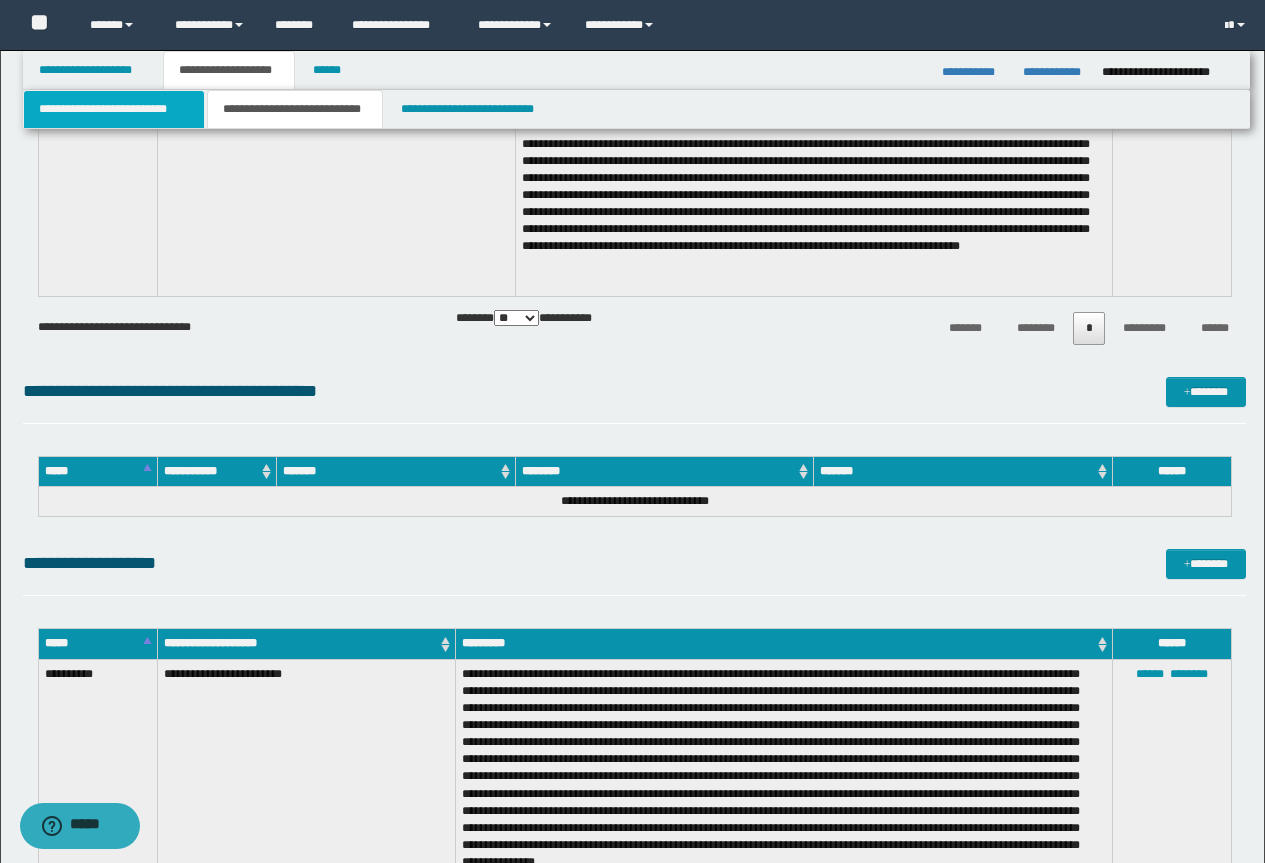 click on "**********" at bounding box center [114, 109] 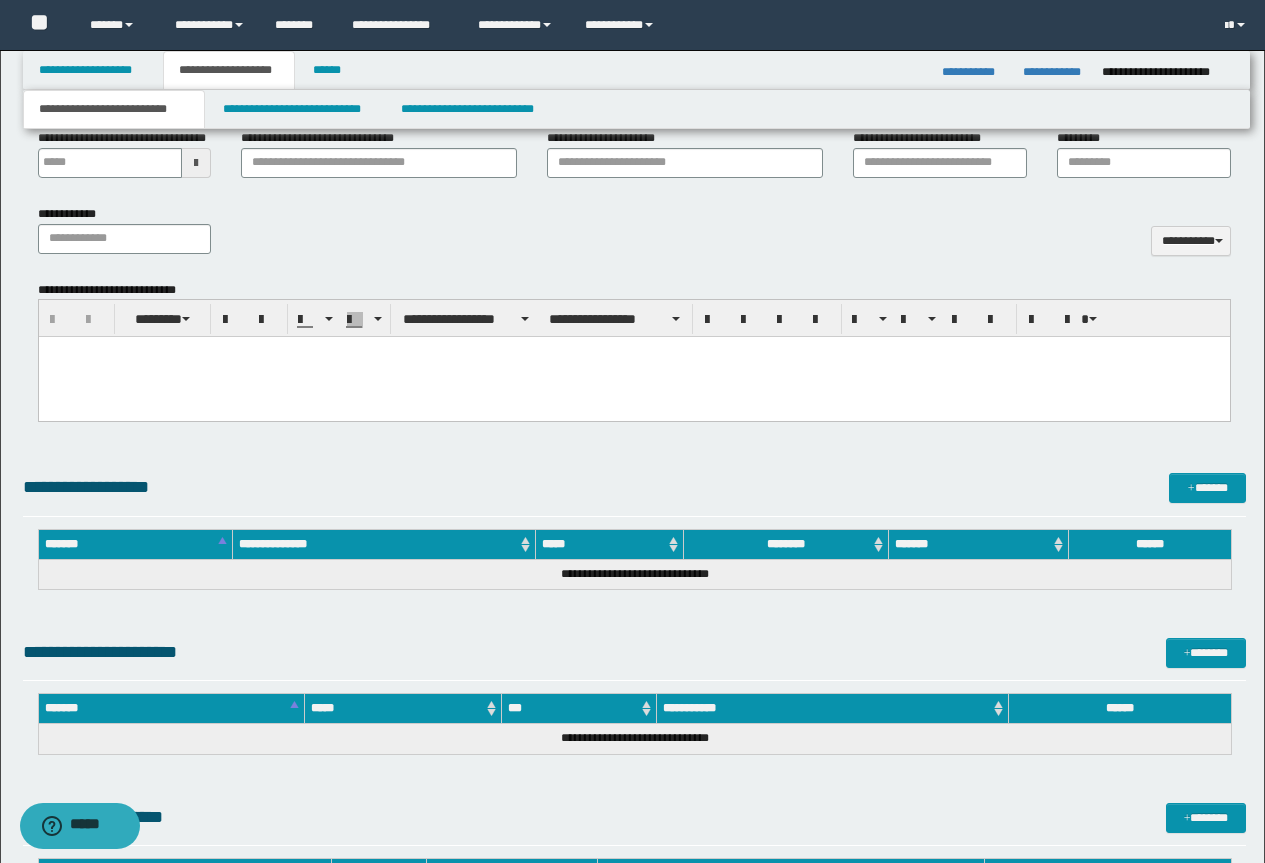 type 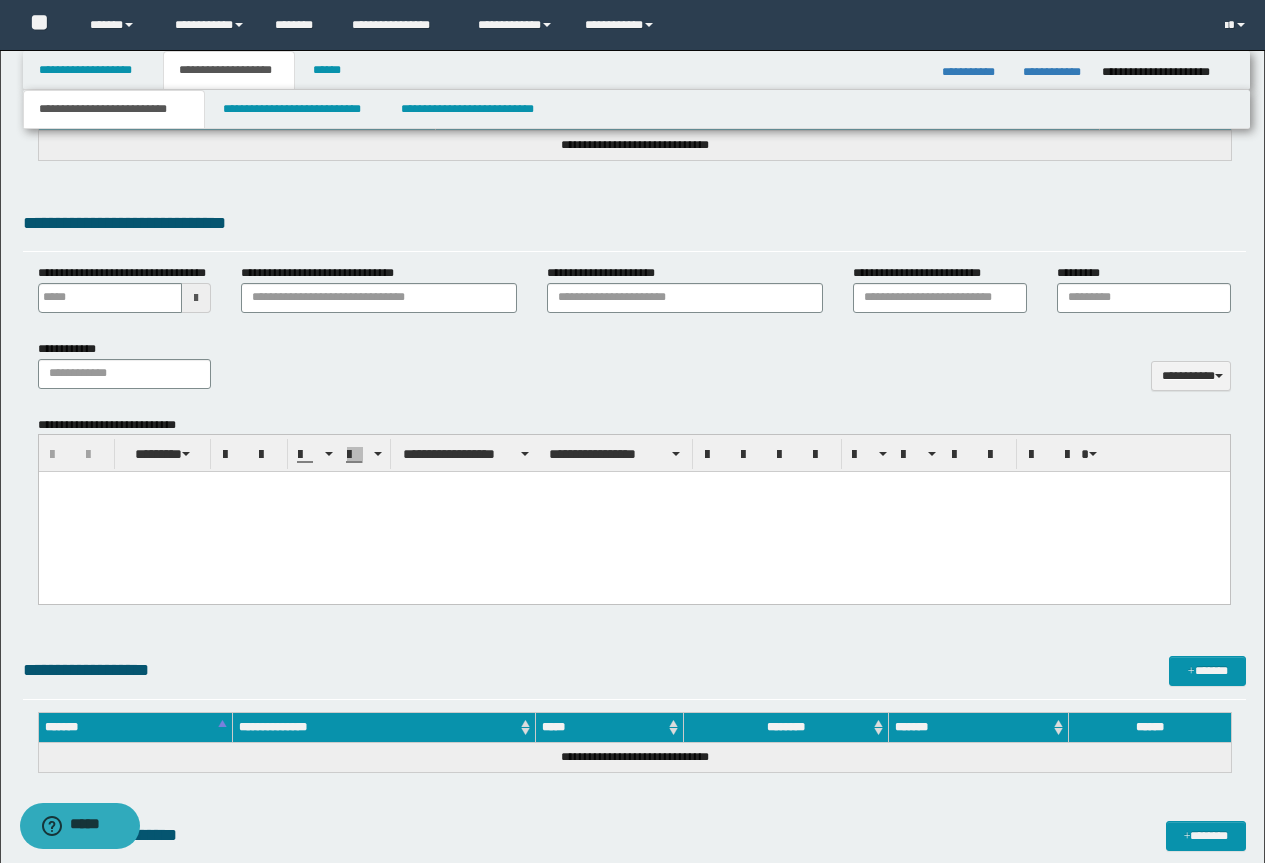 click at bounding box center [633, 512] 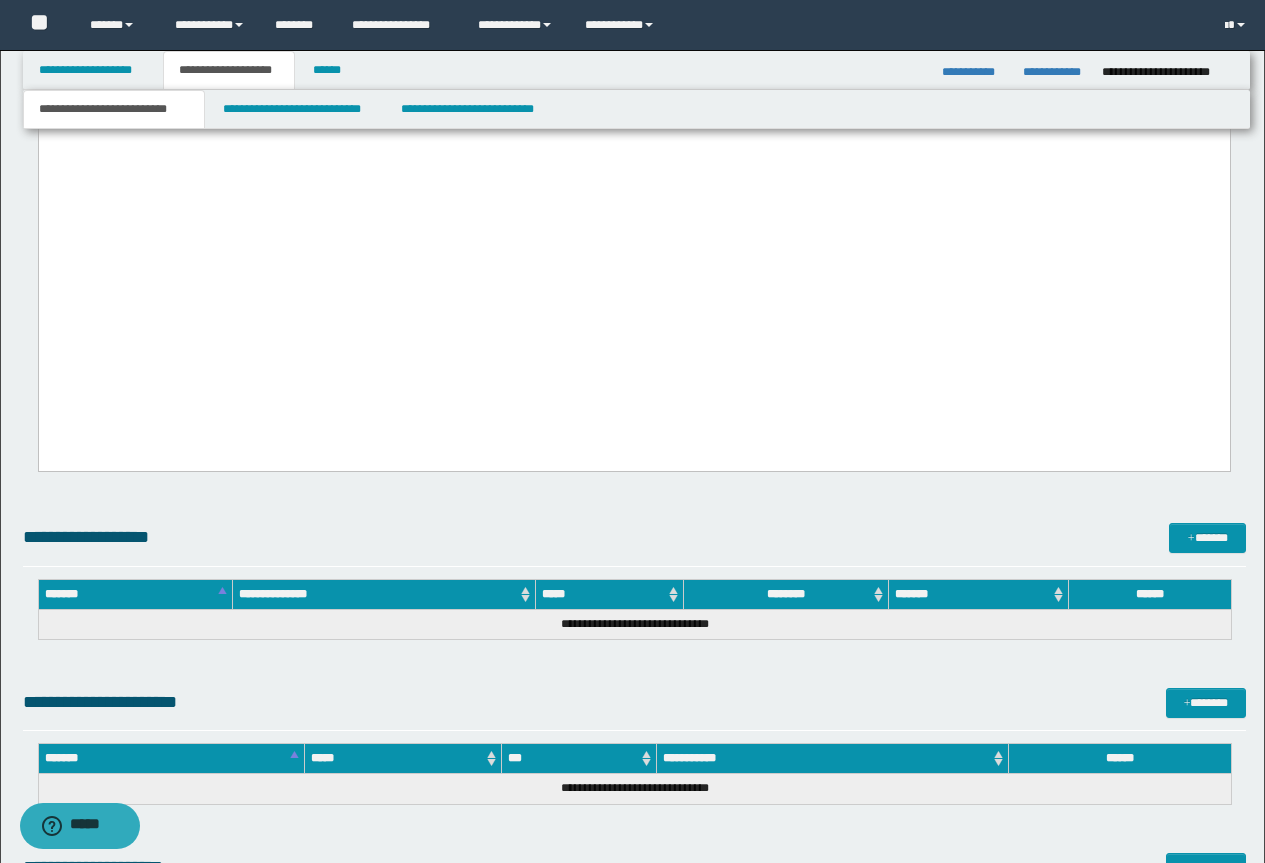 scroll, scrollTop: 3173, scrollLeft: 0, axis: vertical 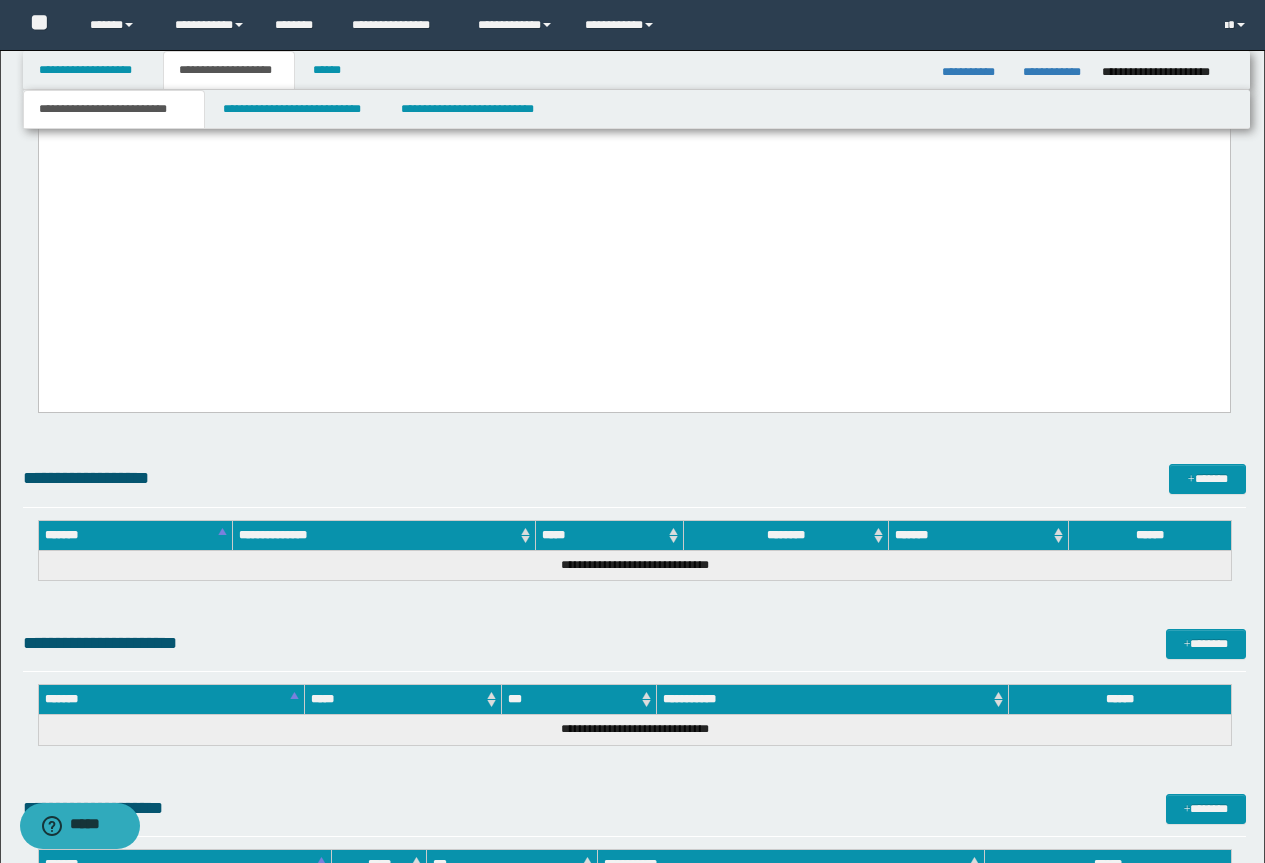 drag, startPoint x: 48, startPoint y: -2012, endPoint x: 686, endPoint y: 385, distance: 2480.454 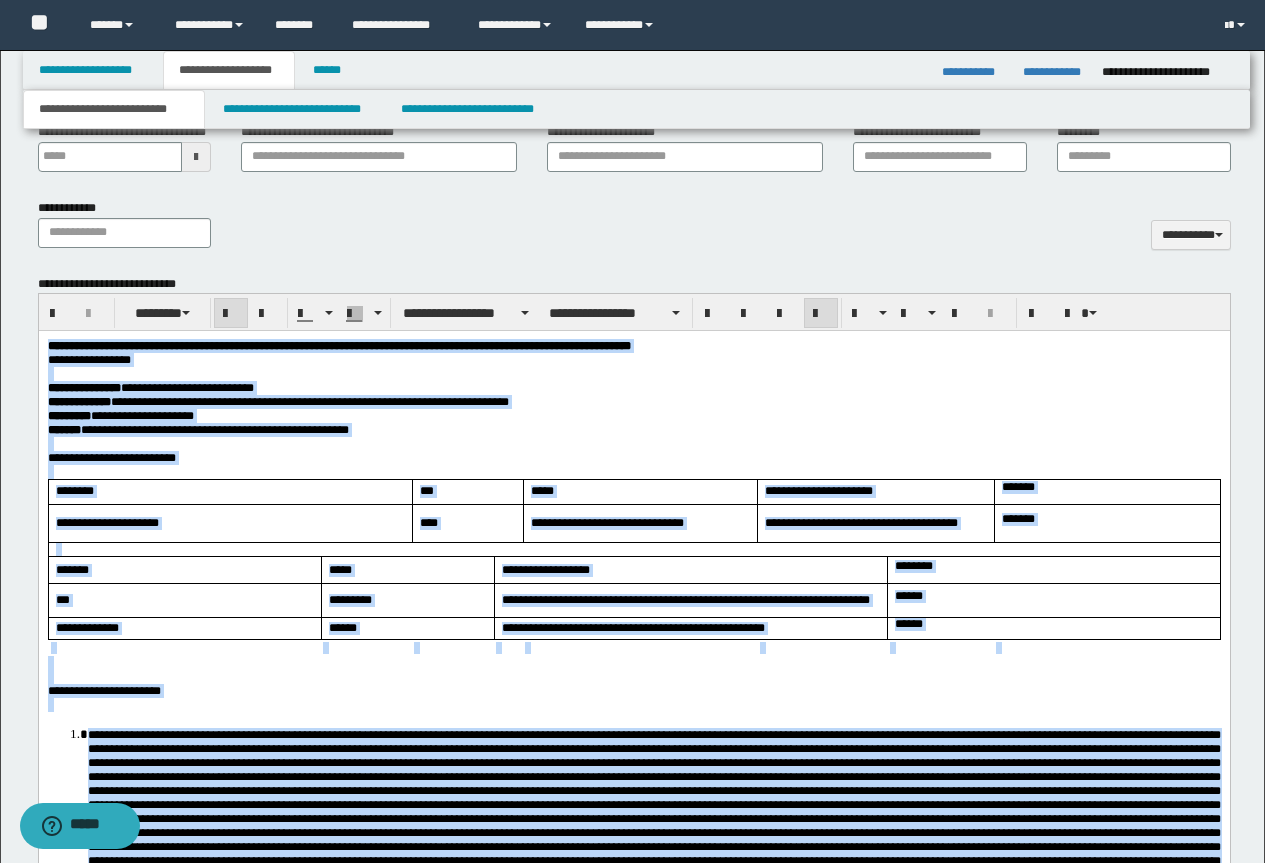 scroll, scrollTop: 673, scrollLeft: 0, axis: vertical 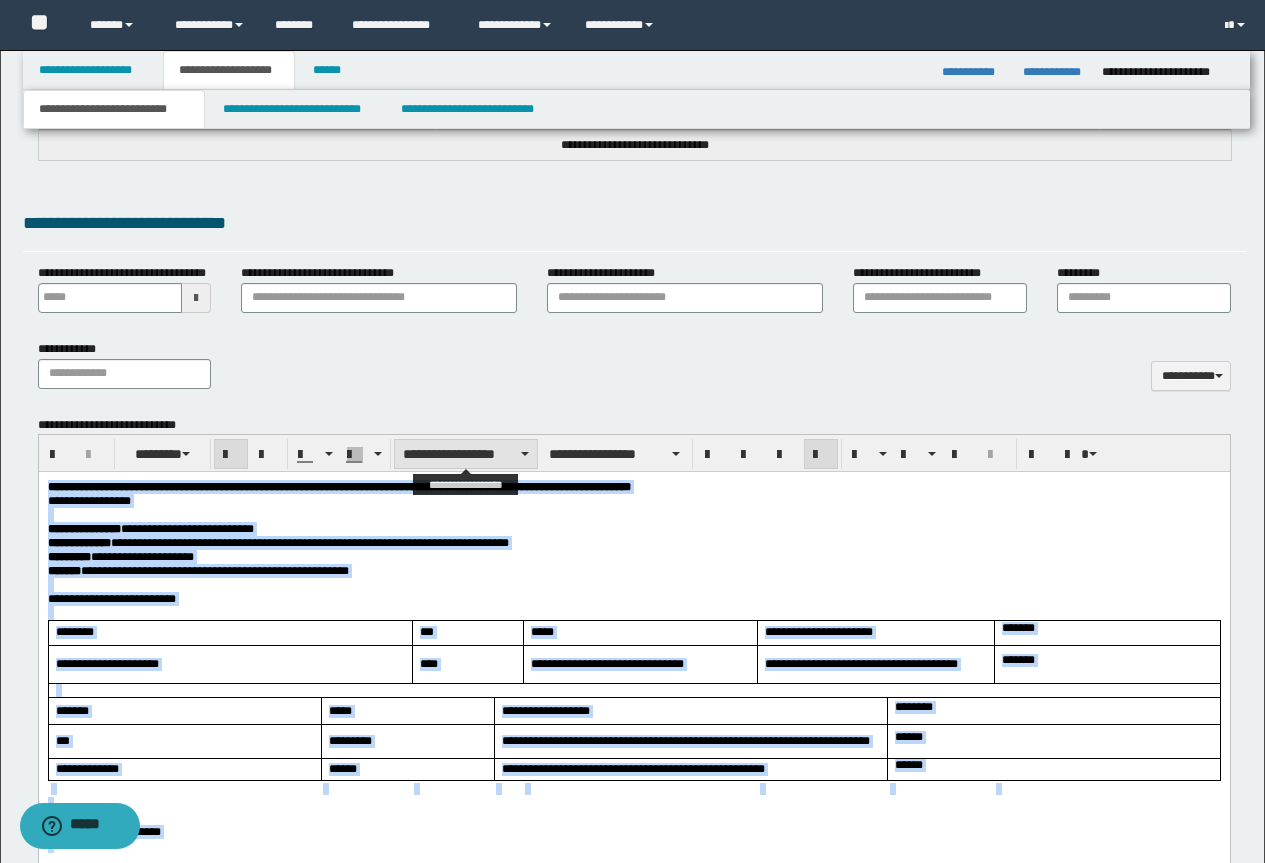 click on "**********" at bounding box center [466, 454] 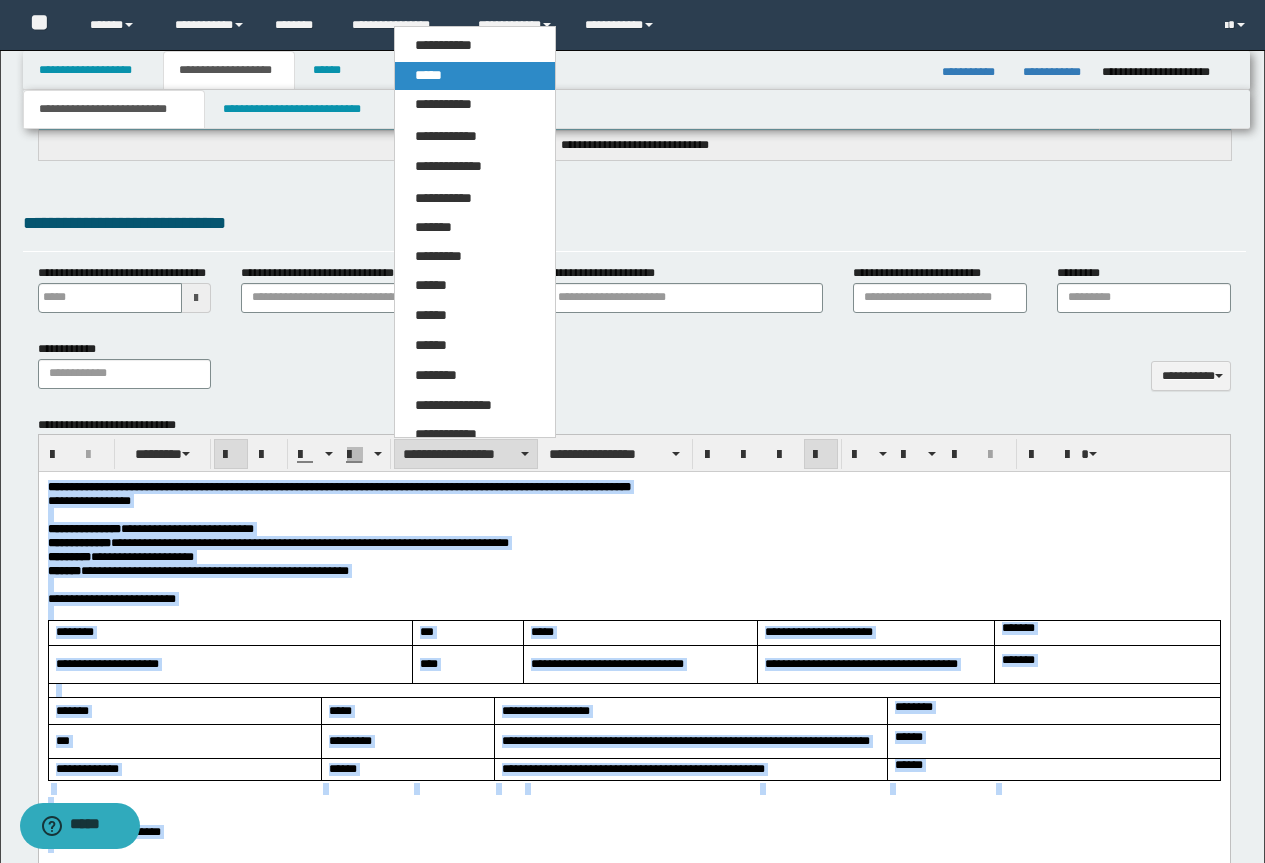 click on "*****" at bounding box center (475, 76) 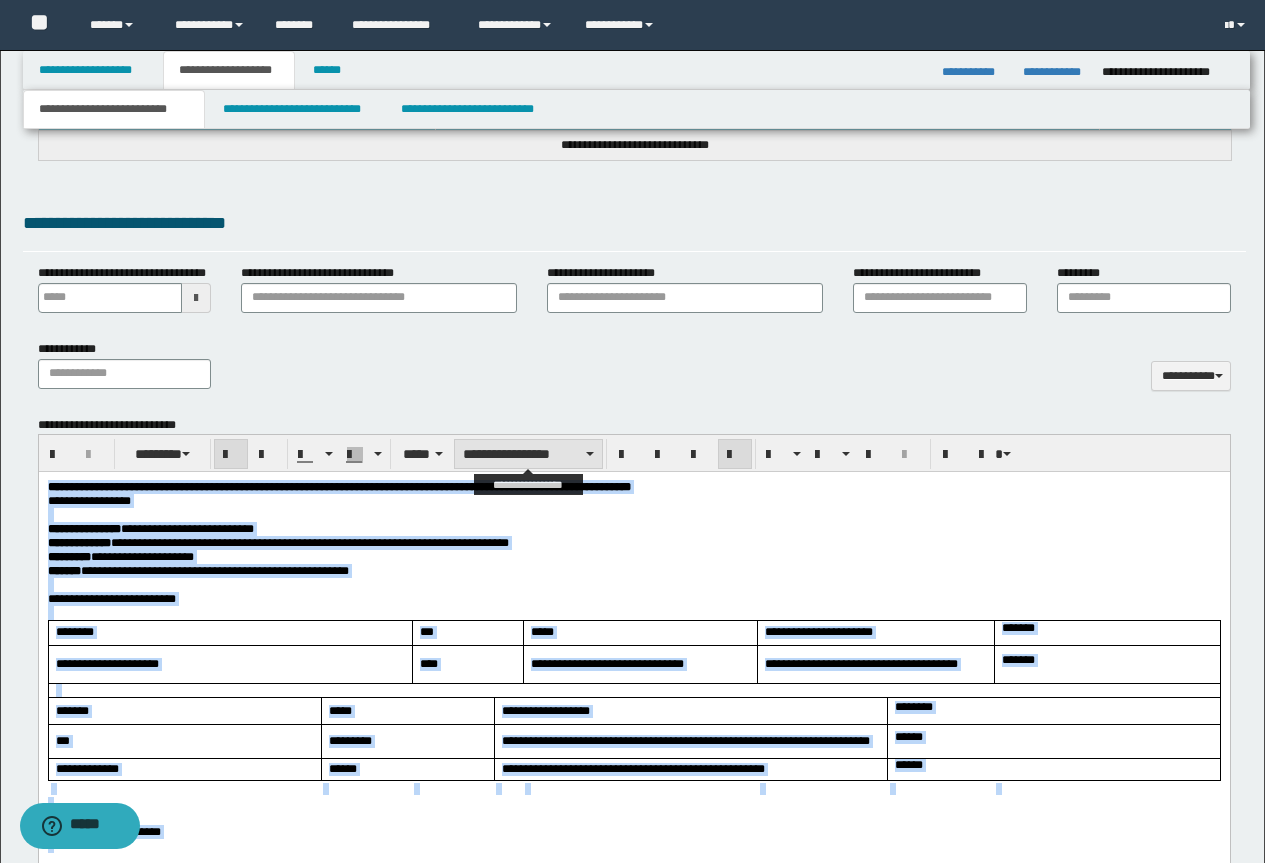 click on "**********" at bounding box center [528, 454] 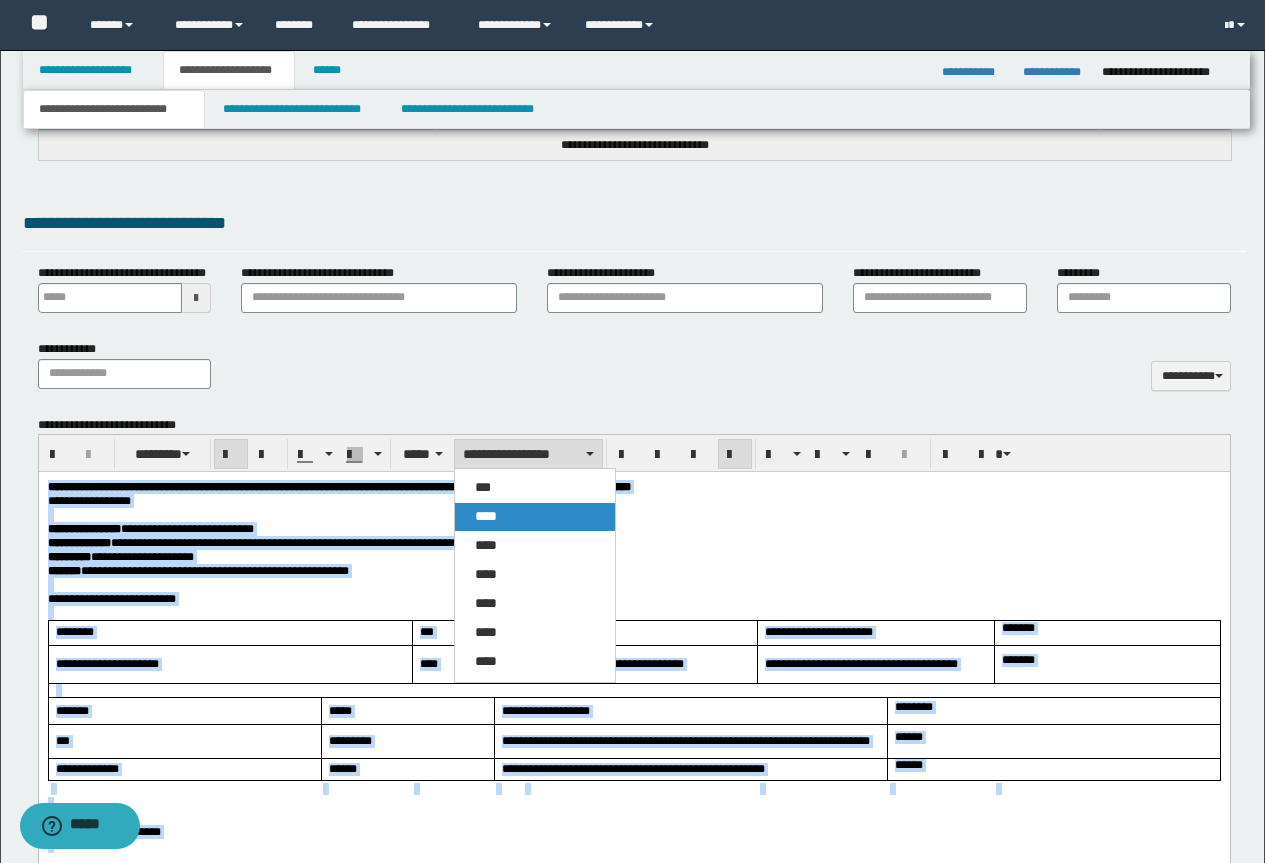 click on "****" at bounding box center (535, 517) 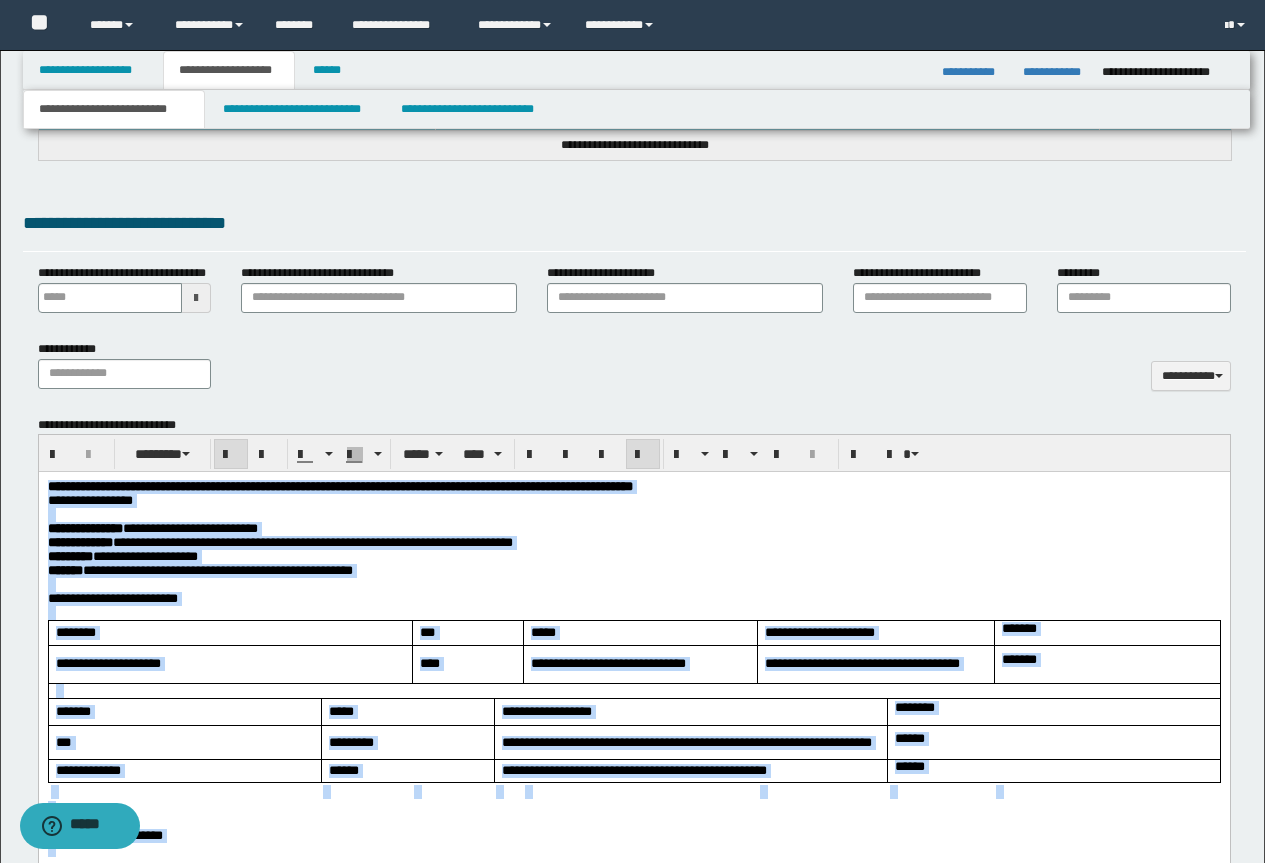 click at bounding box center [643, 455] 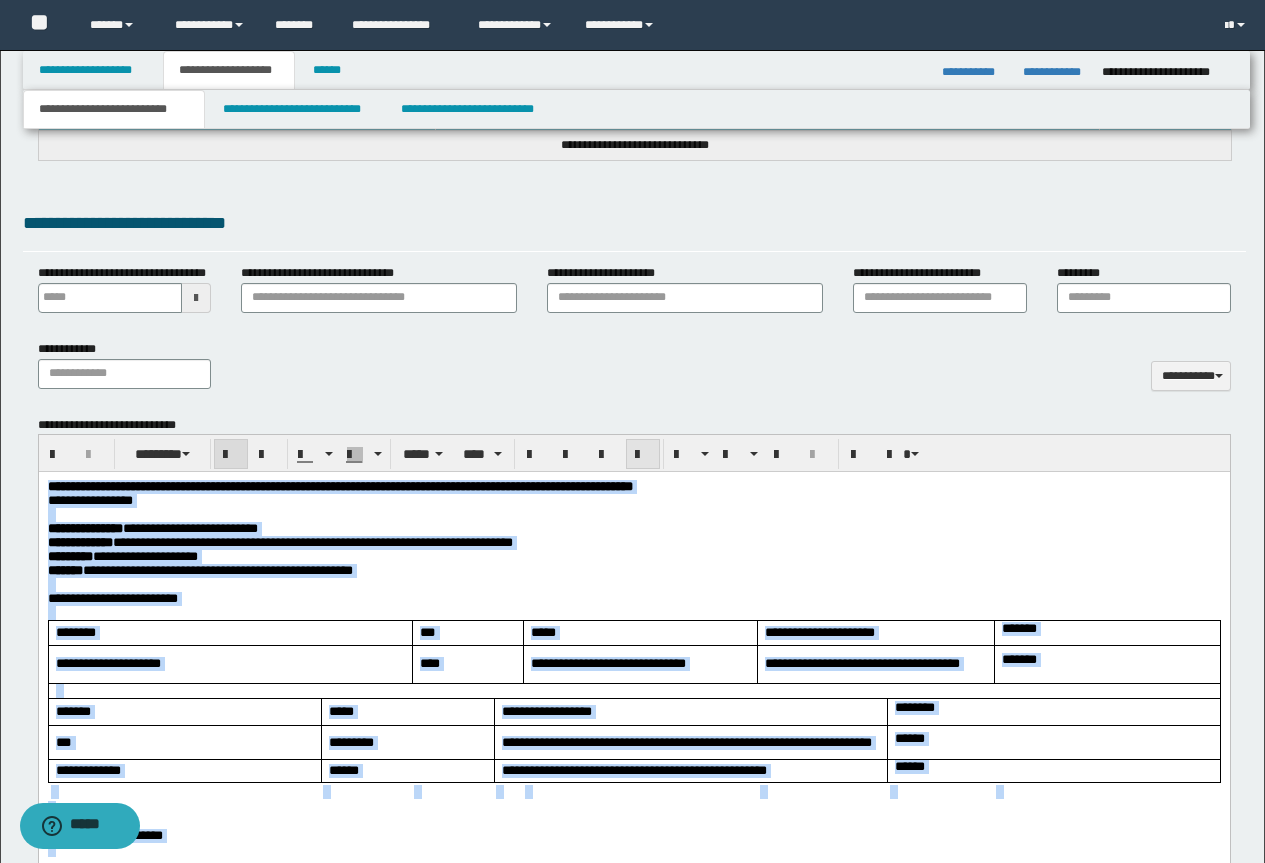 click at bounding box center [643, 455] 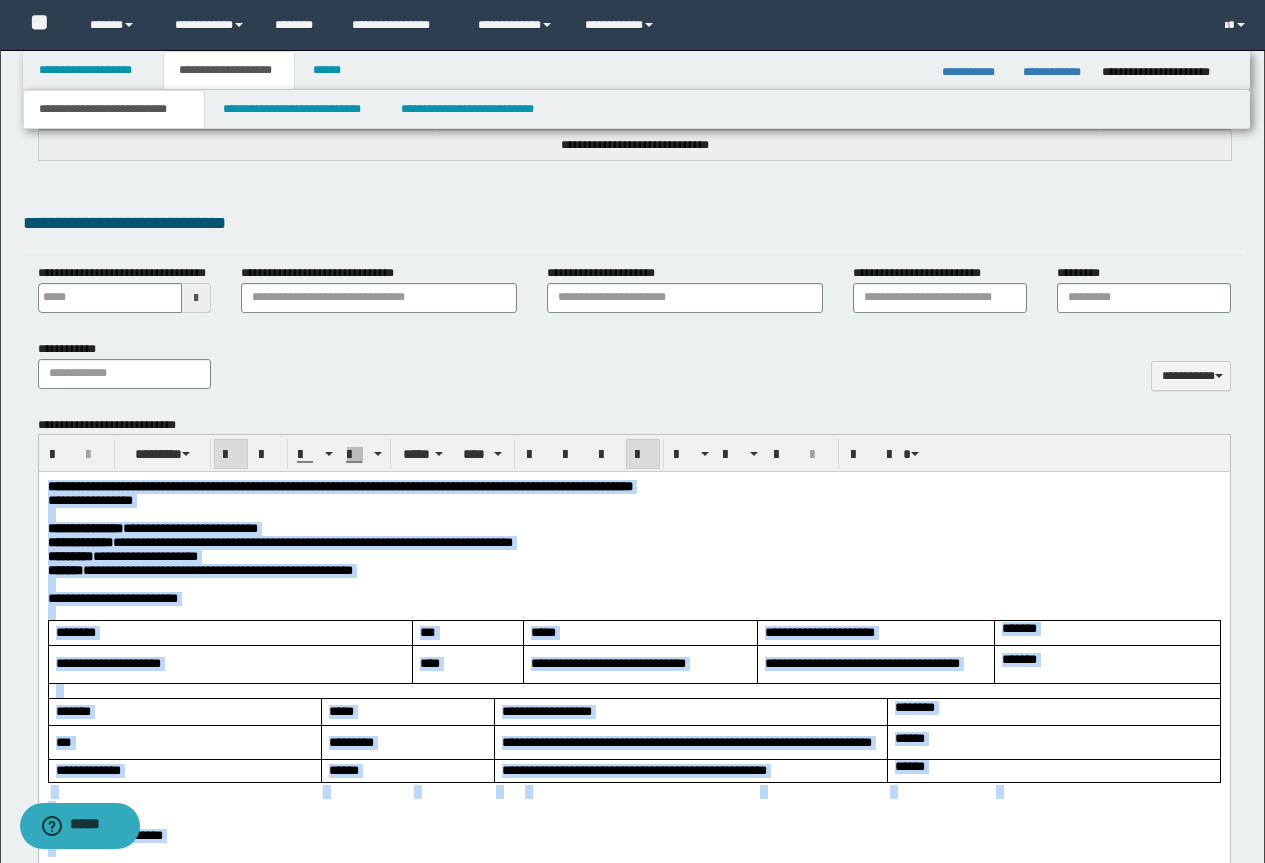 click at bounding box center [643, 455] 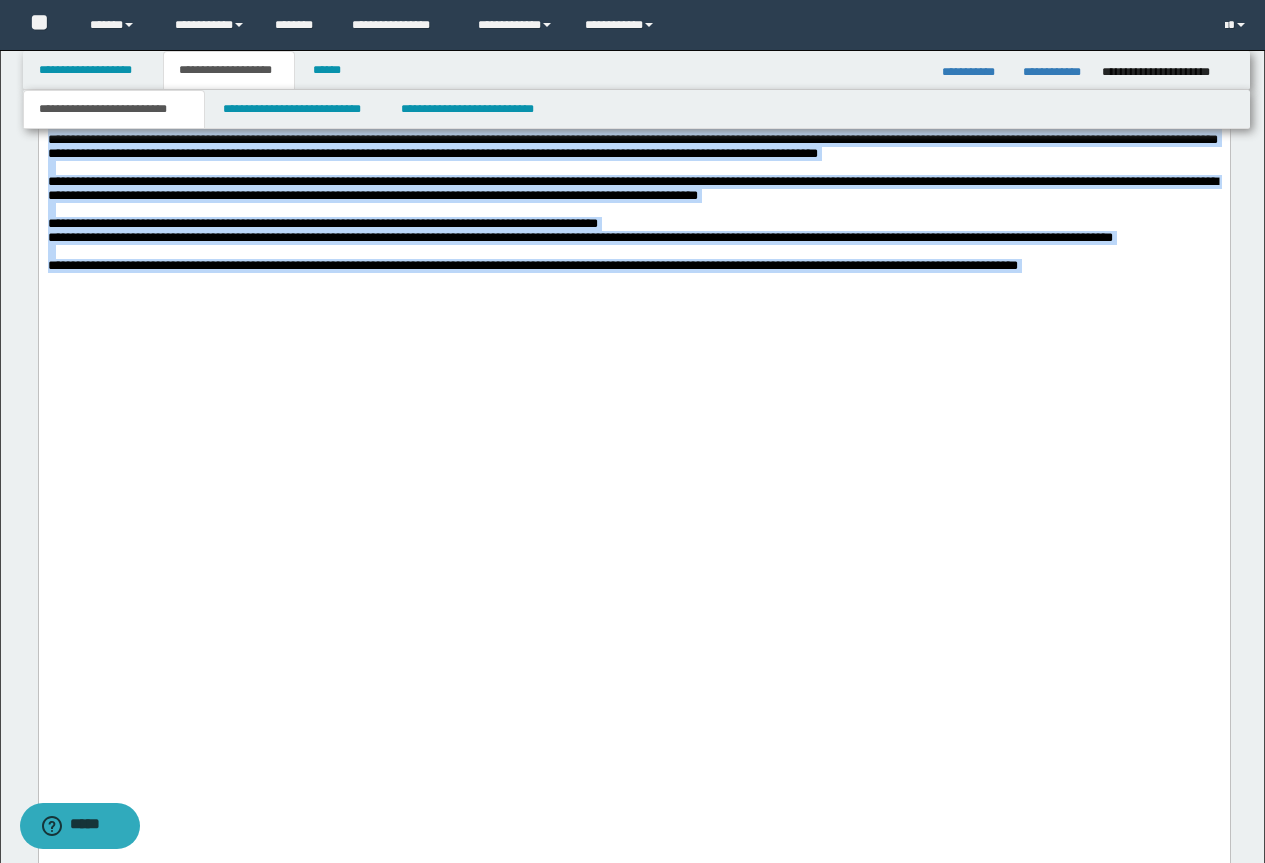 scroll, scrollTop: 2973, scrollLeft: 0, axis: vertical 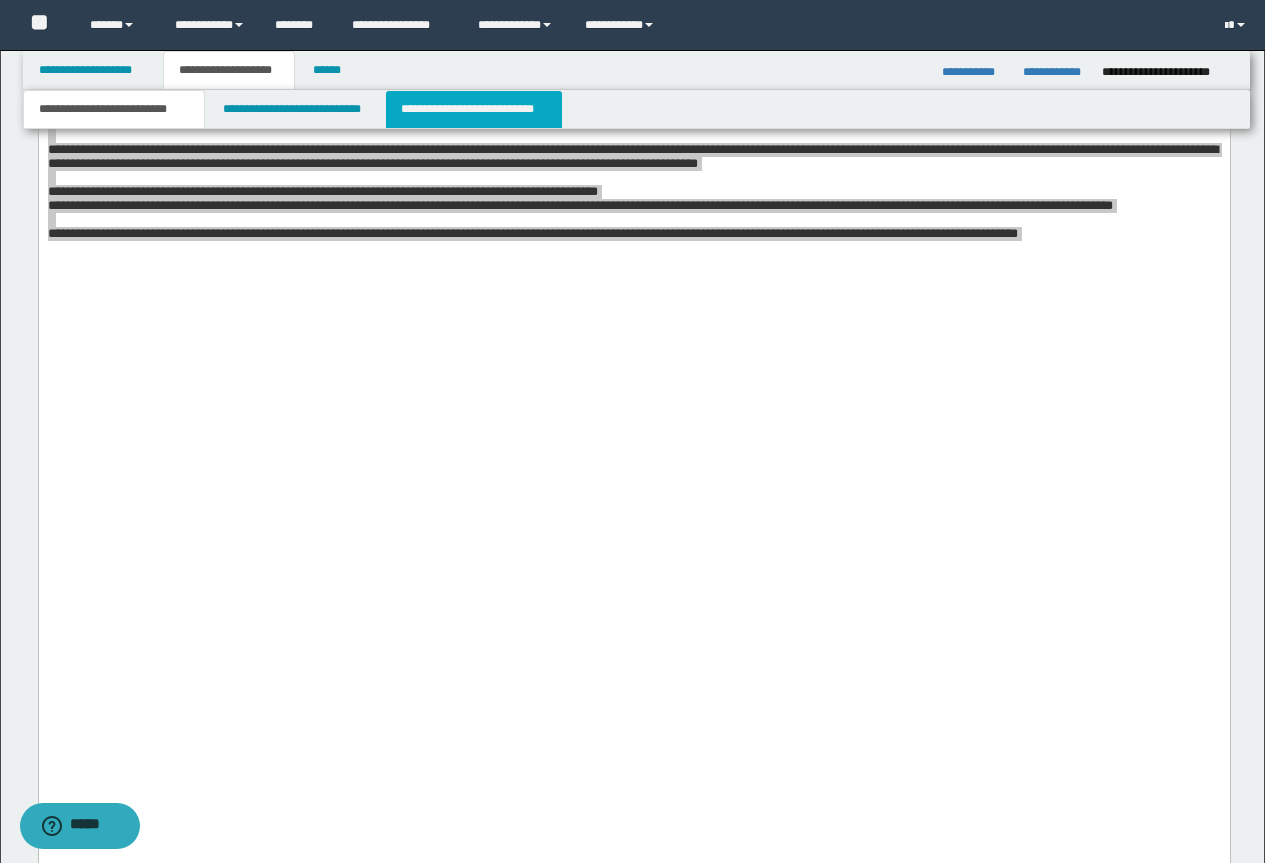 click on "**********" at bounding box center (474, 109) 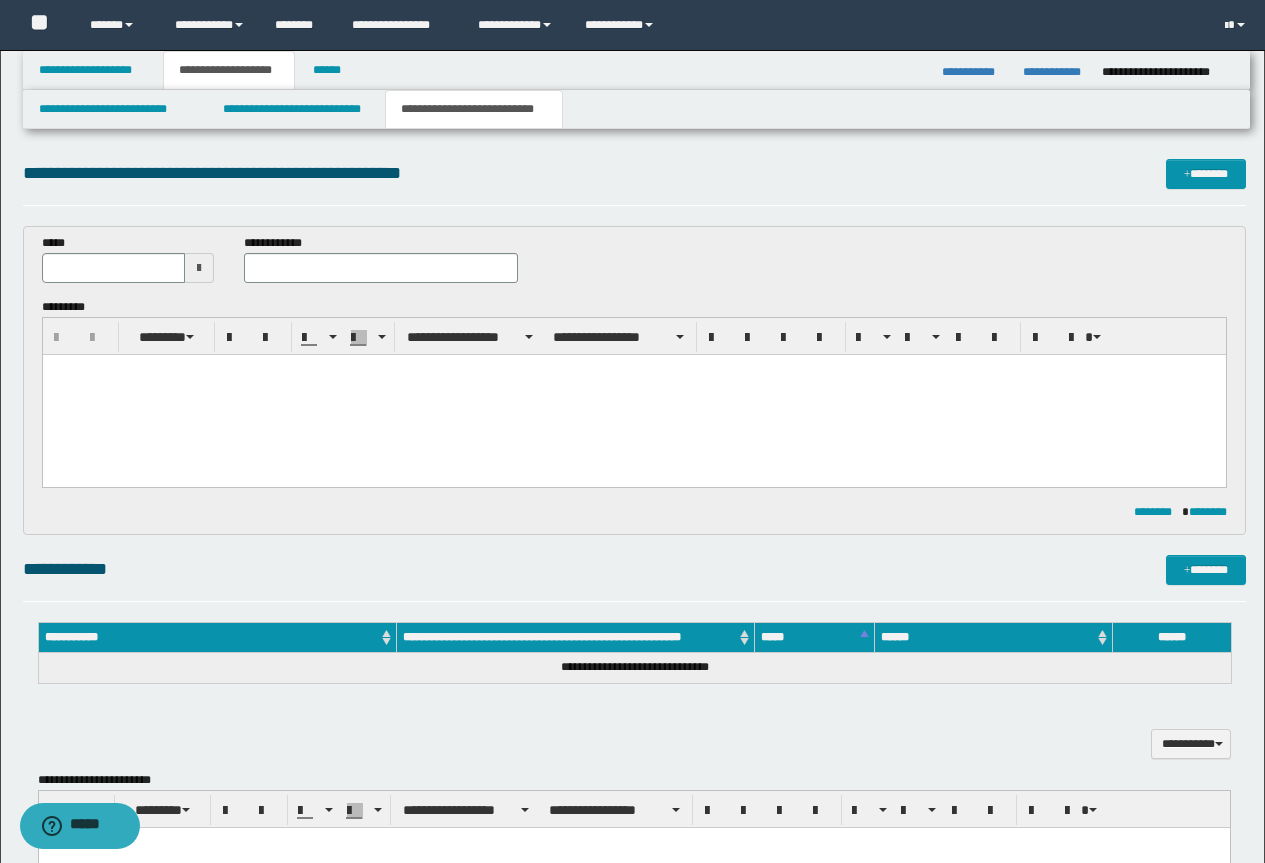 scroll, scrollTop: 0, scrollLeft: 0, axis: both 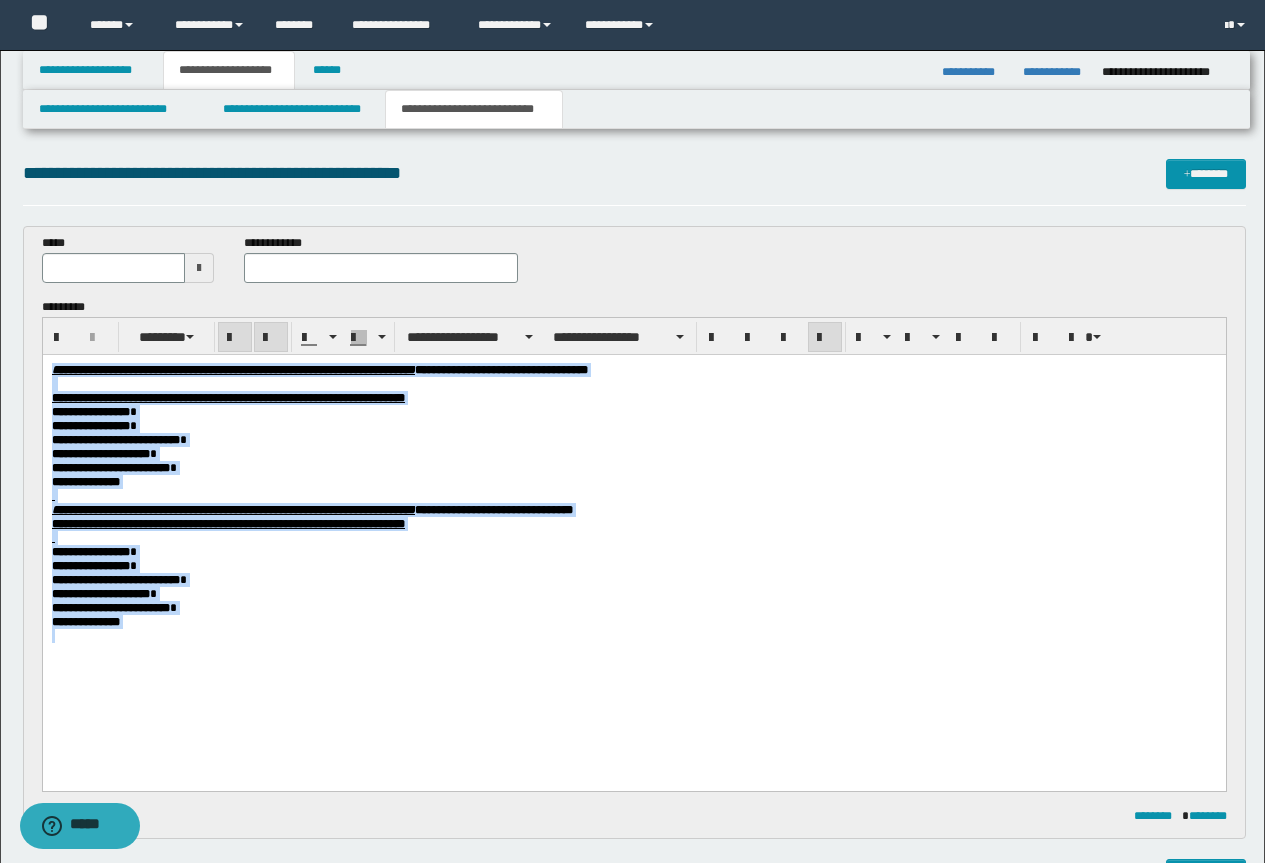 drag, startPoint x: 157, startPoint y: 684, endPoint x: -1, endPoint y: 210, distance: 499.63986 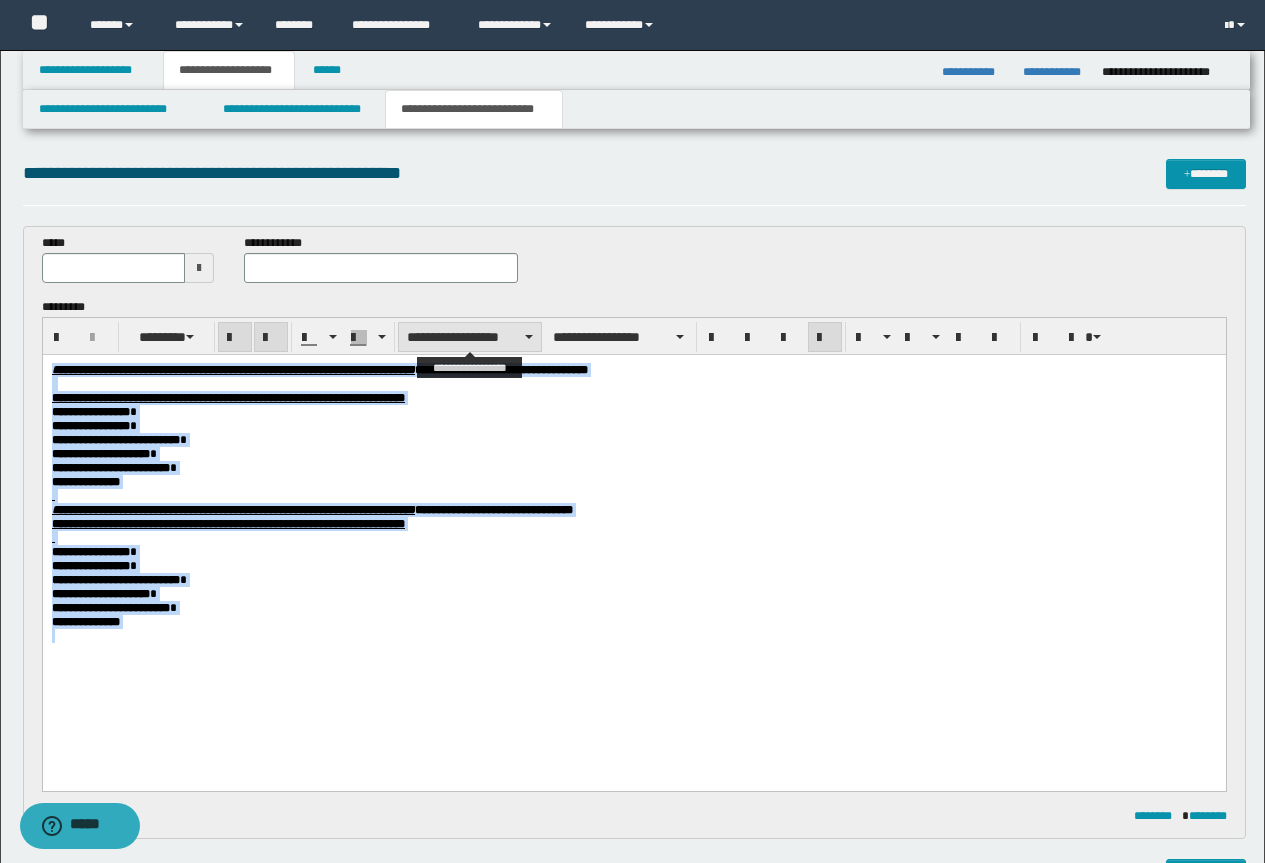click on "**********" at bounding box center (470, 337) 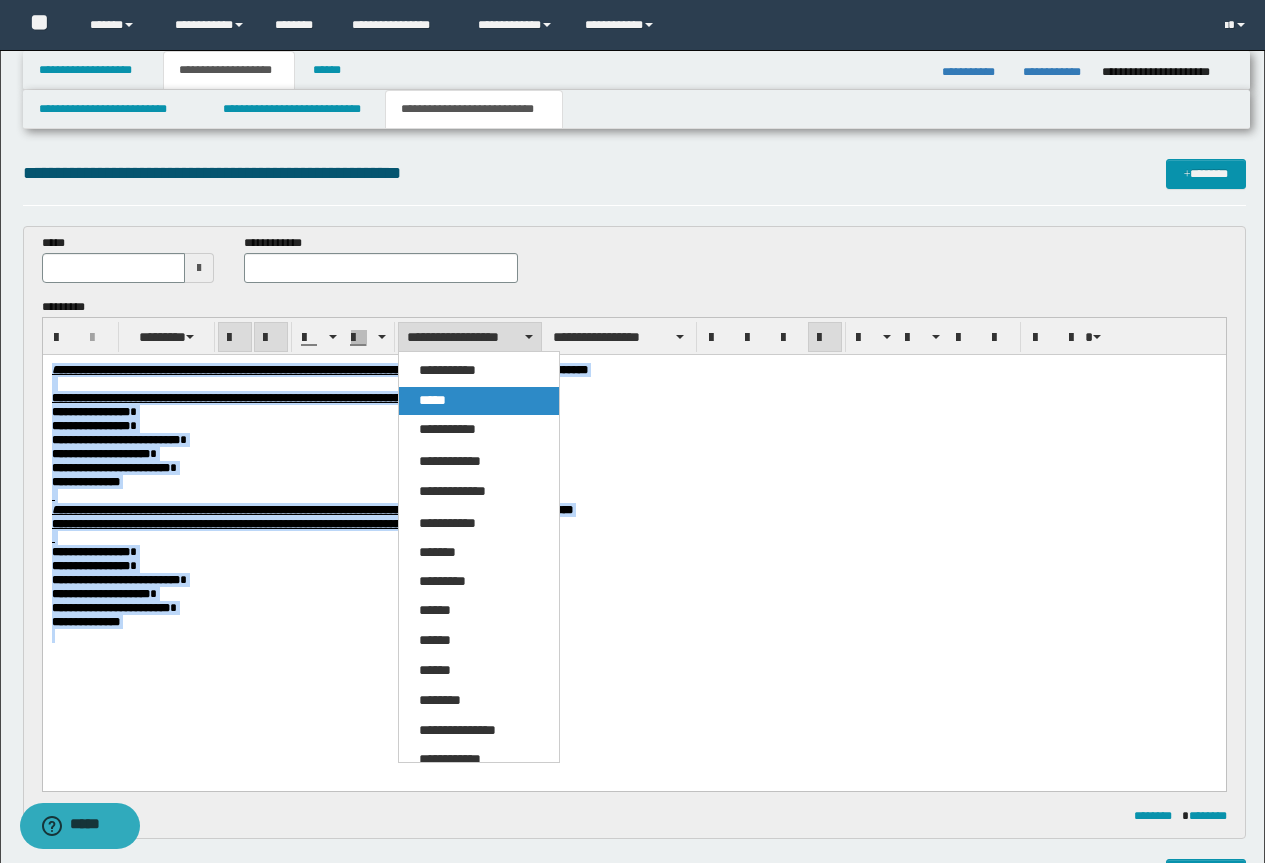 click on "*****" at bounding box center [479, 401] 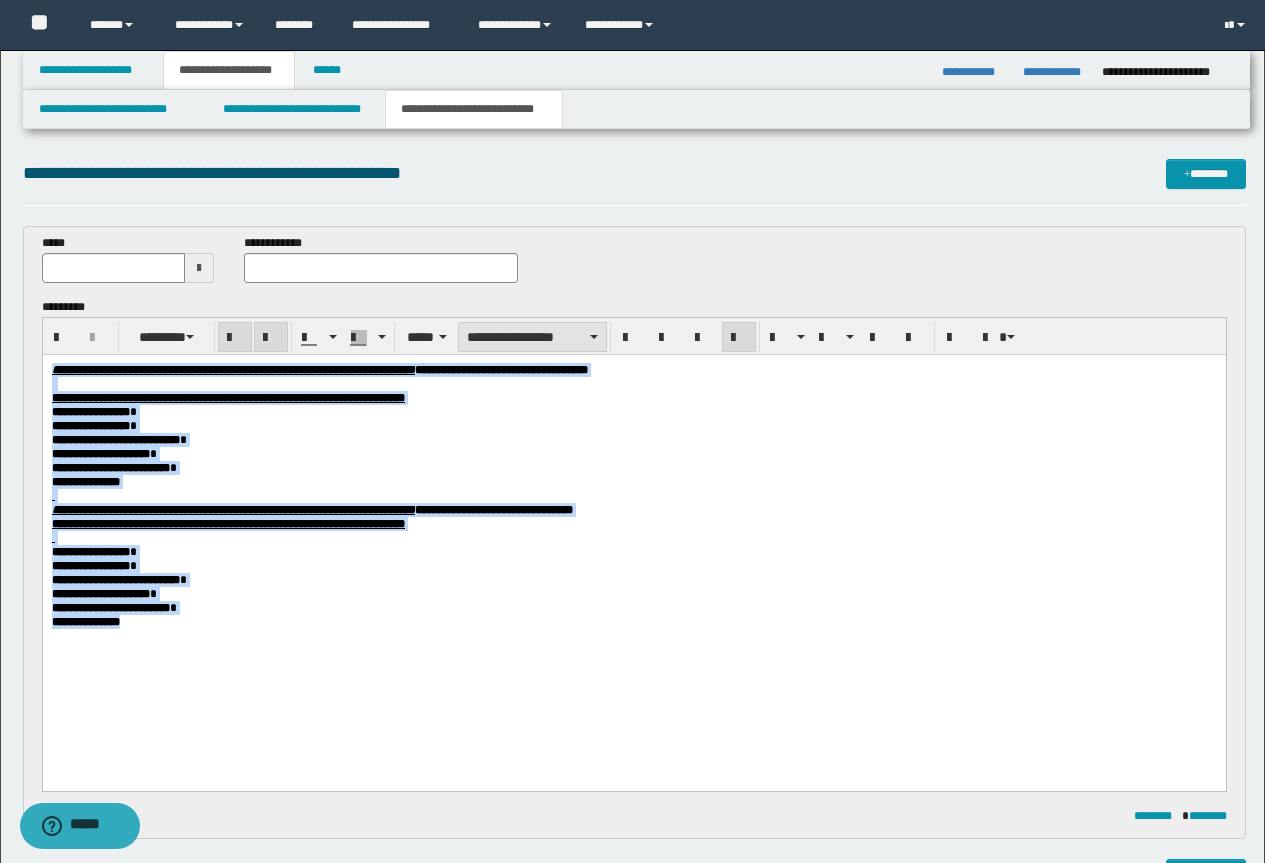 click on "**********" at bounding box center [532, 337] 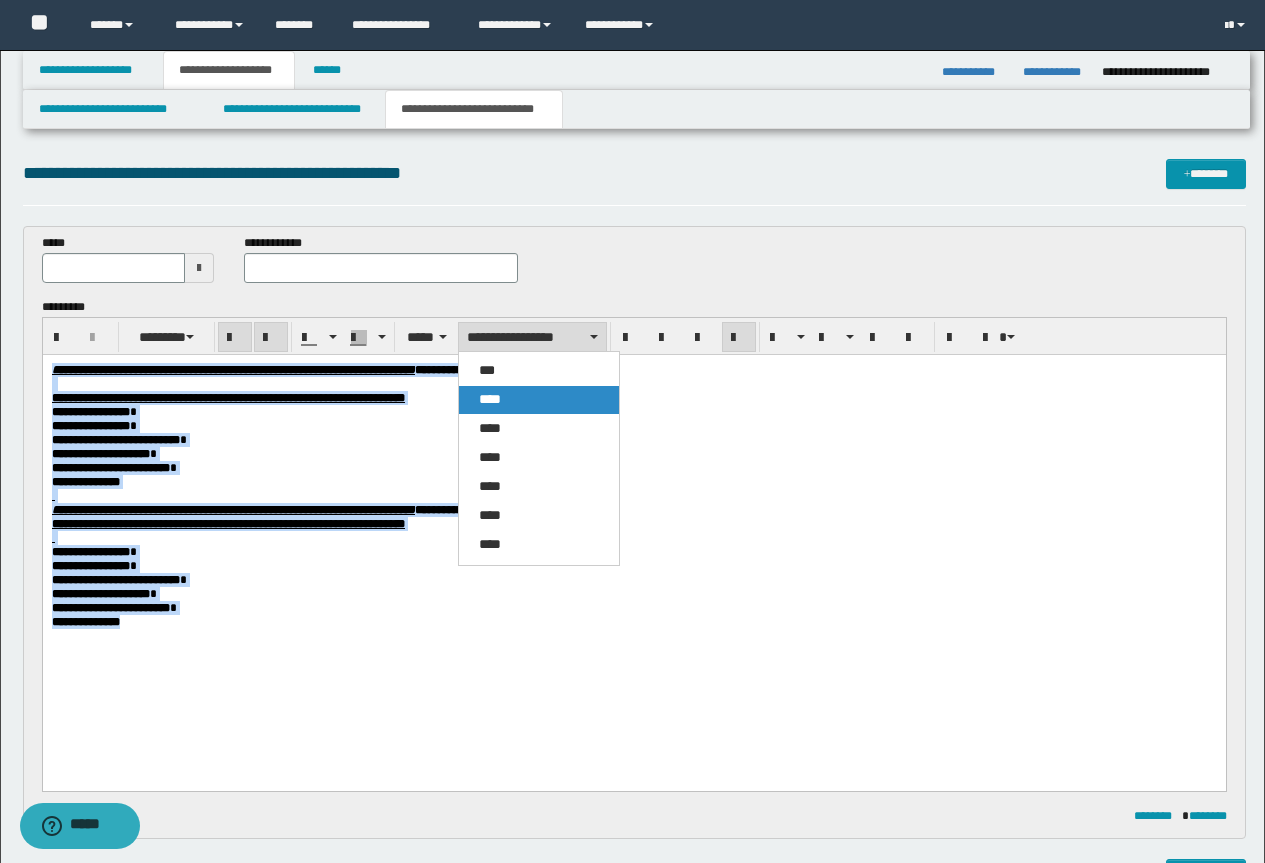 click on "****" at bounding box center (539, 400) 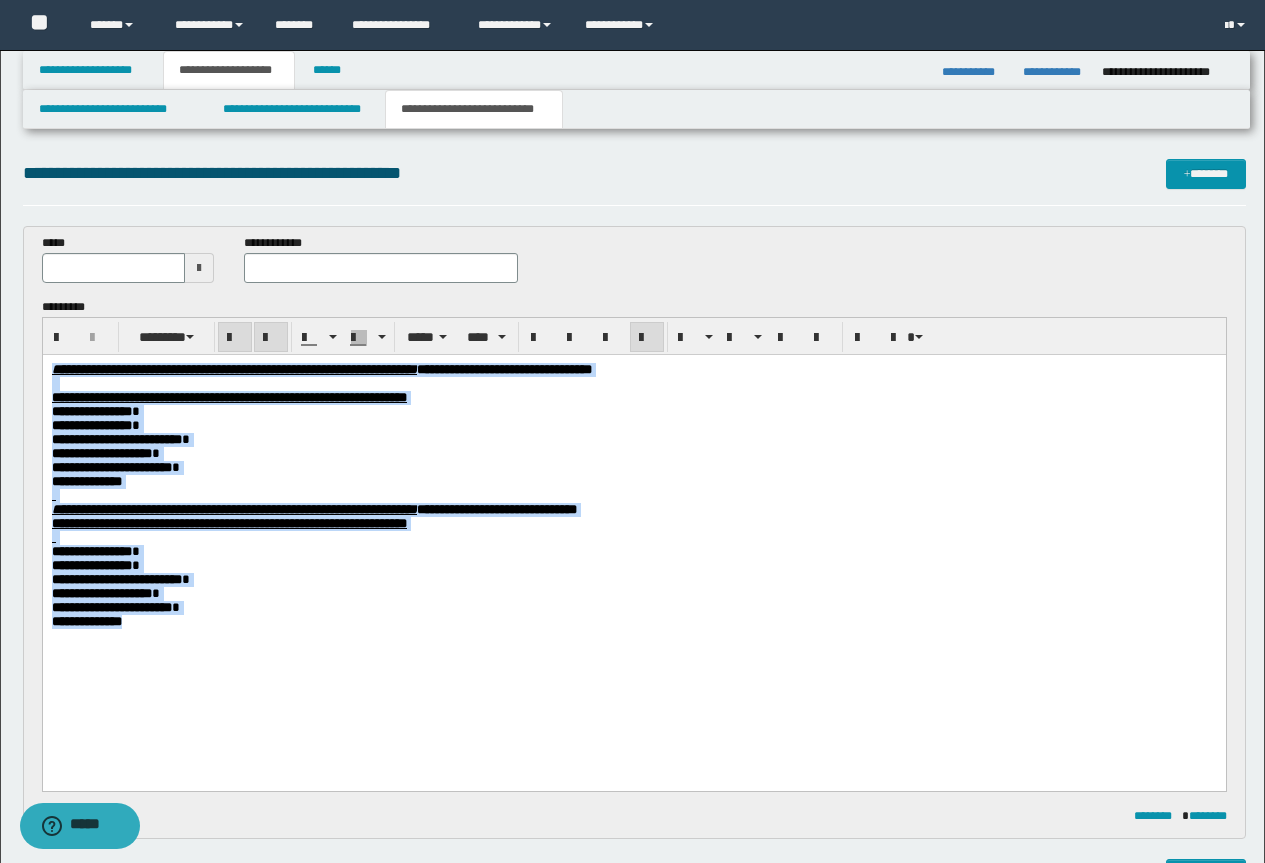 click at bounding box center (647, 338) 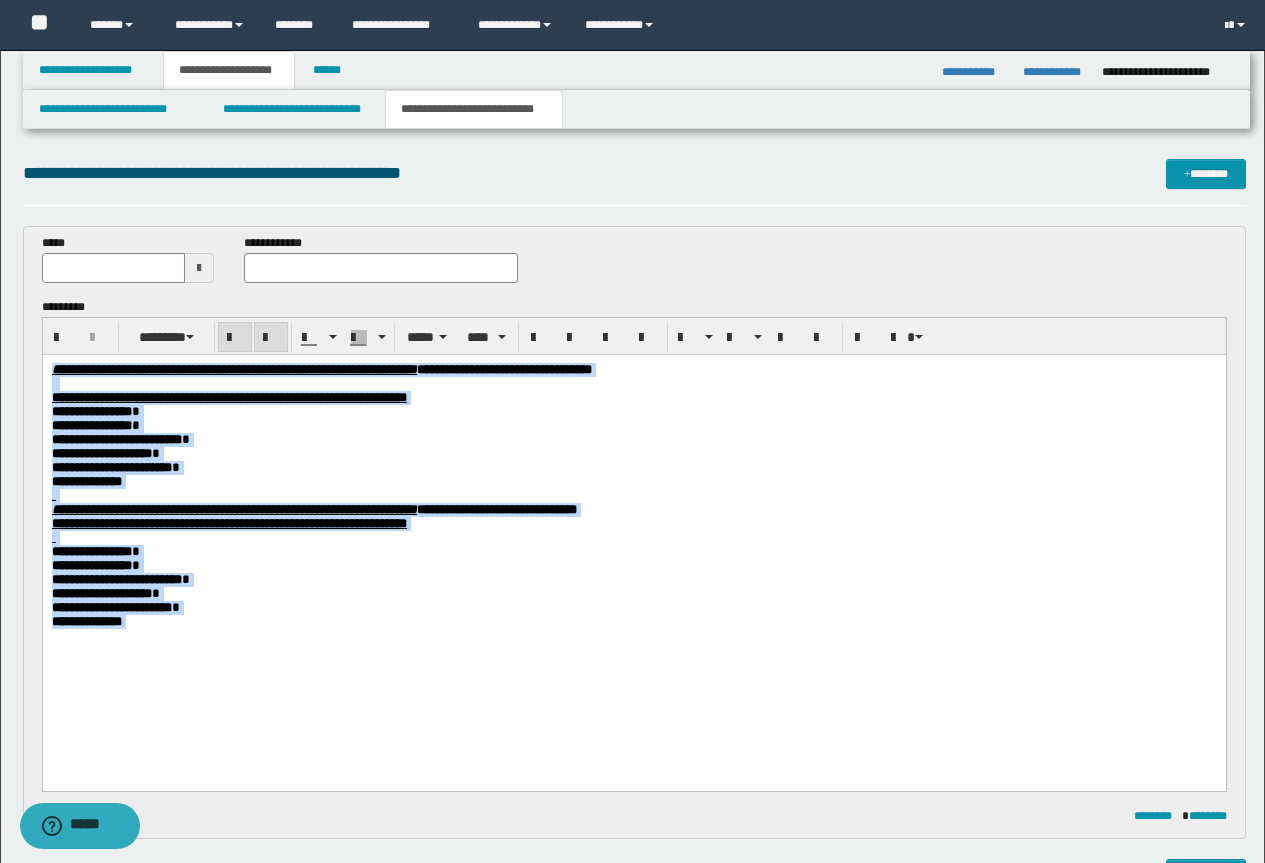 click at bounding box center (633, 384) 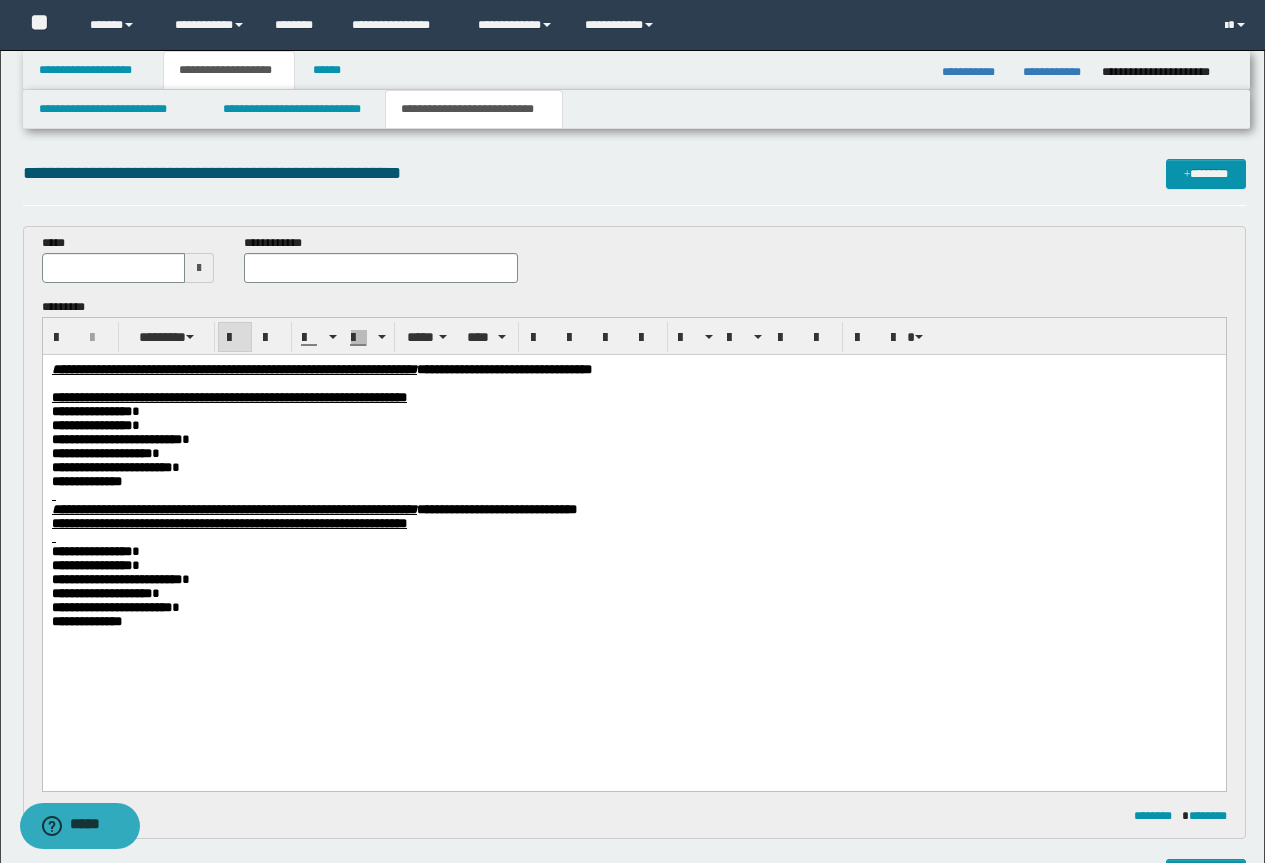 click at bounding box center [633, 384] 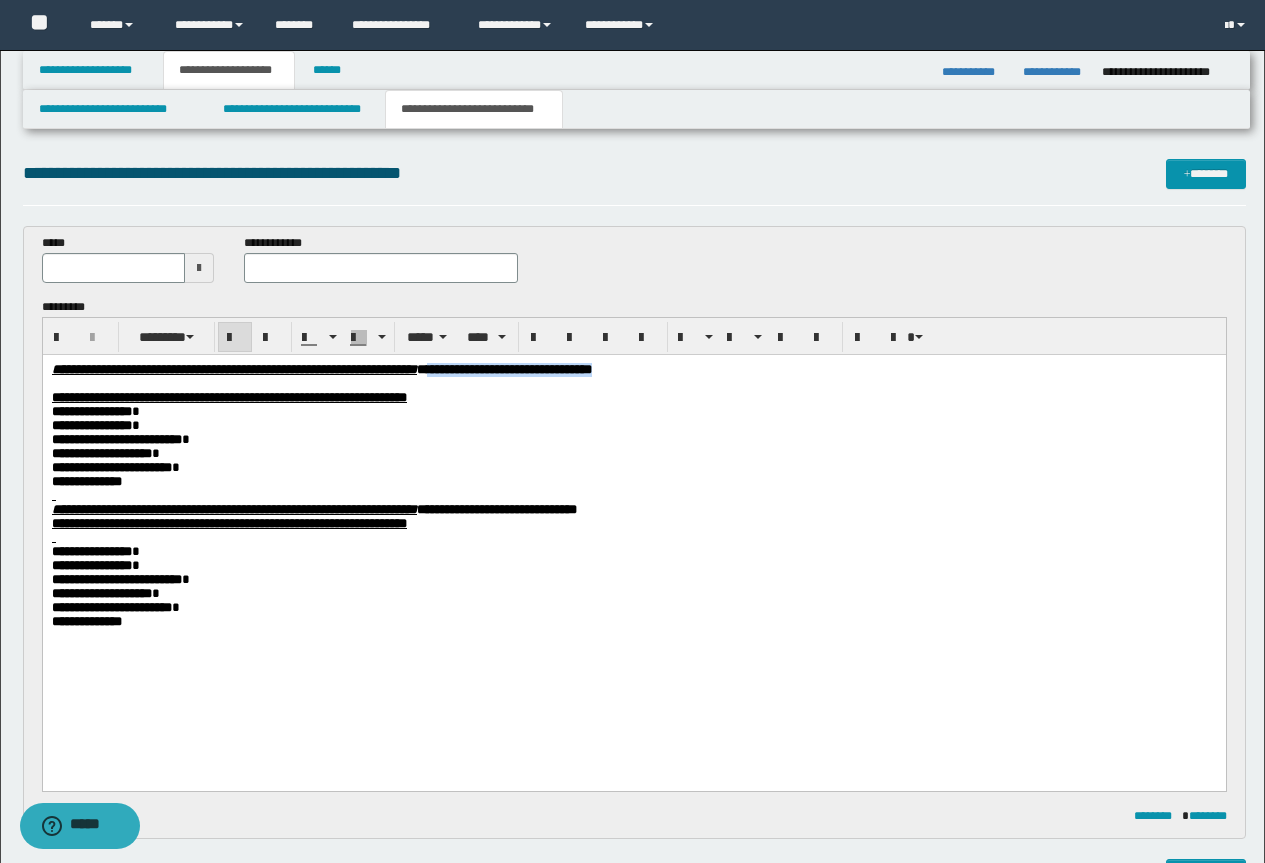 drag, startPoint x: 885, startPoint y: 370, endPoint x: 626, endPoint y: 378, distance: 259.12354 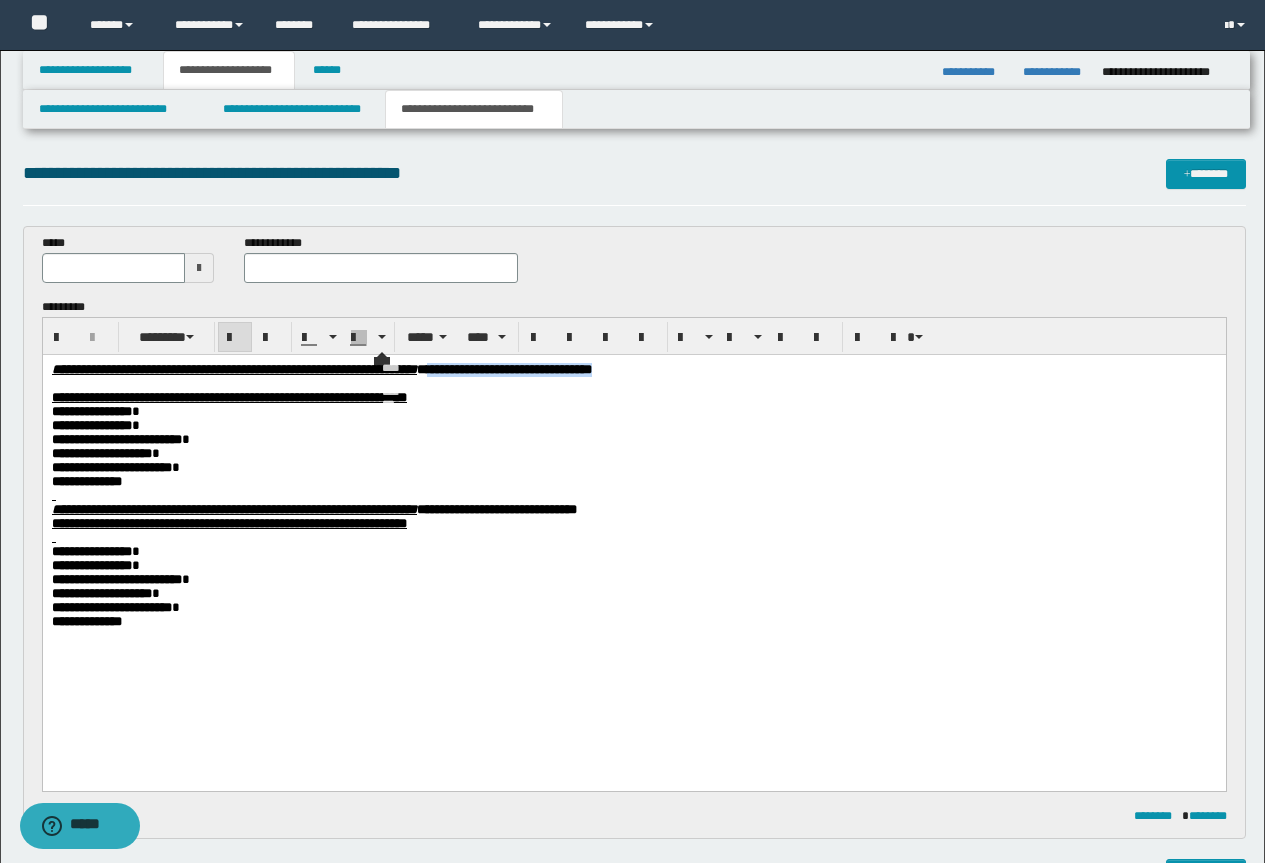 copy on "**********" 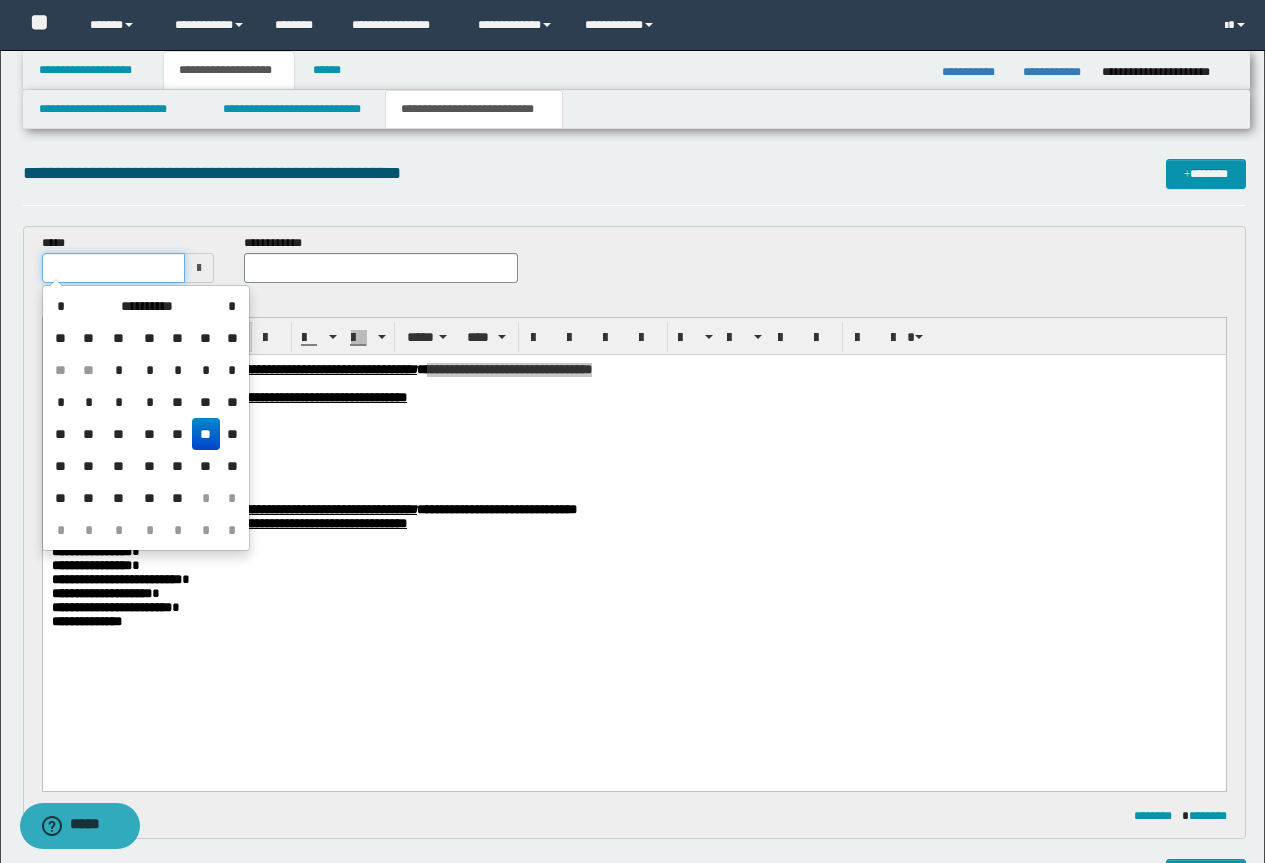 click at bounding box center (114, 268) 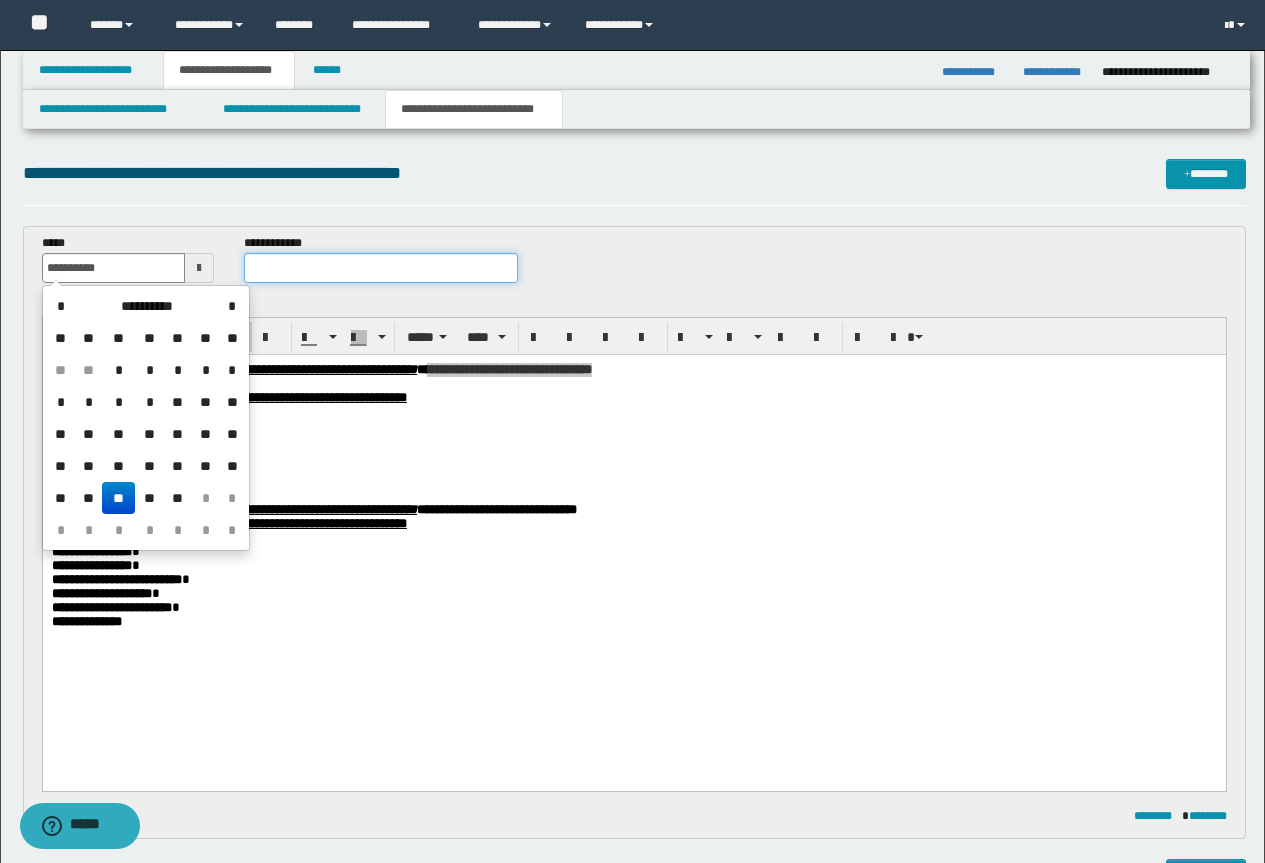 type on "**********" 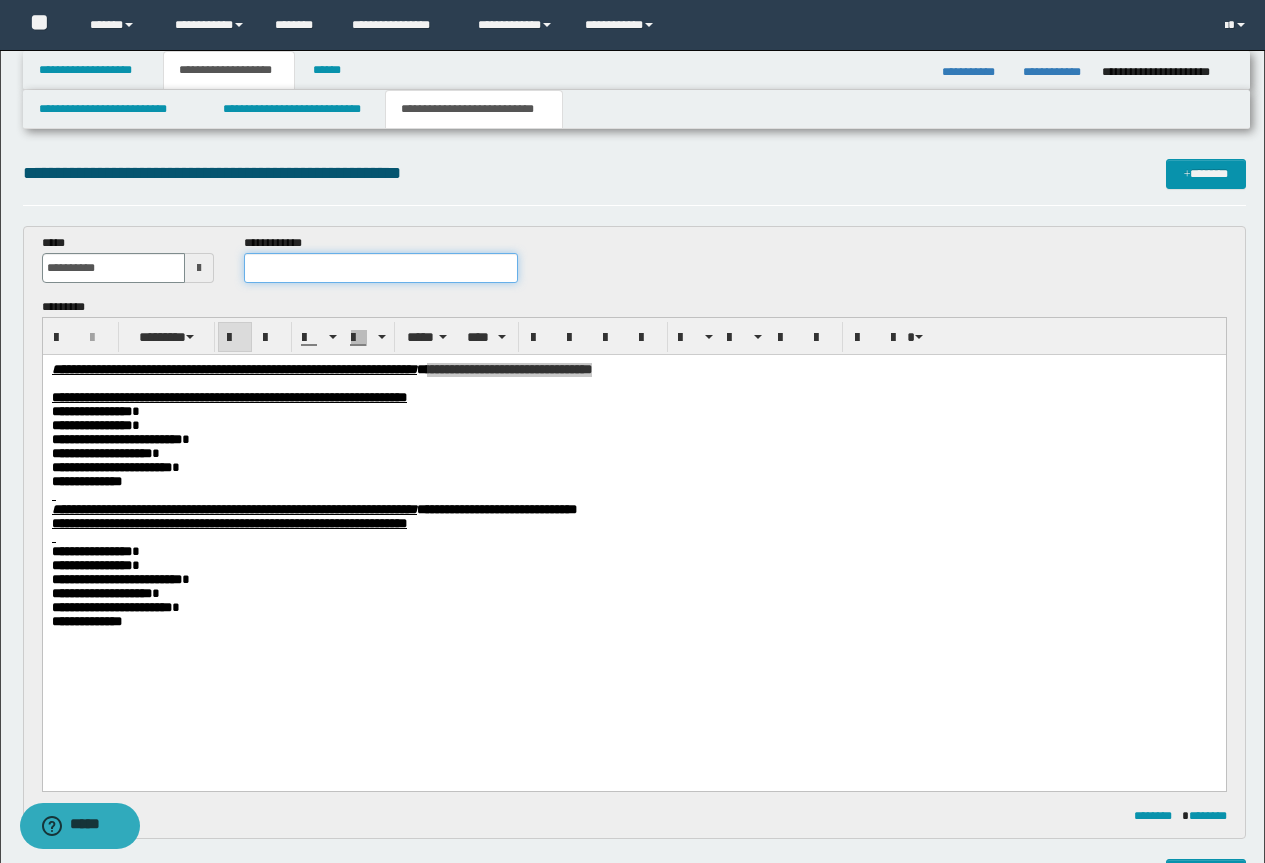 click at bounding box center (381, 268) 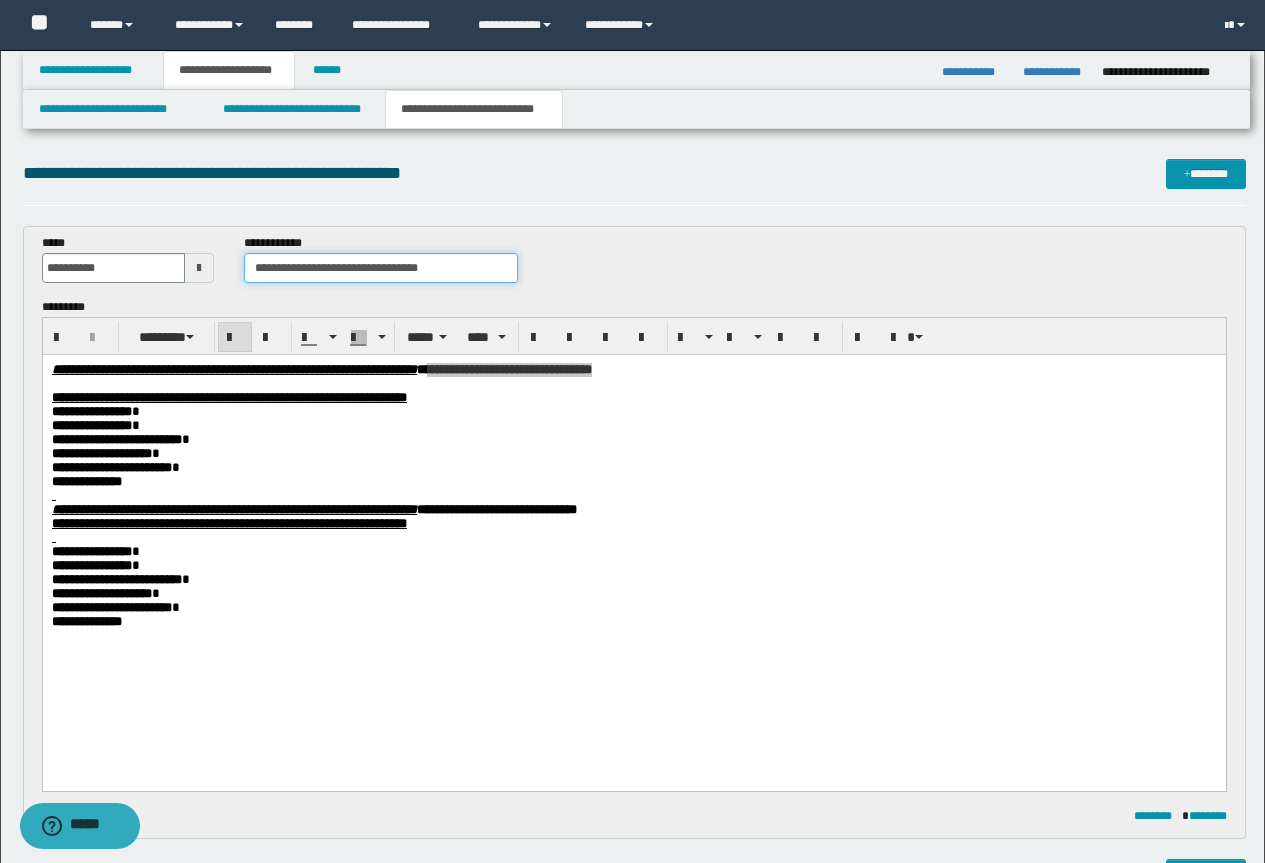 drag, startPoint x: 479, startPoint y: 268, endPoint x: 365, endPoint y: 276, distance: 114.28036 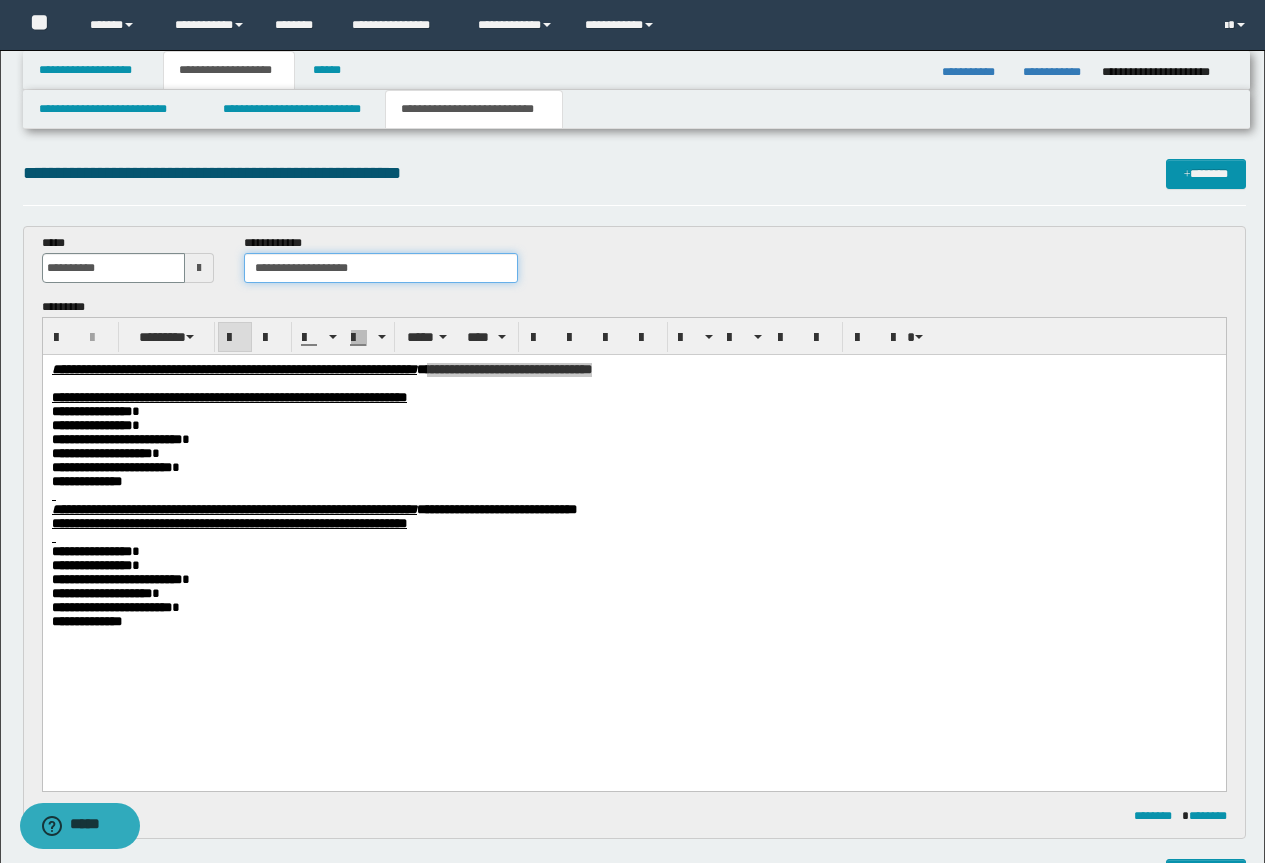 type on "**********" 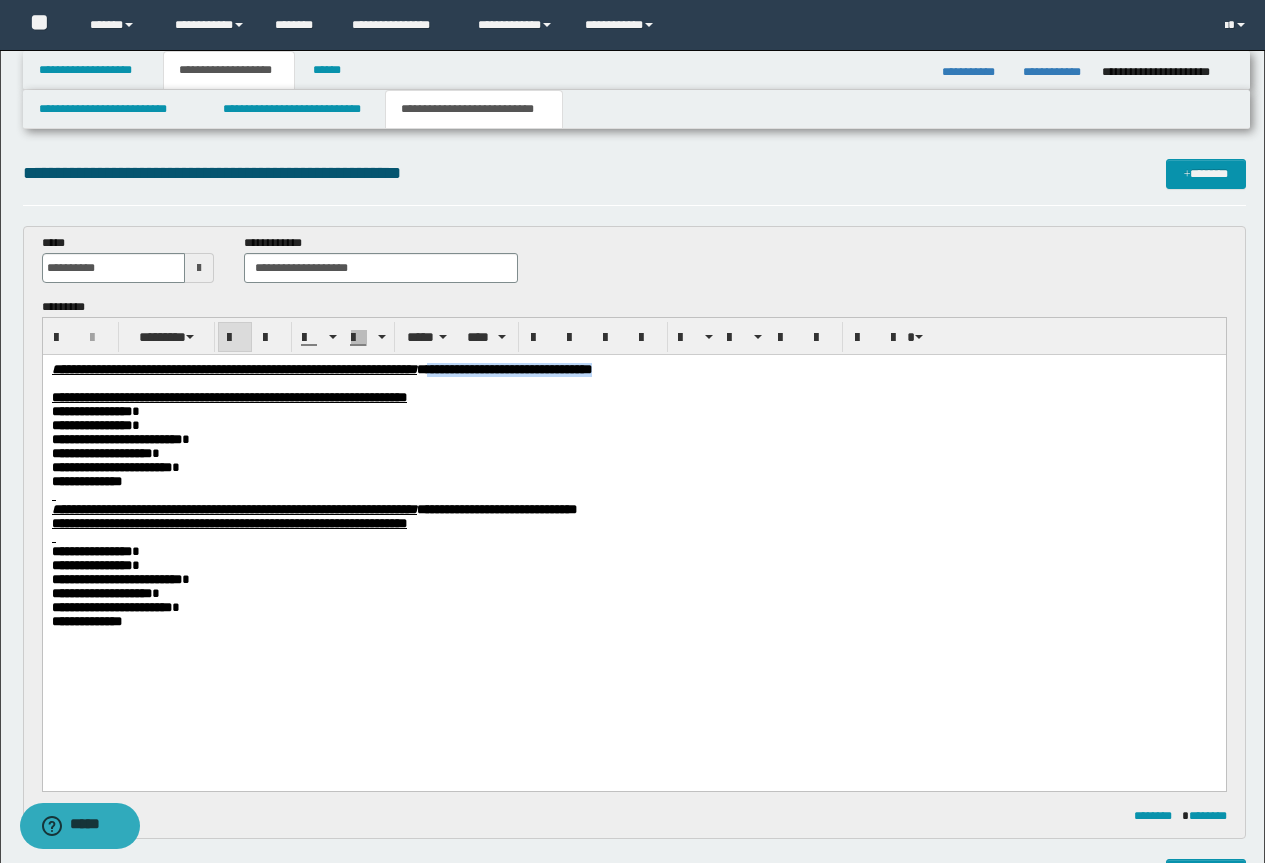 click on "**********" at bounding box center [228, 397] 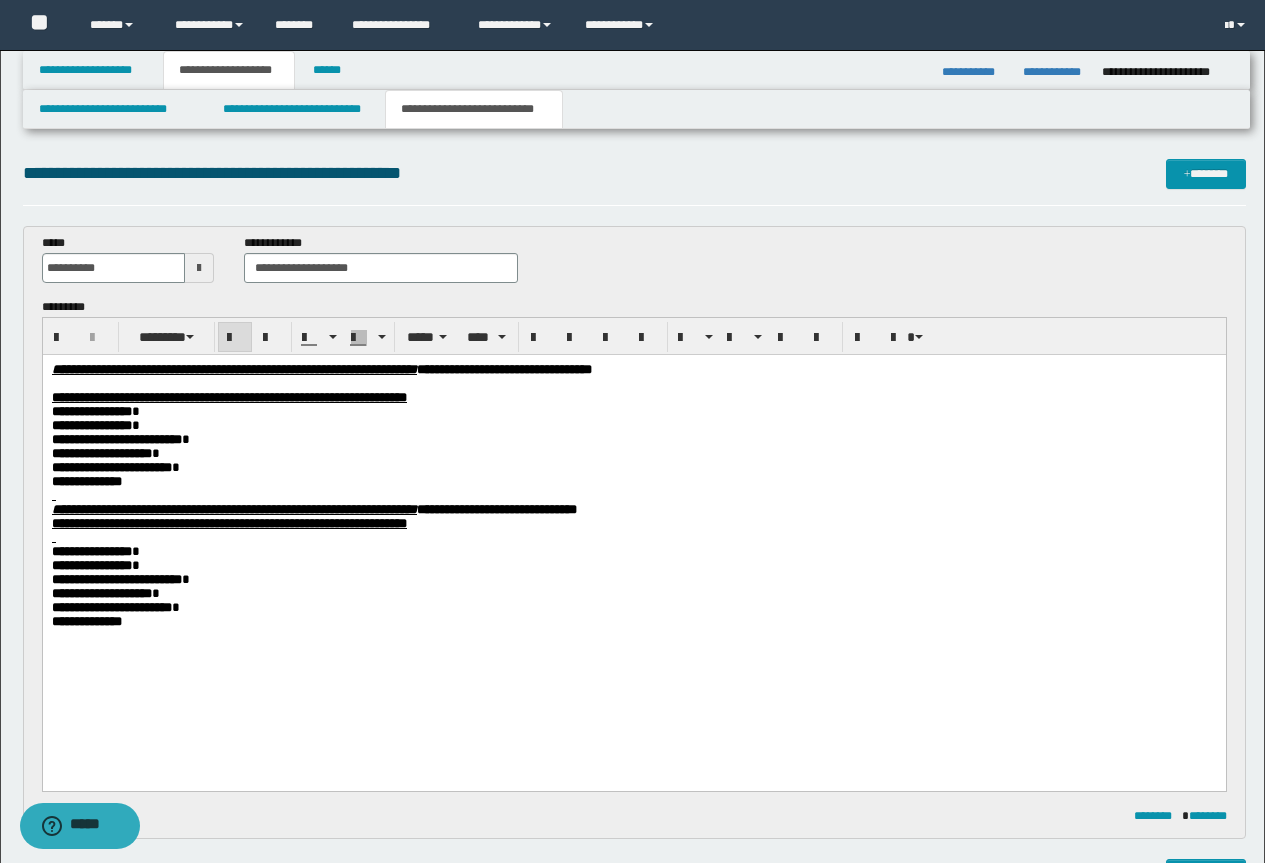 click on "**********" at bounding box center [633, 482] 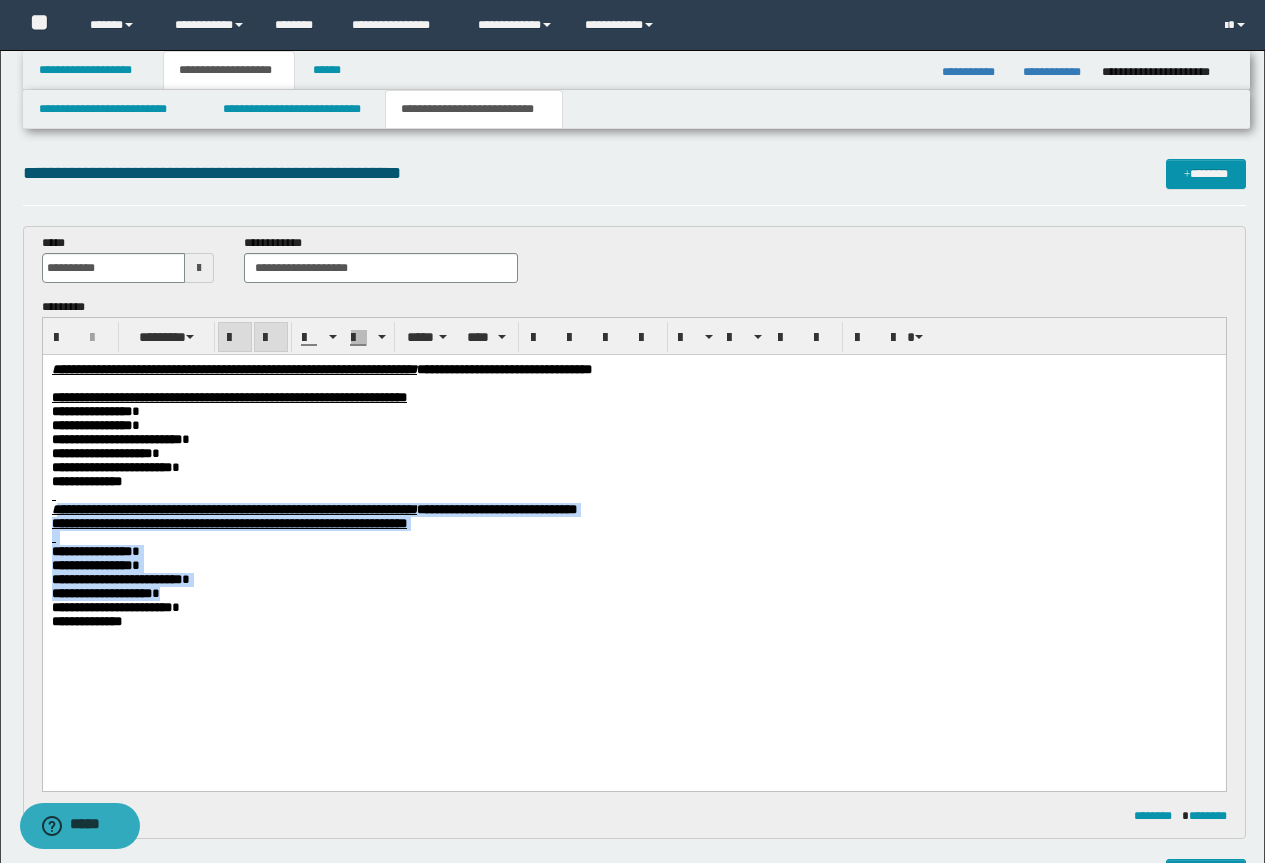 drag, startPoint x: 57, startPoint y: 532, endPoint x: 220, endPoint y: 633, distance: 191.75505 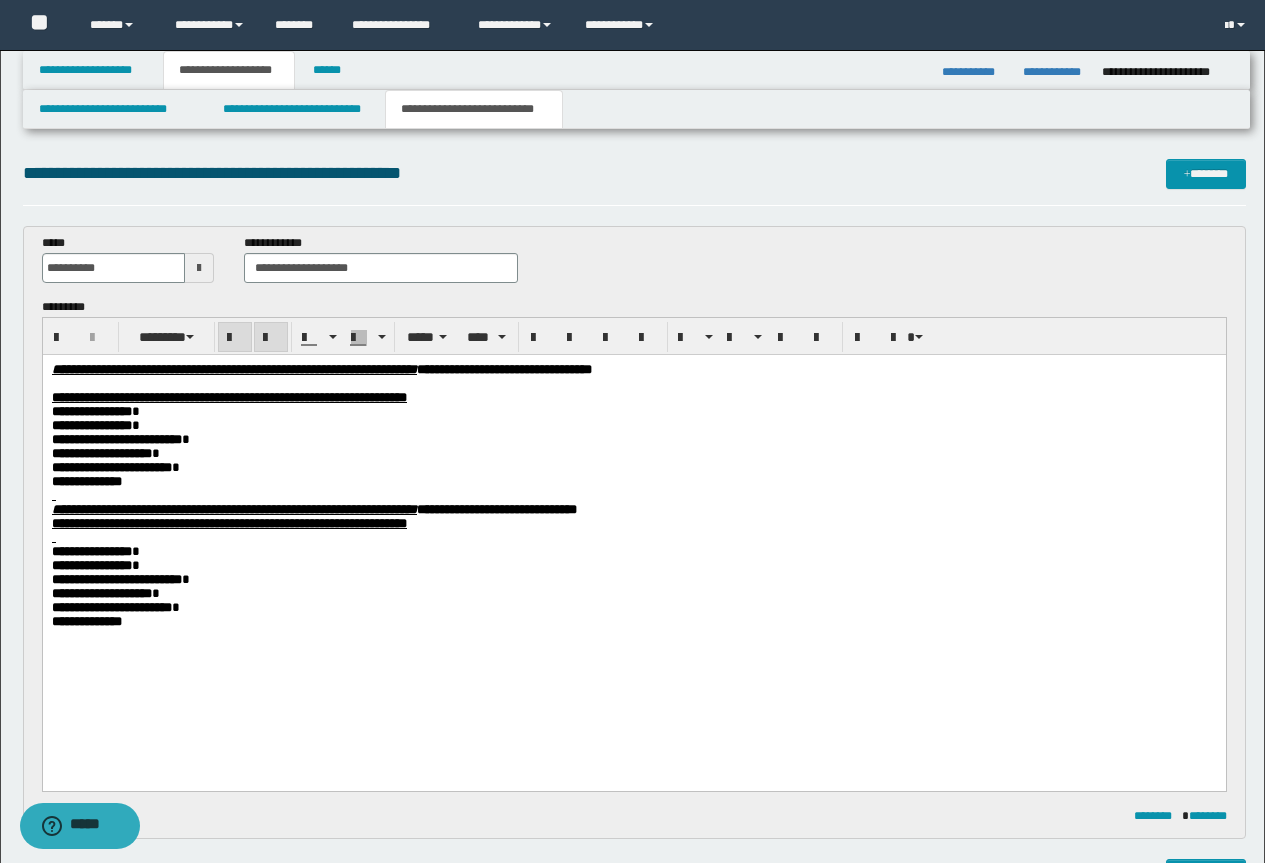 click on "**********" at bounding box center [633, 608] 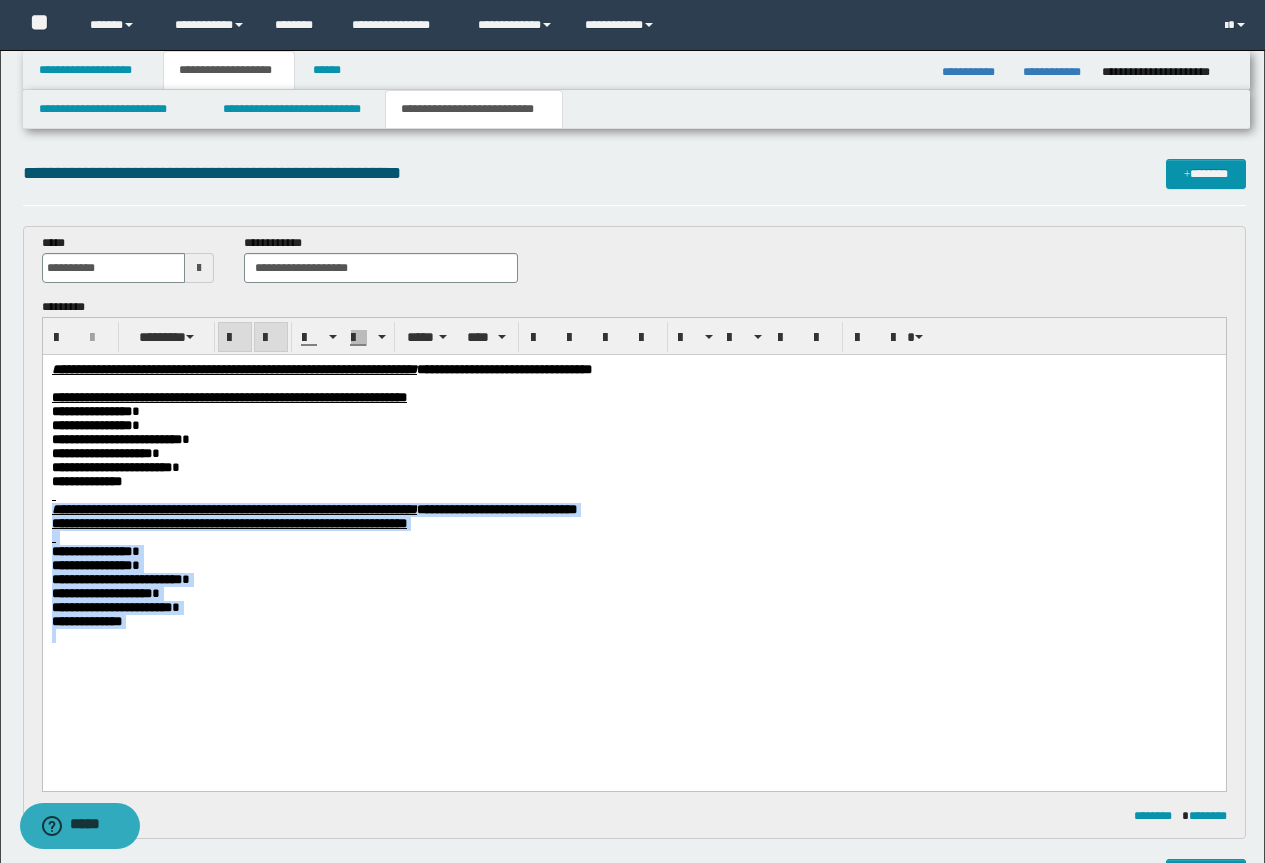 drag, startPoint x: 170, startPoint y: 676, endPoint x: 43, endPoint y: 523, distance: 198.84164 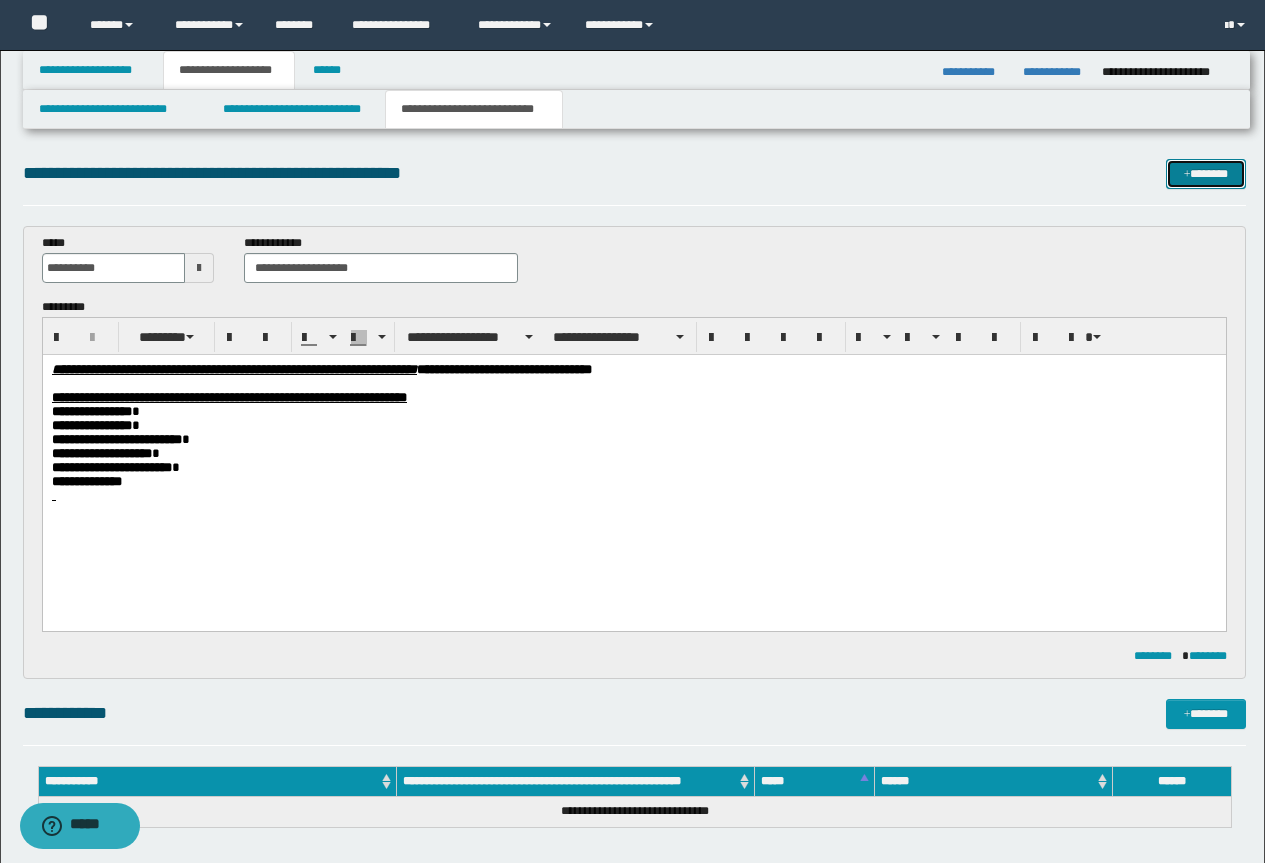 click at bounding box center [1187, 175] 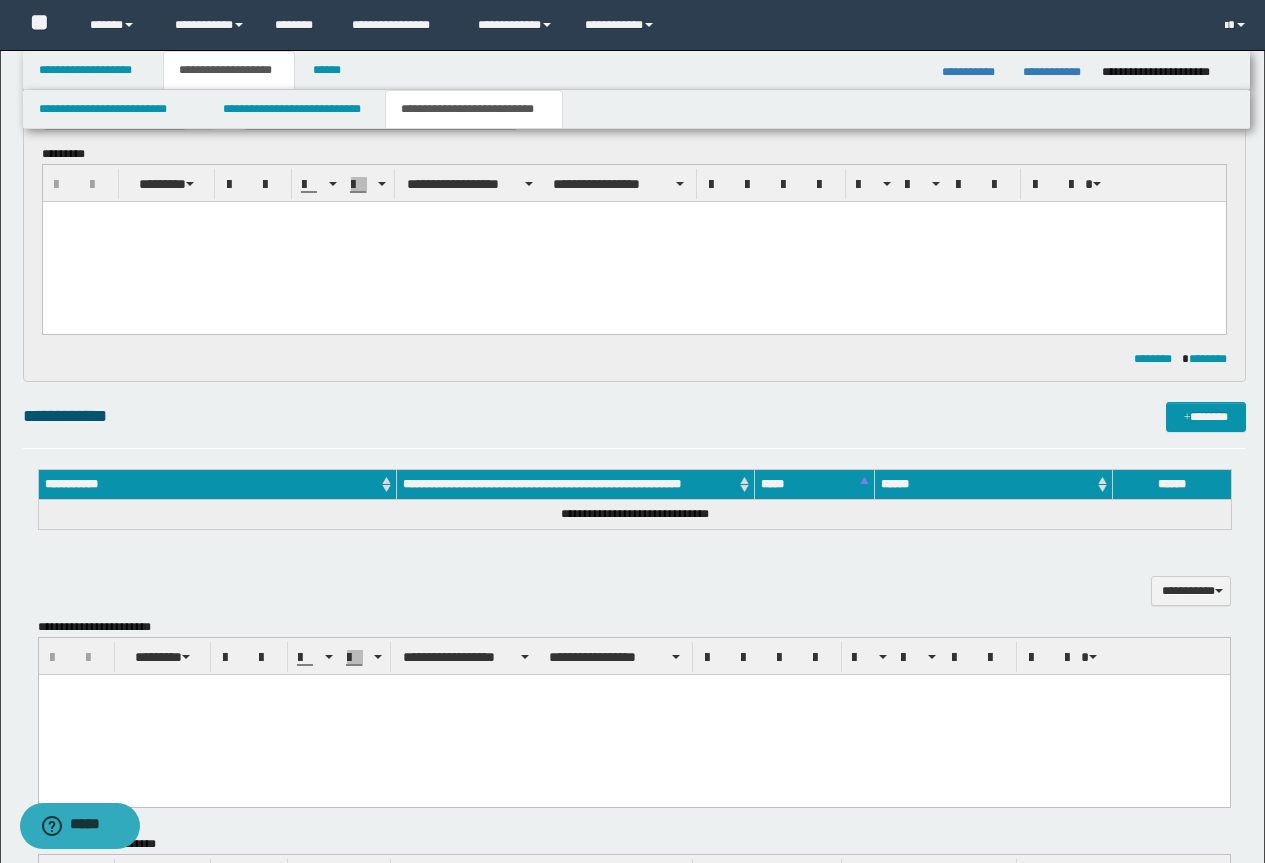 scroll, scrollTop: 0, scrollLeft: 0, axis: both 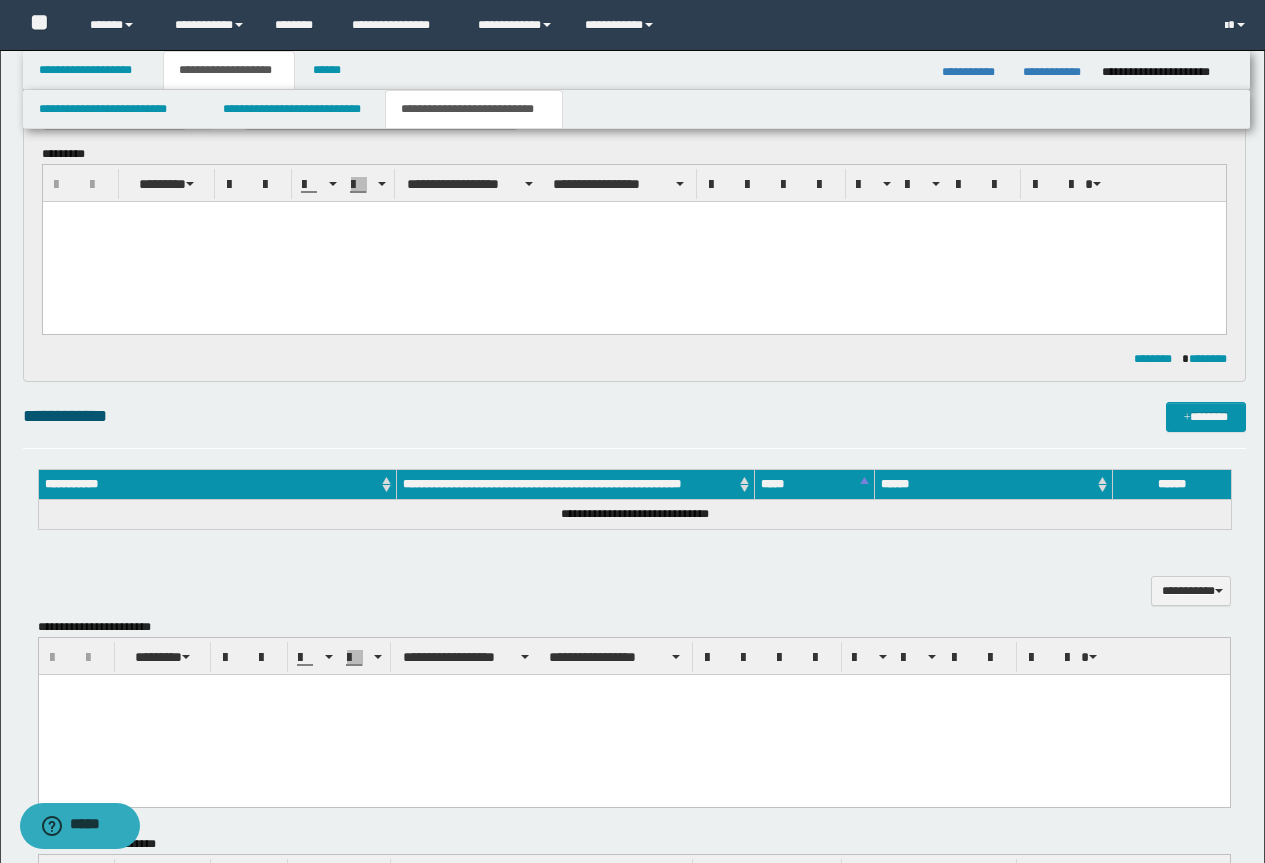 click at bounding box center (633, 241) 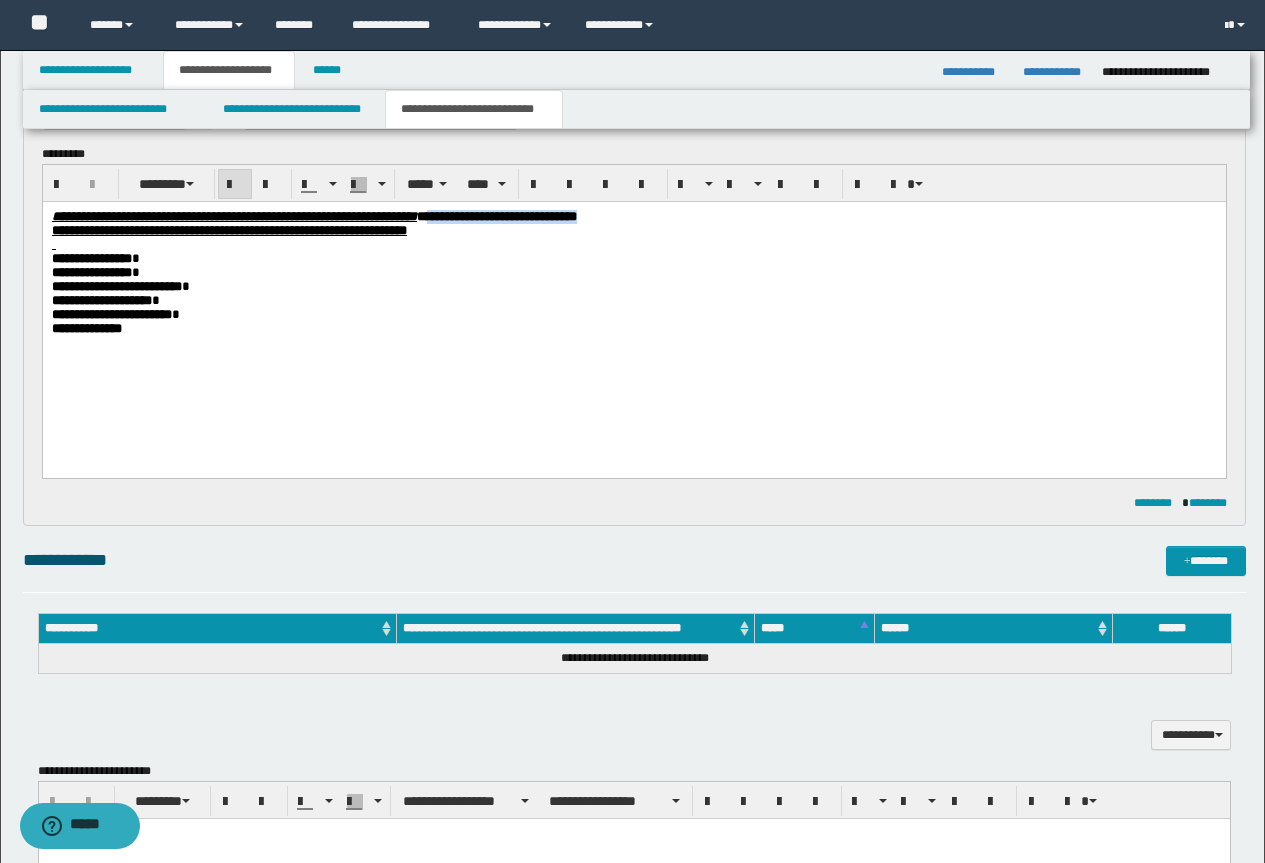 drag, startPoint x: 833, startPoint y: 222, endPoint x: 627, endPoint y: 219, distance: 206.02185 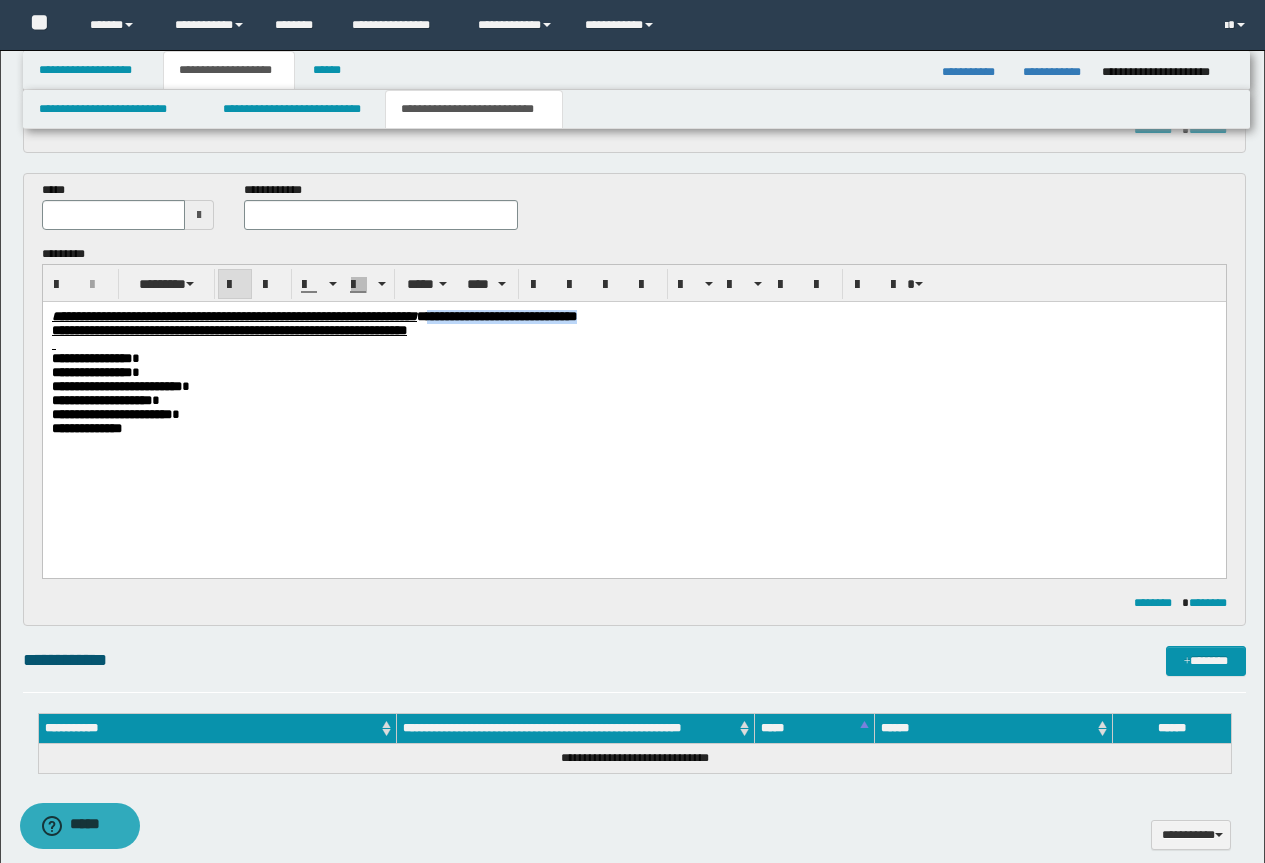 scroll, scrollTop: 426, scrollLeft: 0, axis: vertical 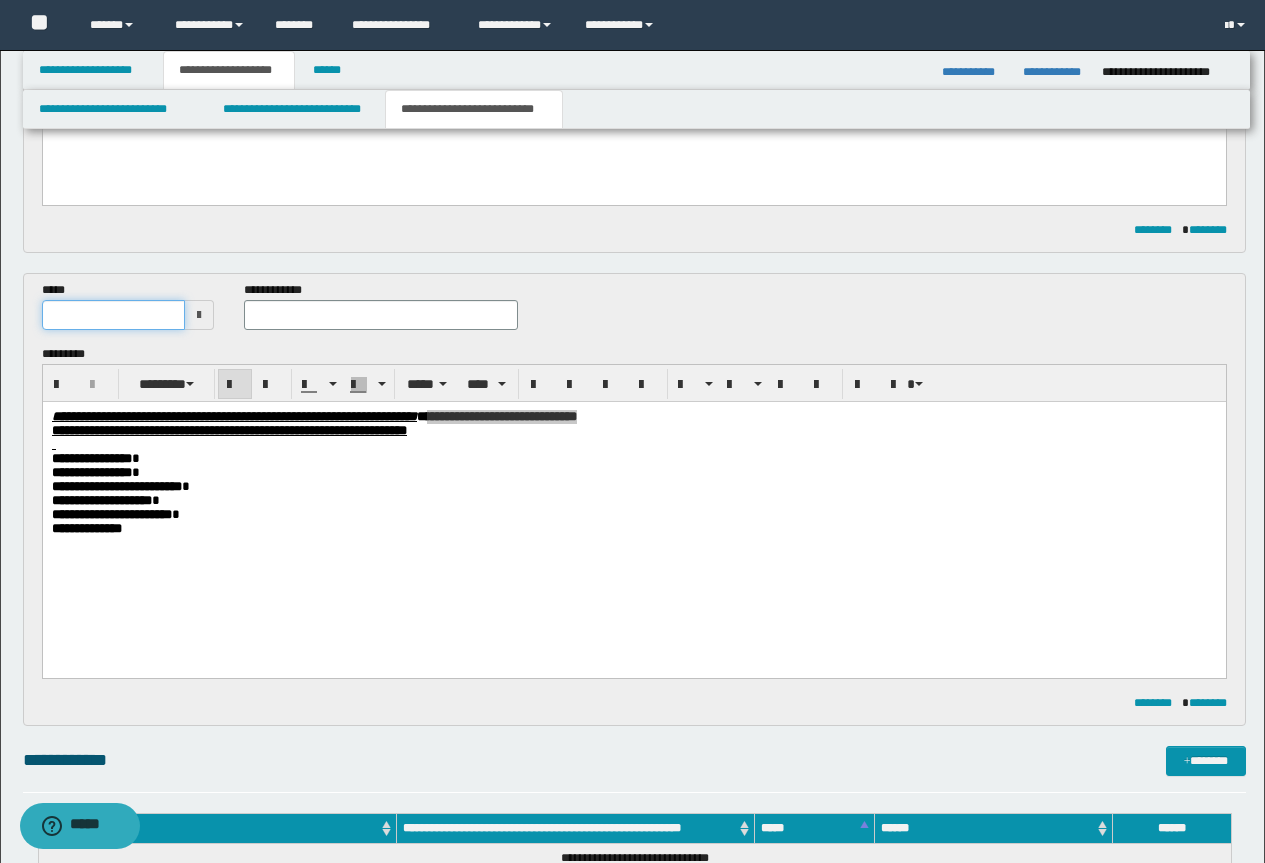 click at bounding box center [114, 315] 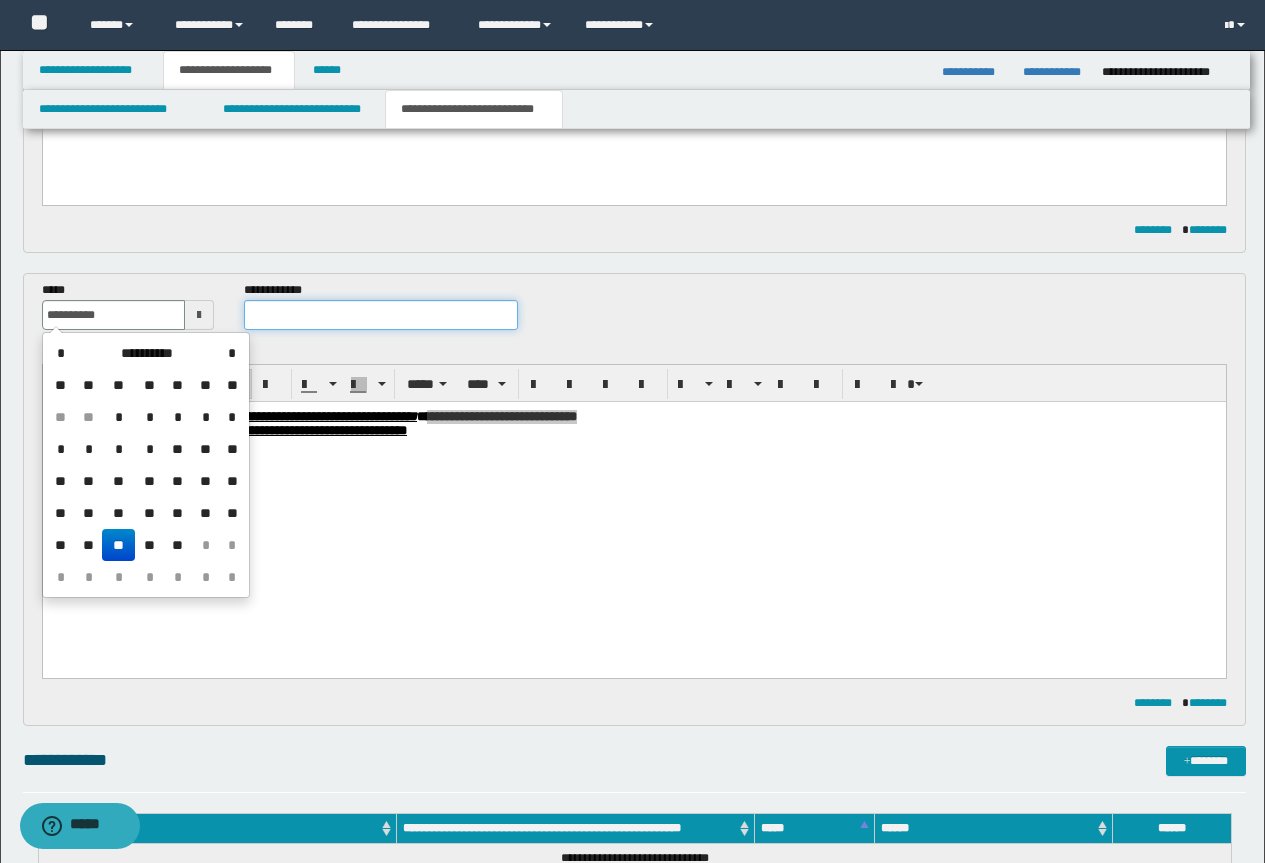 type on "**********" 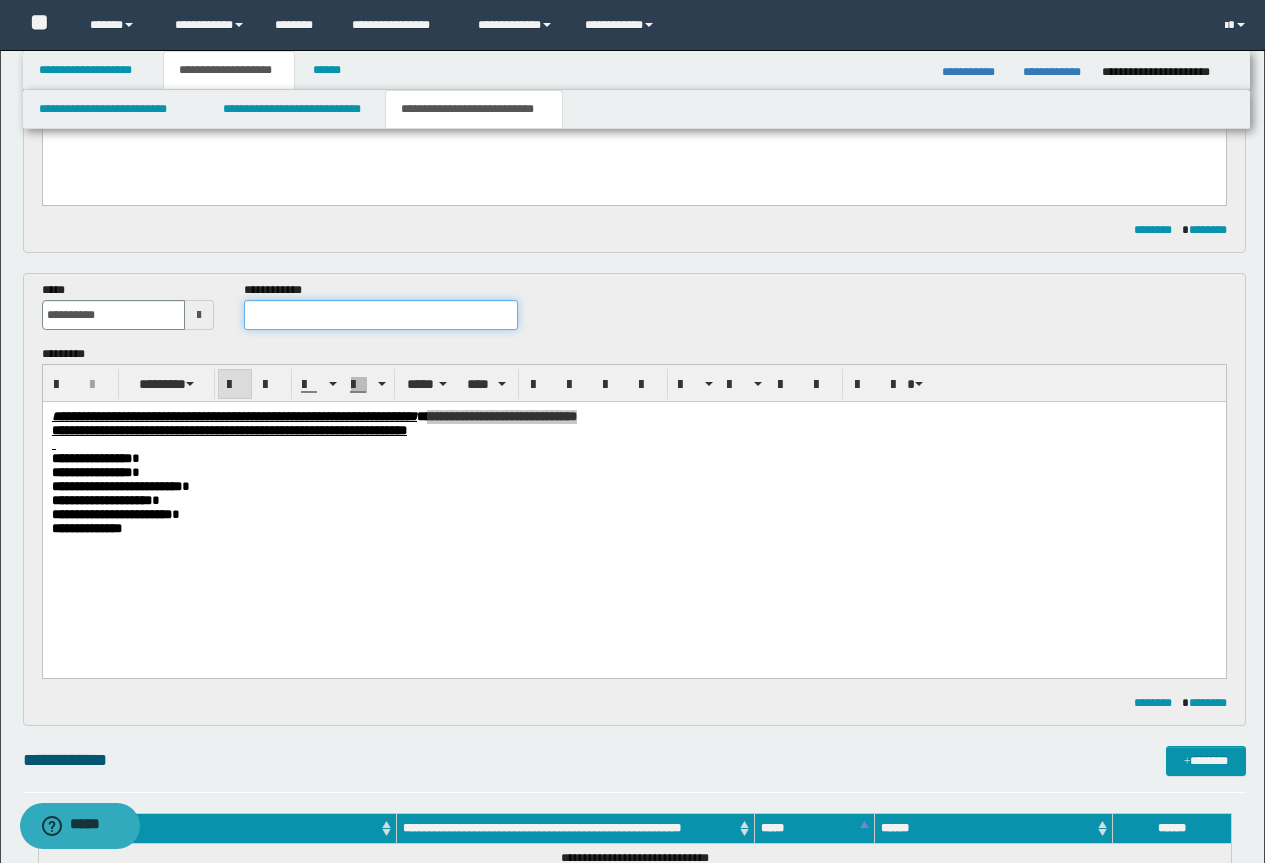 paste on "**********" 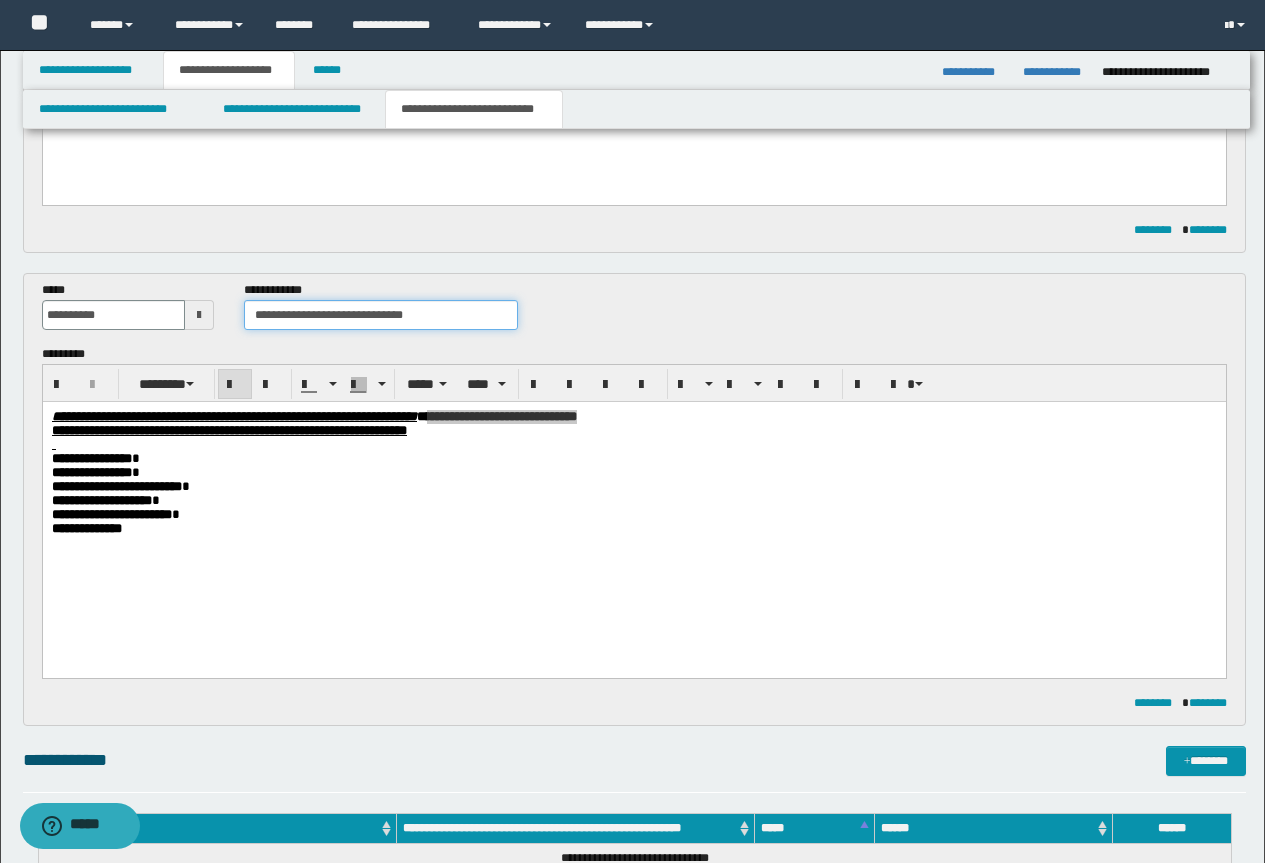 drag, startPoint x: 470, startPoint y: 309, endPoint x: 350, endPoint y: 310, distance: 120.004166 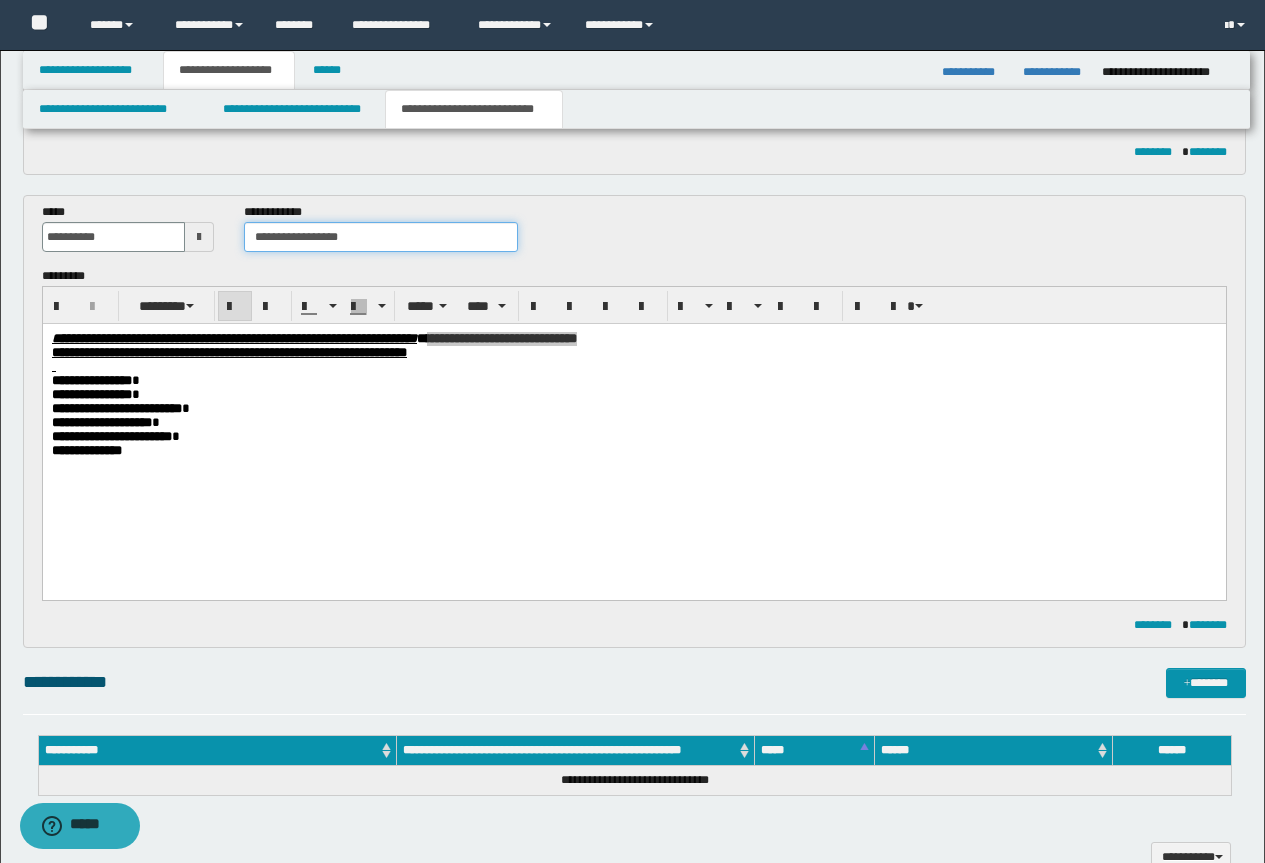 scroll, scrollTop: 526, scrollLeft: 0, axis: vertical 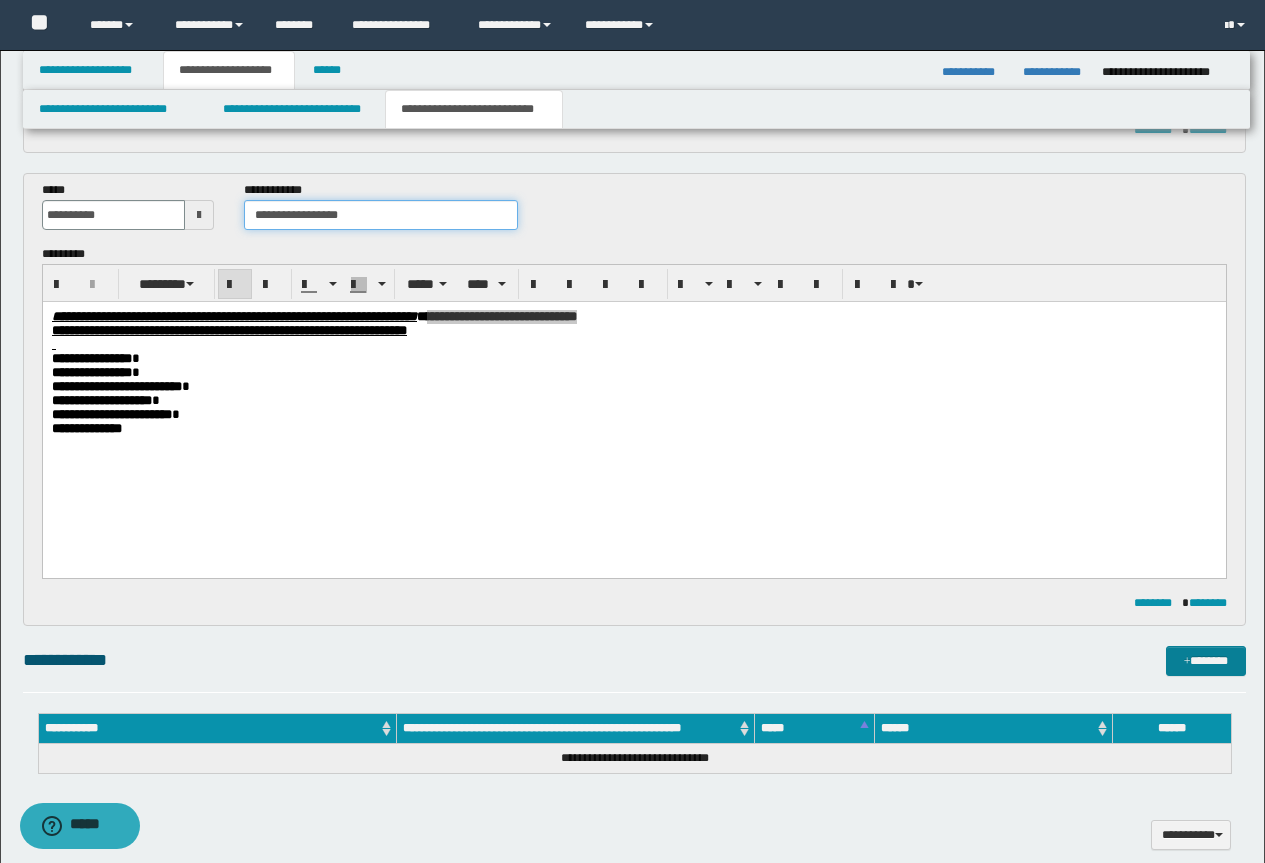 type on "**********" 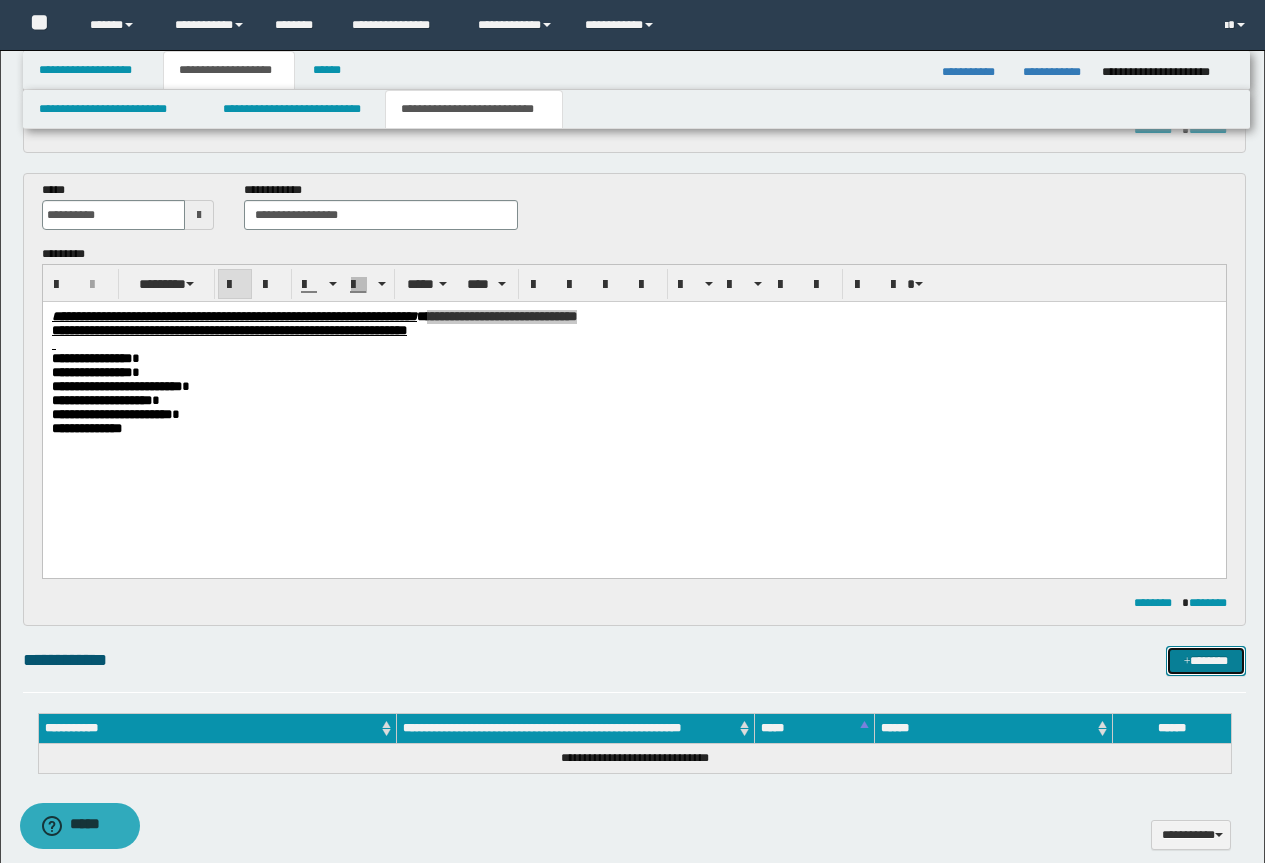click on "*******" at bounding box center [1206, 661] 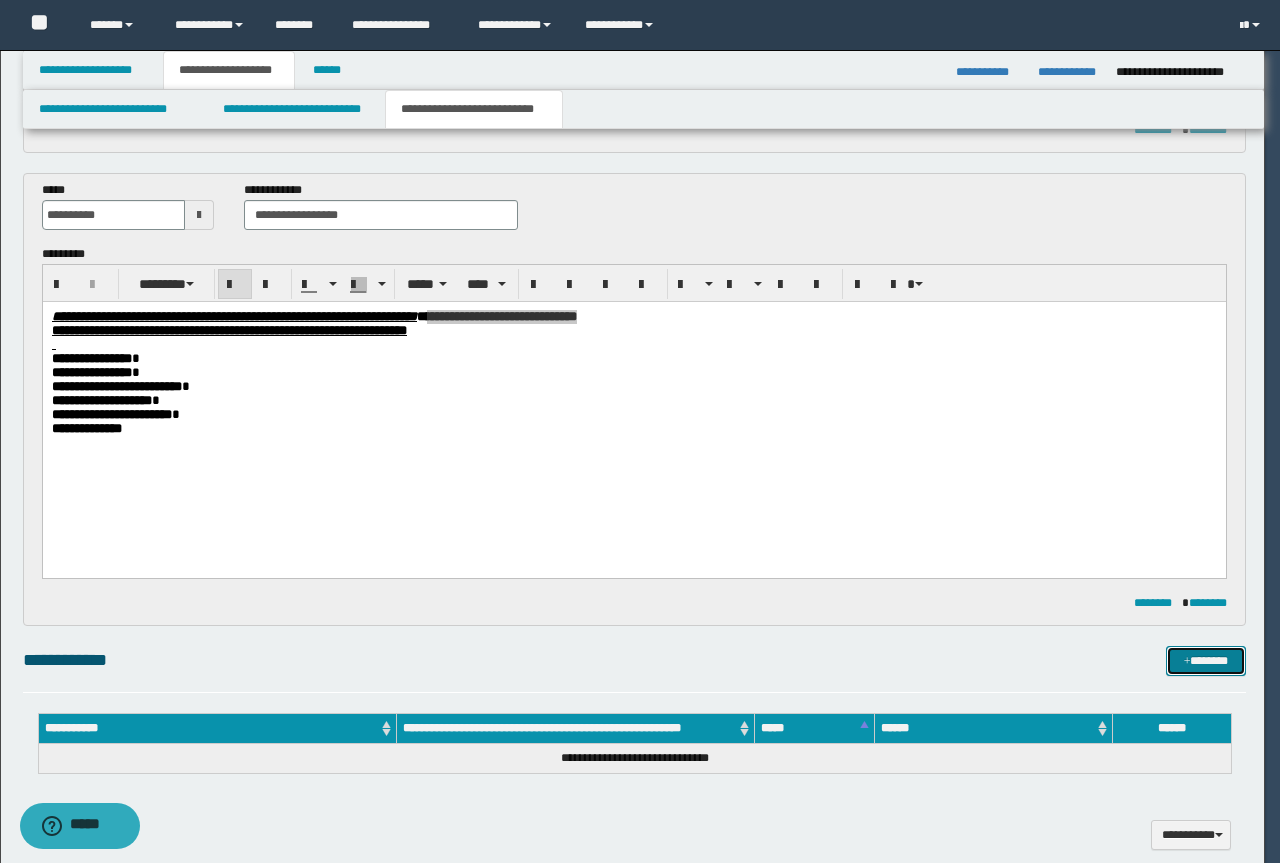 type 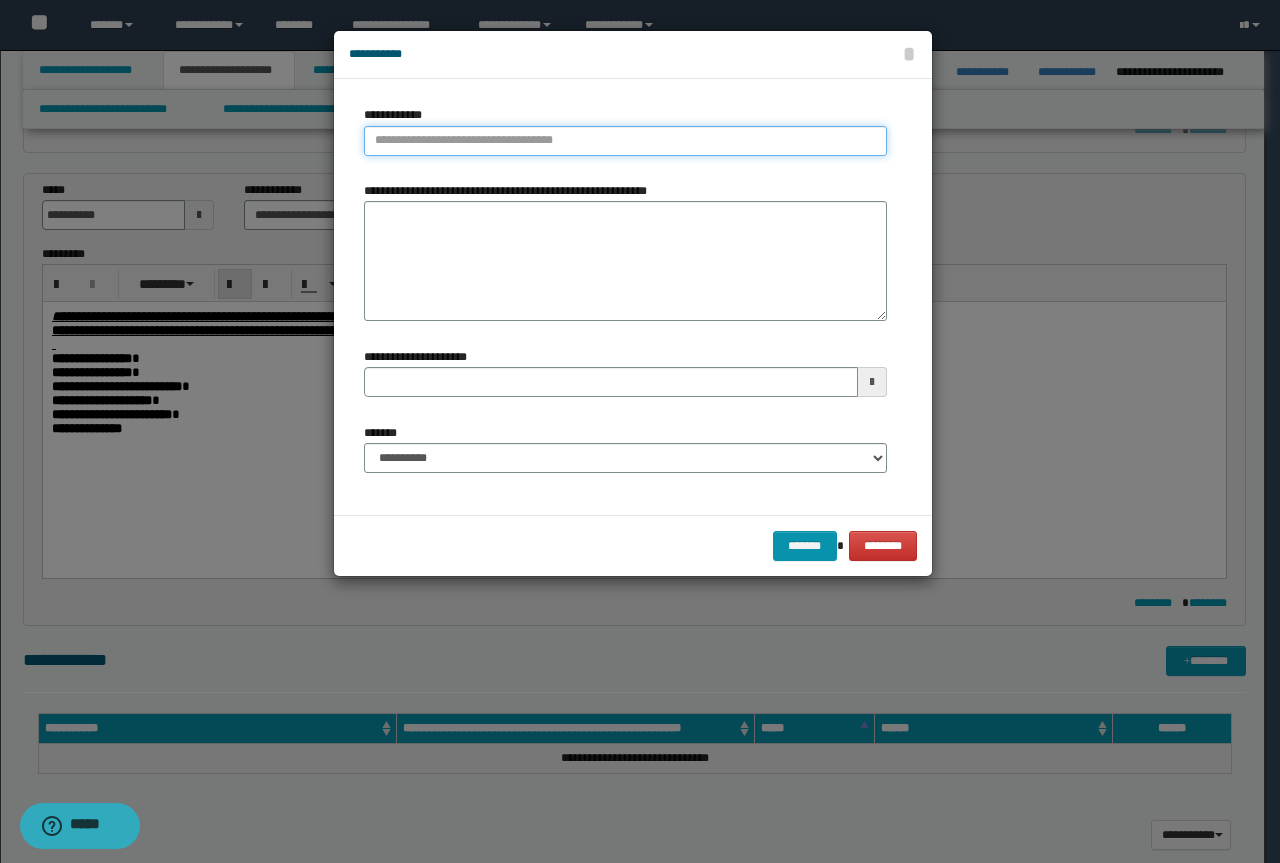 click on "**********" at bounding box center [625, 141] 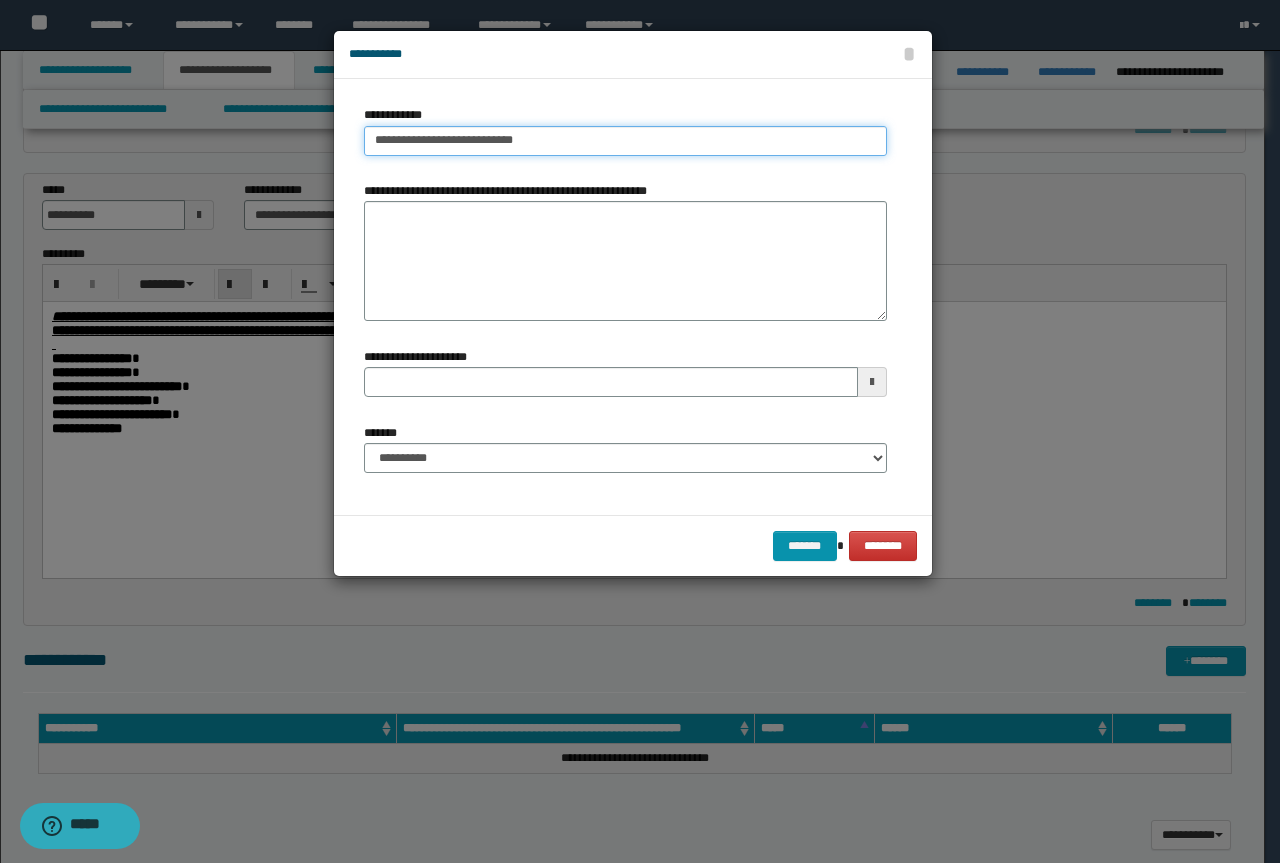 drag, startPoint x: 553, startPoint y: 141, endPoint x: 431, endPoint y: 154, distance: 122.69067 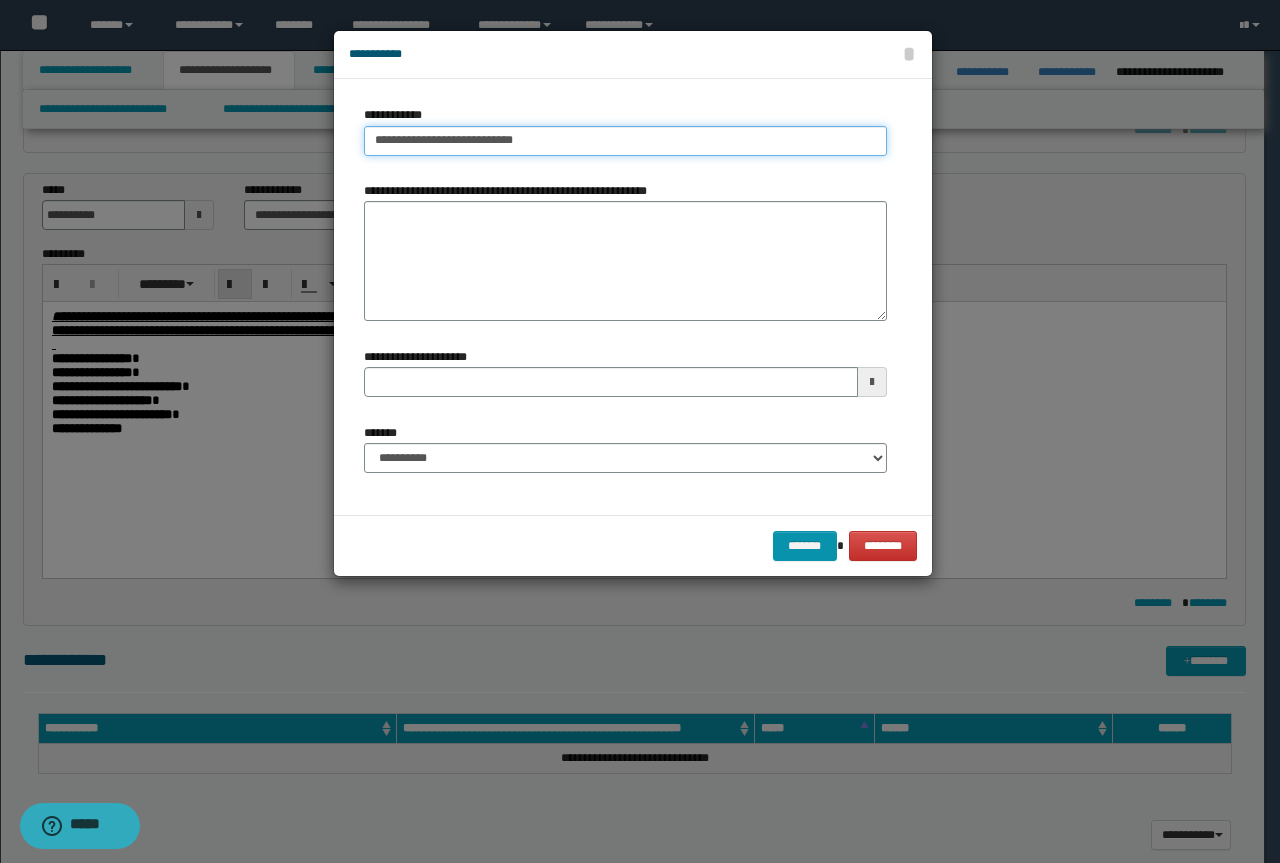 type on "**********" 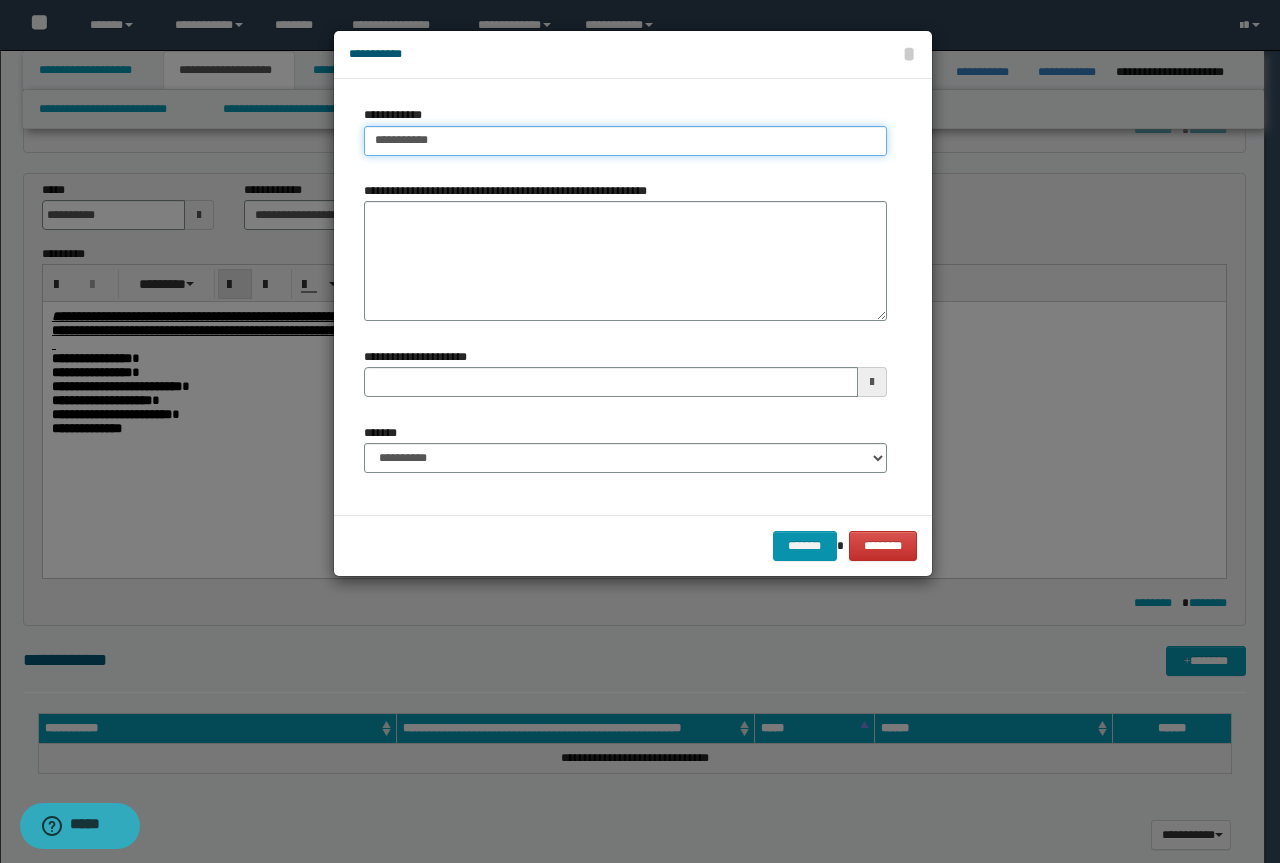 type on "**********" 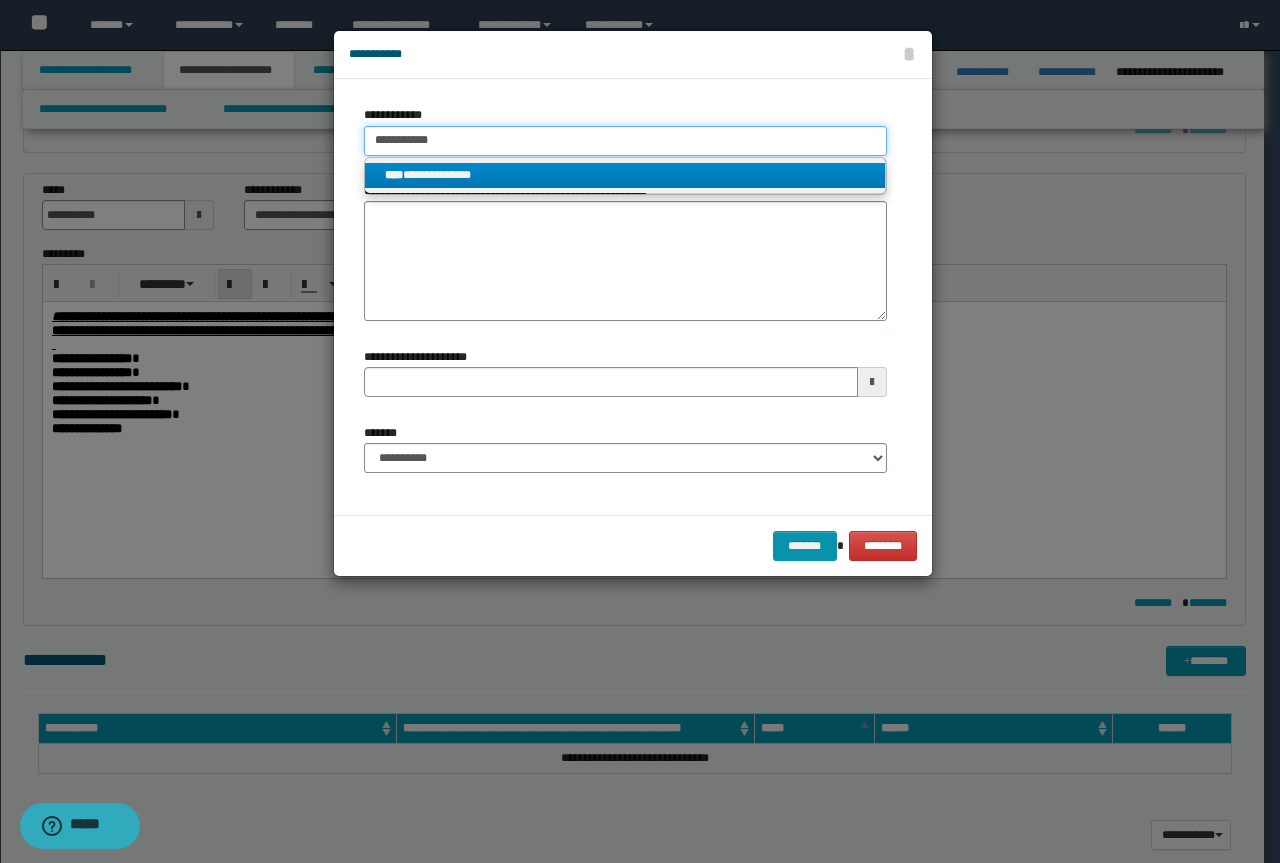 type on "**********" 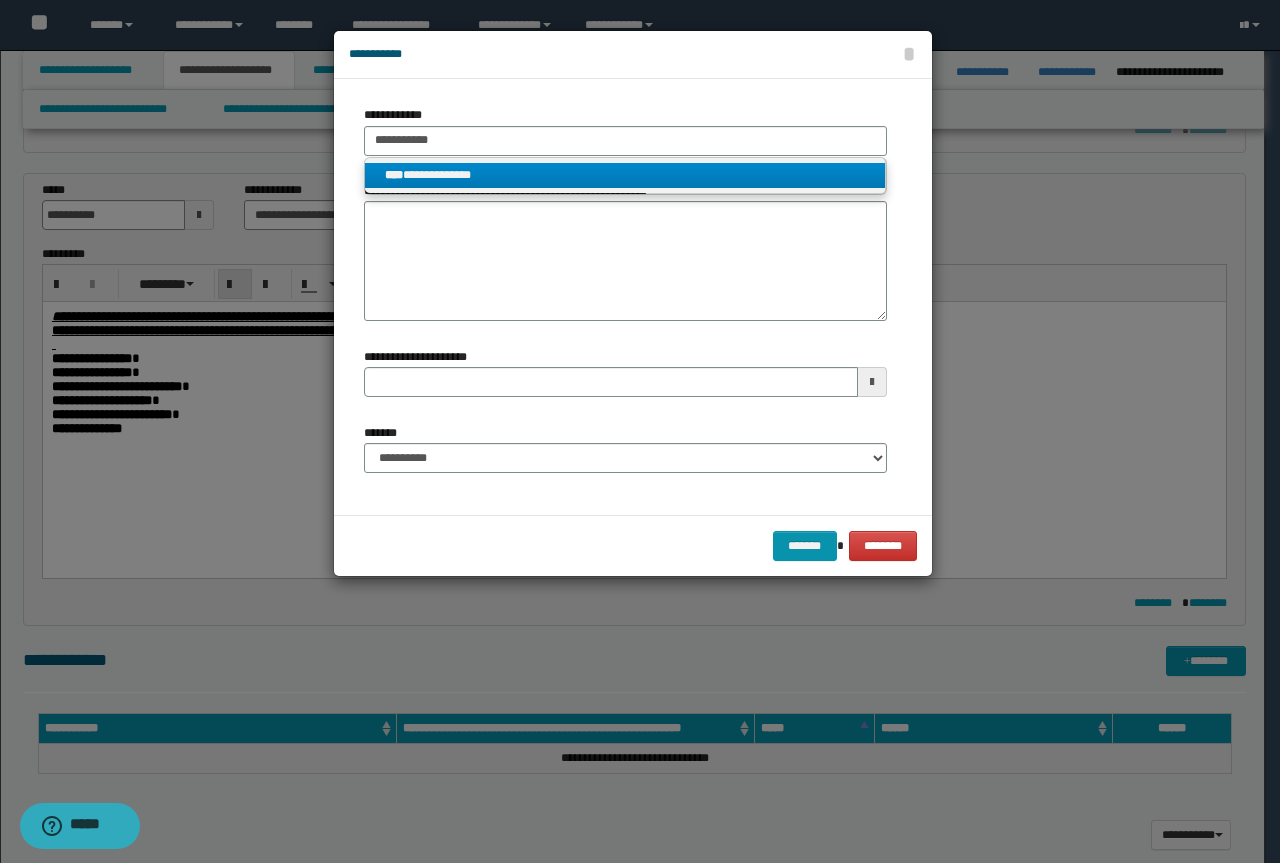 click on "**********" at bounding box center (625, 175) 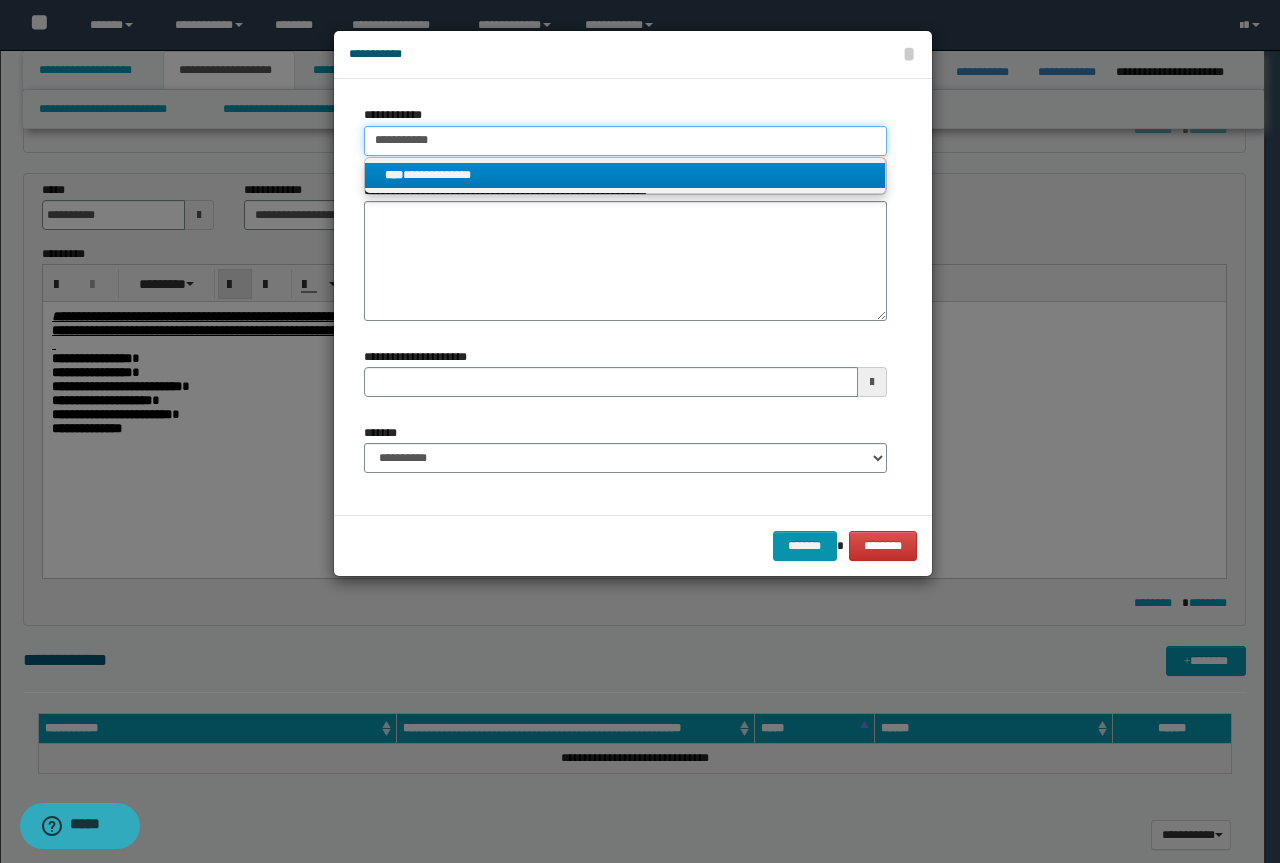 type 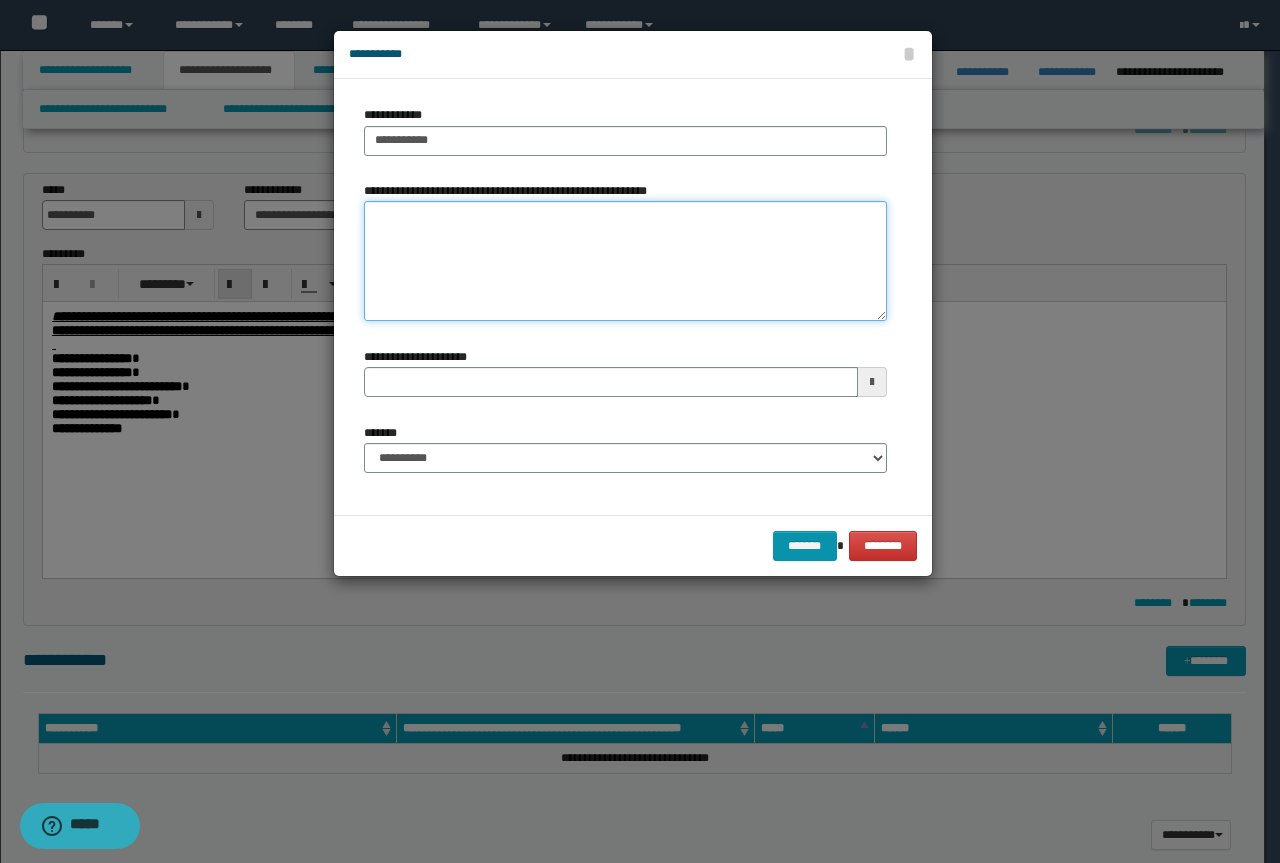 click on "**********" at bounding box center [625, 261] 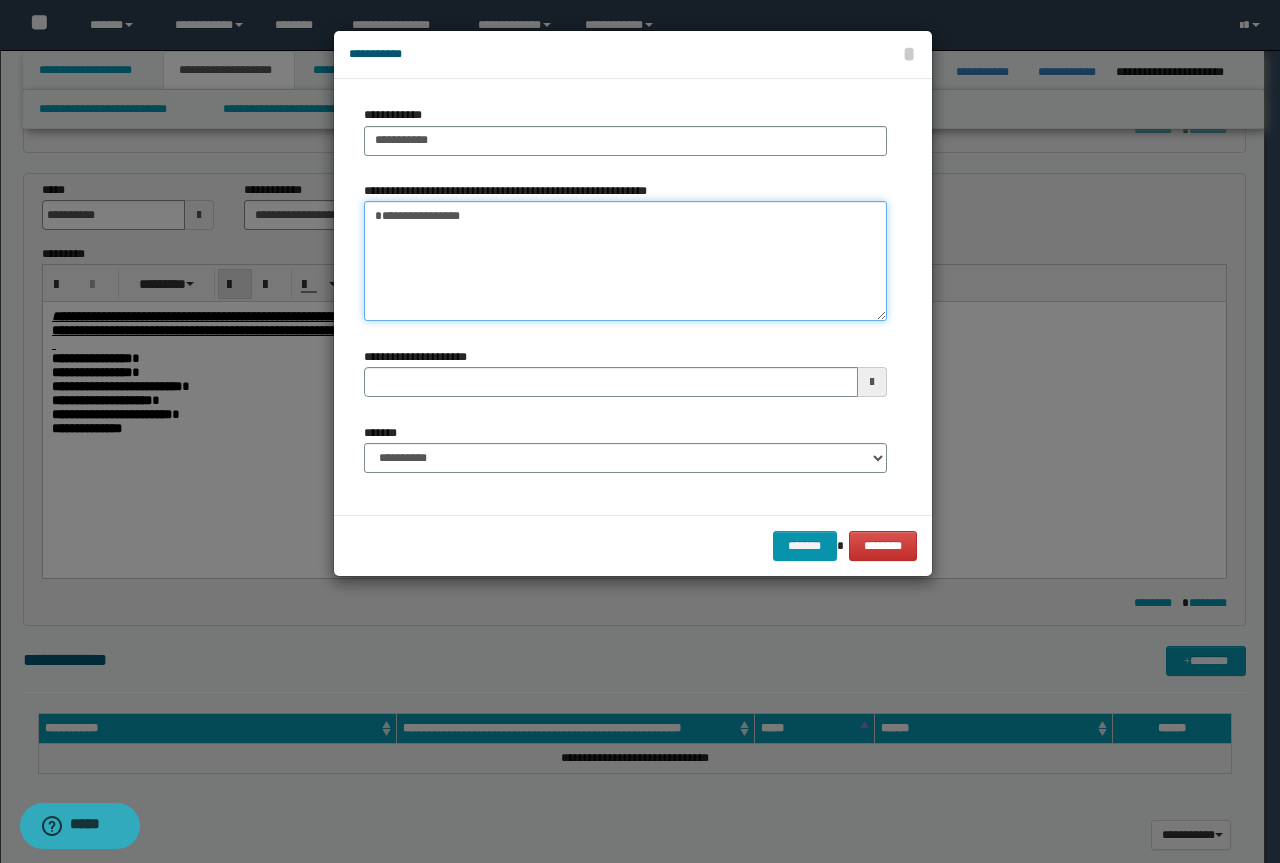 type 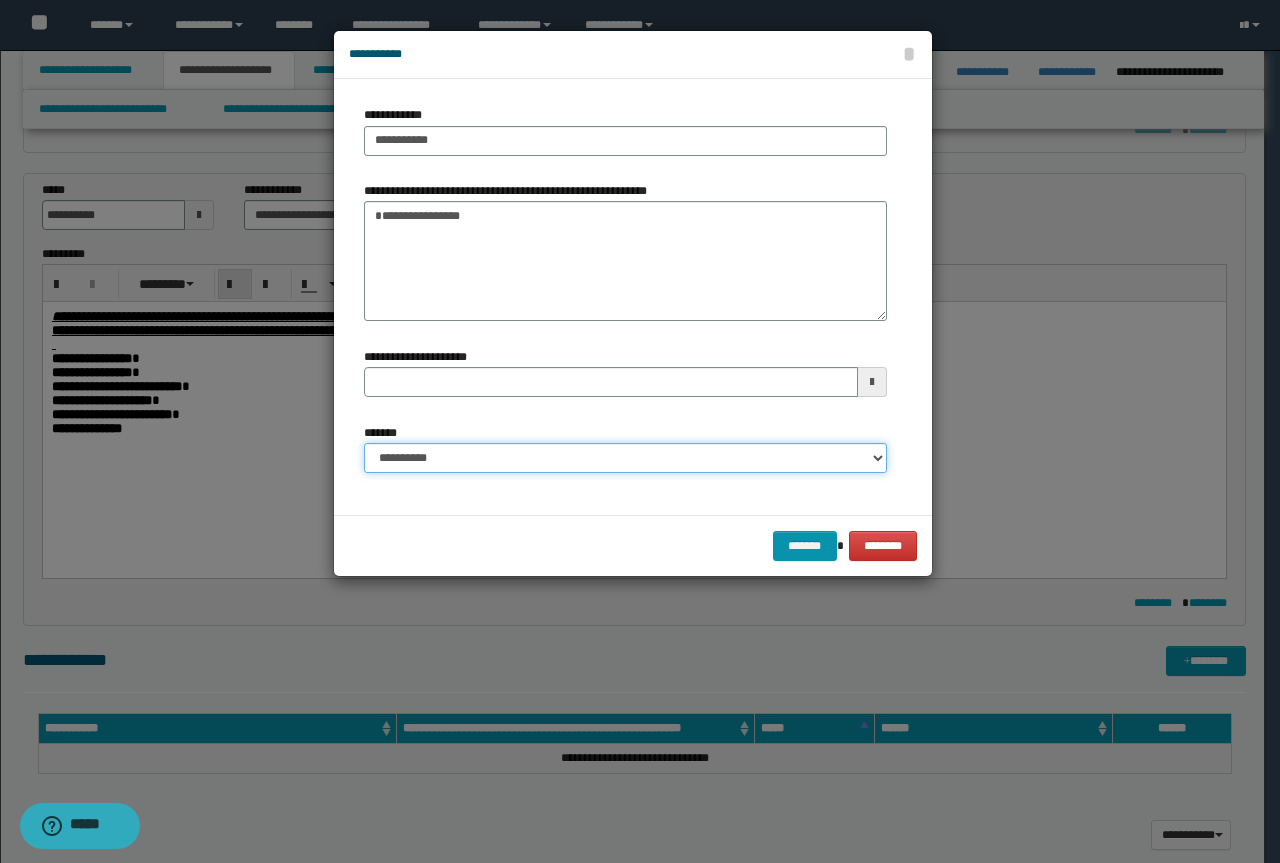 click on "**********" at bounding box center (625, 458) 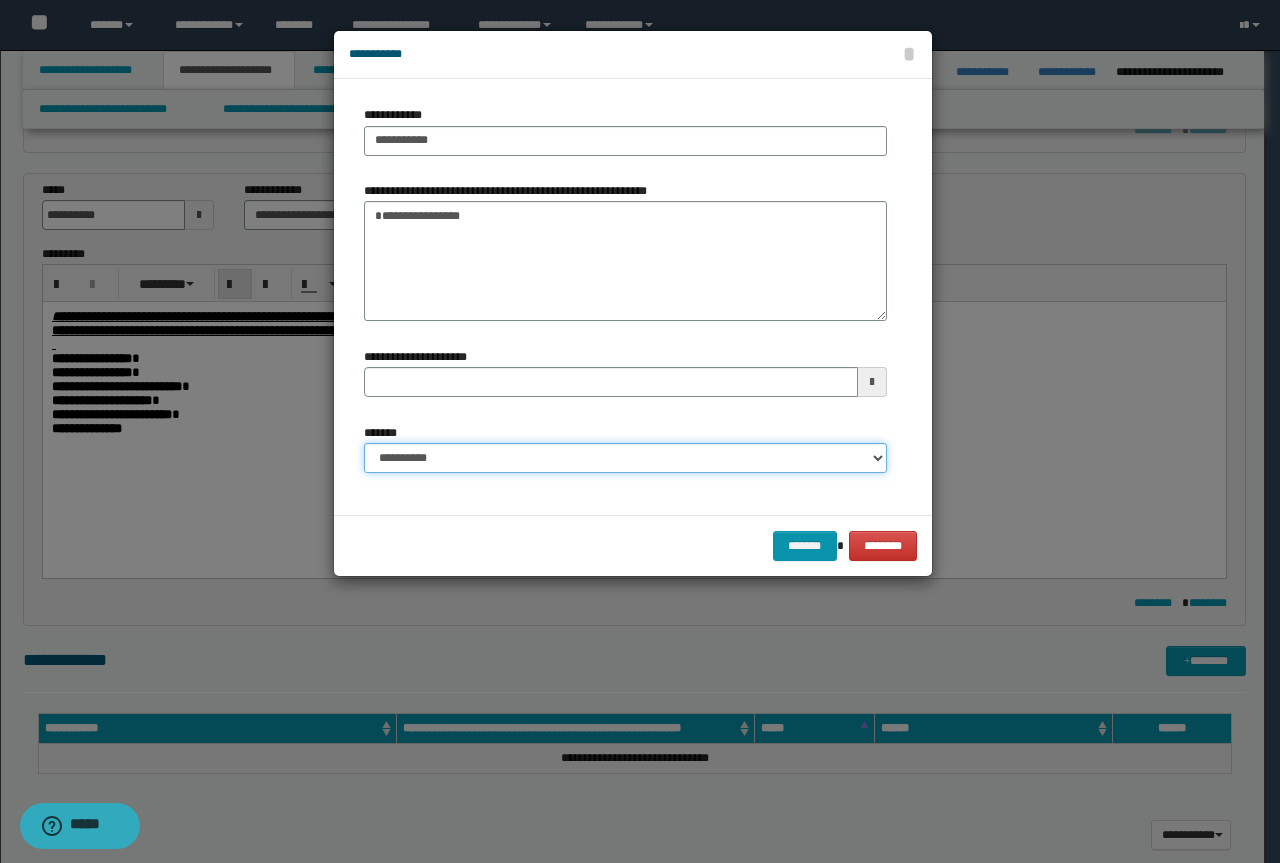 click on "**********" at bounding box center [625, 458] 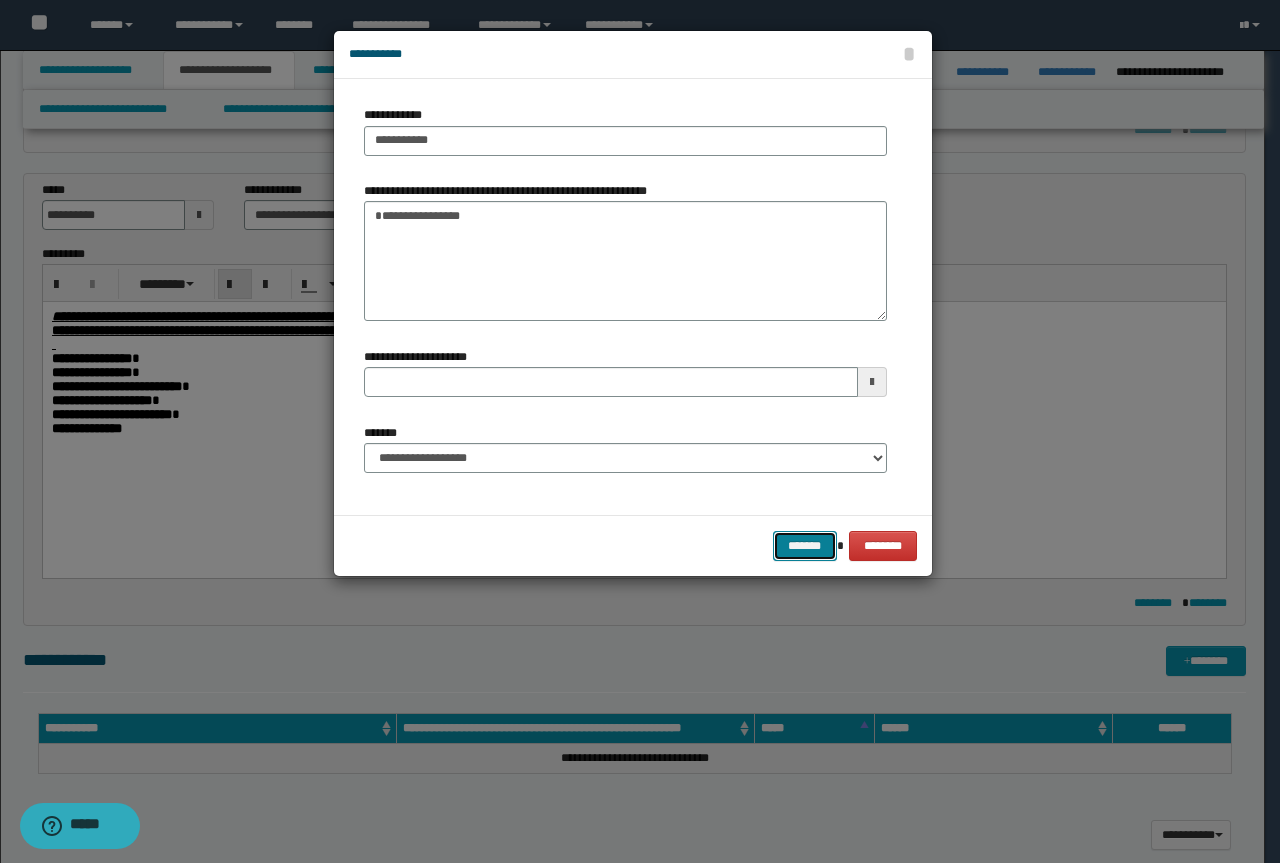 click on "*******" at bounding box center (805, 546) 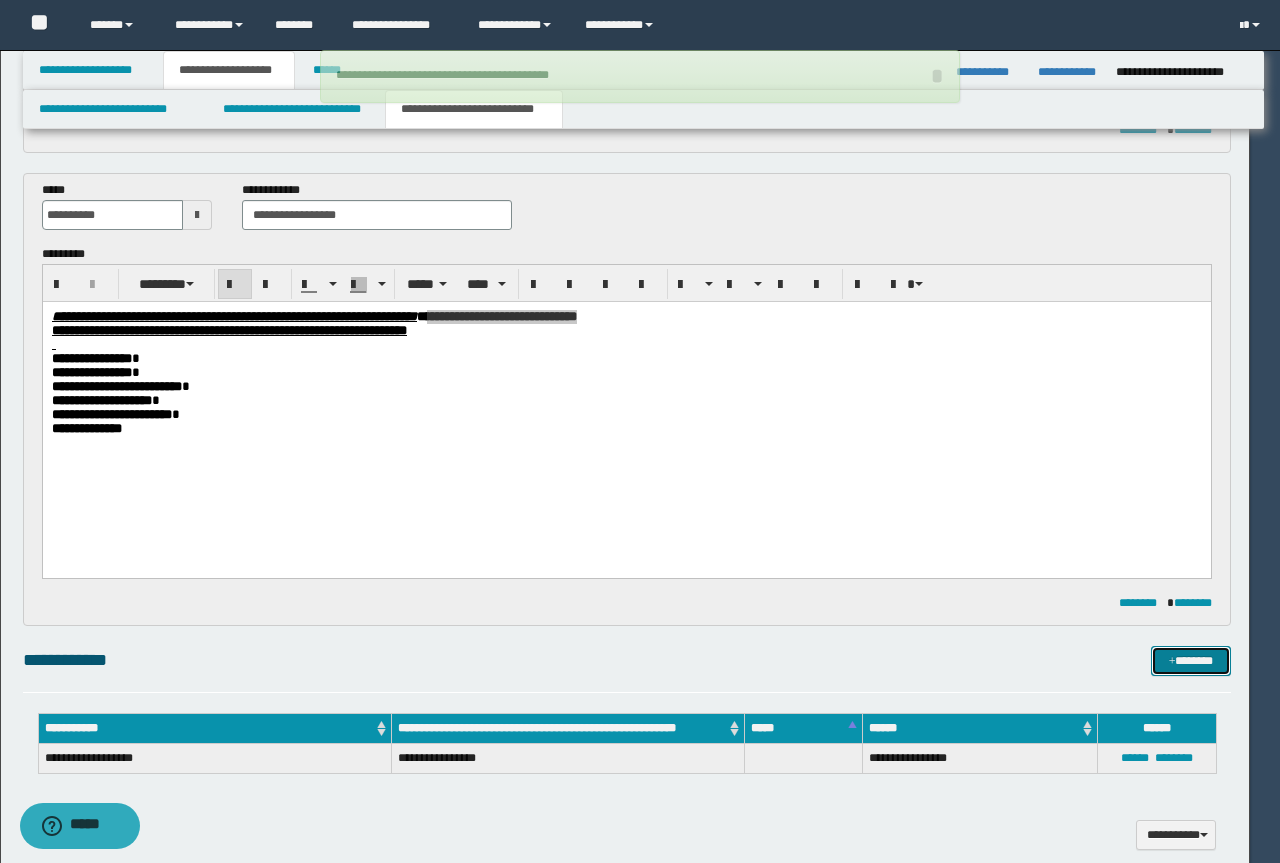 type 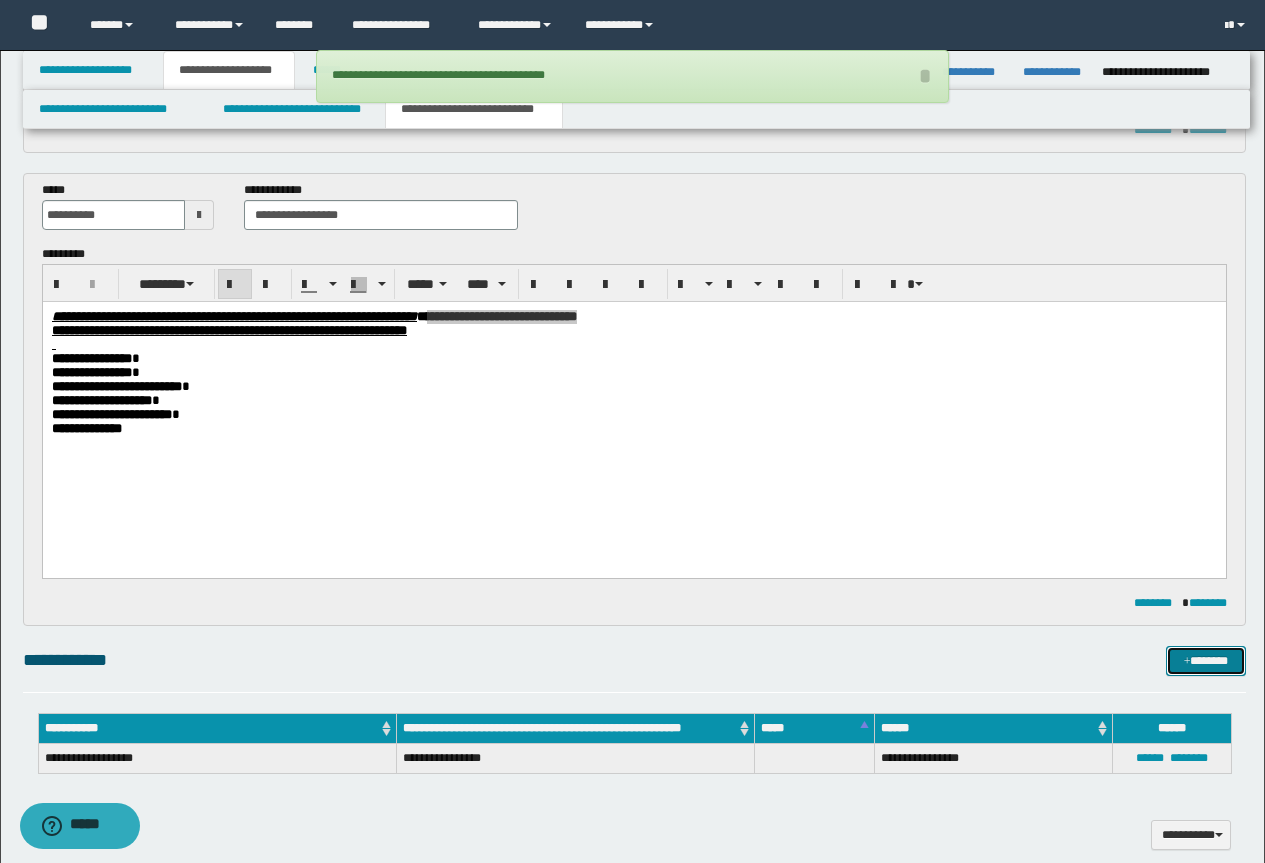 click on "*******" at bounding box center [1206, 661] 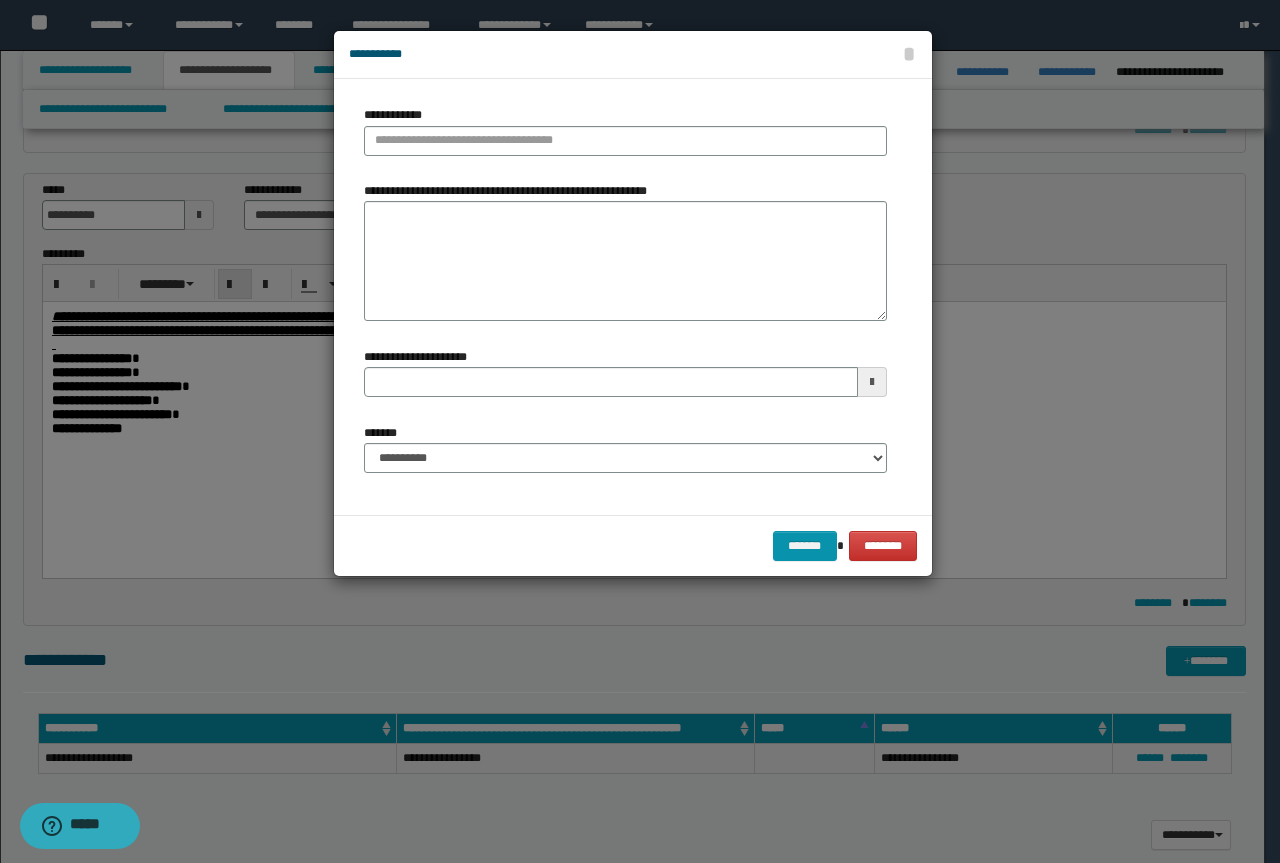 type 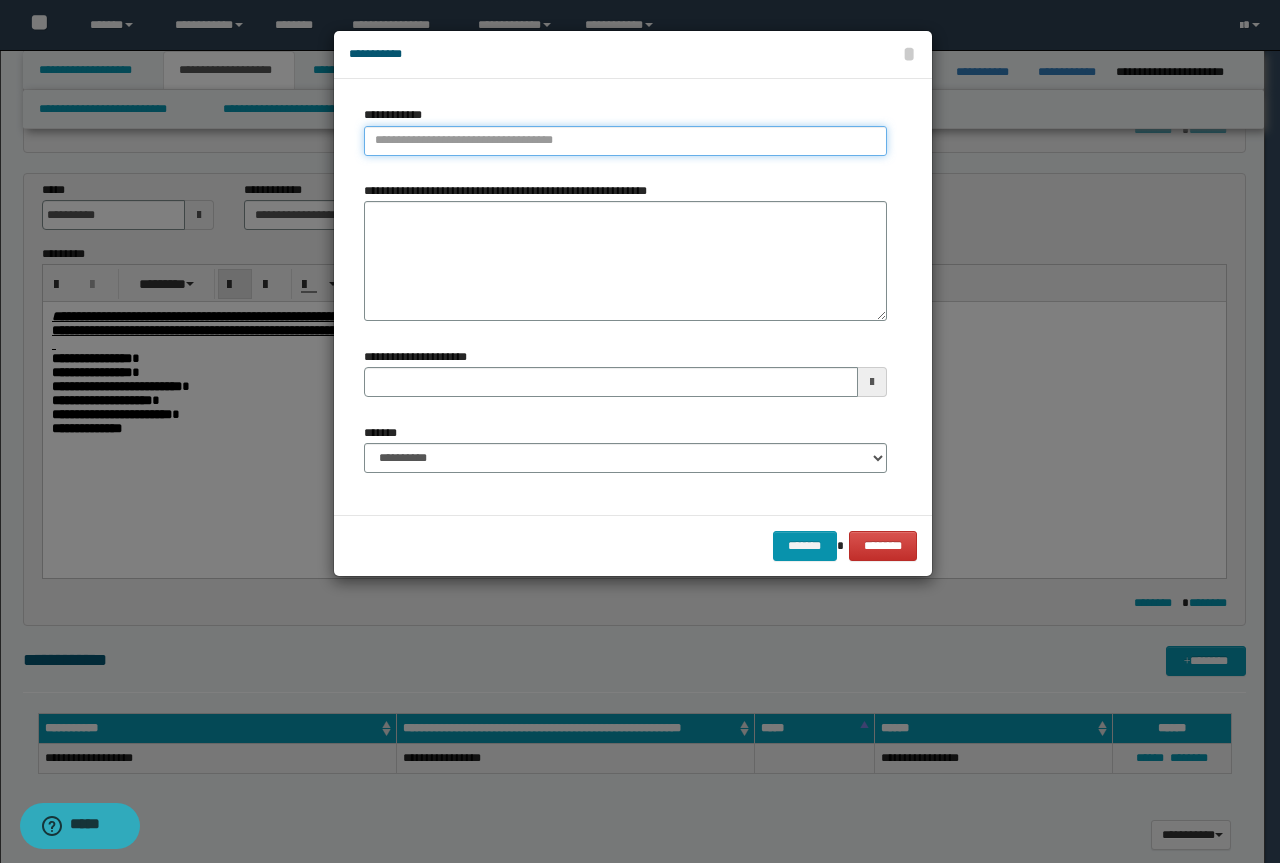 type on "**********" 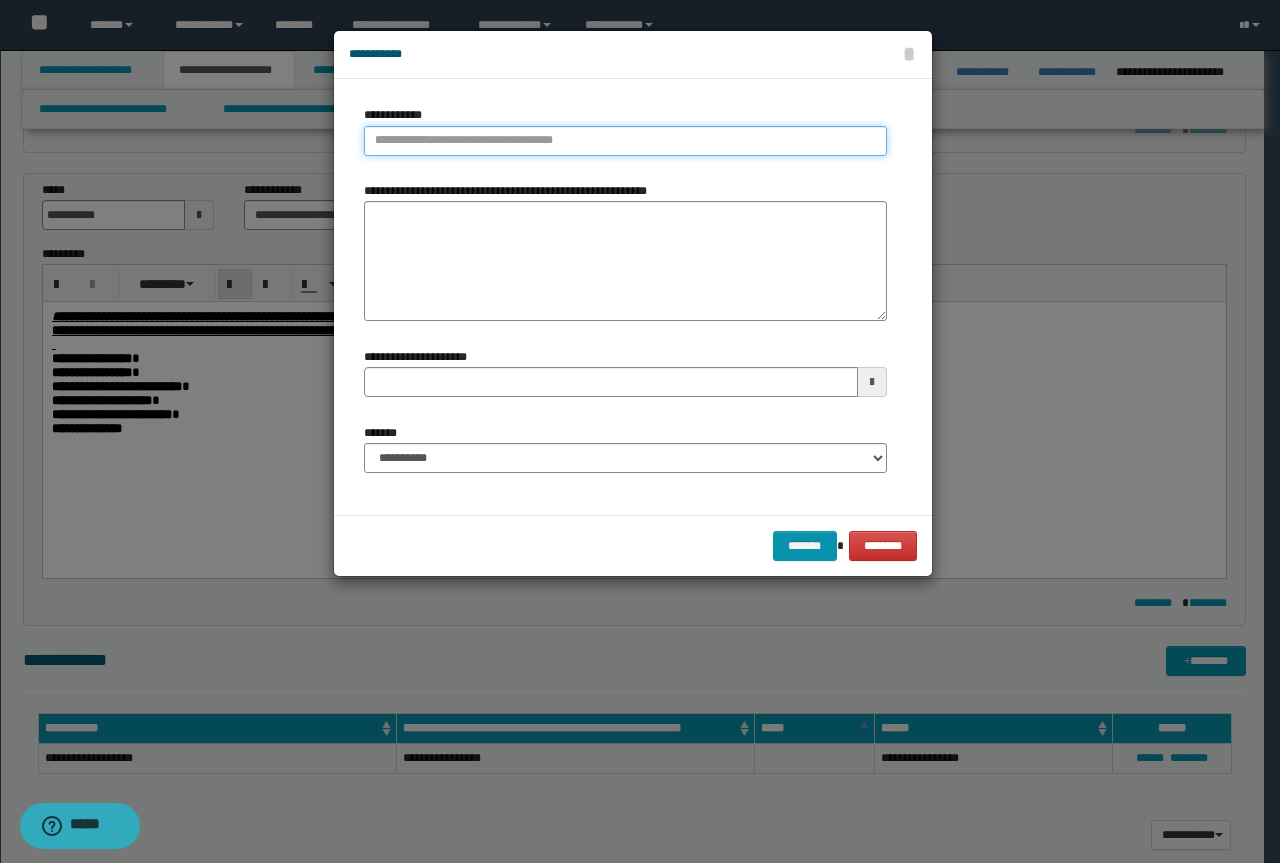 click on "**********" at bounding box center [625, 141] 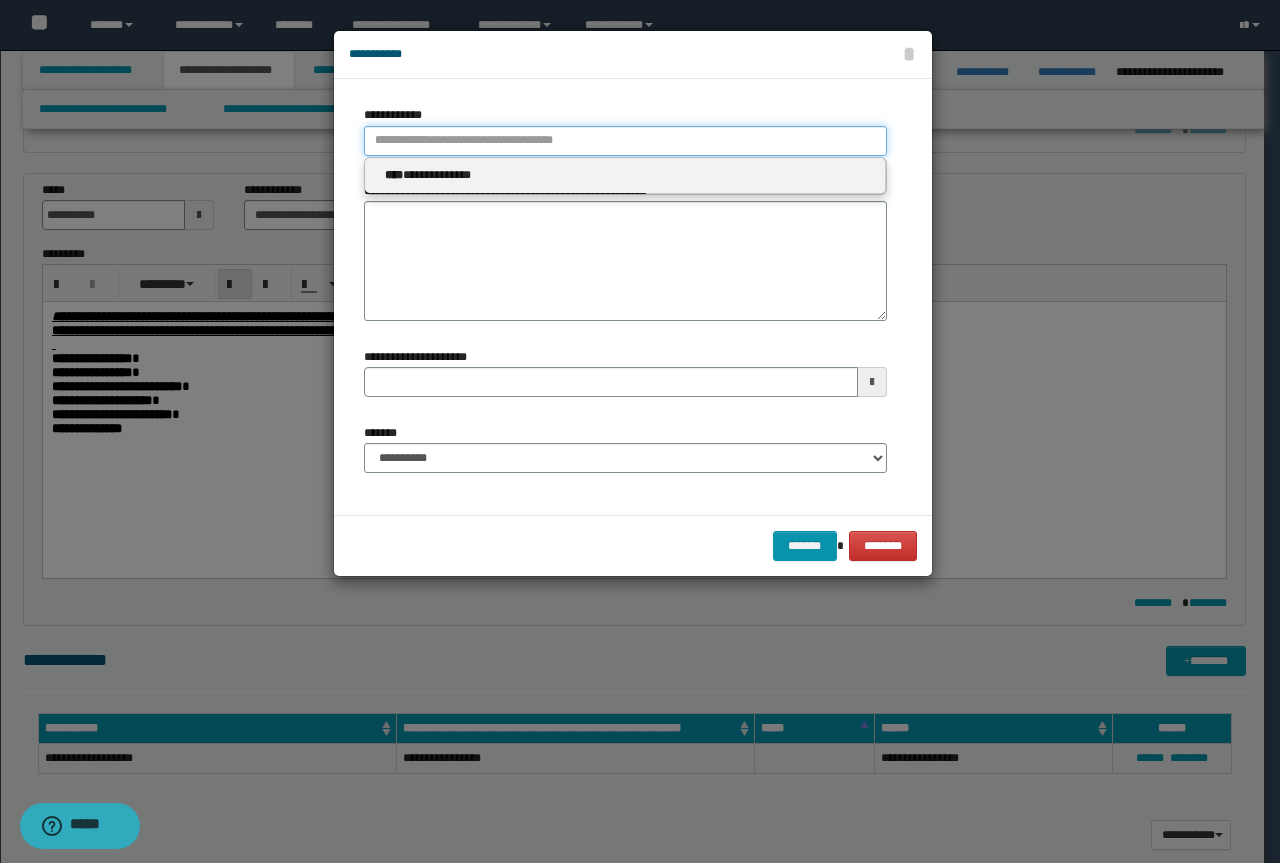 paste on "**********" 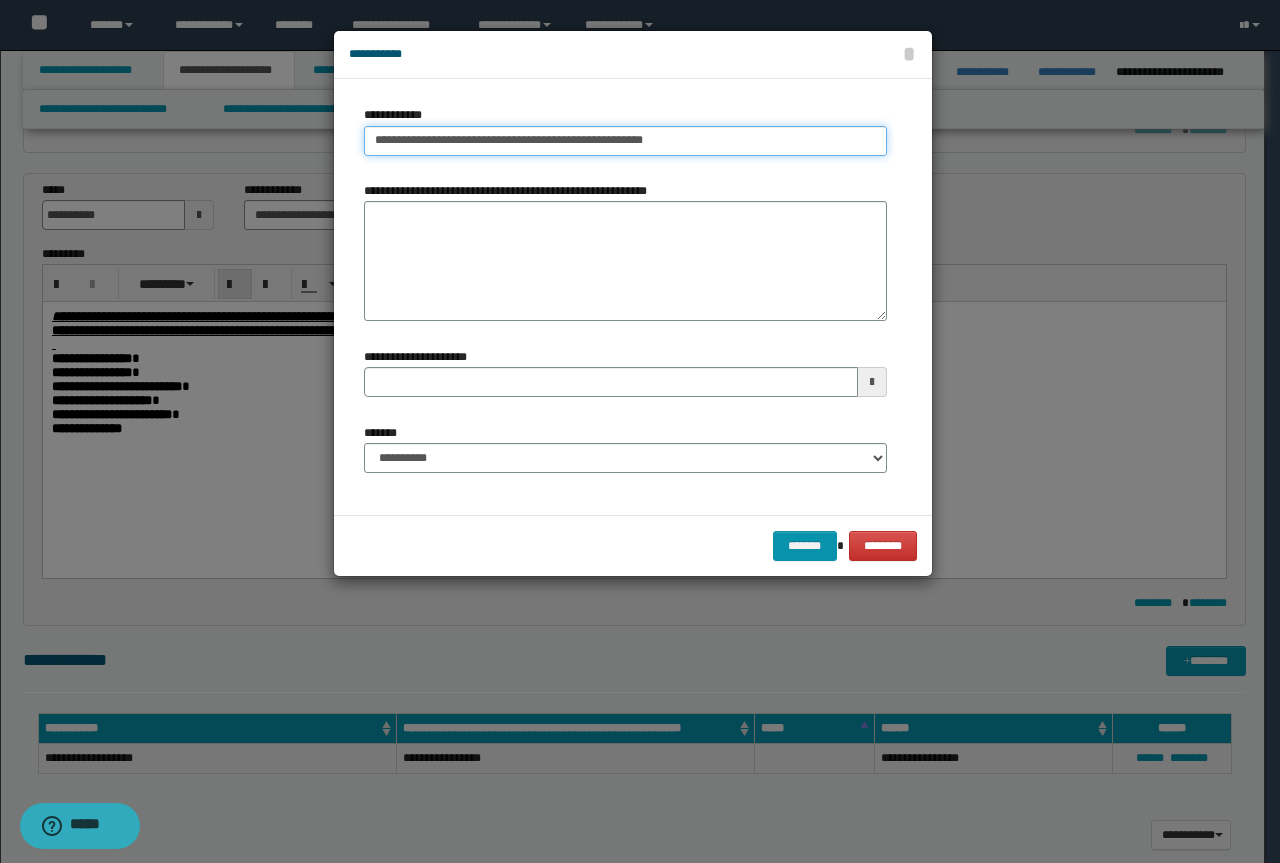 drag, startPoint x: 680, startPoint y: 145, endPoint x: 474, endPoint y: 147, distance: 206.0097 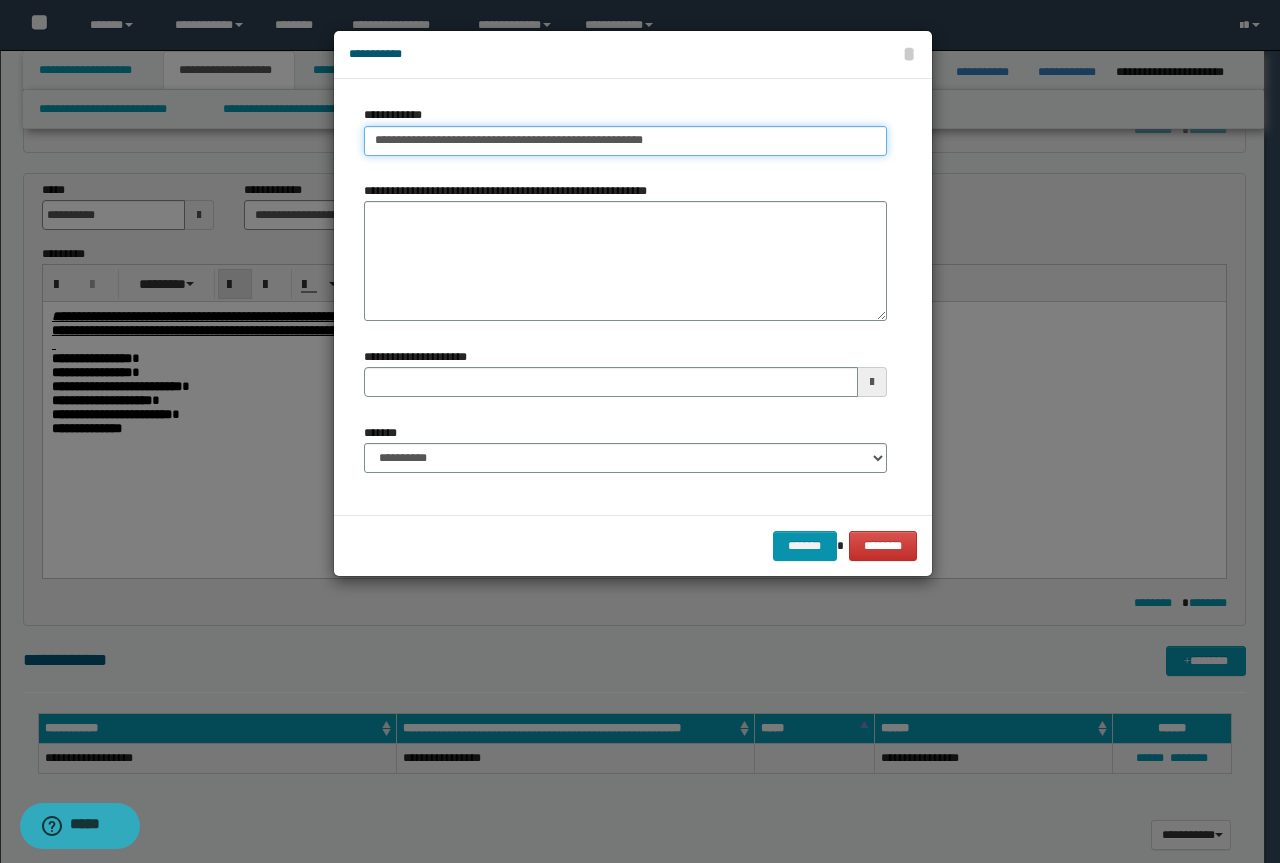 type on "**********" 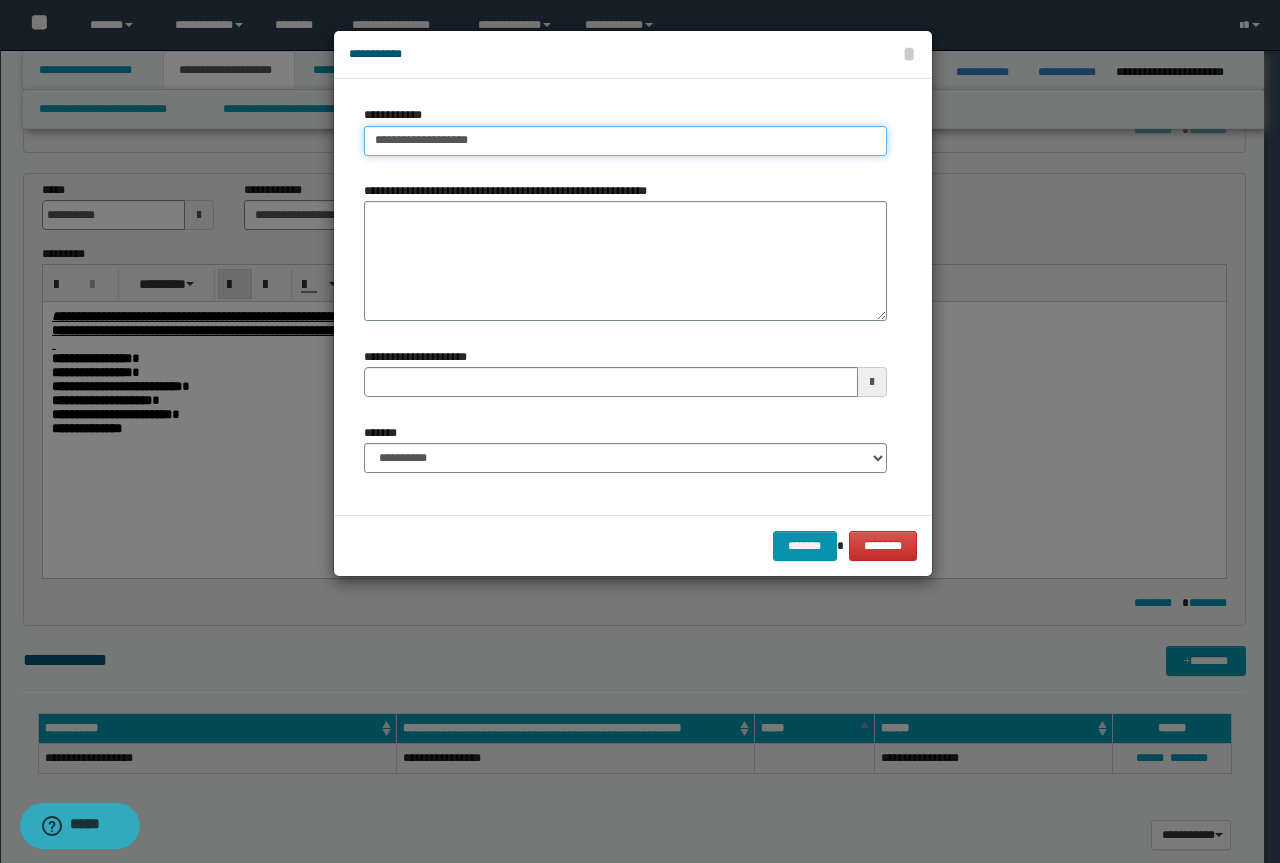 type on "**********" 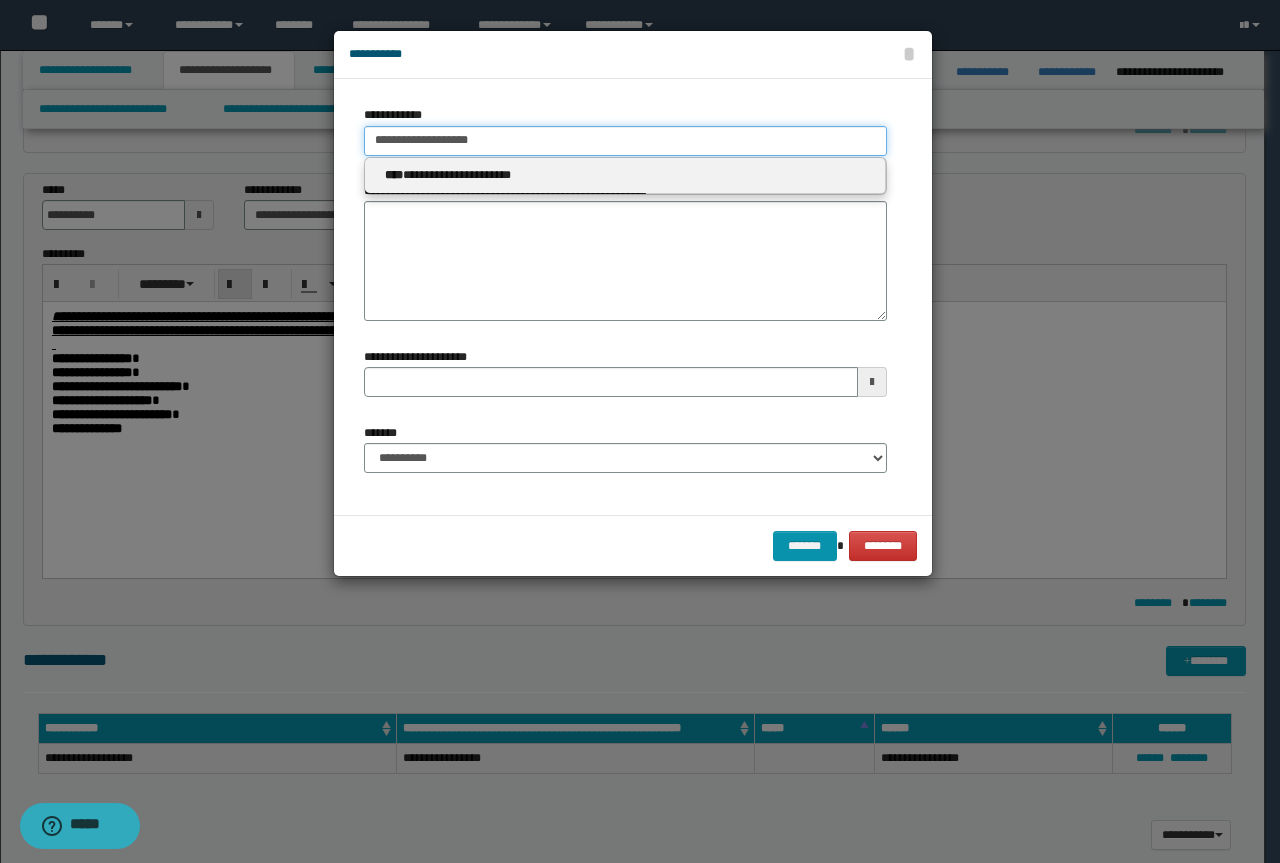 type on "**********" 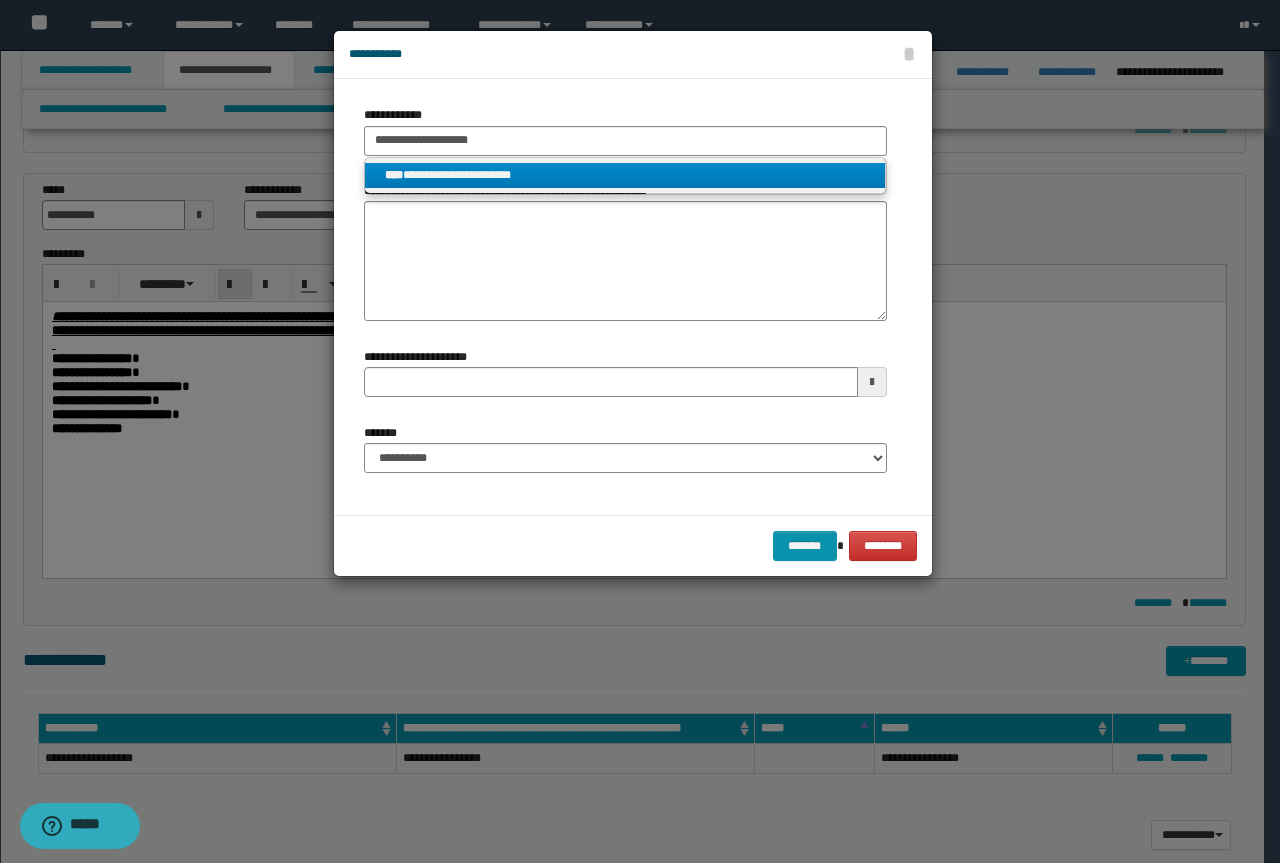 click on "**********" at bounding box center [625, 175] 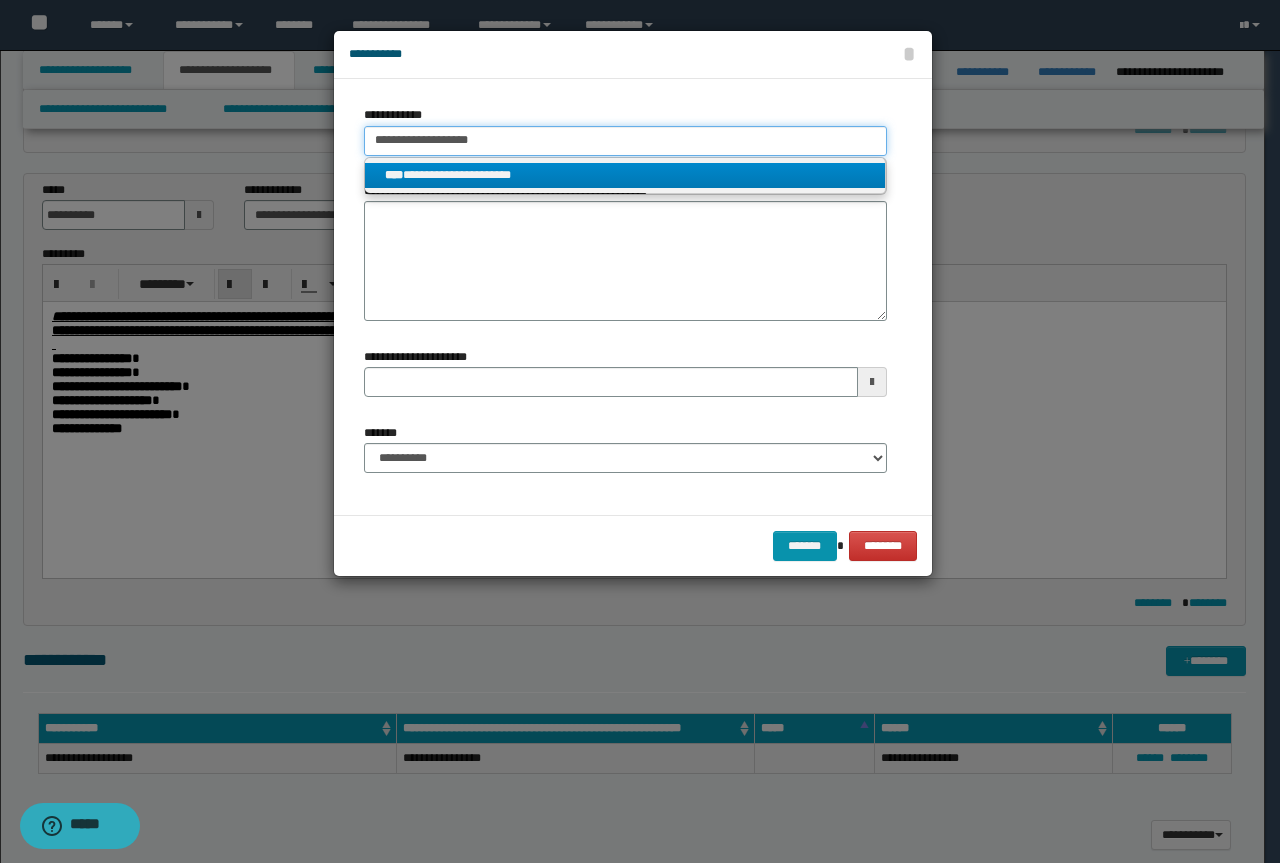 type 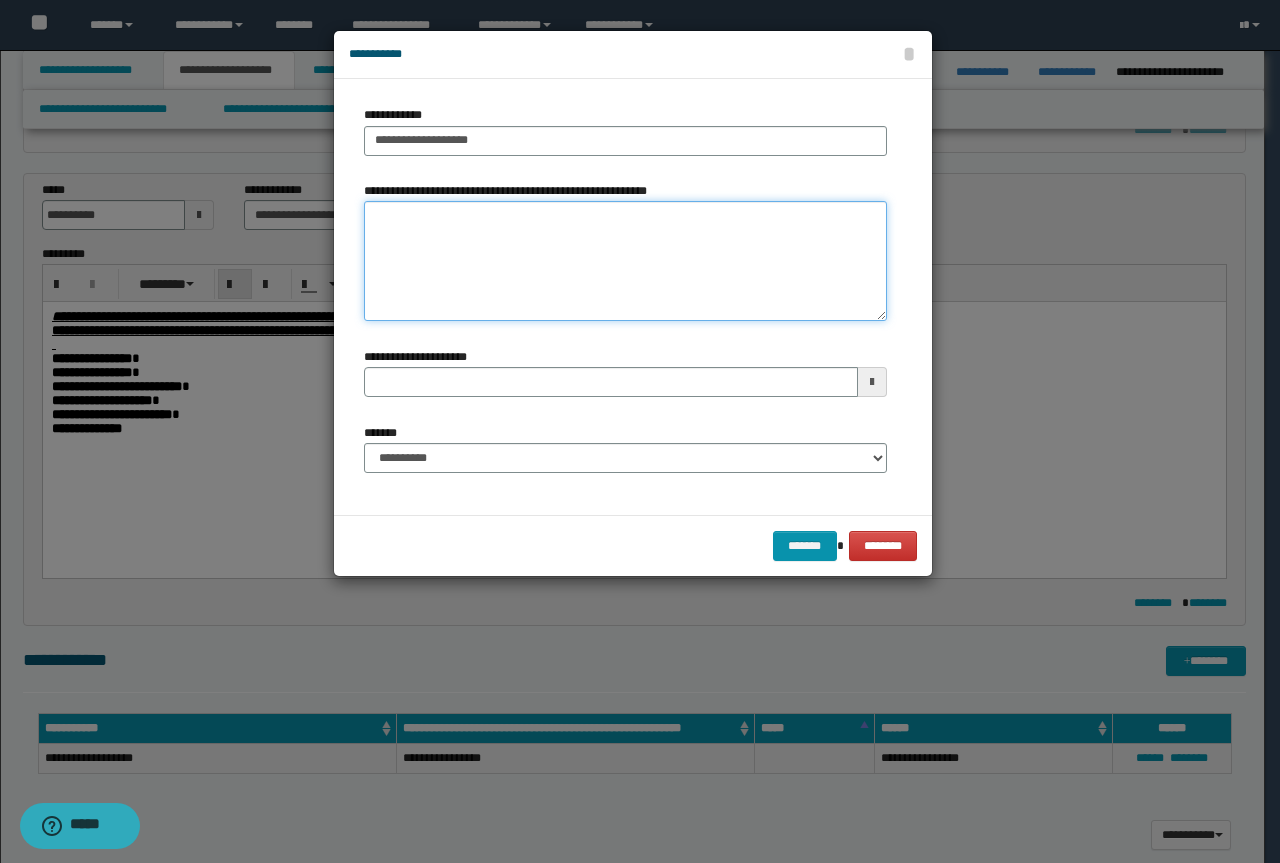 click on "**********" at bounding box center (625, 261) 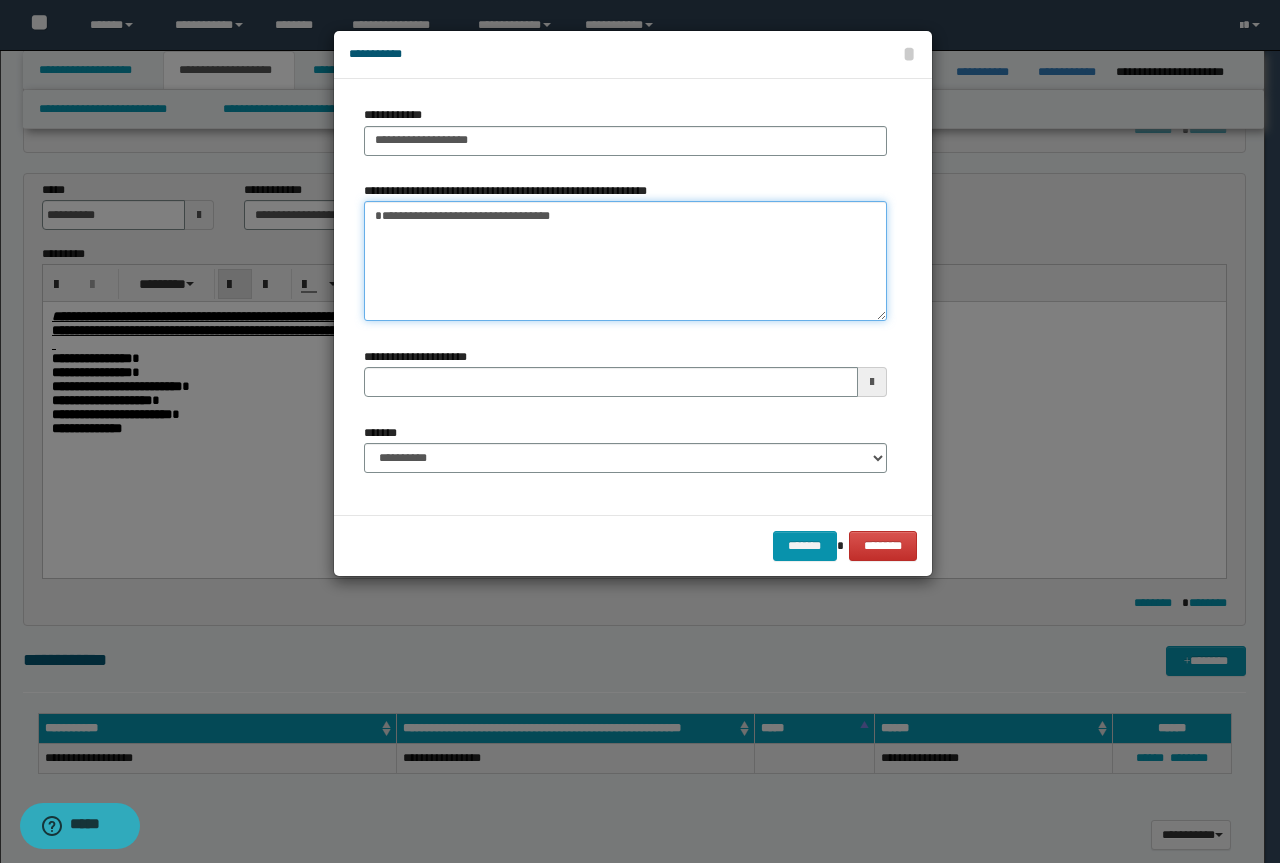 type 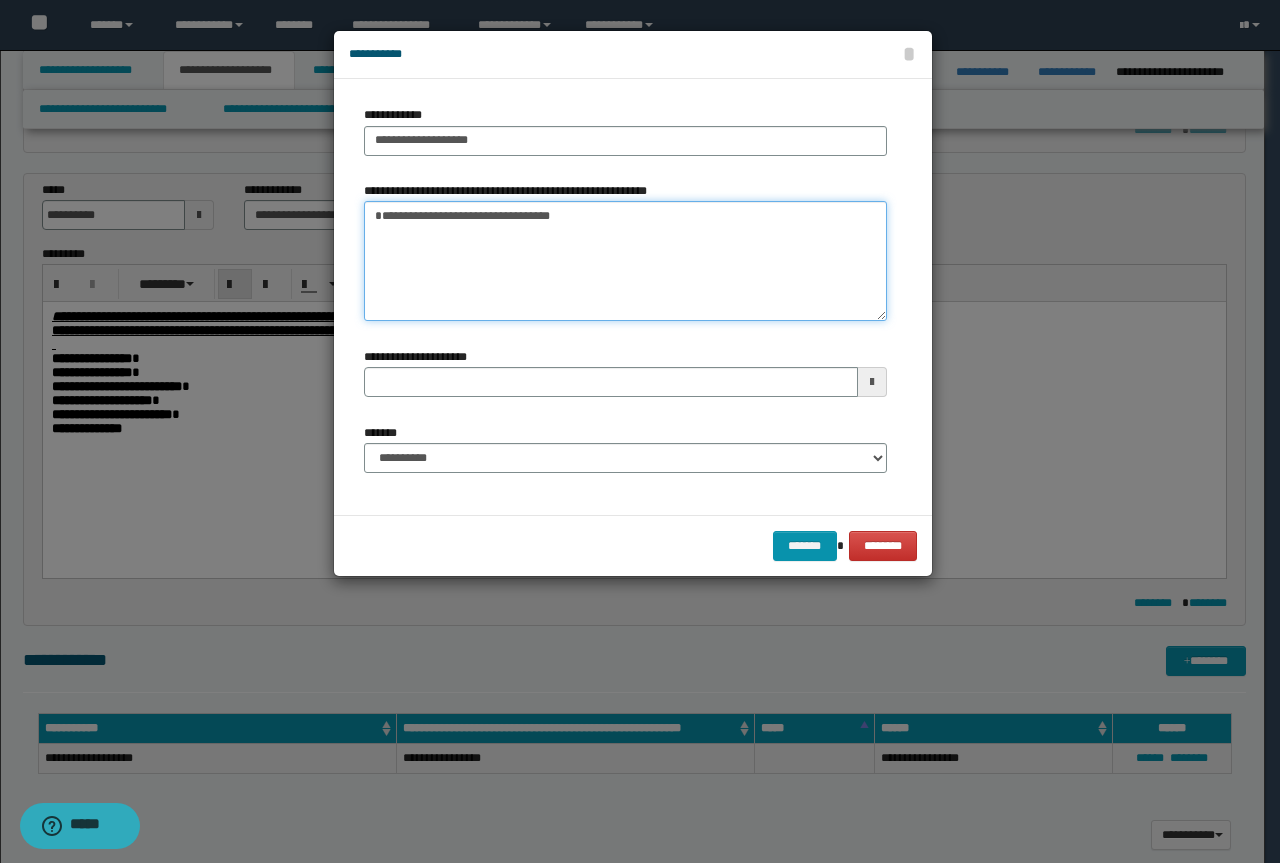 type on "**********" 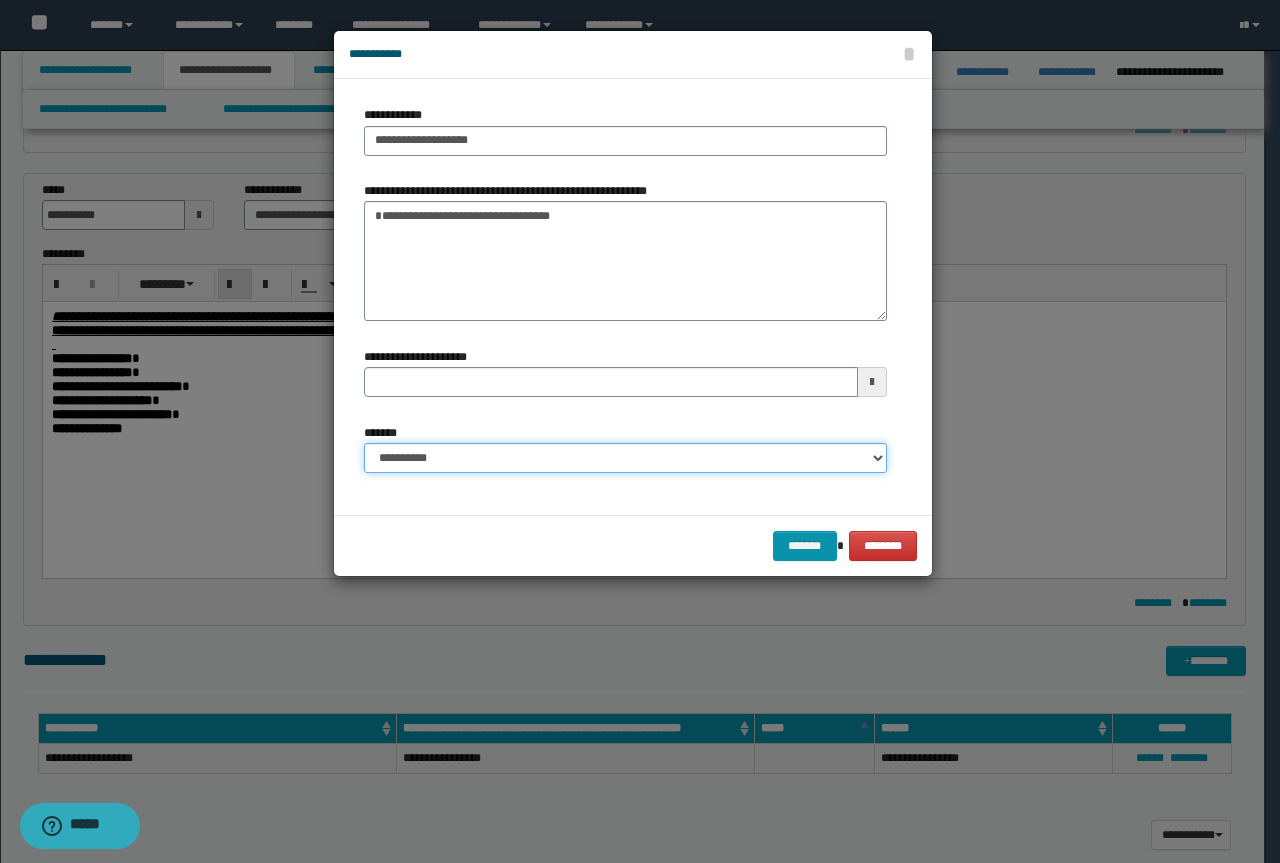click on "**********" at bounding box center (625, 458) 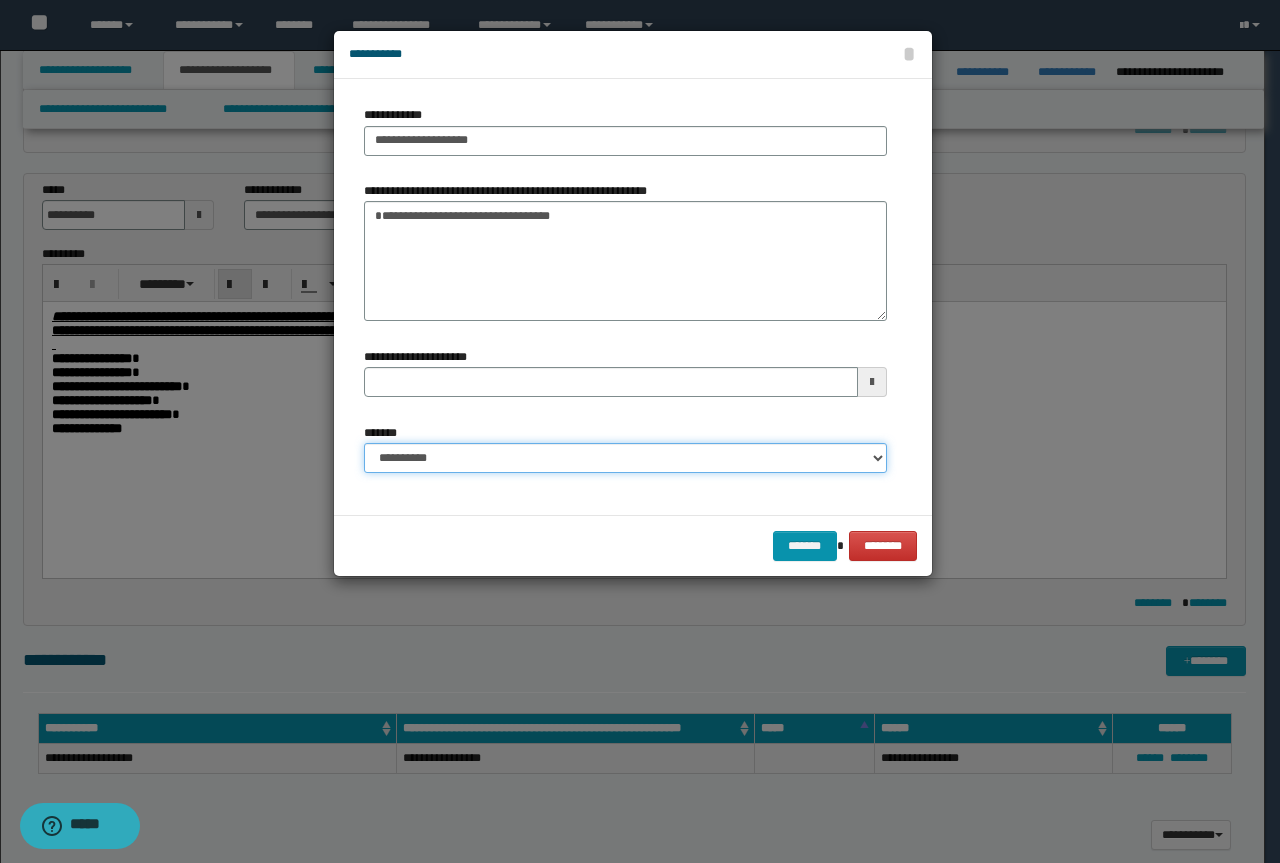 select on "*" 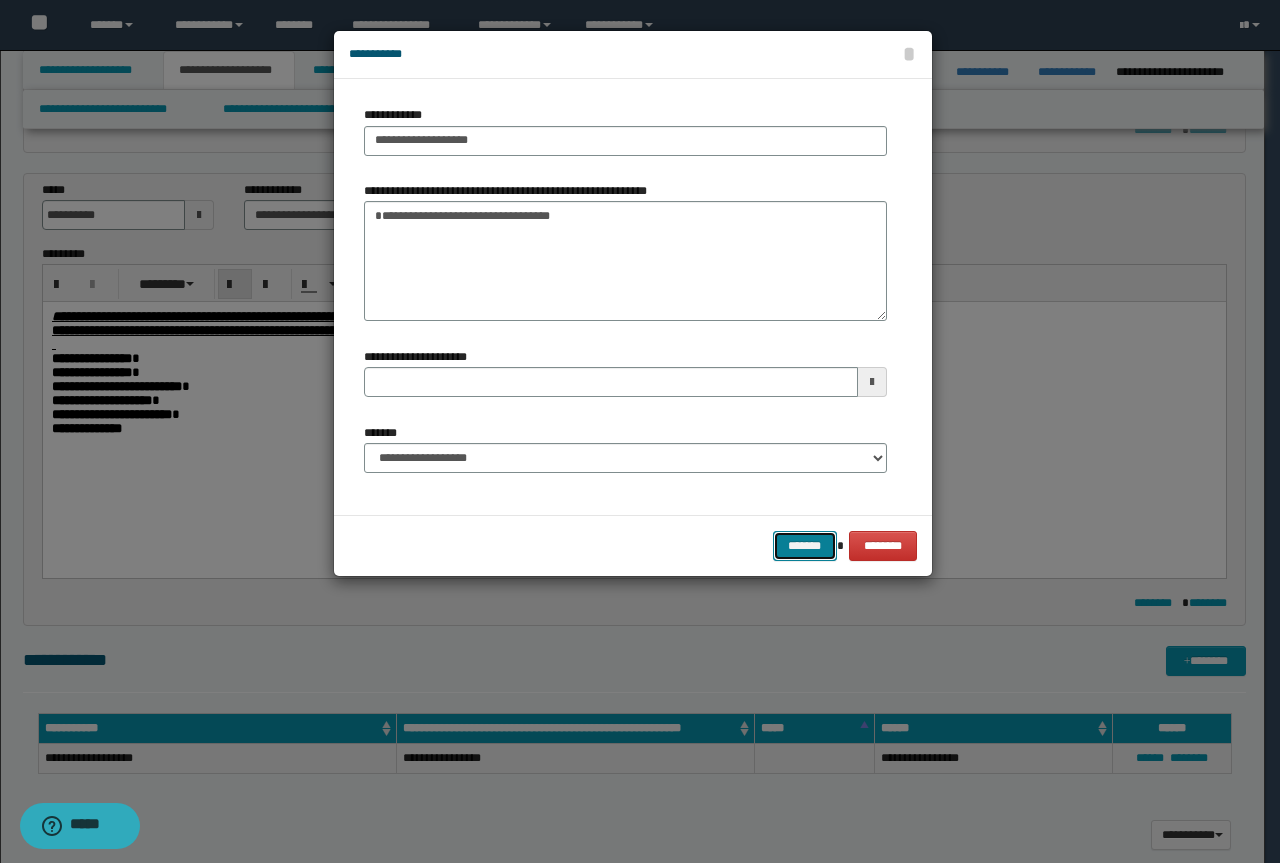 click on "*******" at bounding box center (805, 546) 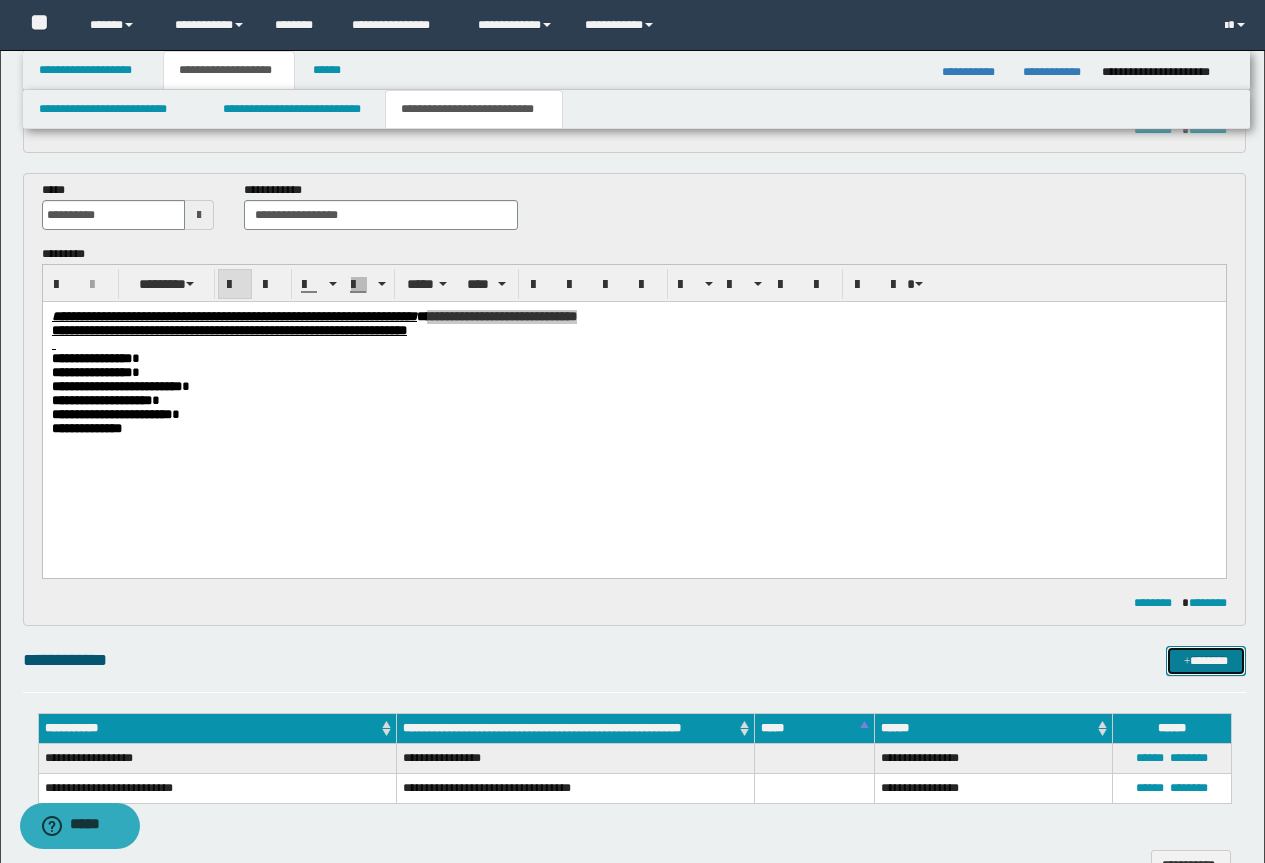 click on "*******" at bounding box center (1206, 661) 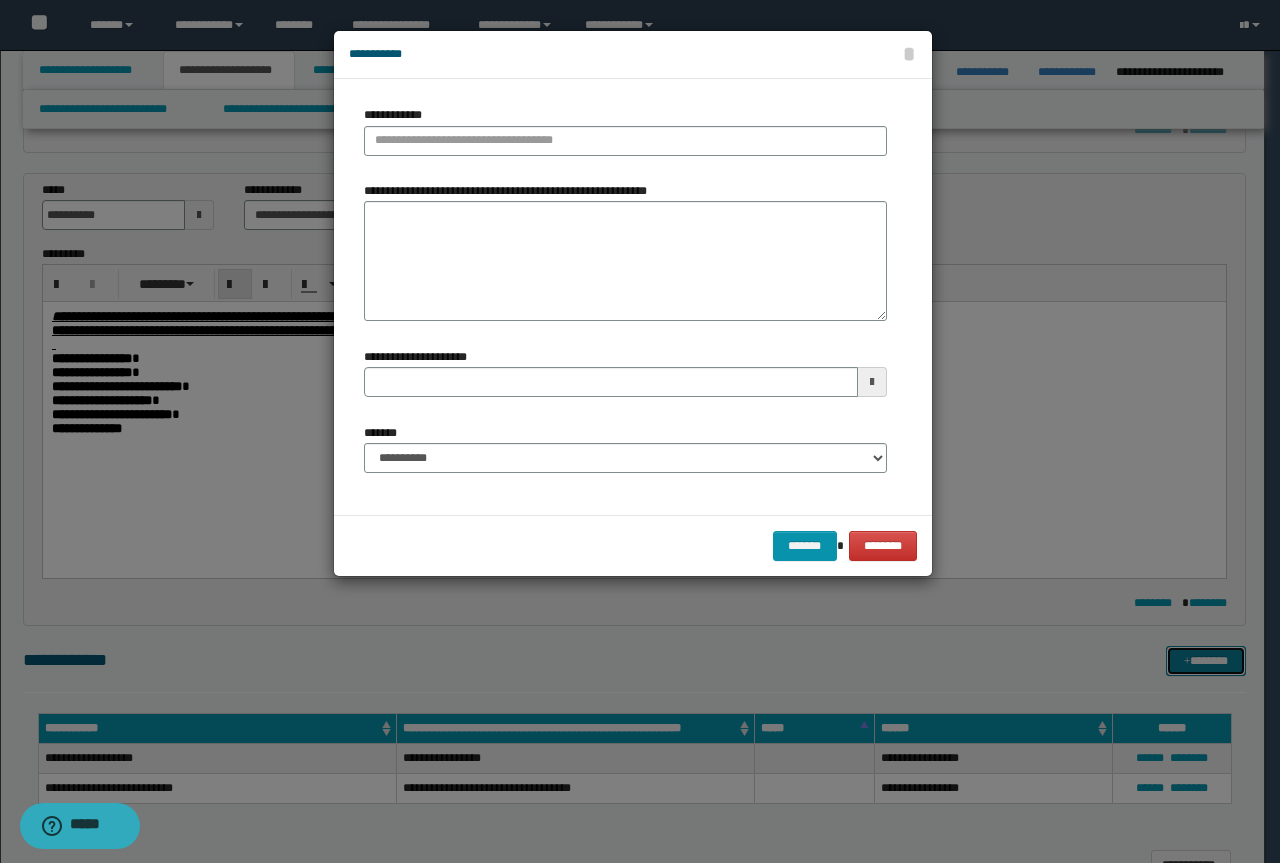 type 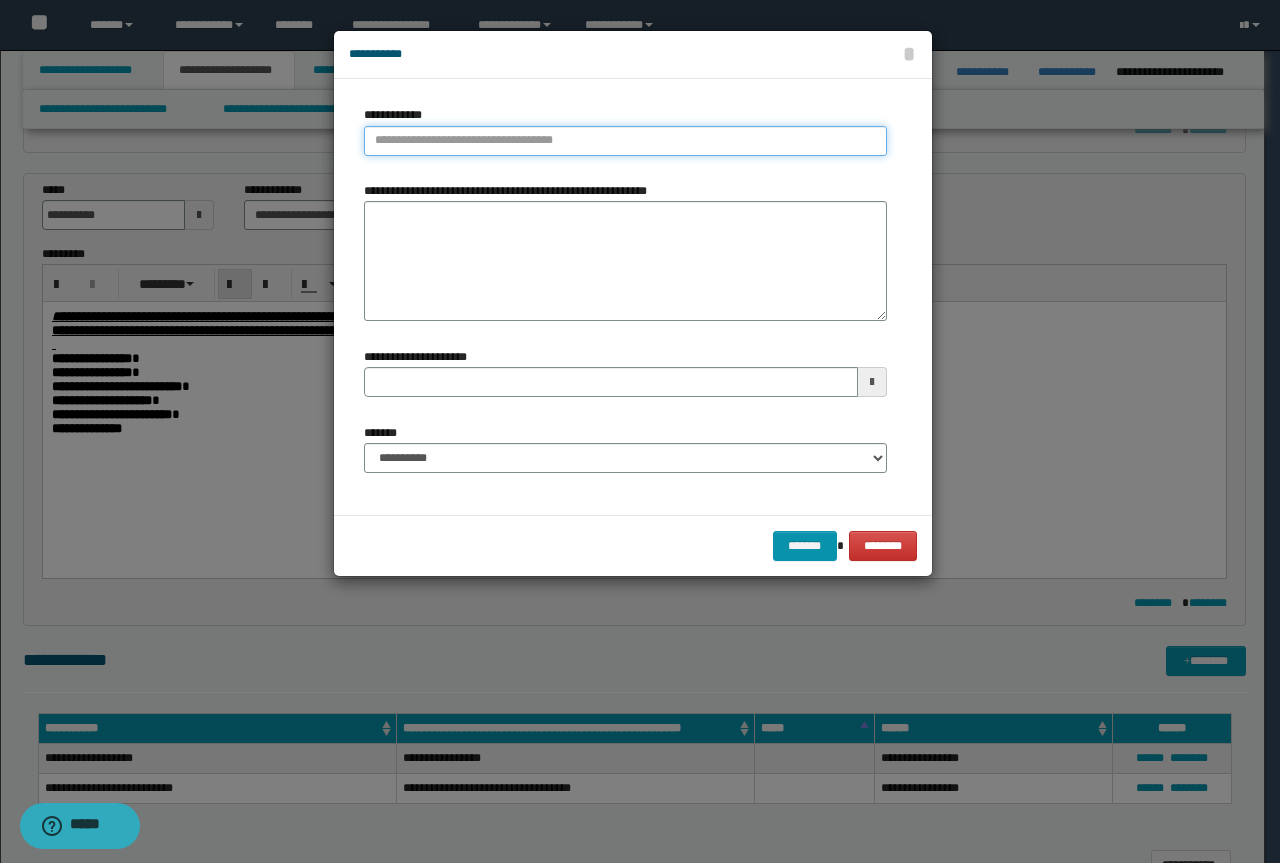 type on "**********" 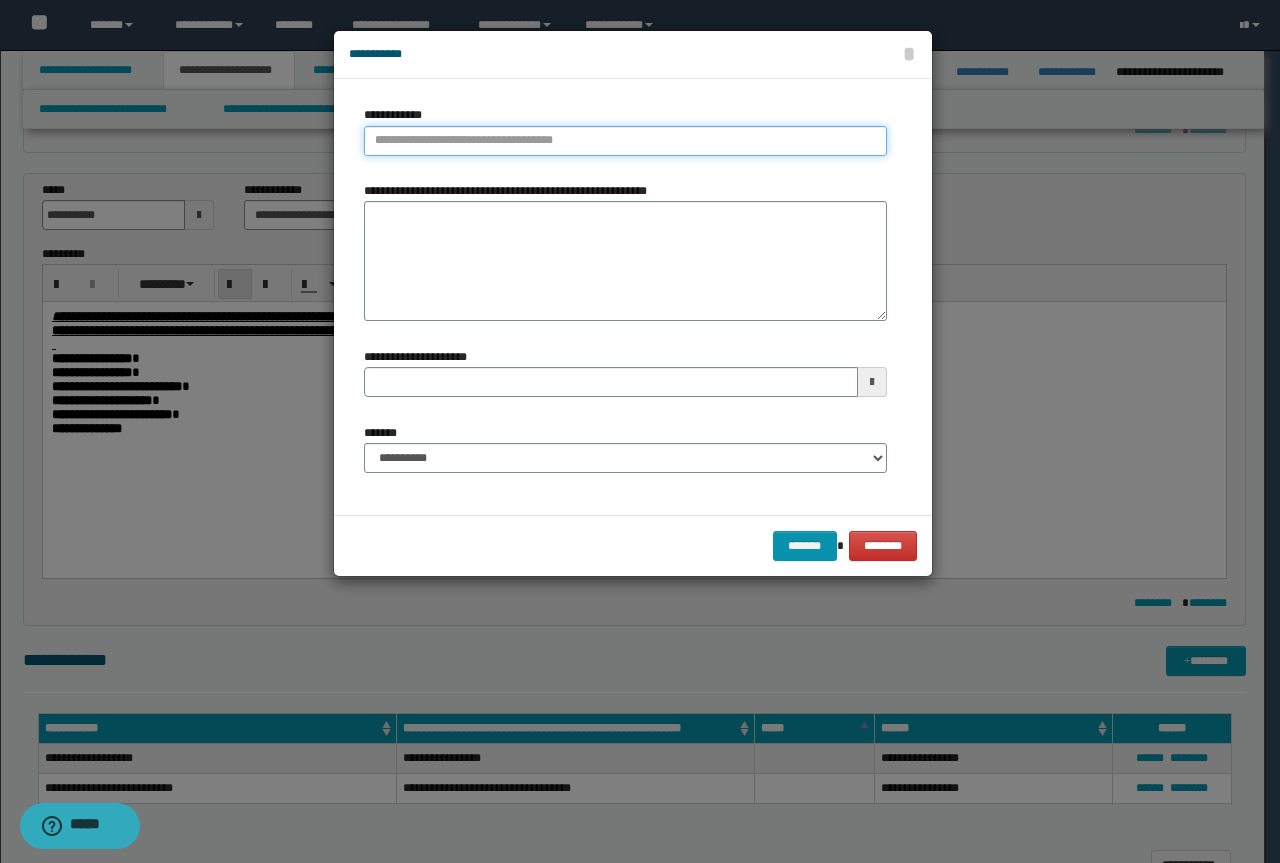 click on "**********" at bounding box center [625, 141] 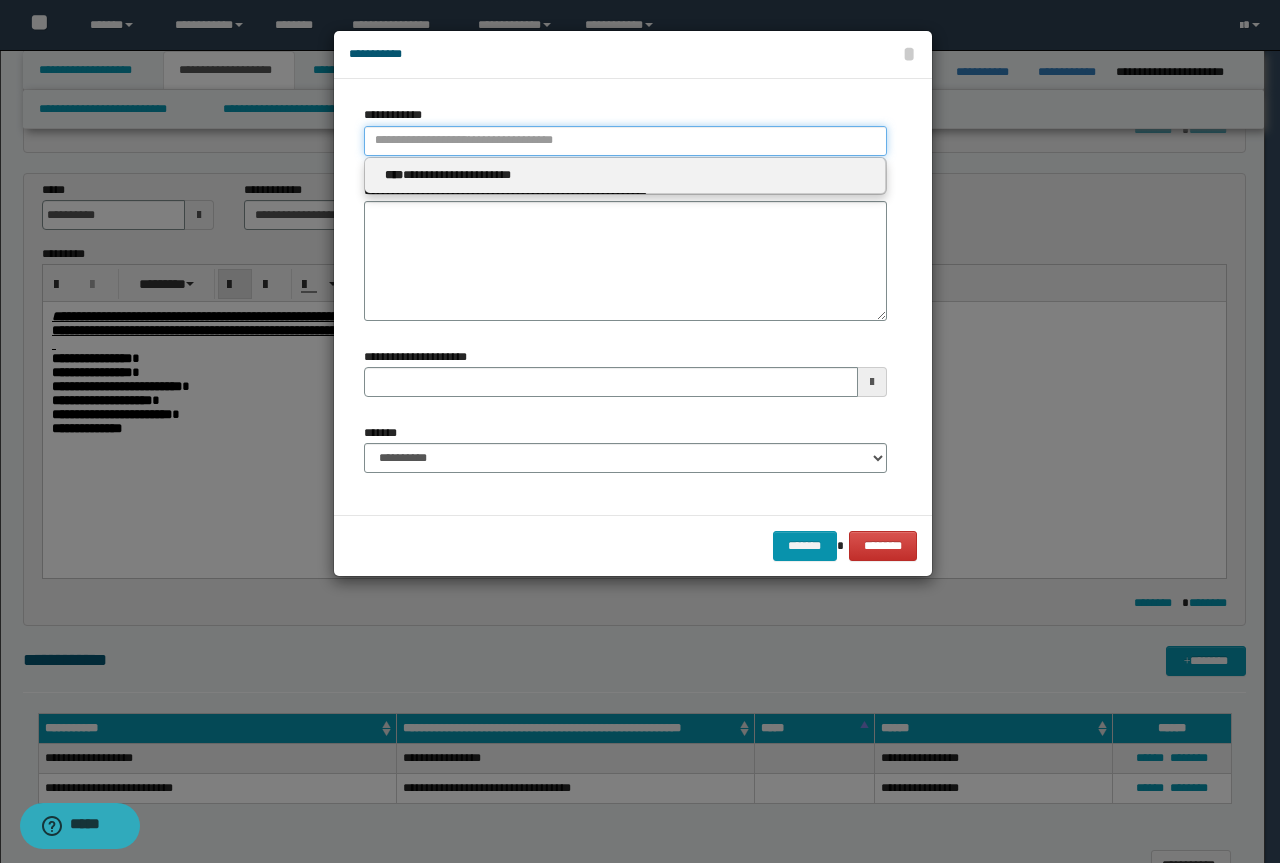 paste on "**********" 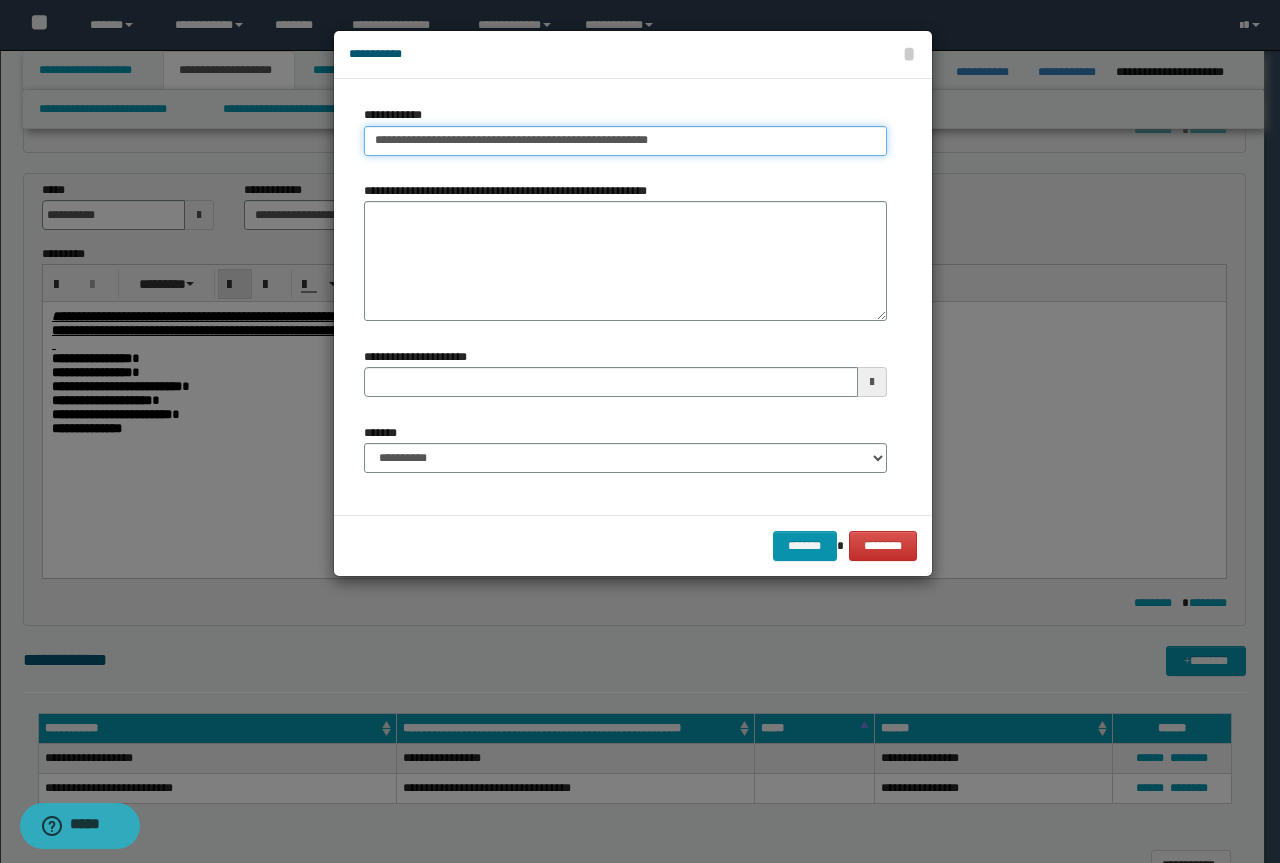 drag, startPoint x: 706, startPoint y: 133, endPoint x: 477, endPoint y: 152, distance: 229.78687 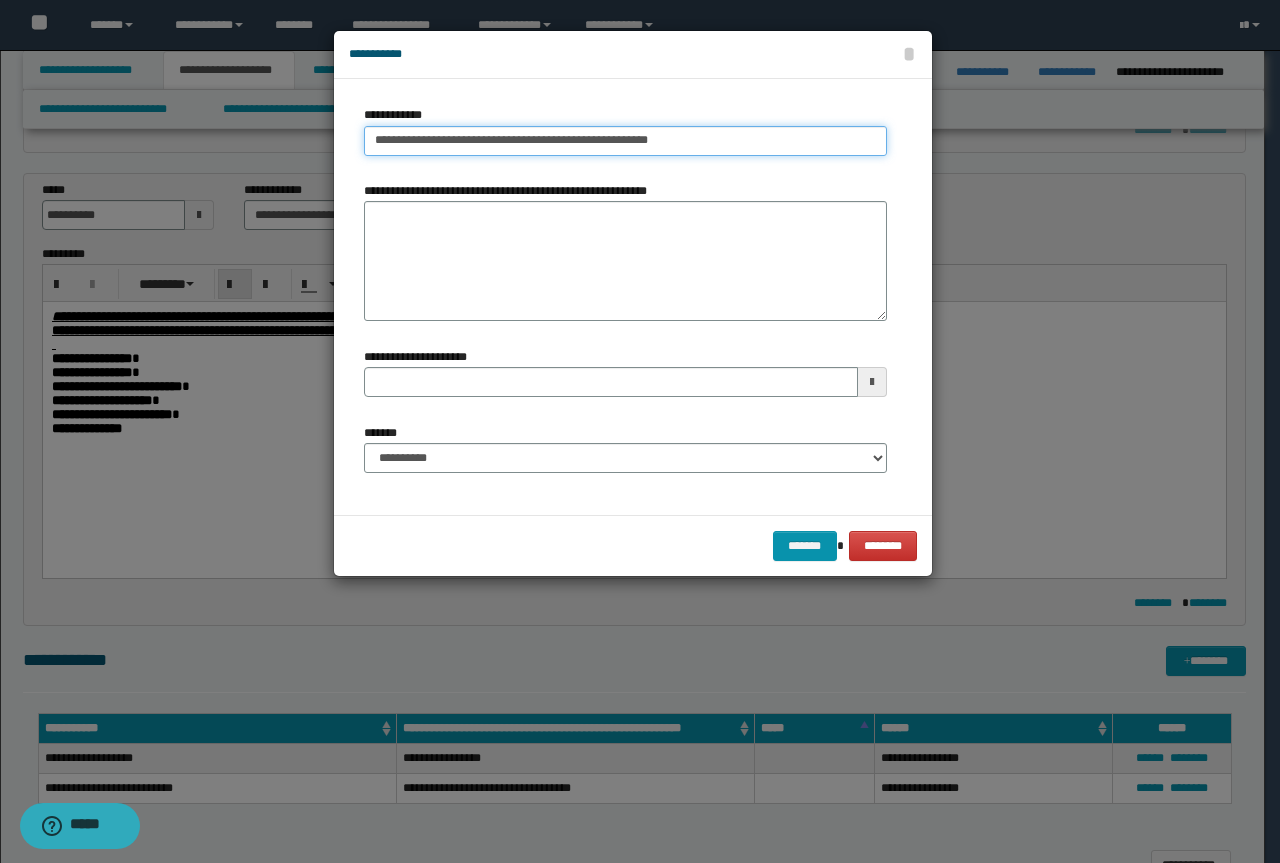 type on "**********" 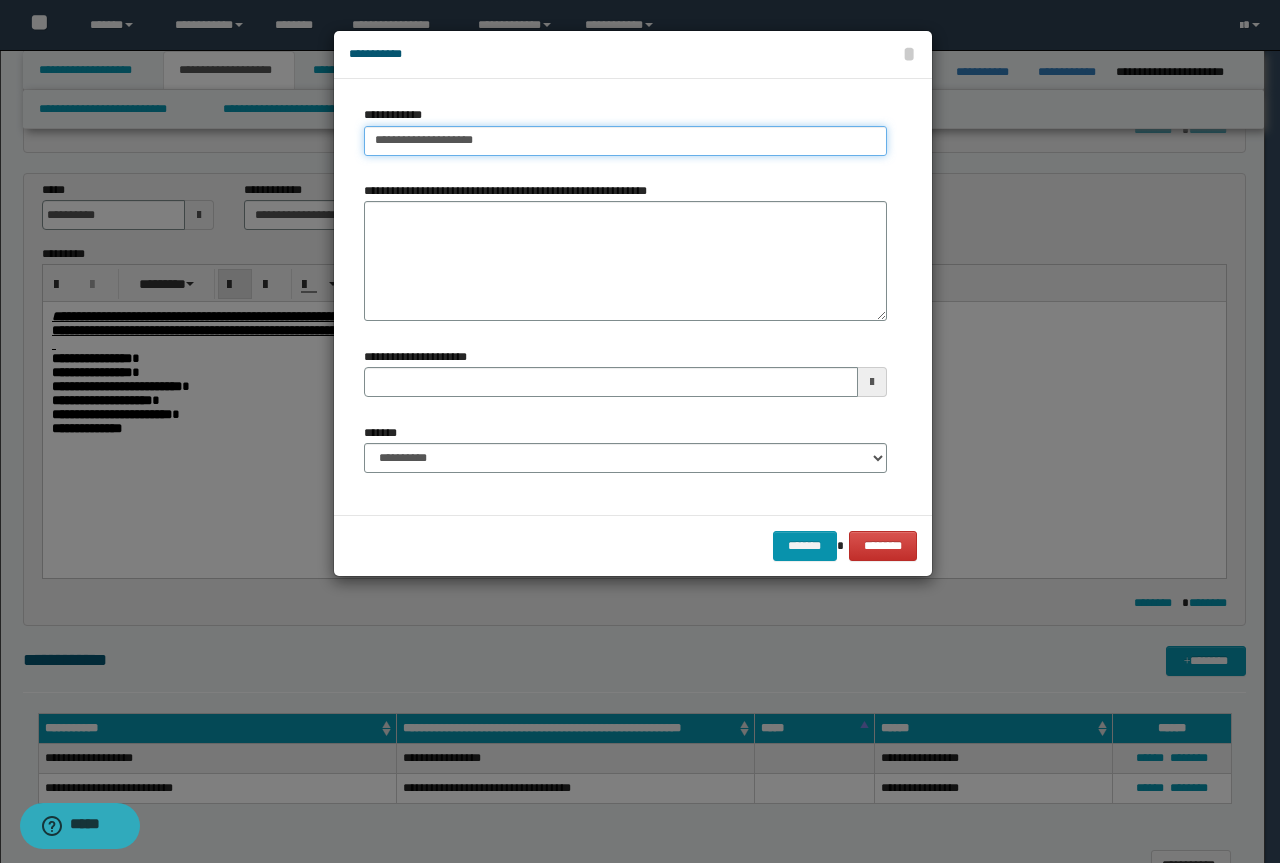 type on "**********" 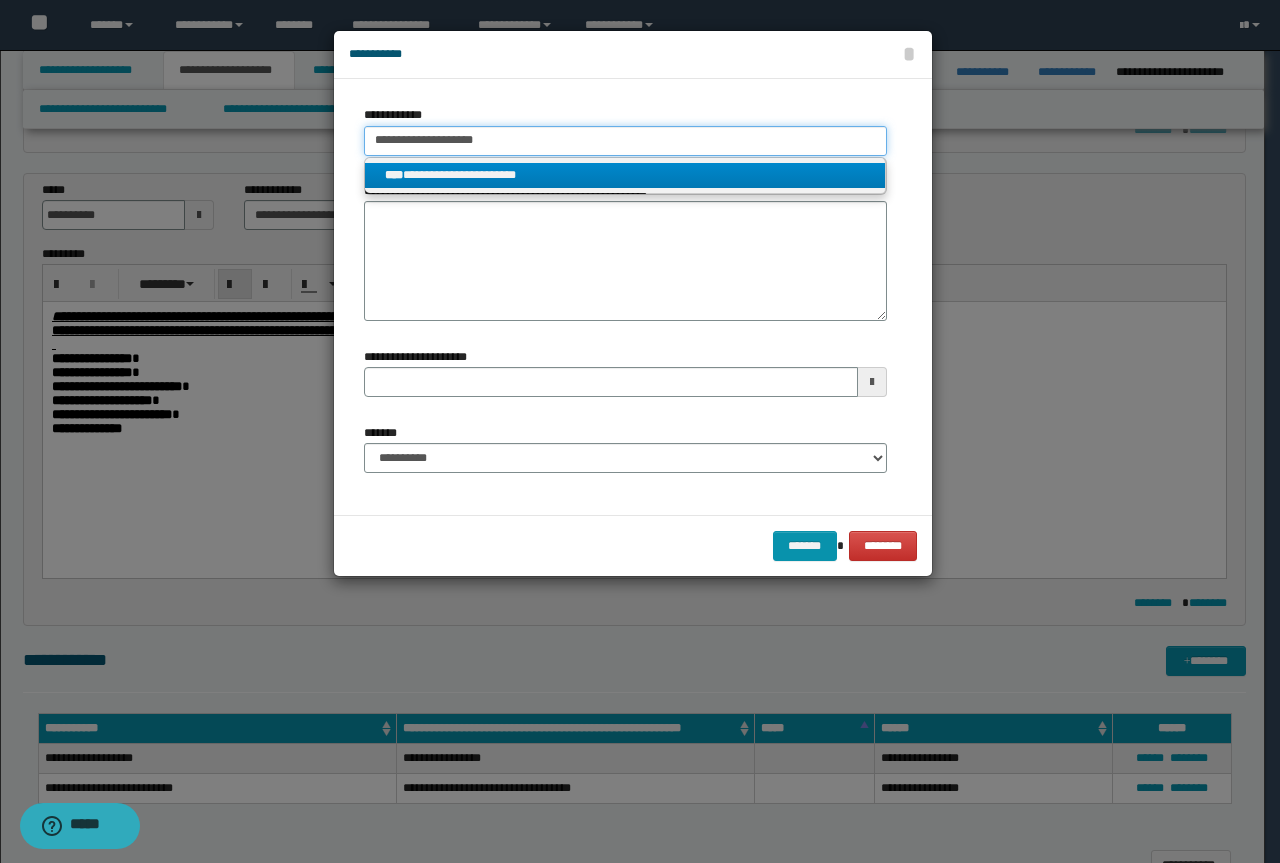 type on "**********" 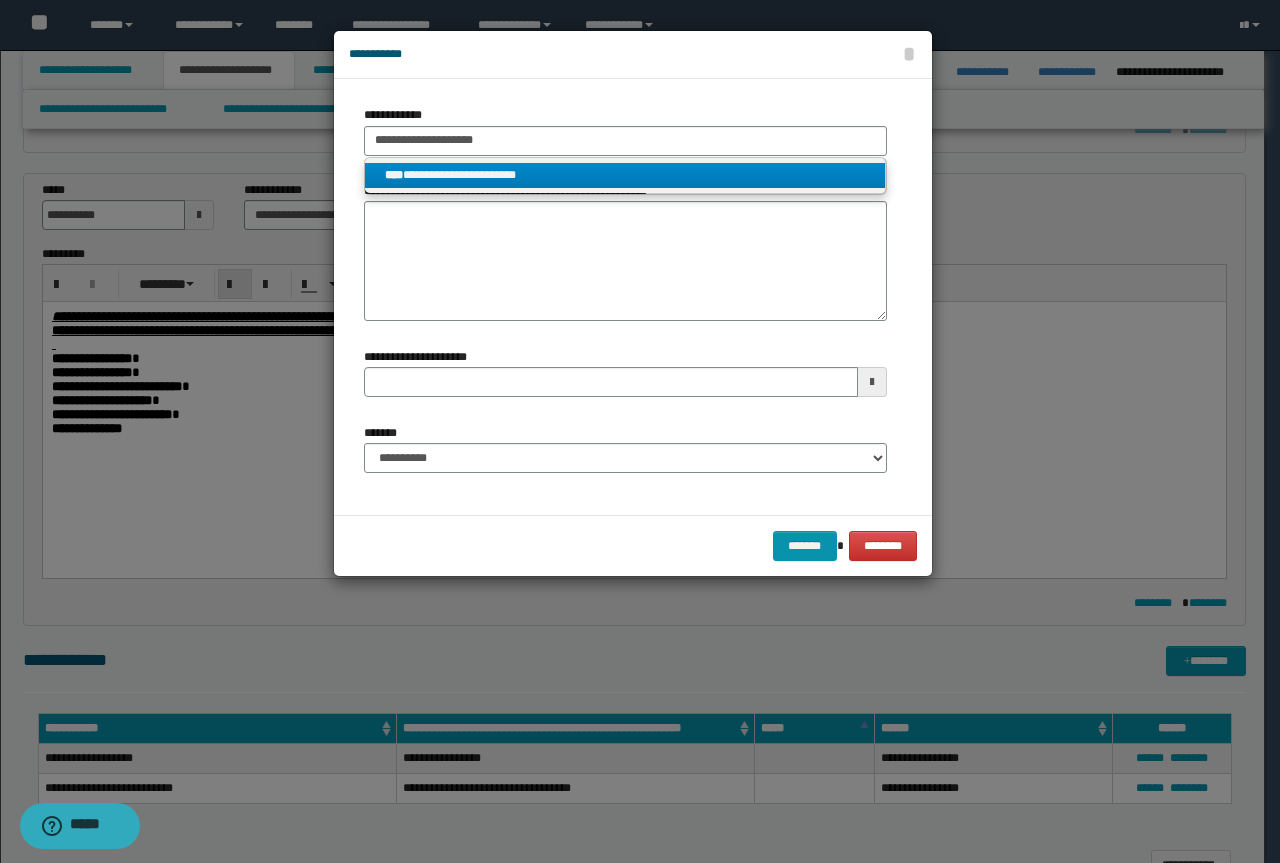 click on "**********" at bounding box center [625, 175] 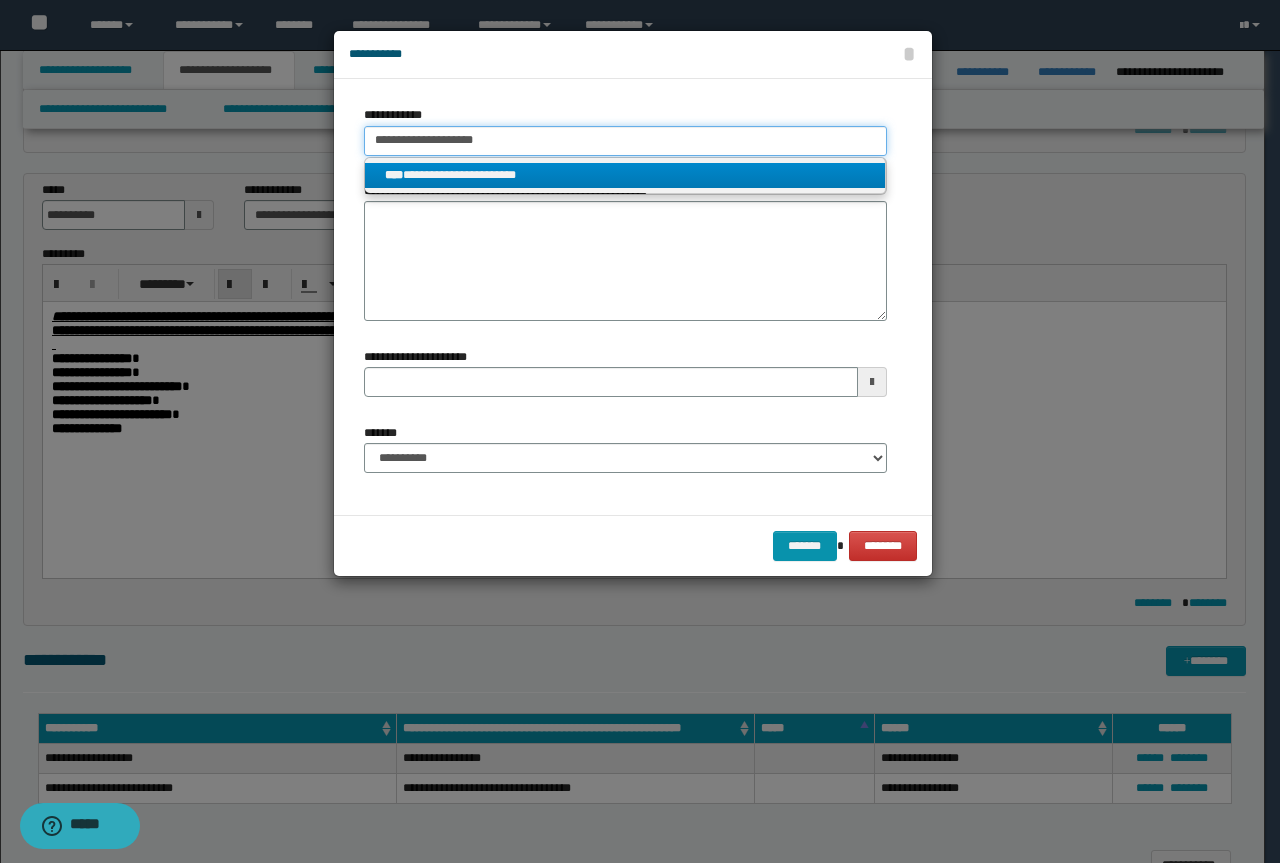 type 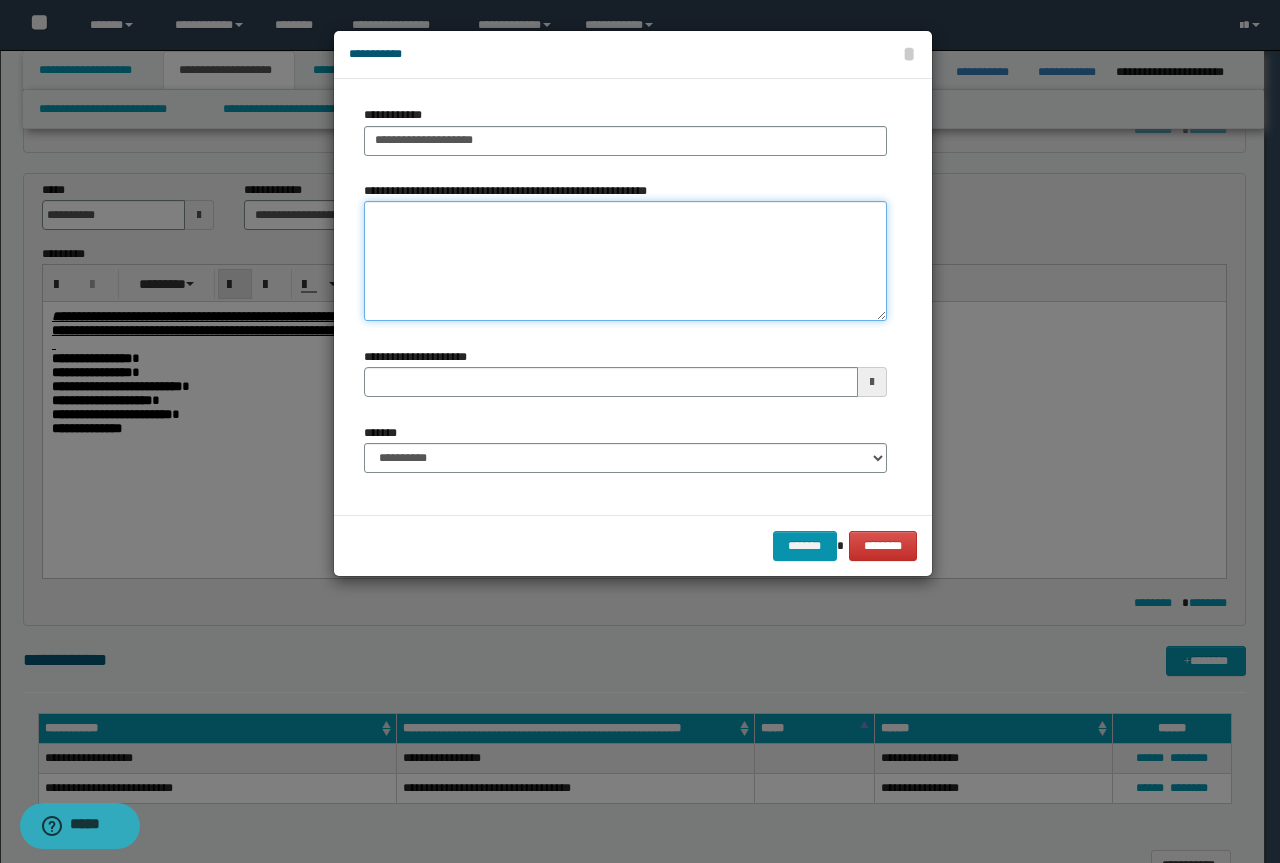 click on "**********" at bounding box center (625, 261) 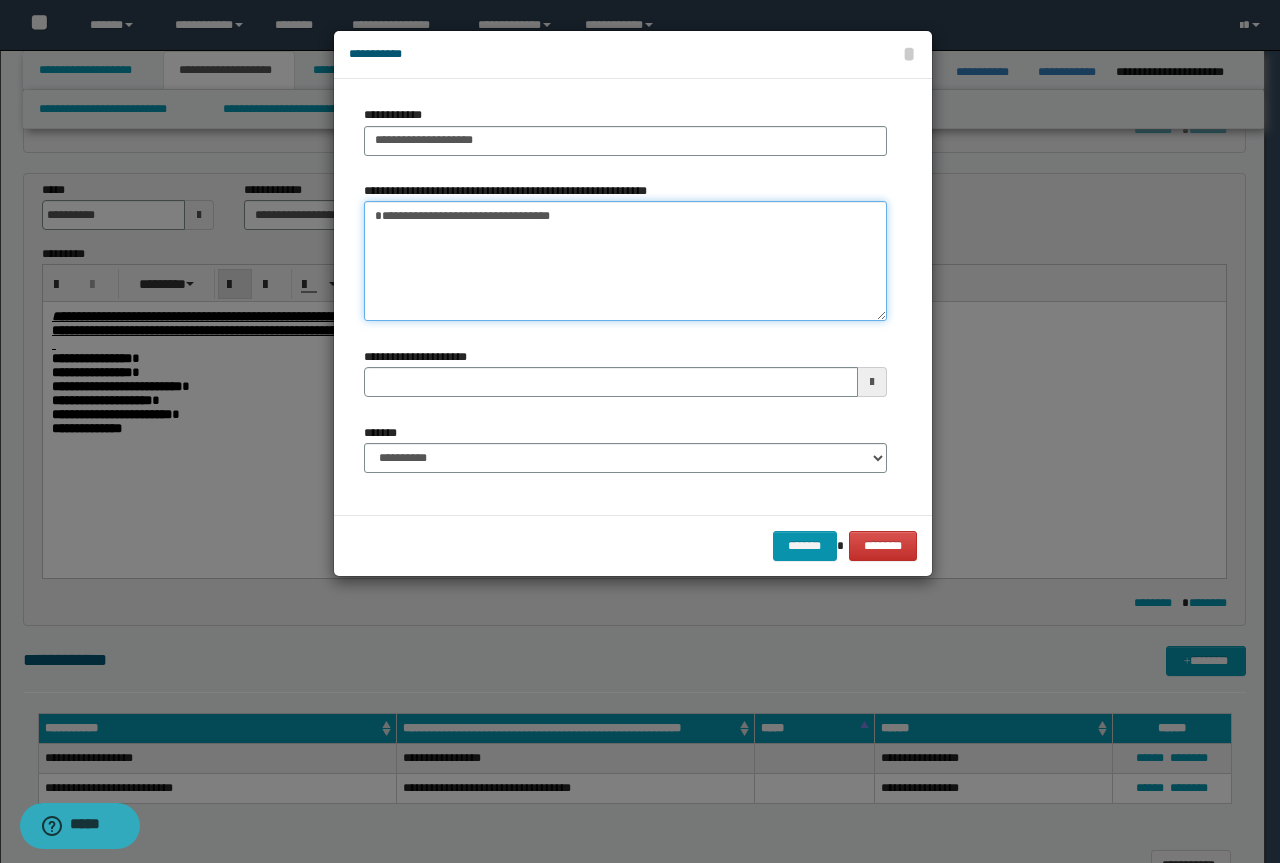 type 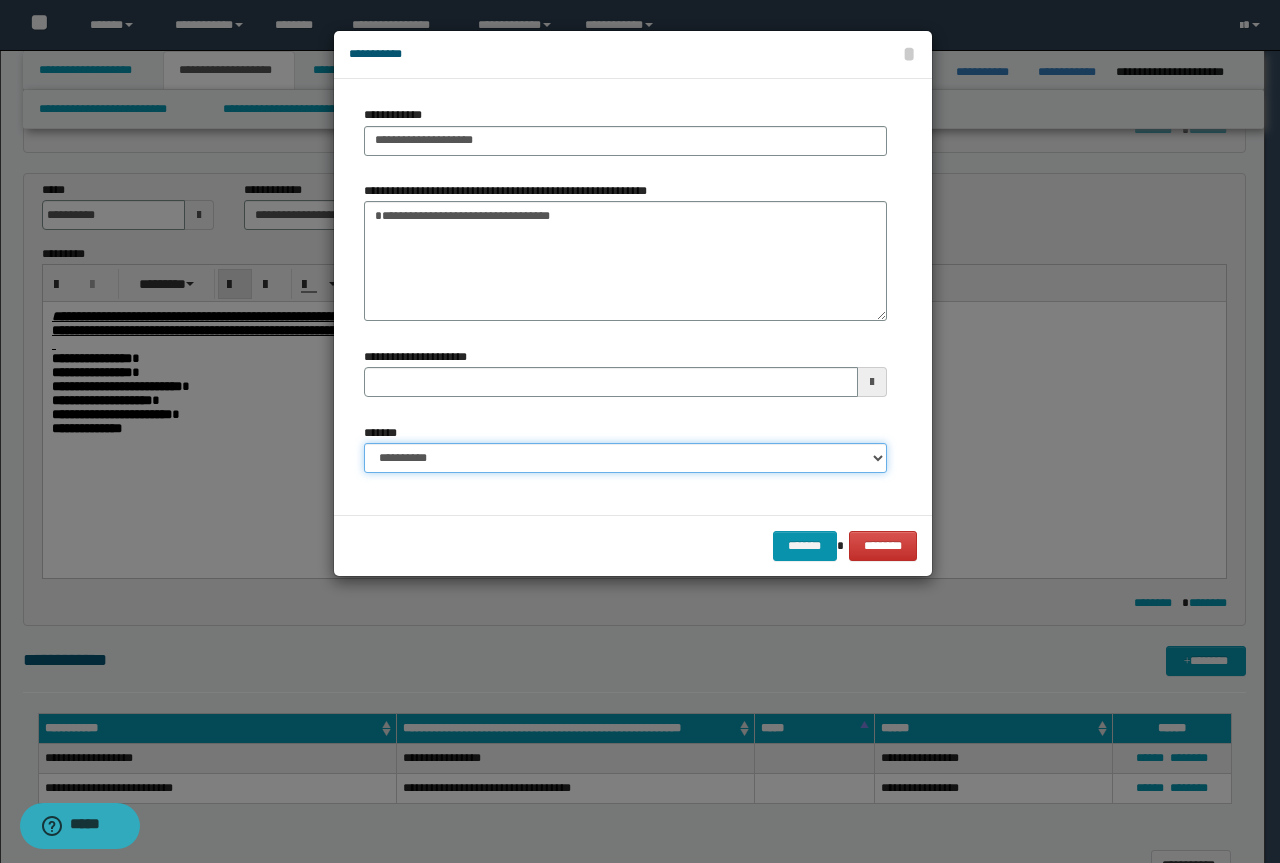 click on "**********" at bounding box center (625, 458) 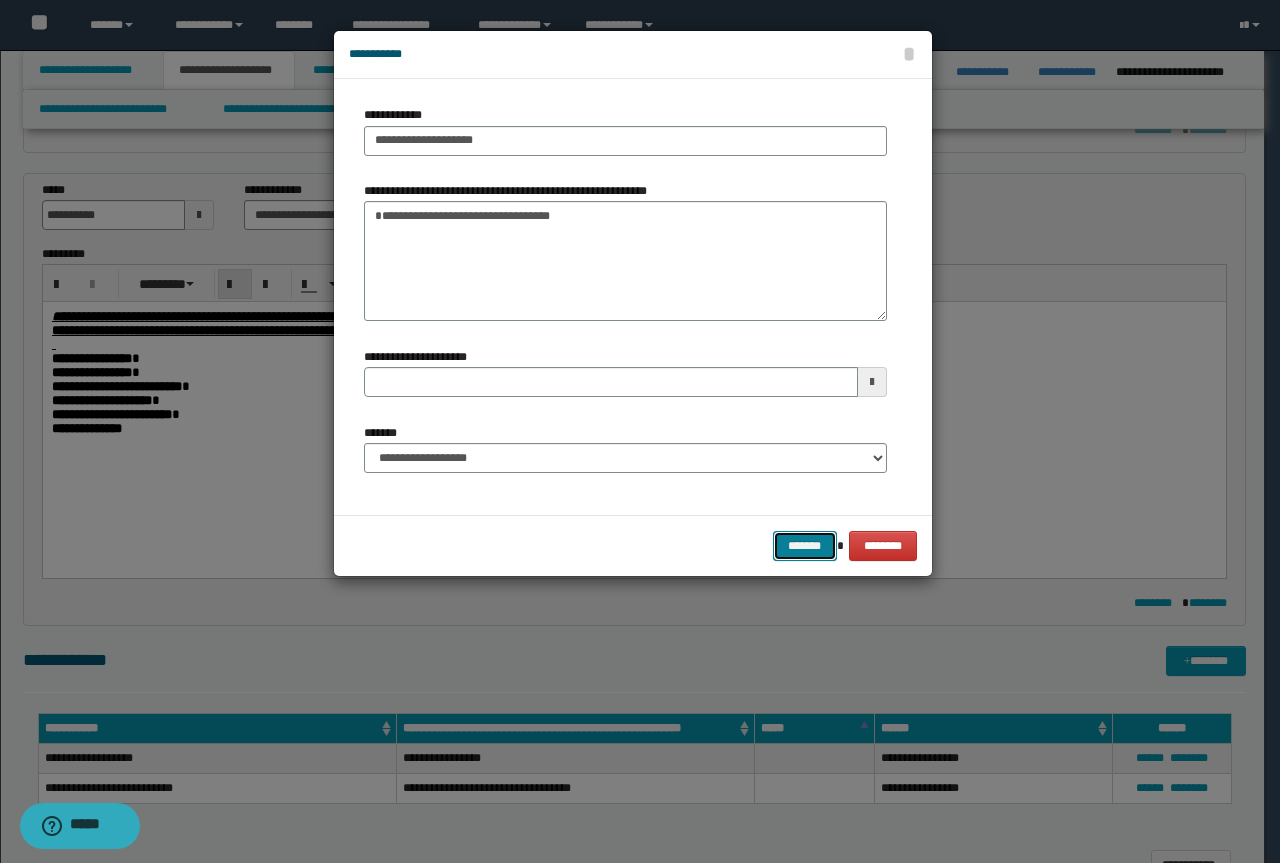 click on "*******" at bounding box center (805, 546) 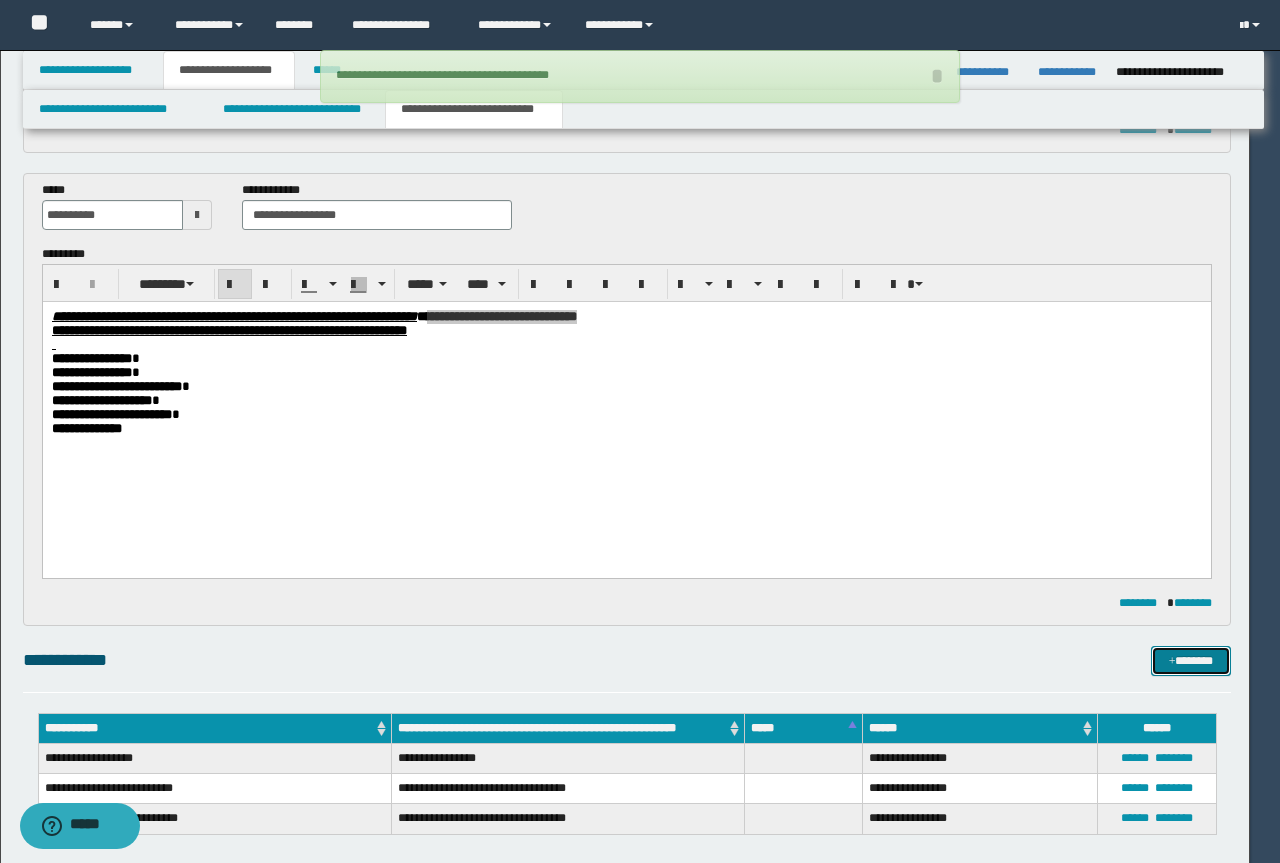 type 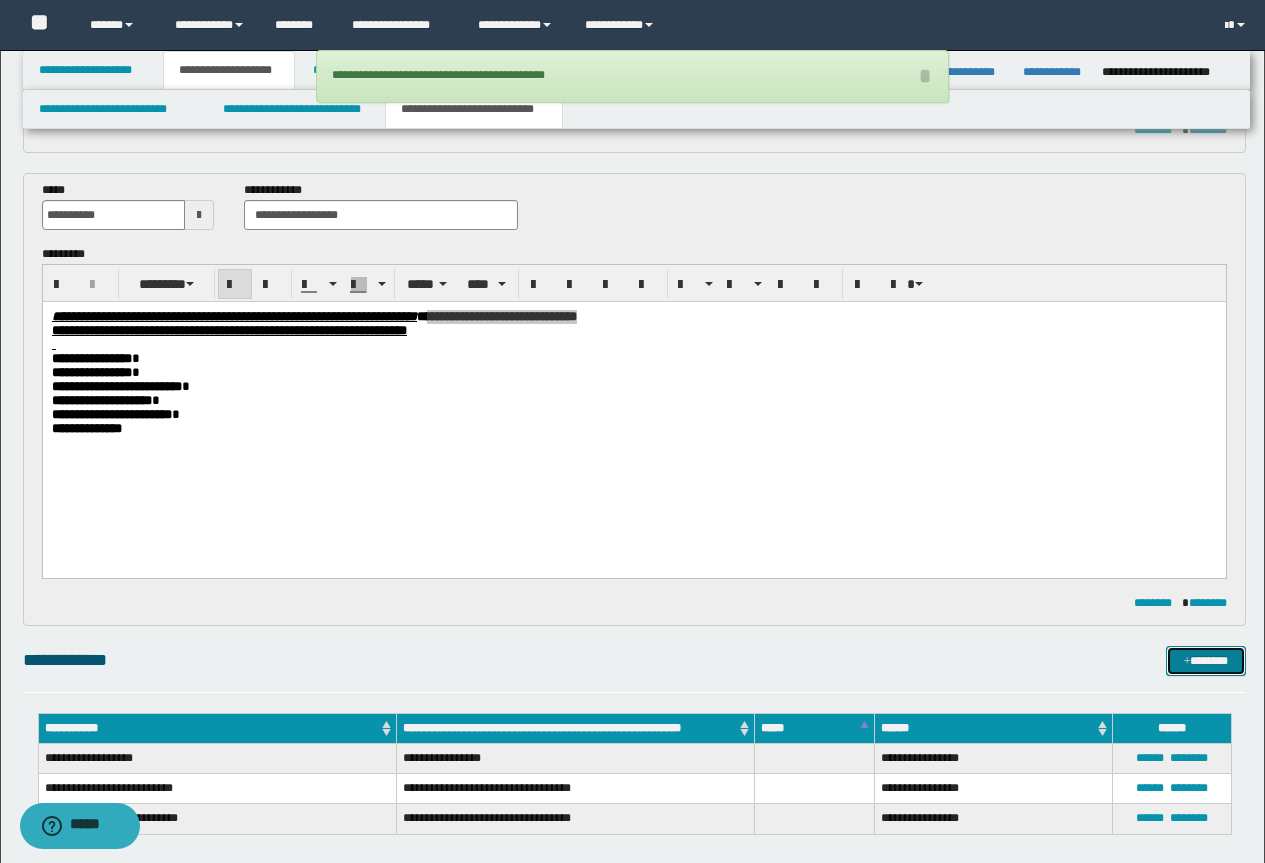 click on "*******" at bounding box center [1206, 661] 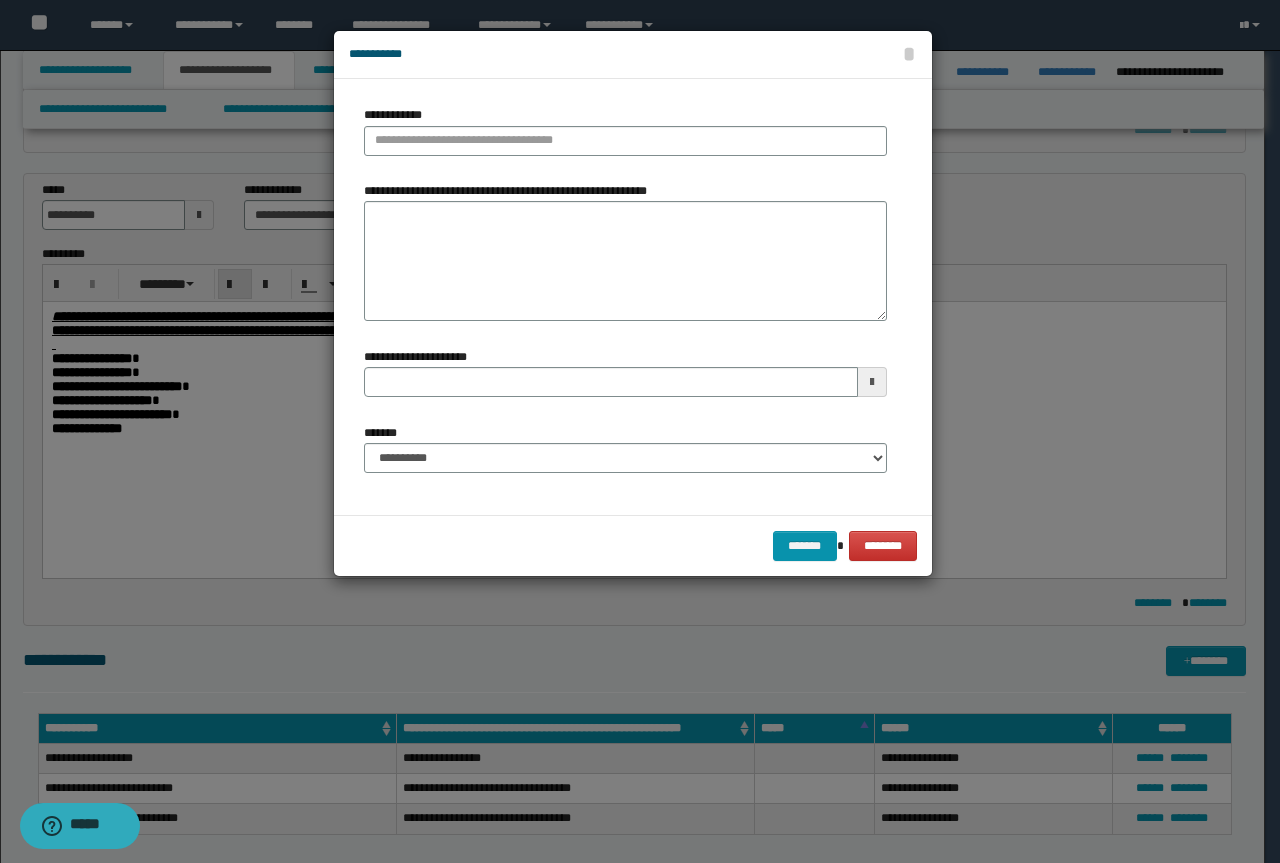 type 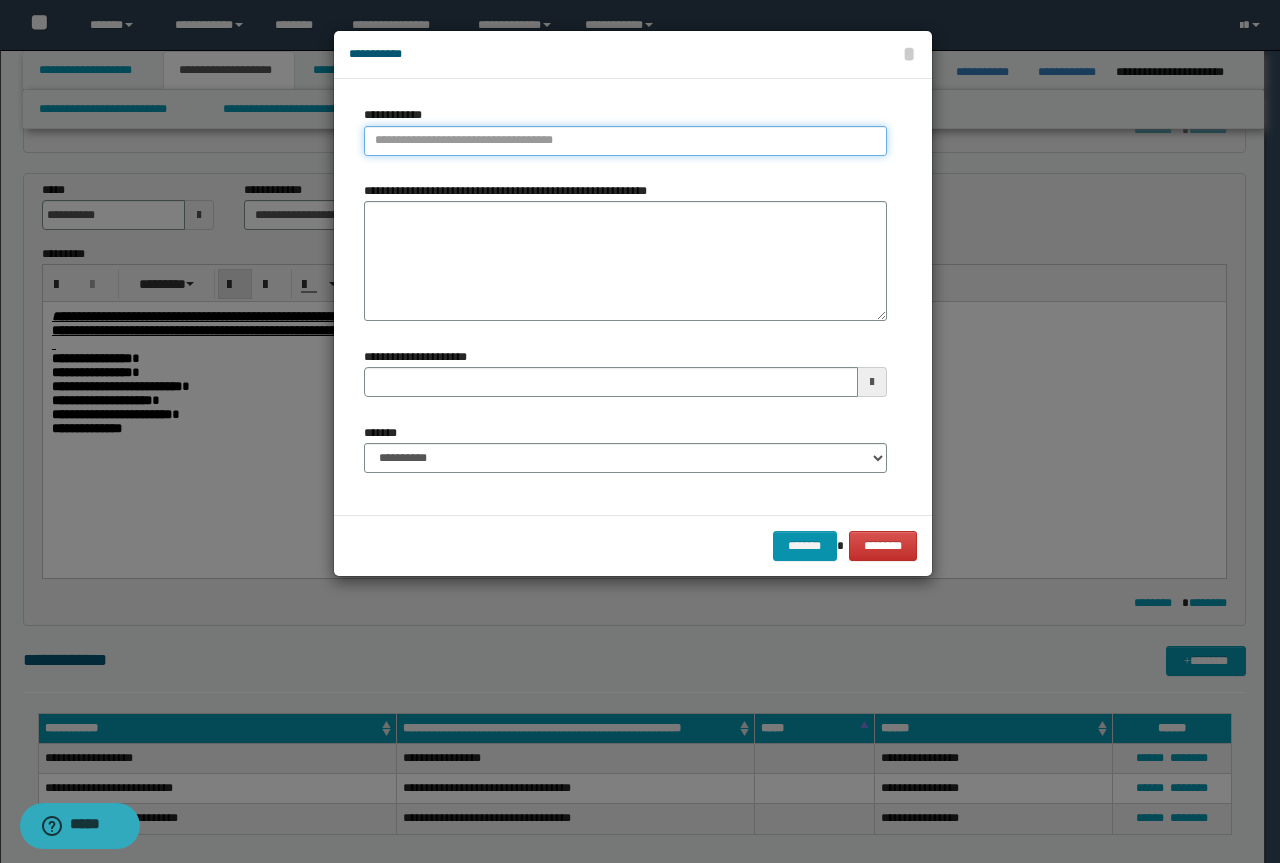 type on "**********" 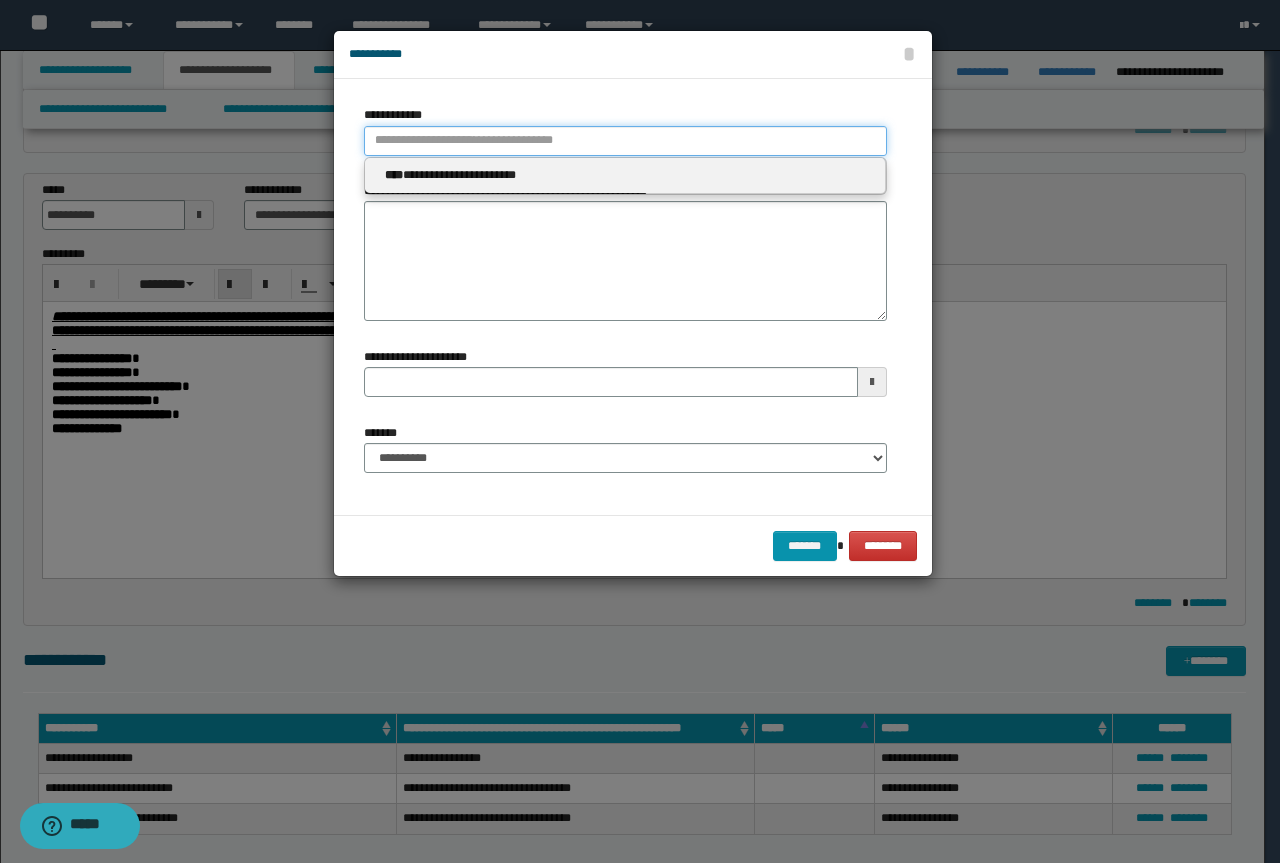 click on "**********" at bounding box center [625, 141] 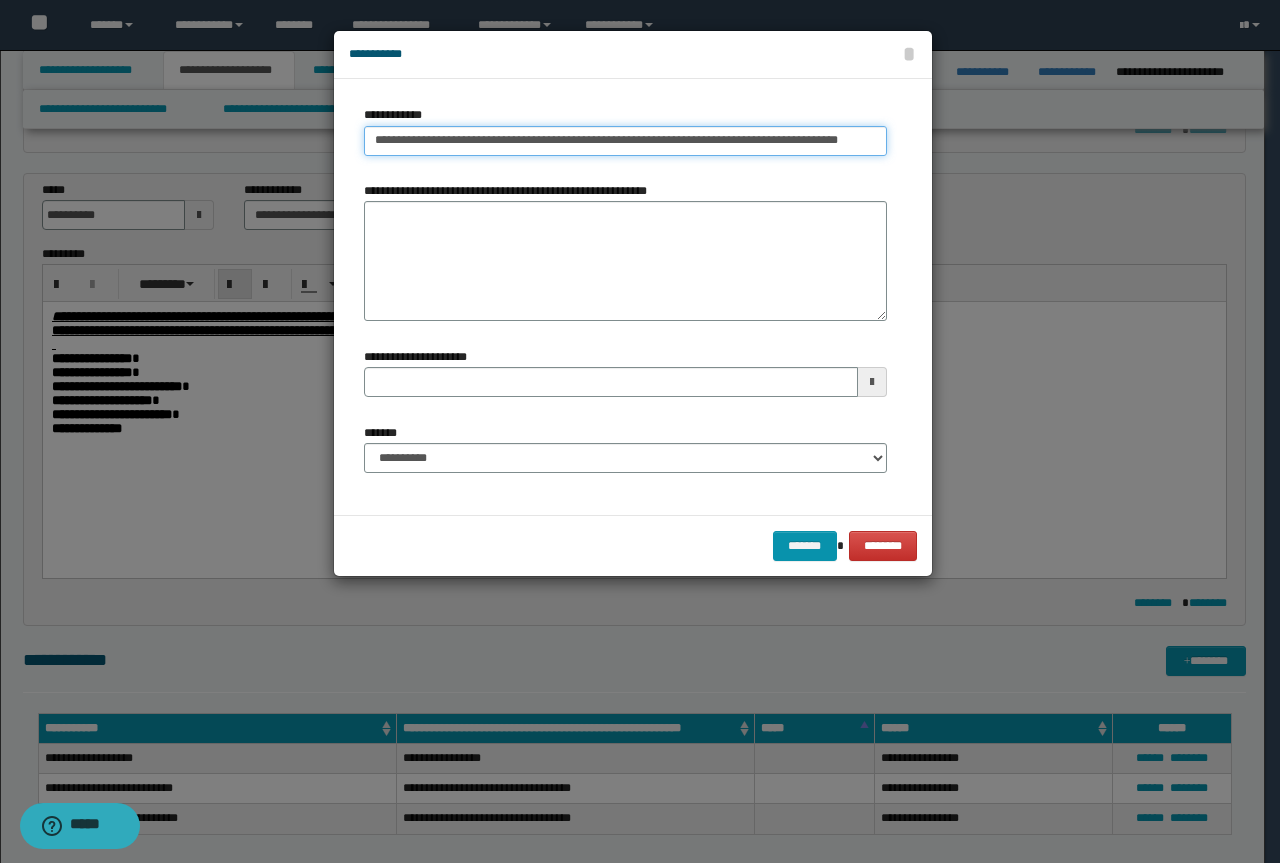drag, startPoint x: 859, startPoint y: 141, endPoint x: 607, endPoint y: 151, distance: 252.19833 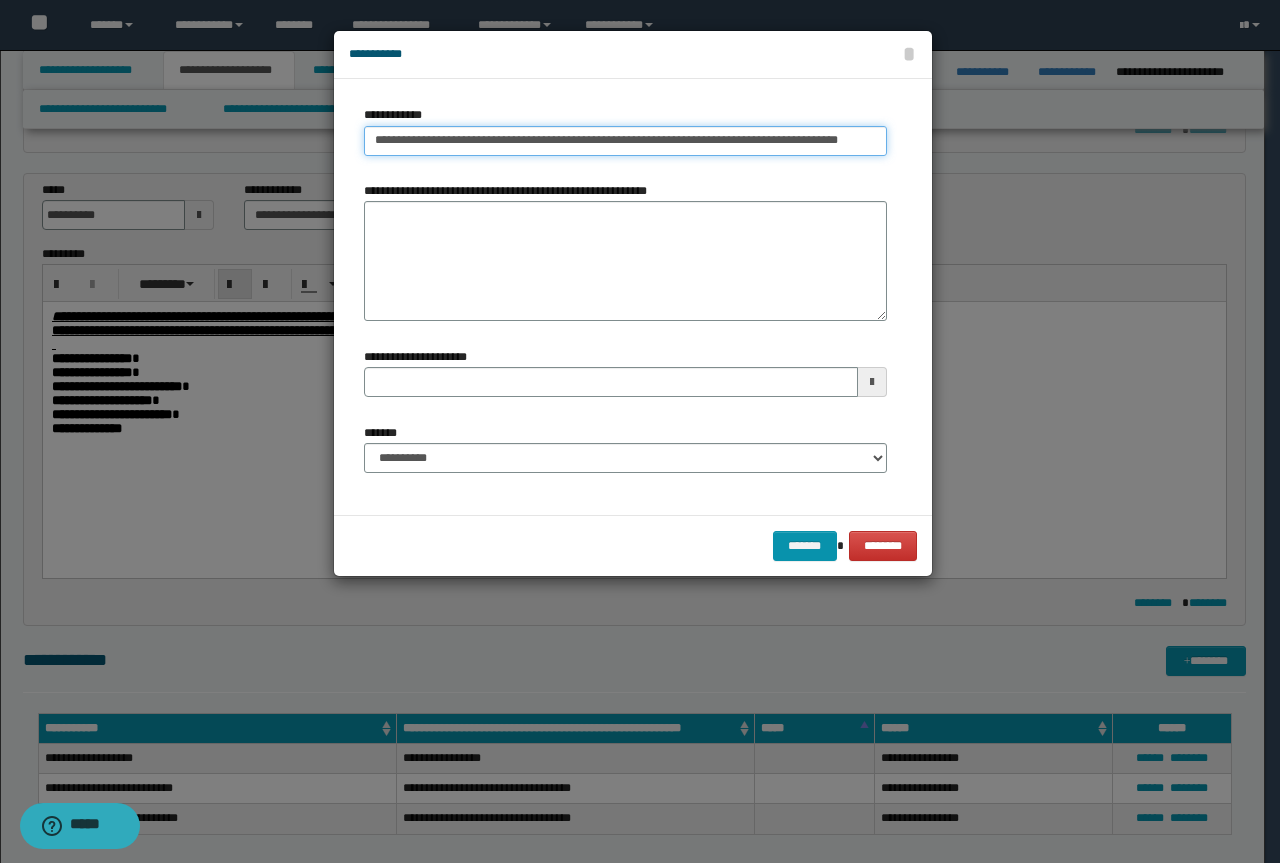 type on "**********" 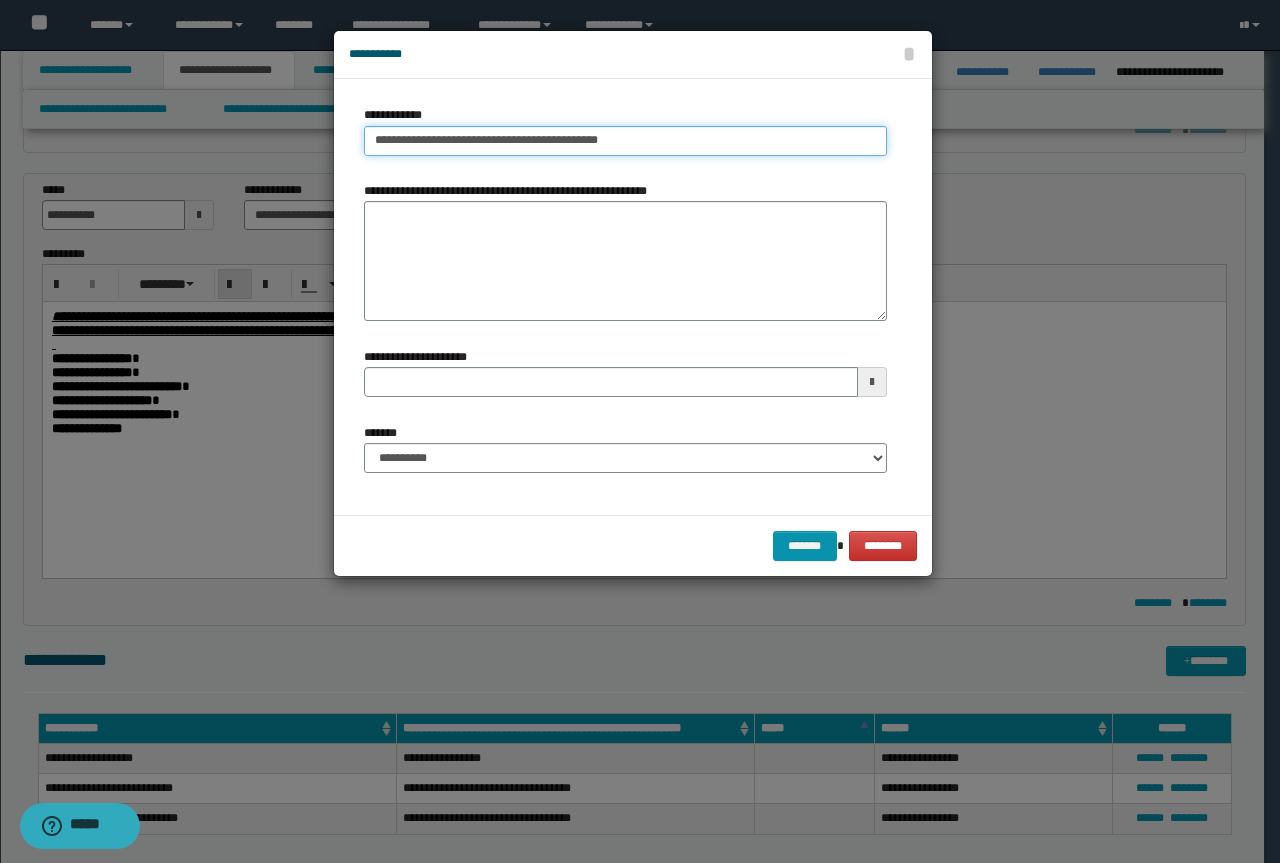 type on "**********" 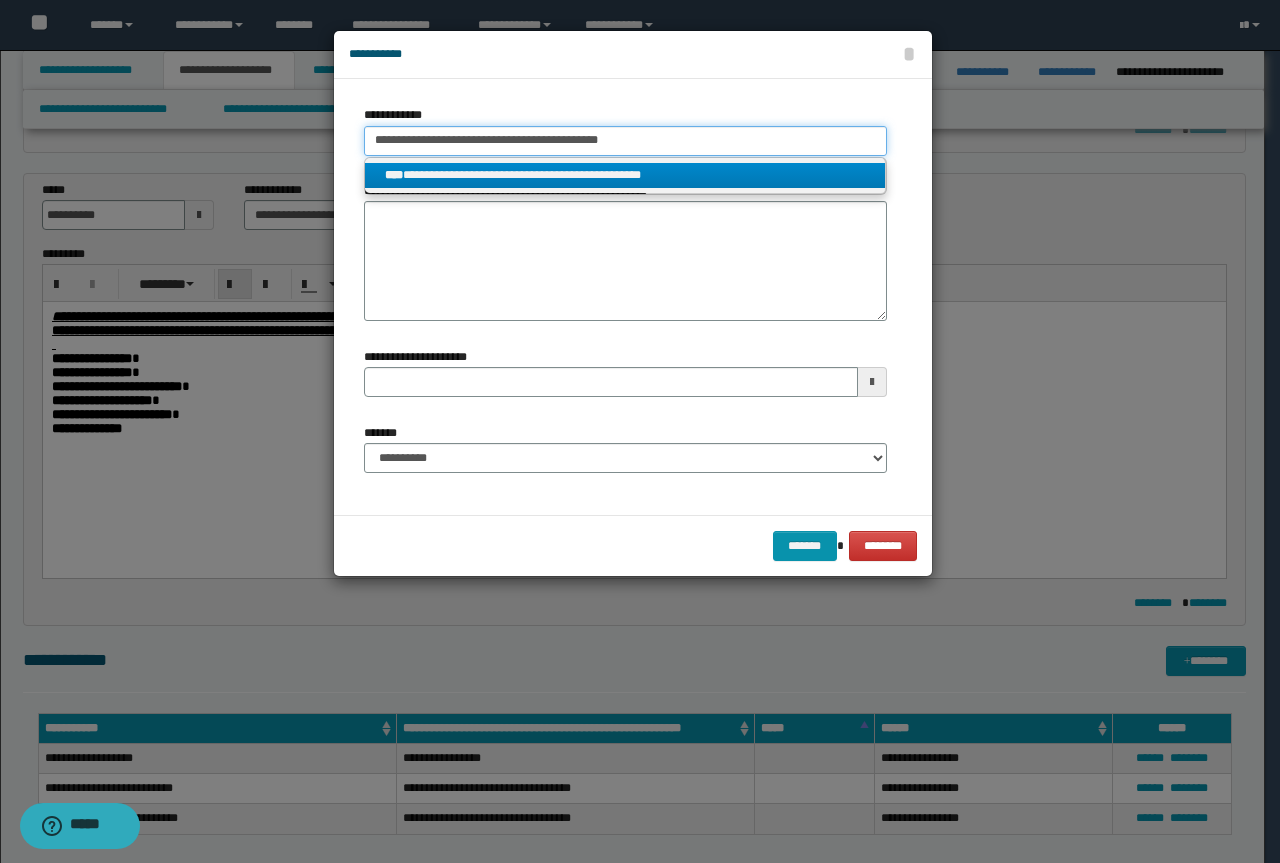 type on "**********" 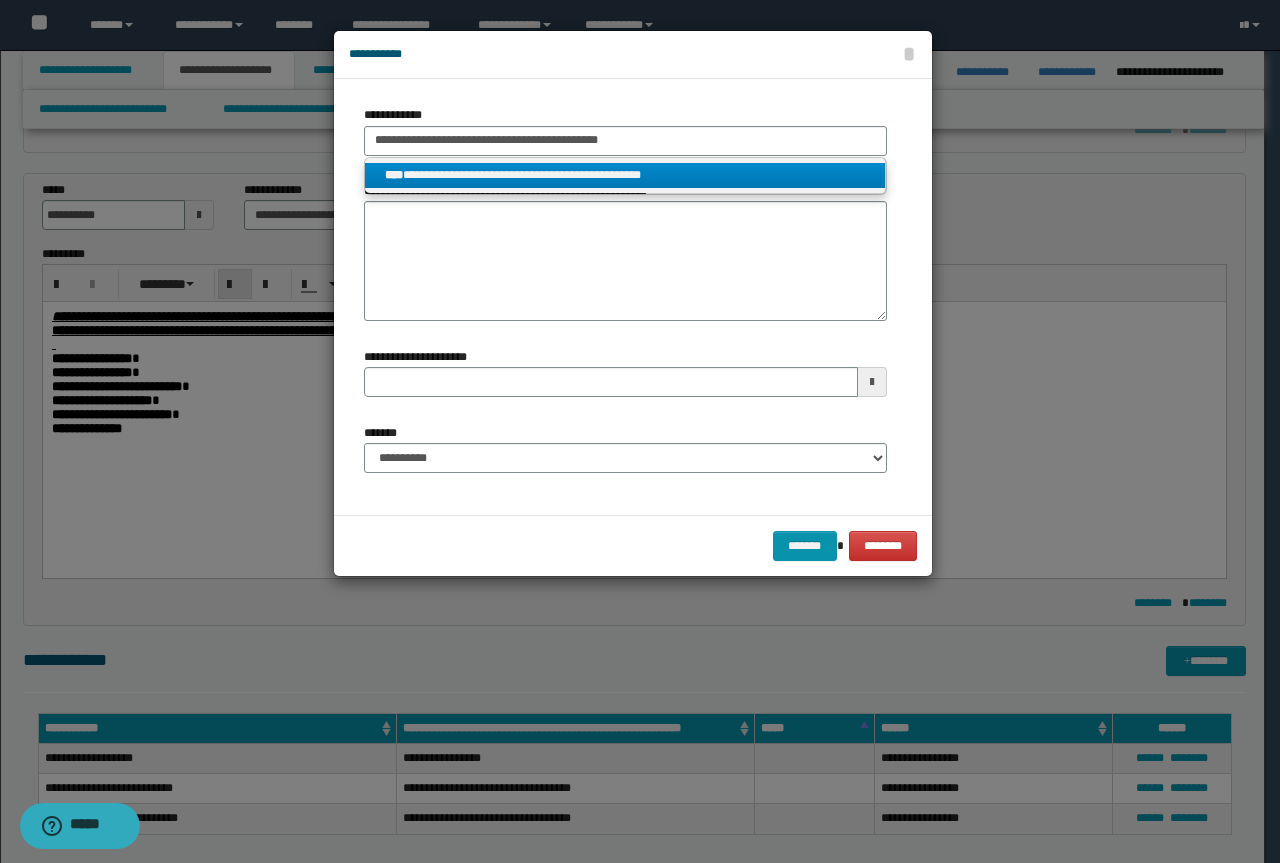 click on "**********" at bounding box center (625, 175) 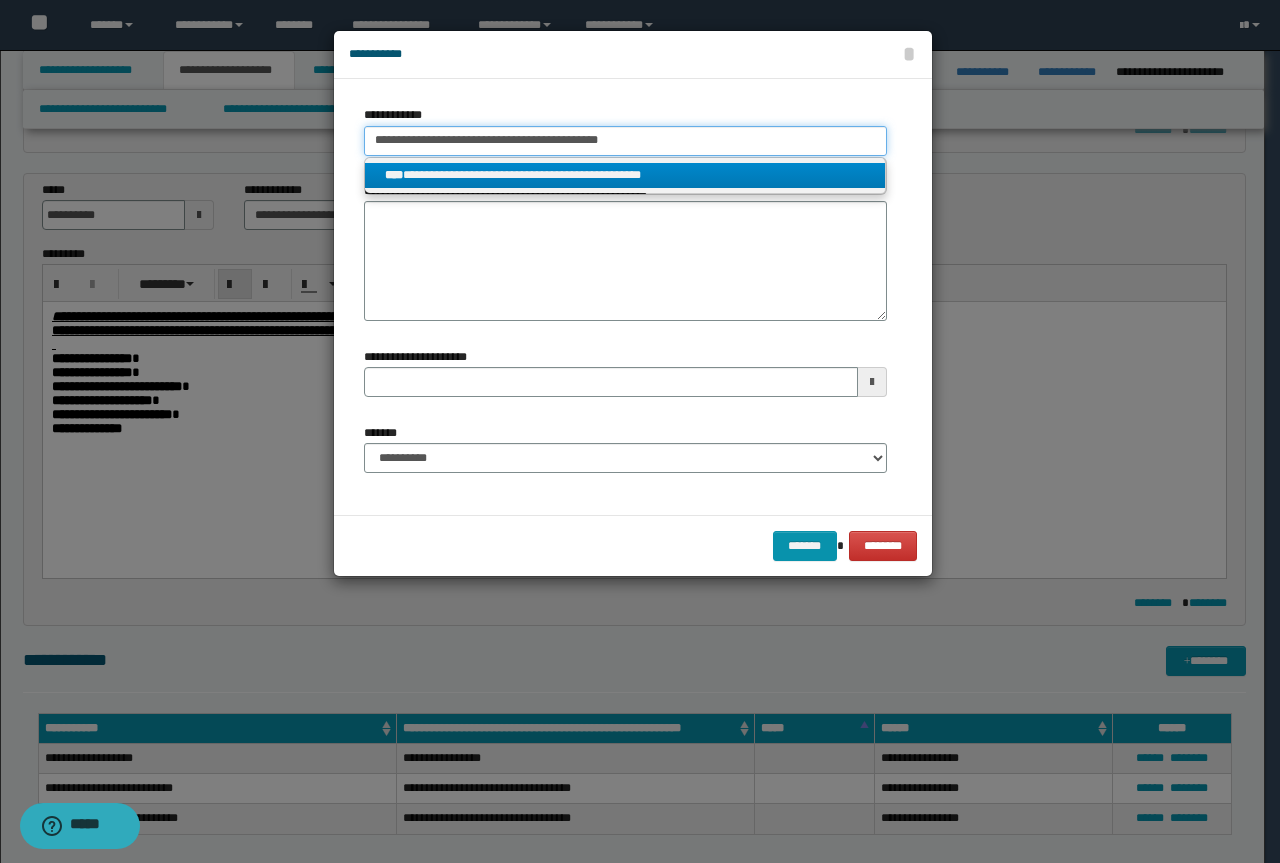 type 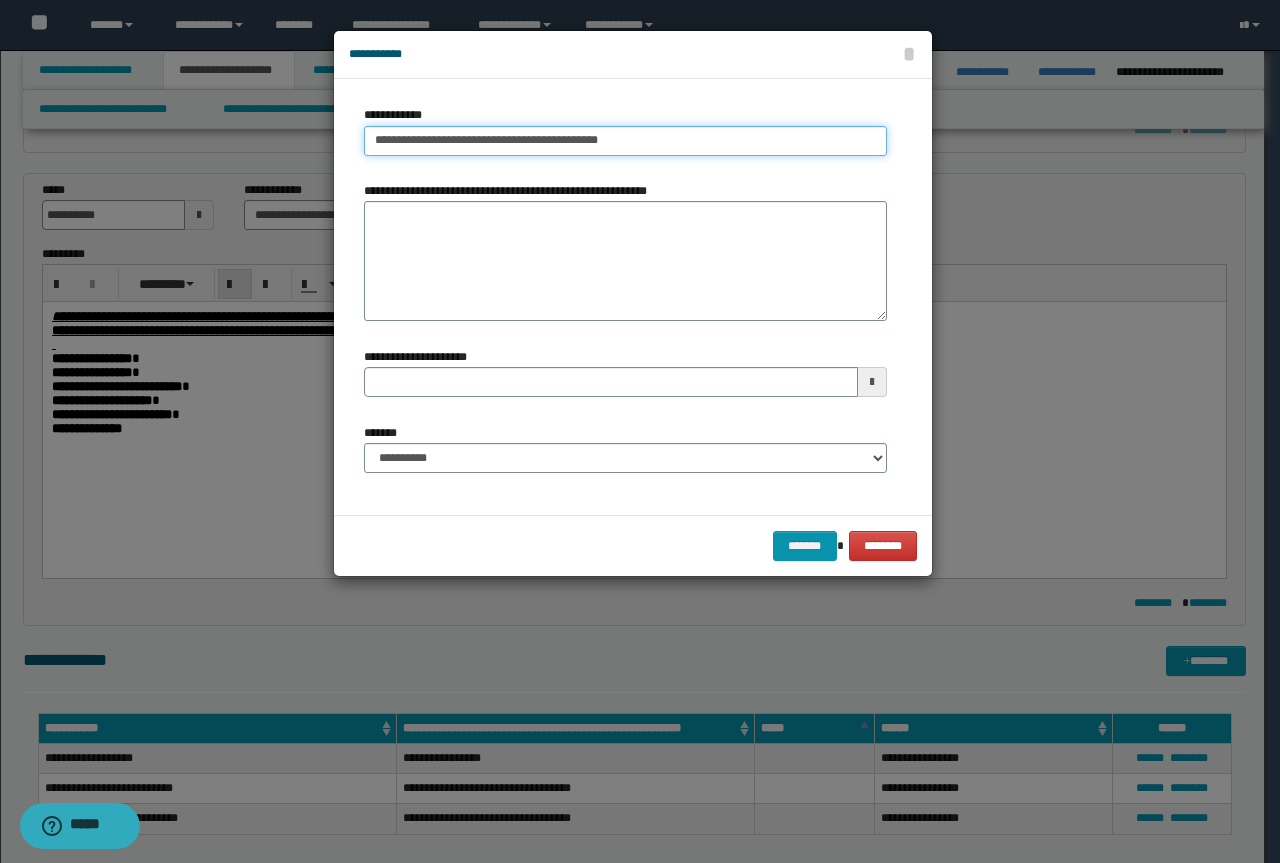 type 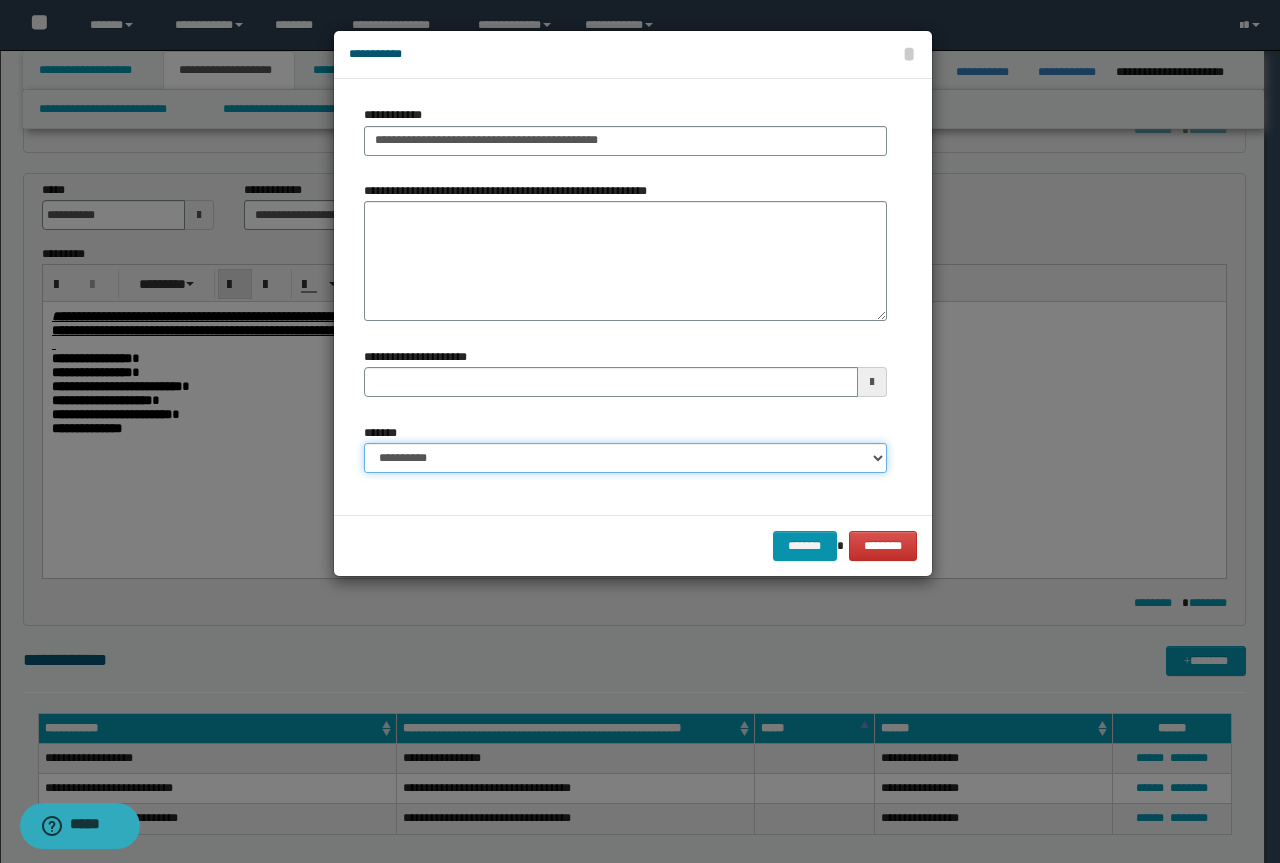 click on "**********" at bounding box center [625, 458] 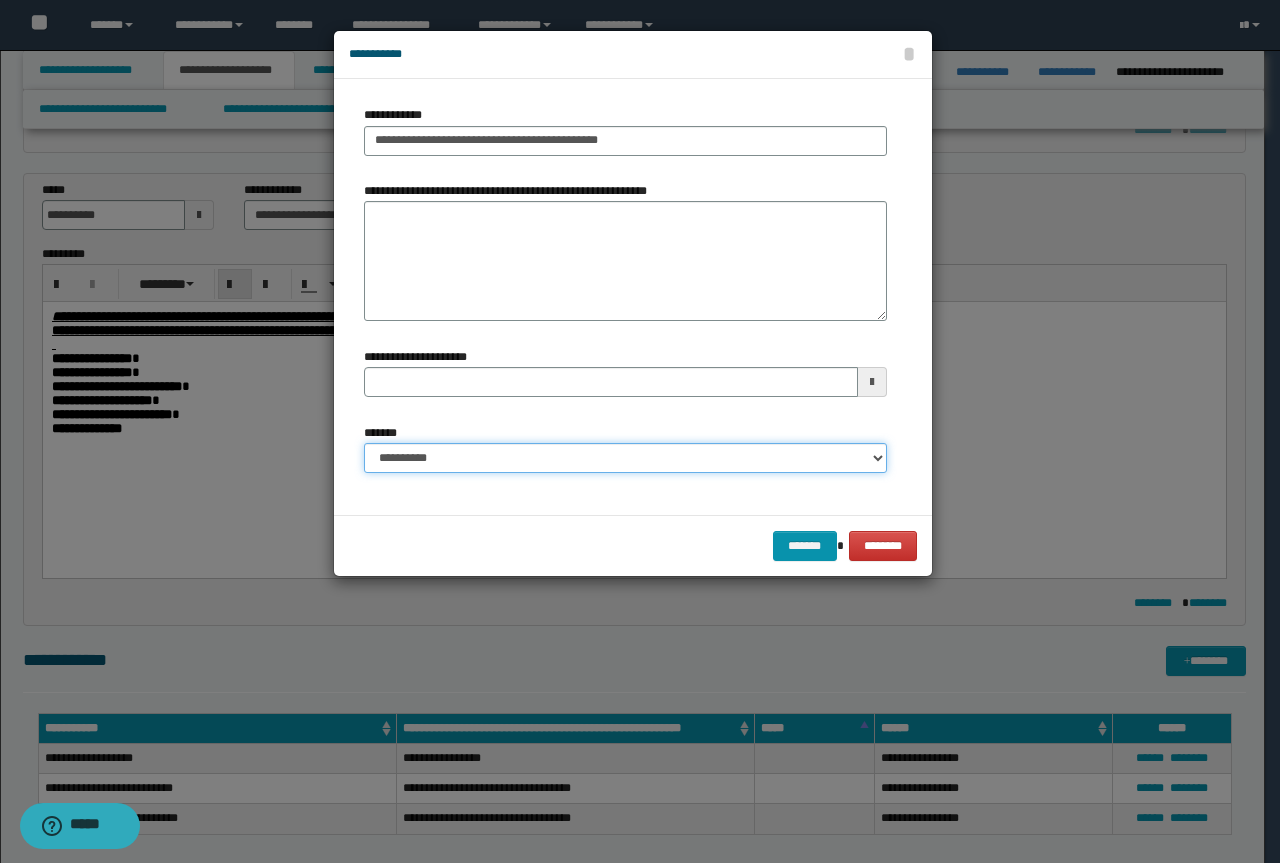 select on "*" 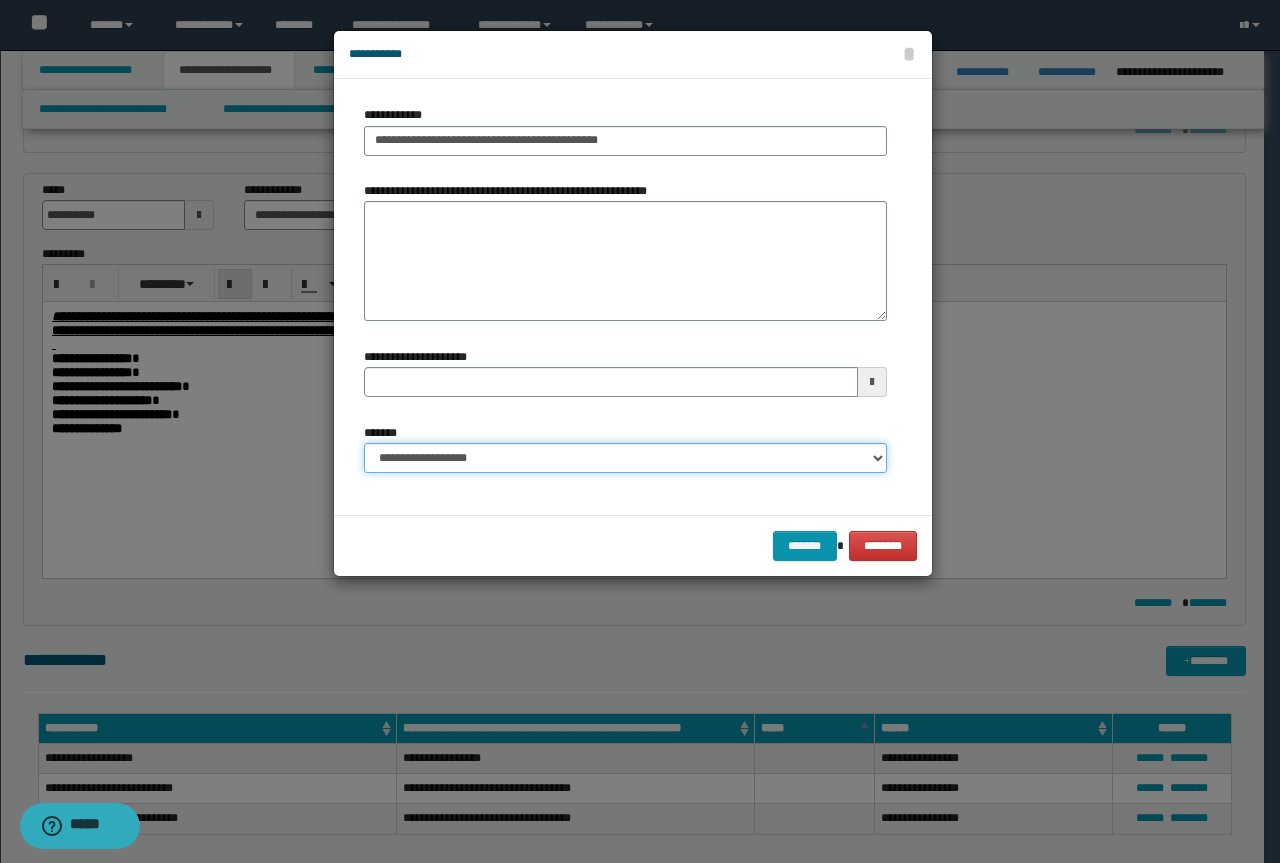 type 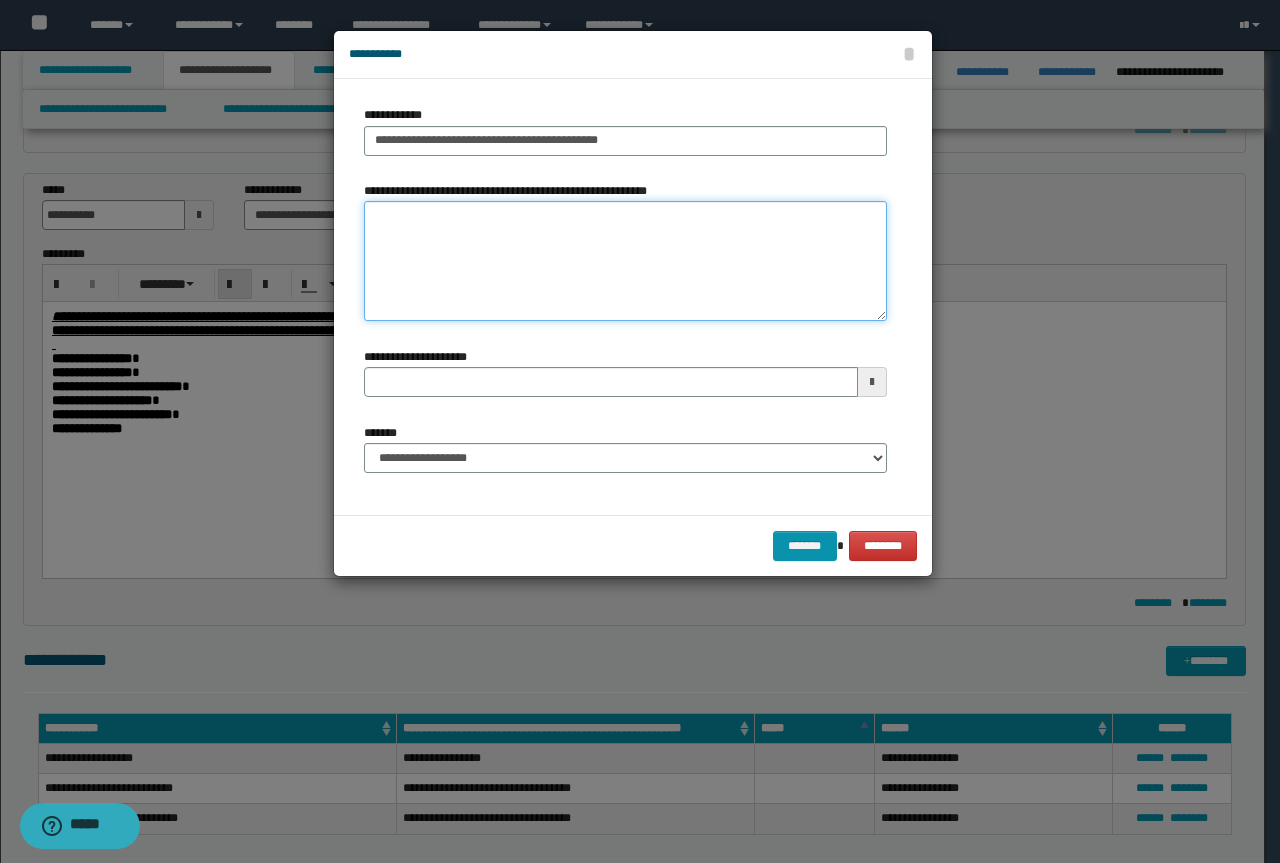 click on "**********" at bounding box center [625, 261] 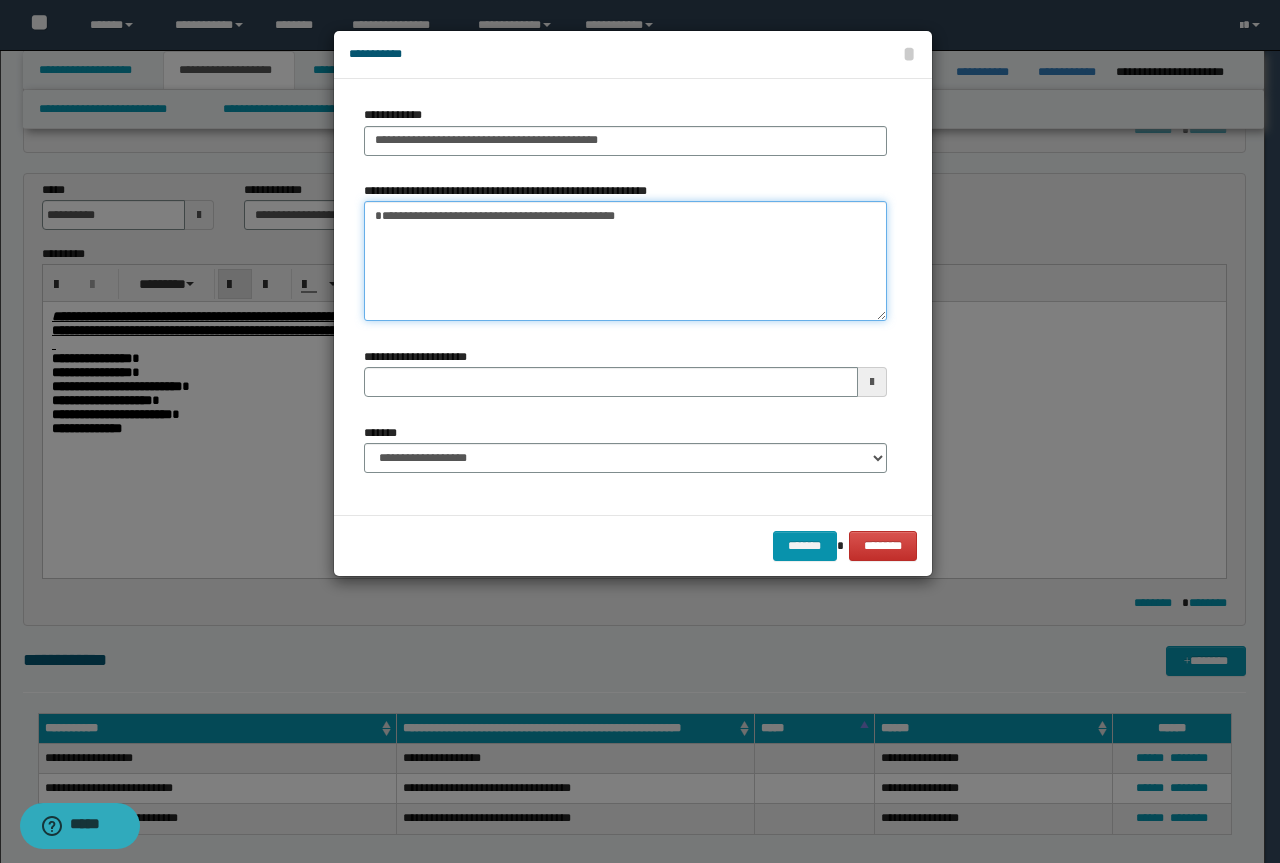 type 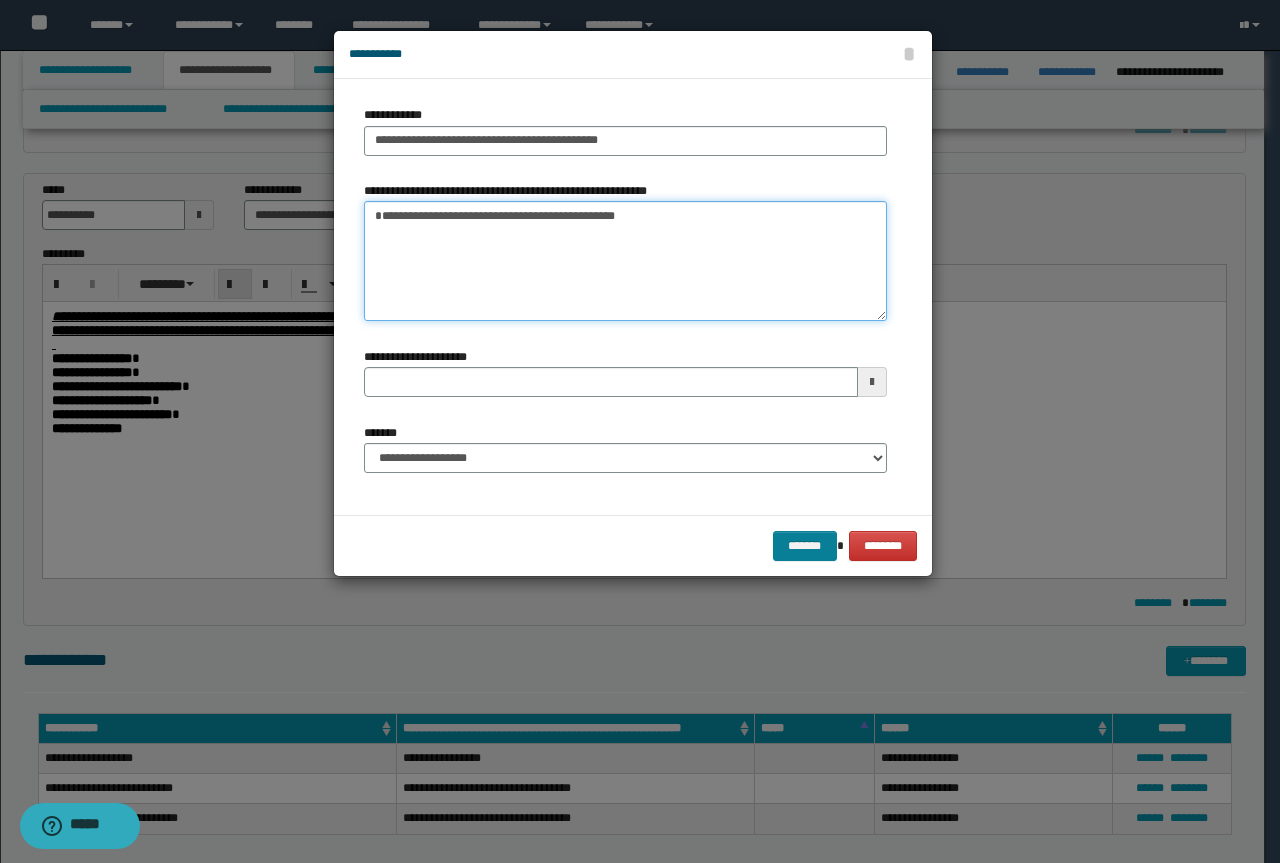 type on "**********" 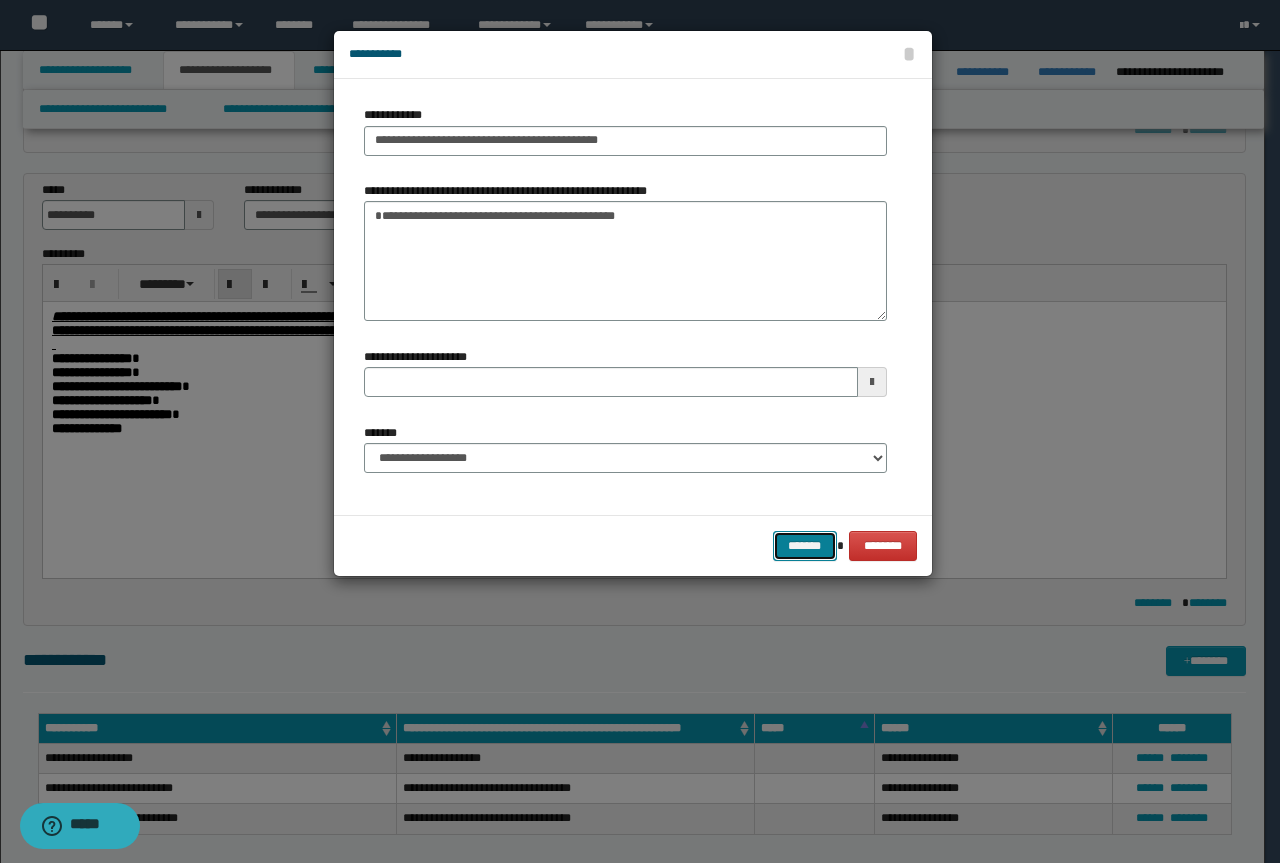 click on "*******" at bounding box center [805, 546] 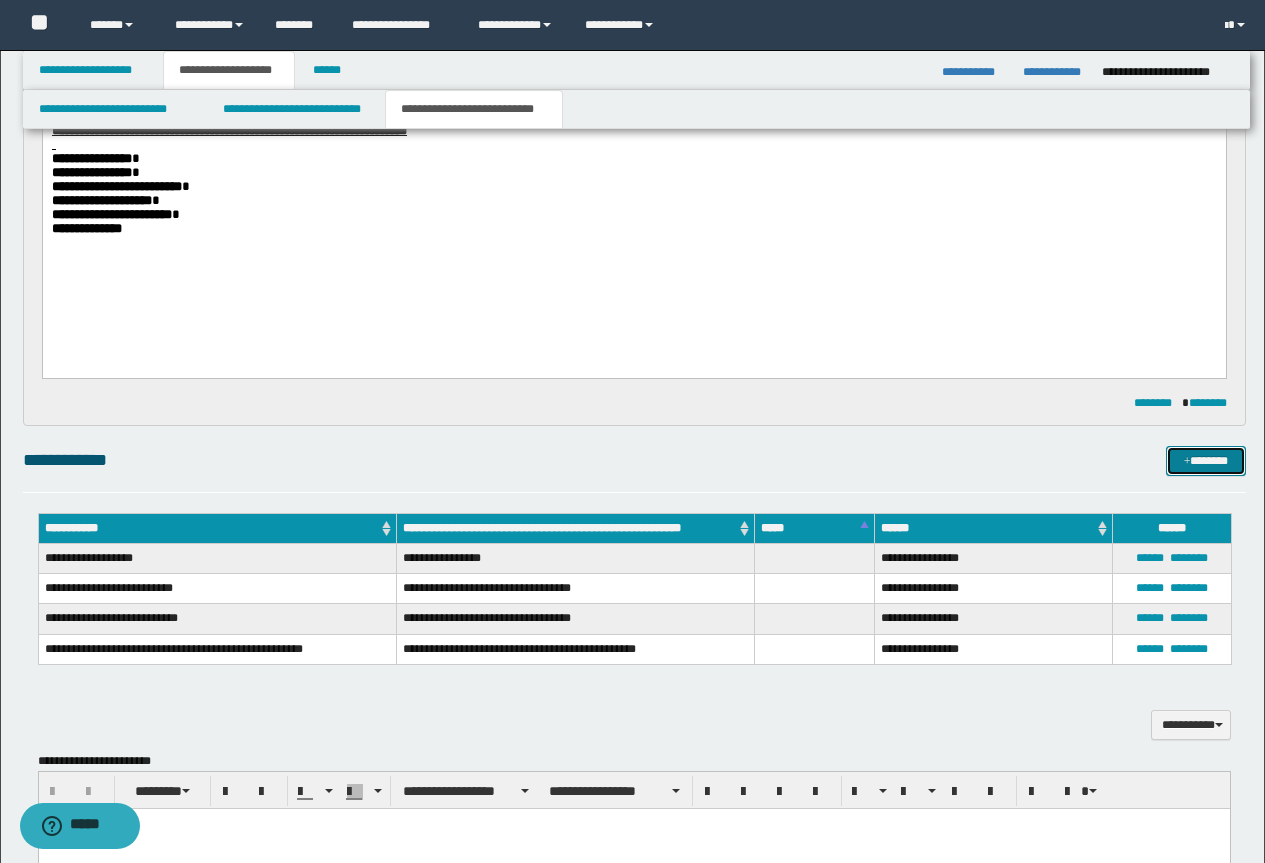 scroll, scrollTop: 926, scrollLeft: 0, axis: vertical 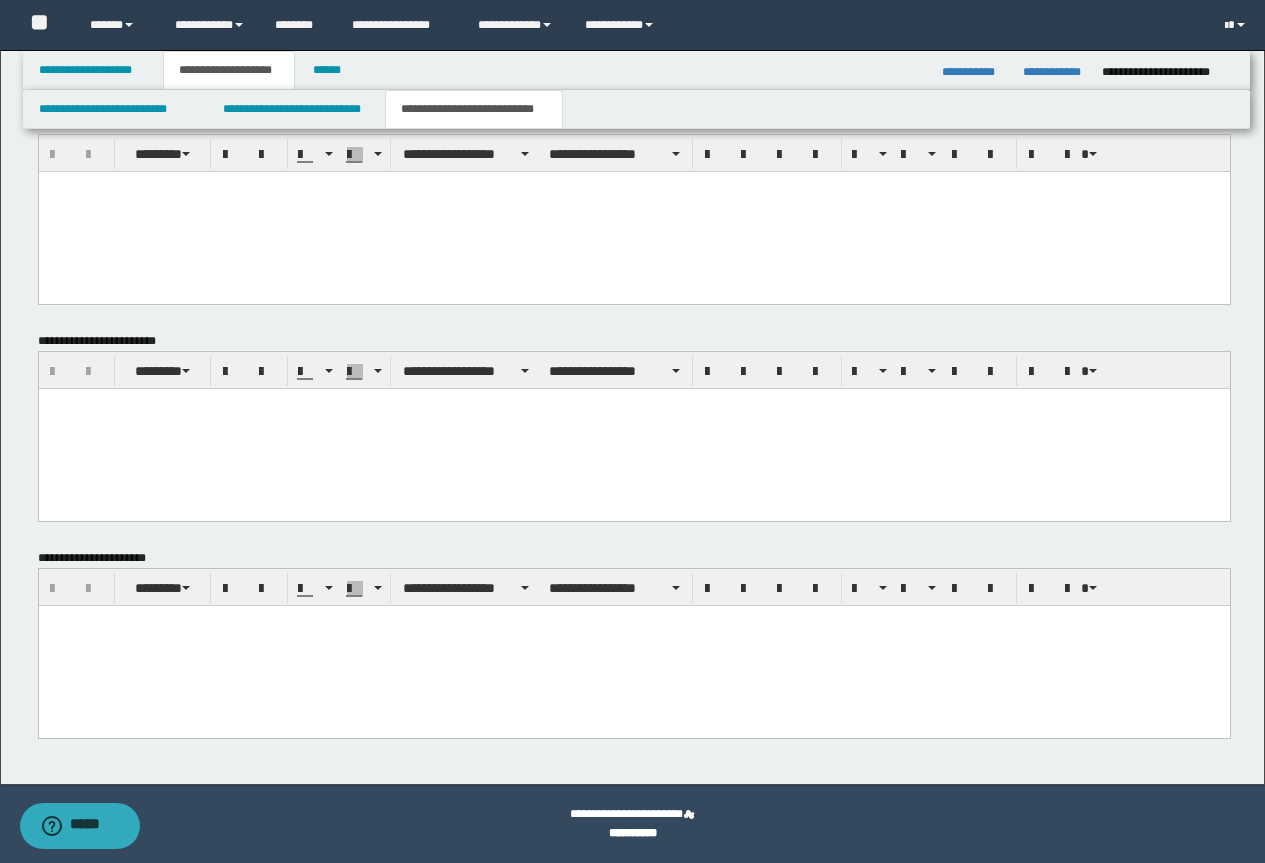 click at bounding box center [633, 645] 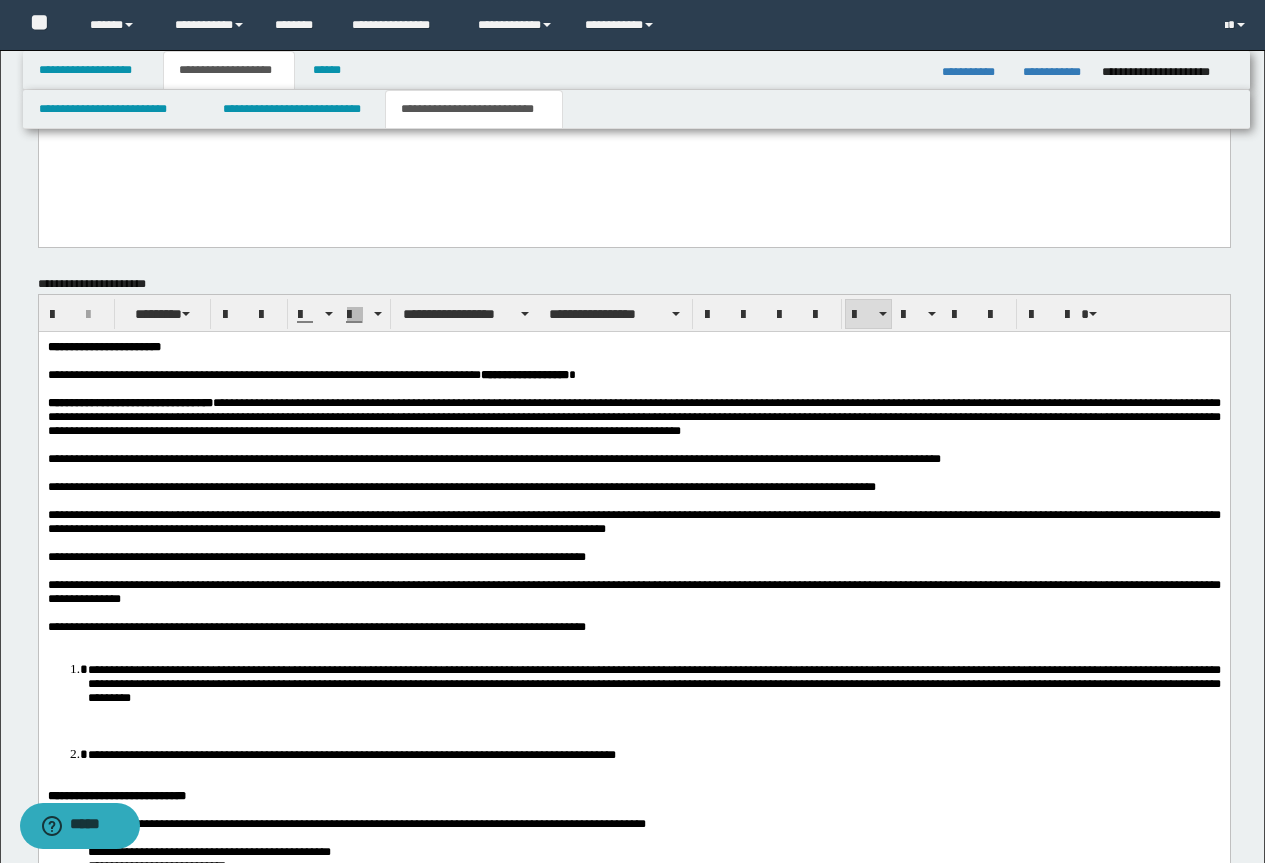 scroll, scrollTop: 1663, scrollLeft: 0, axis: vertical 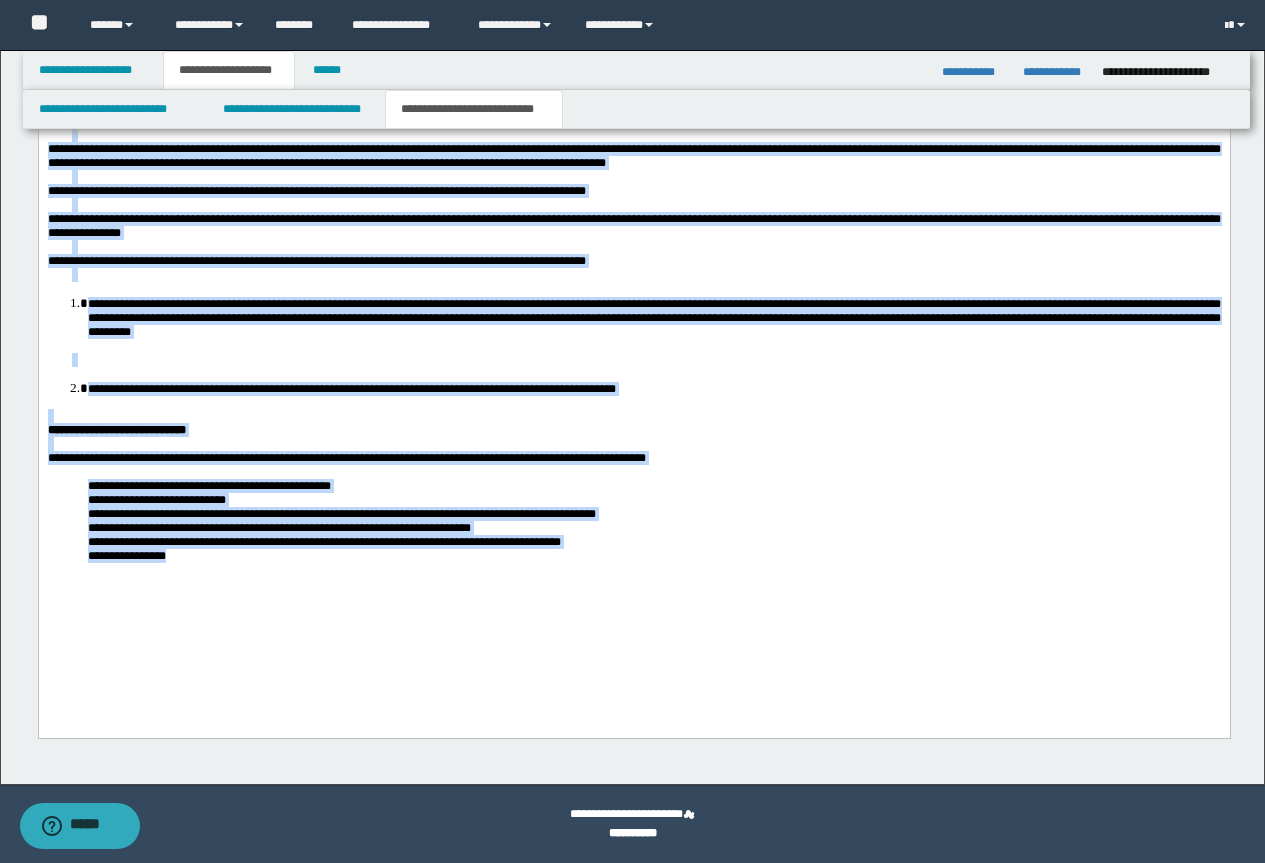 drag, startPoint x: 48, startPoint y: -11, endPoint x: 640, endPoint y: 695, distance: 921.35767 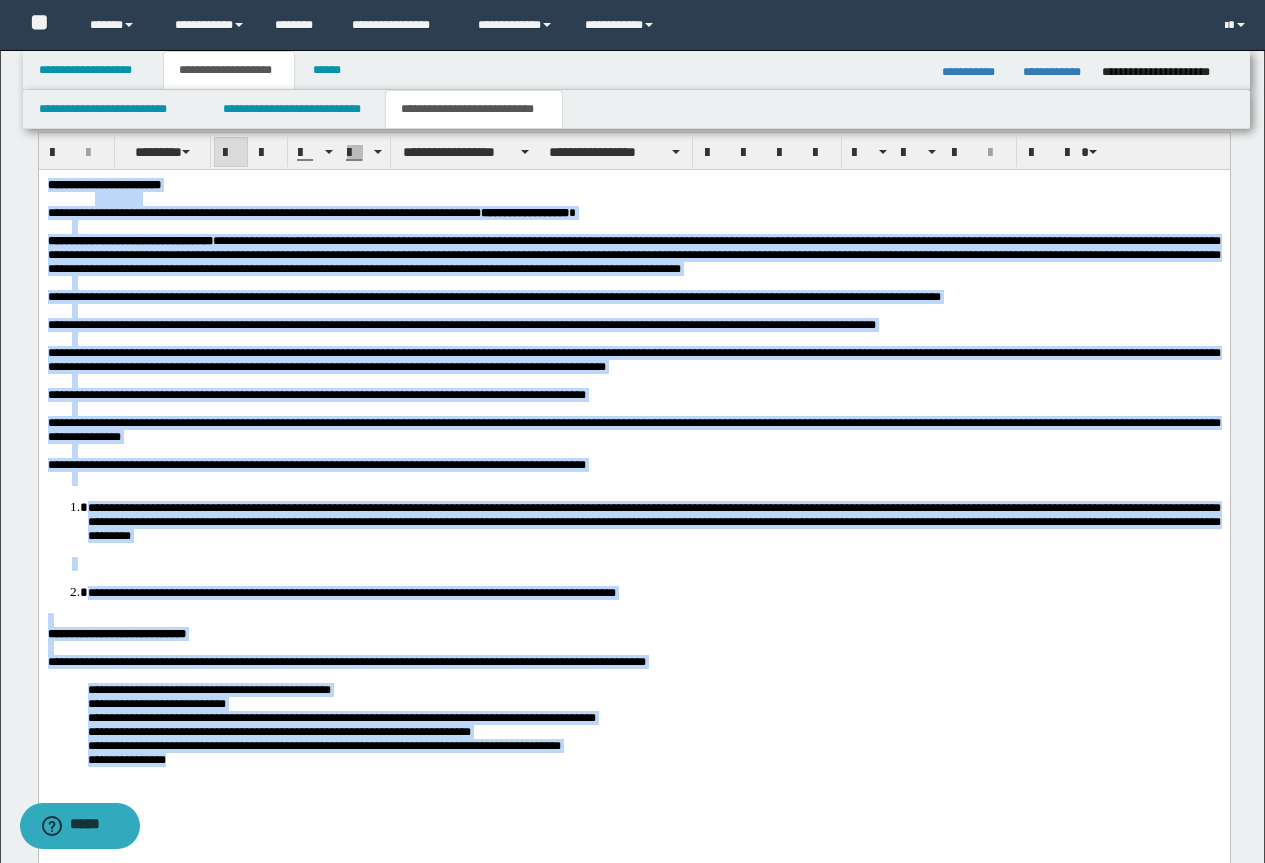 scroll, scrollTop: 1603, scrollLeft: 0, axis: vertical 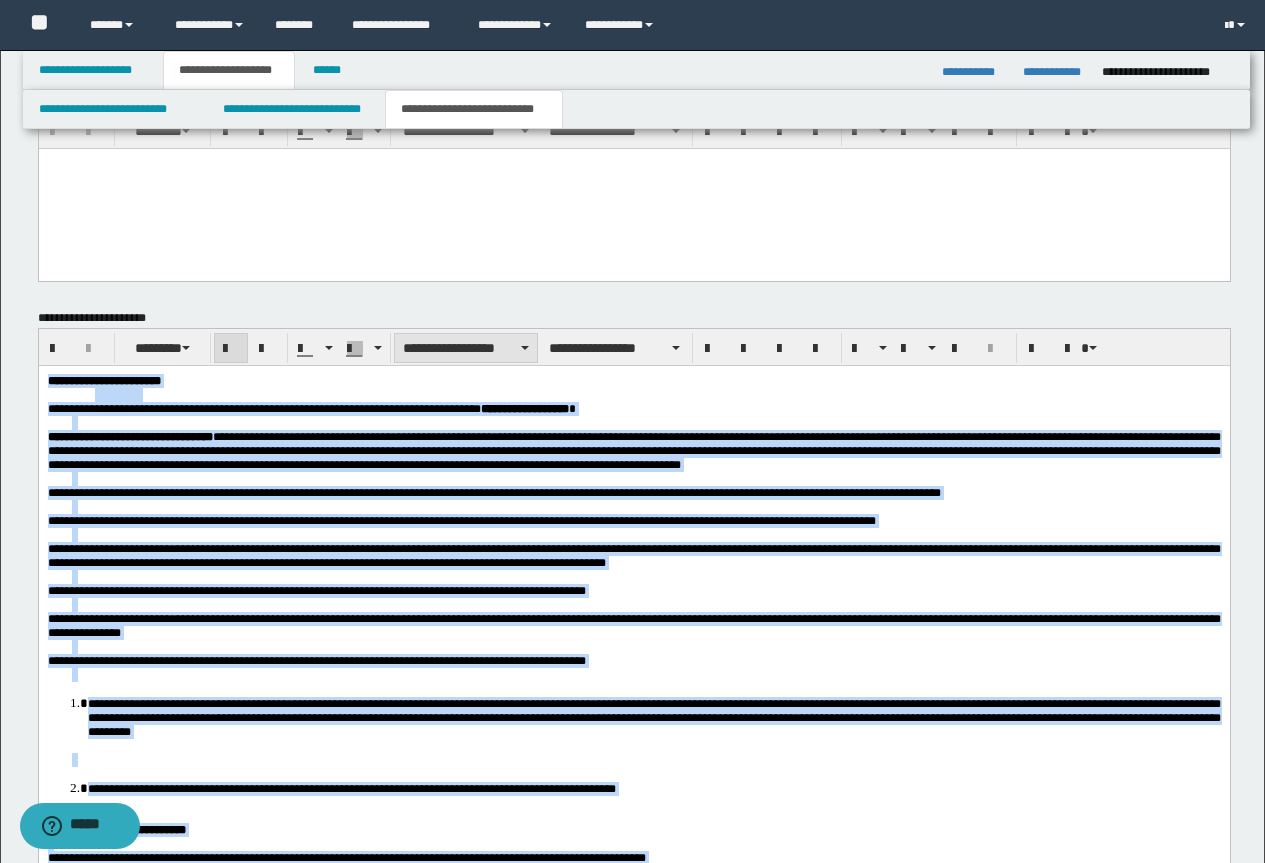 click on "**********" at bounding box center (466, 348) 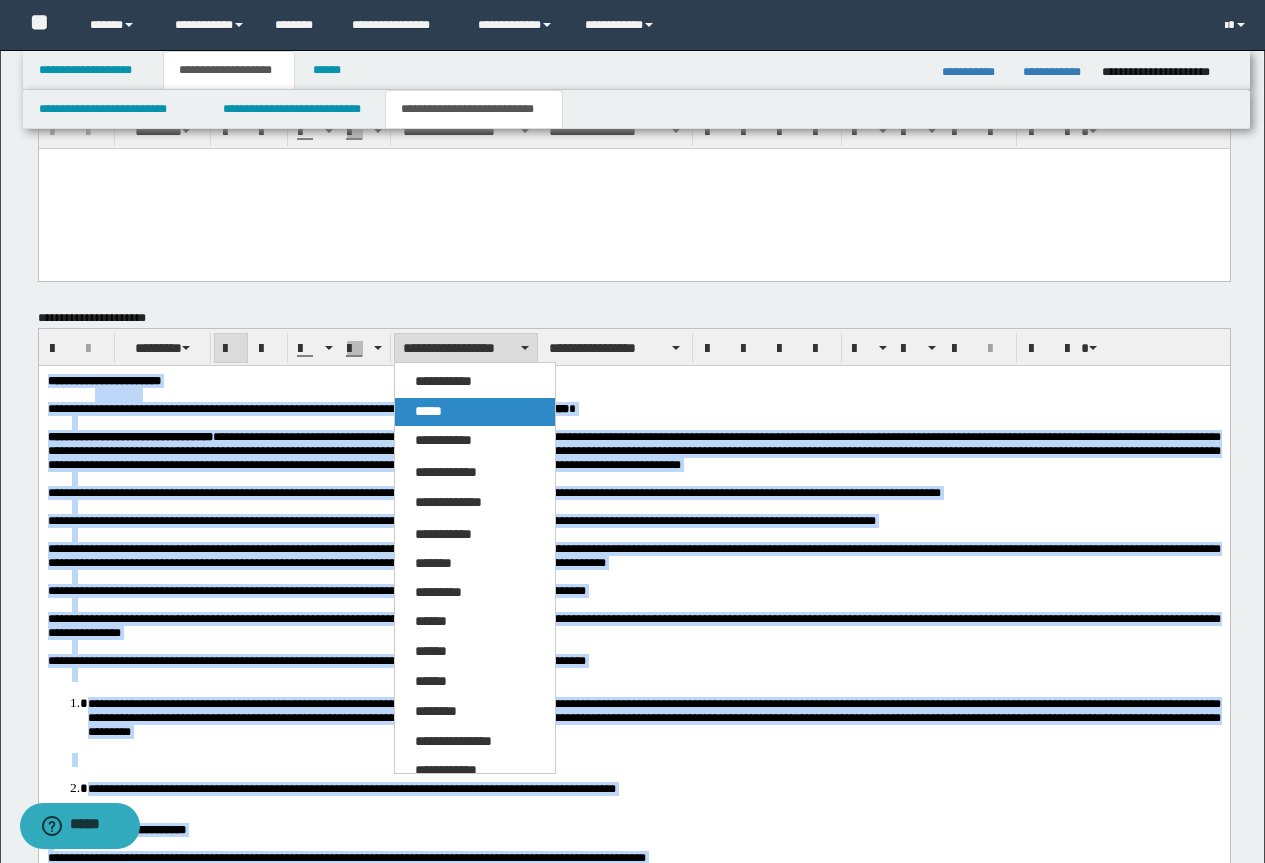 click on "*****" at bounding box center [428, 411] 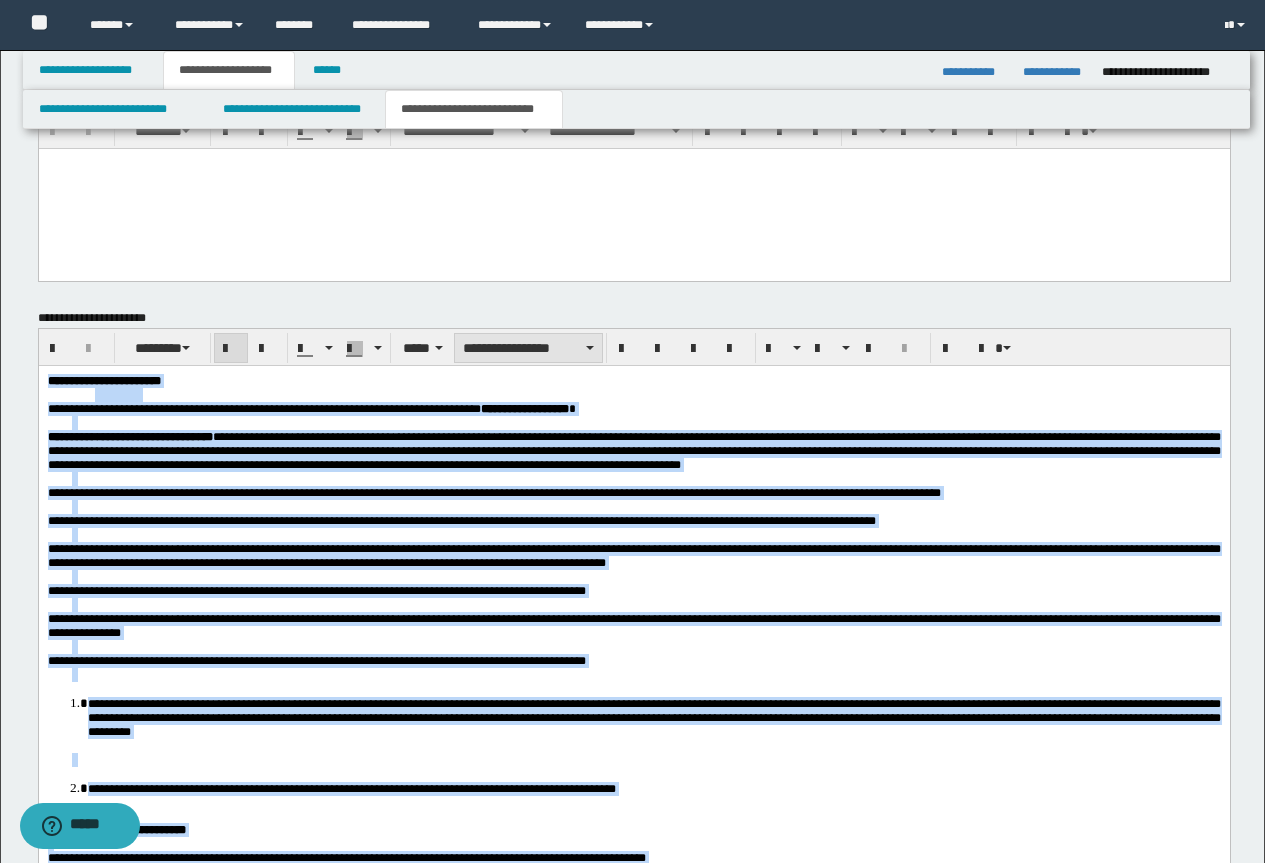 click on "**********" at bounding box center (528, 348) 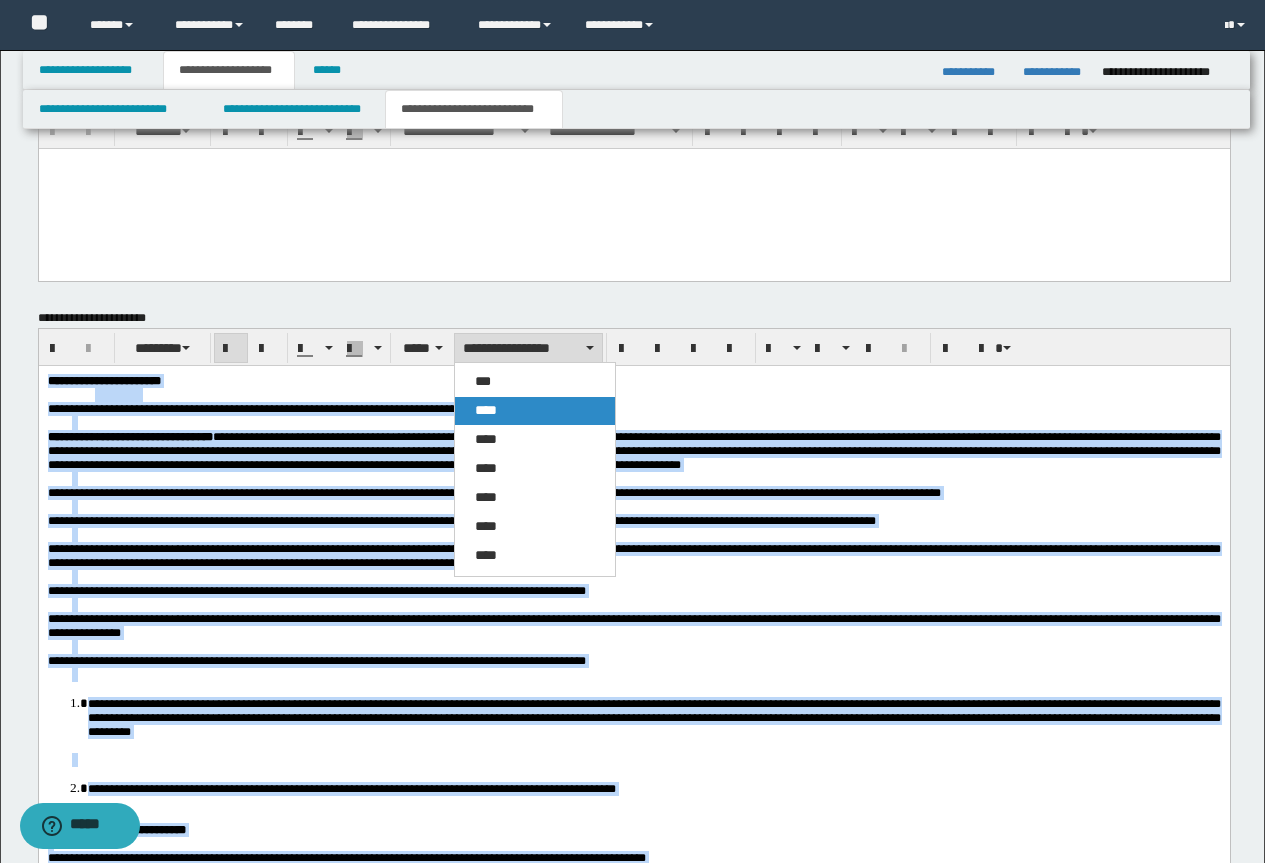 click on "****" at bounding box center (535, 411) 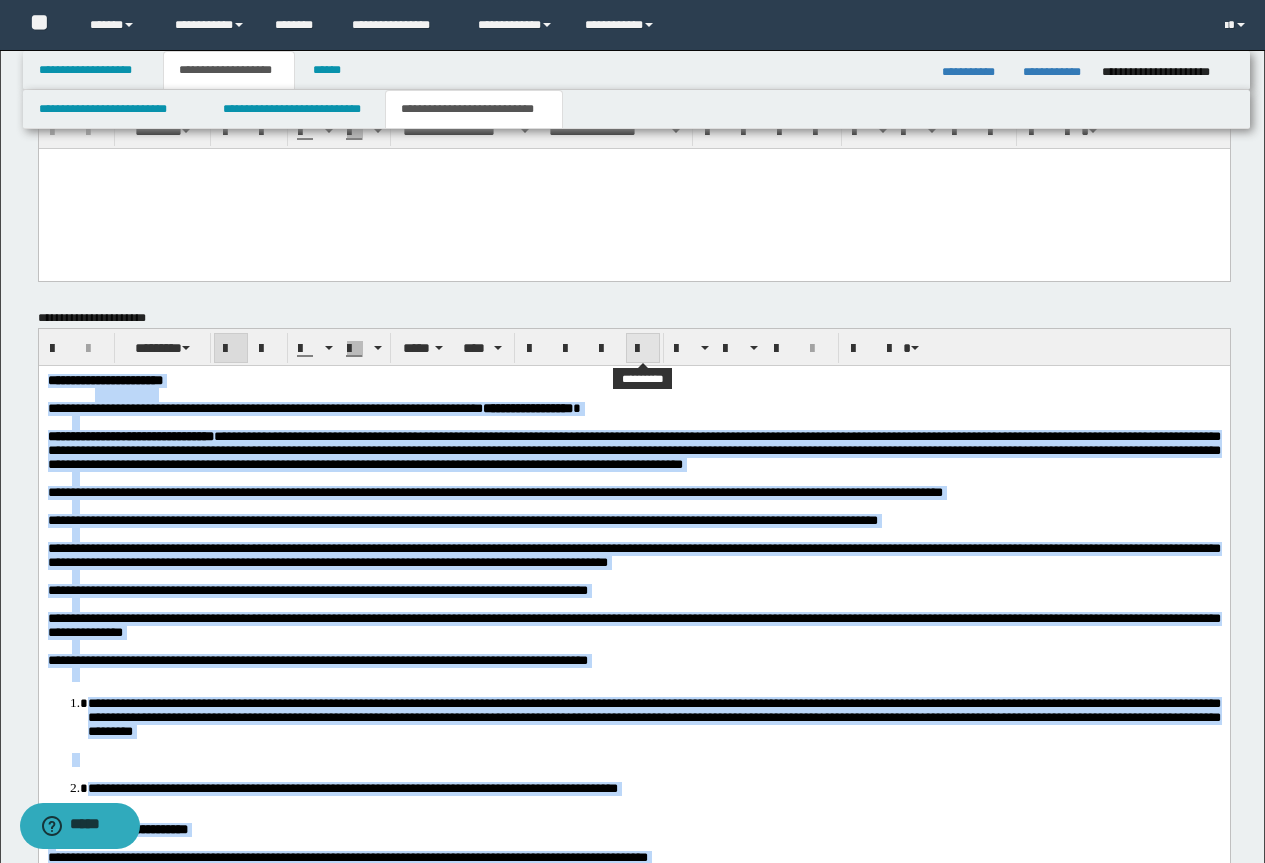 click at bounding box center (643, 349) 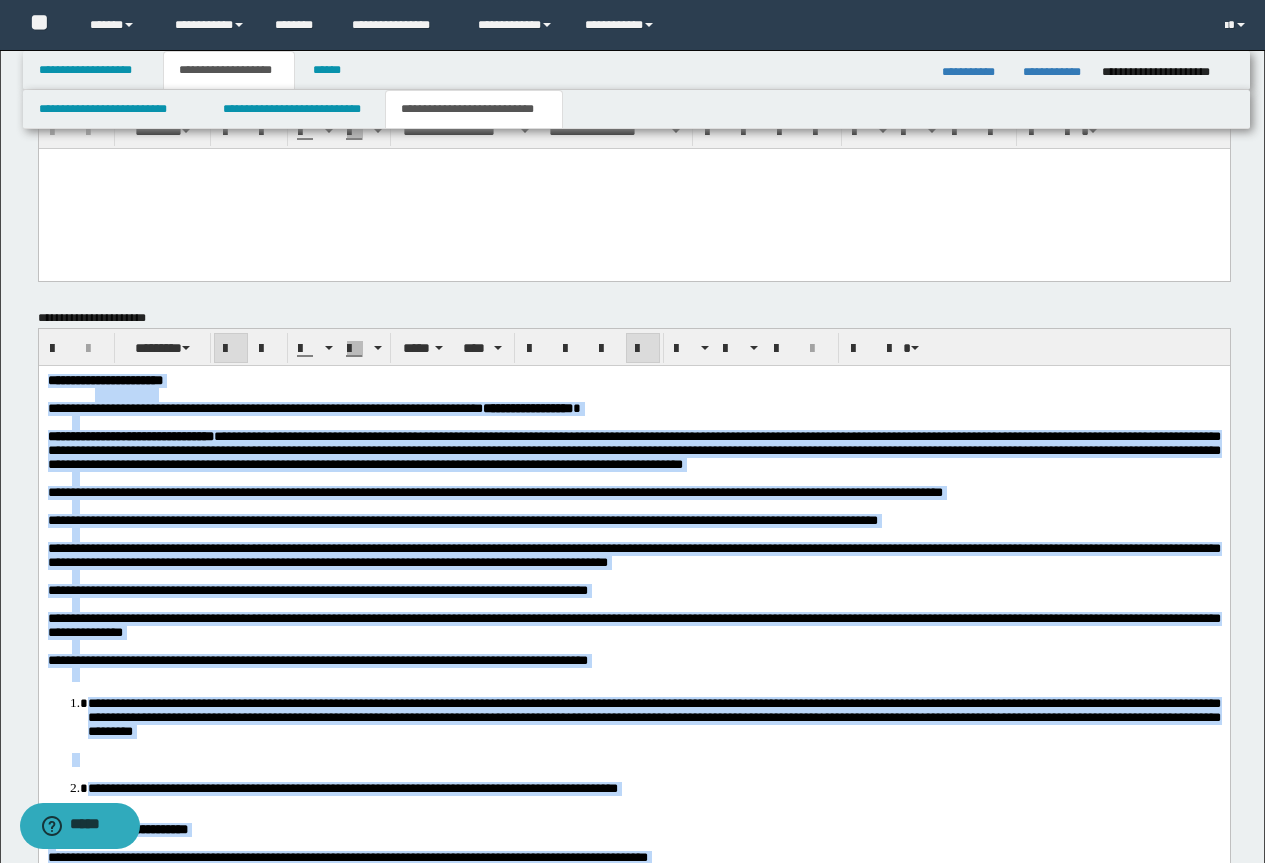 click at bounding box center [643, 349] 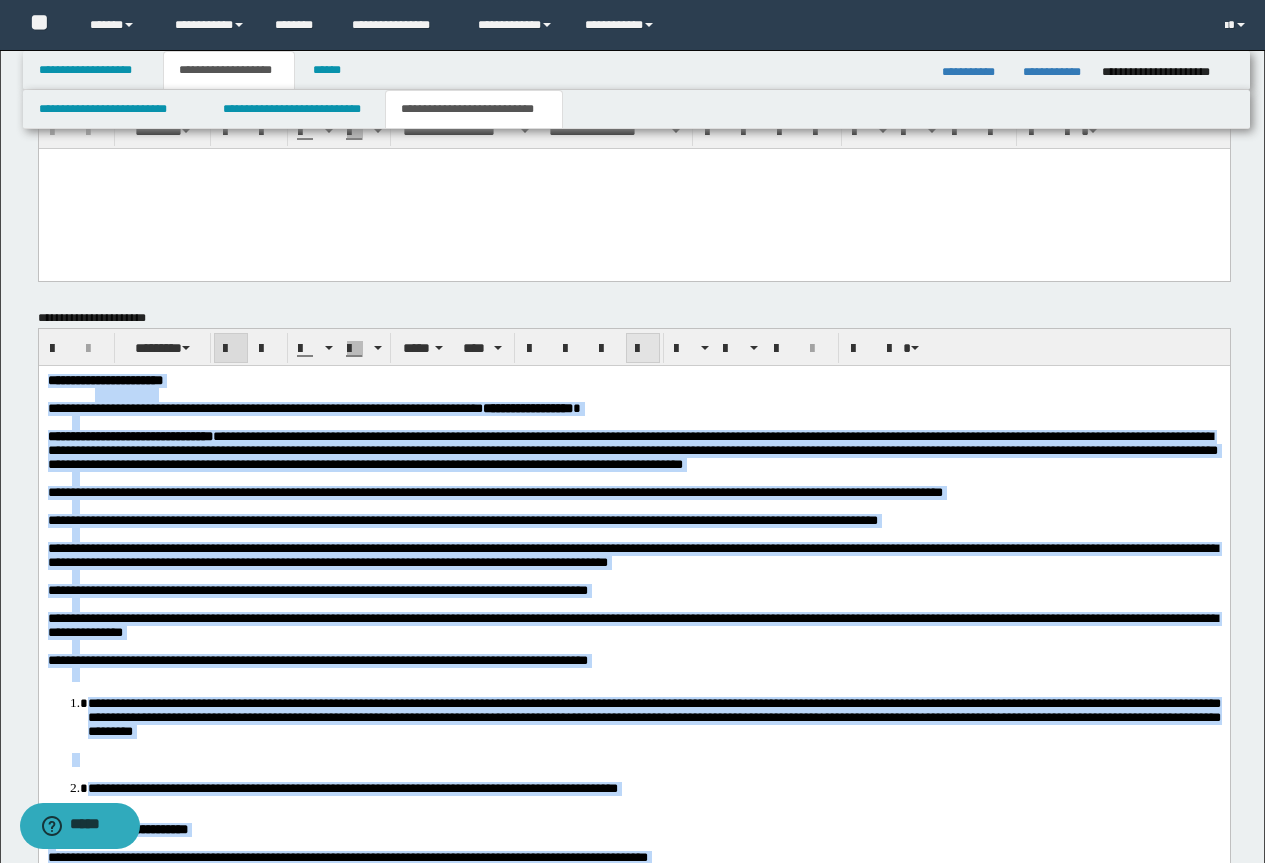 click at bounding box center [643, 349] 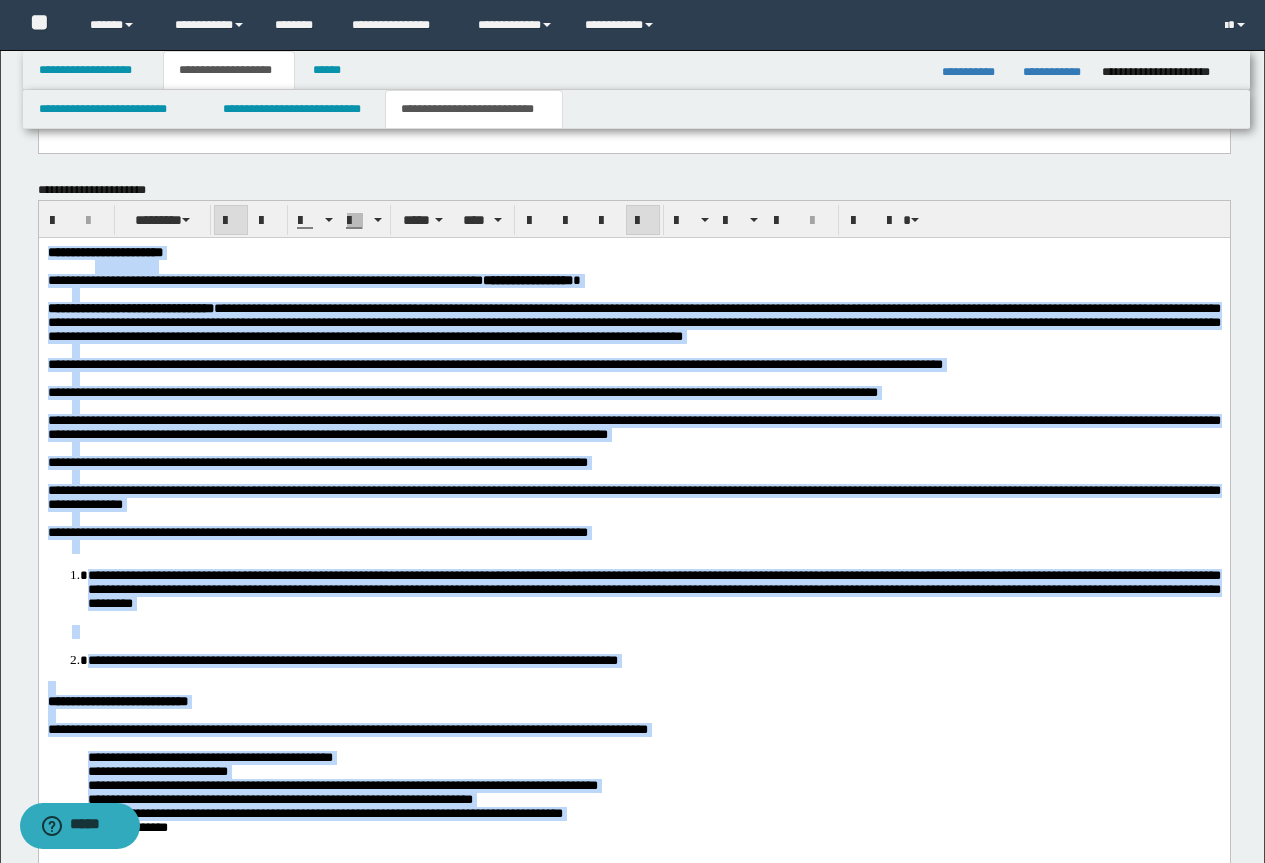 scroll, scrollTop: 2035, scrollLeft: 0, axis: vertical 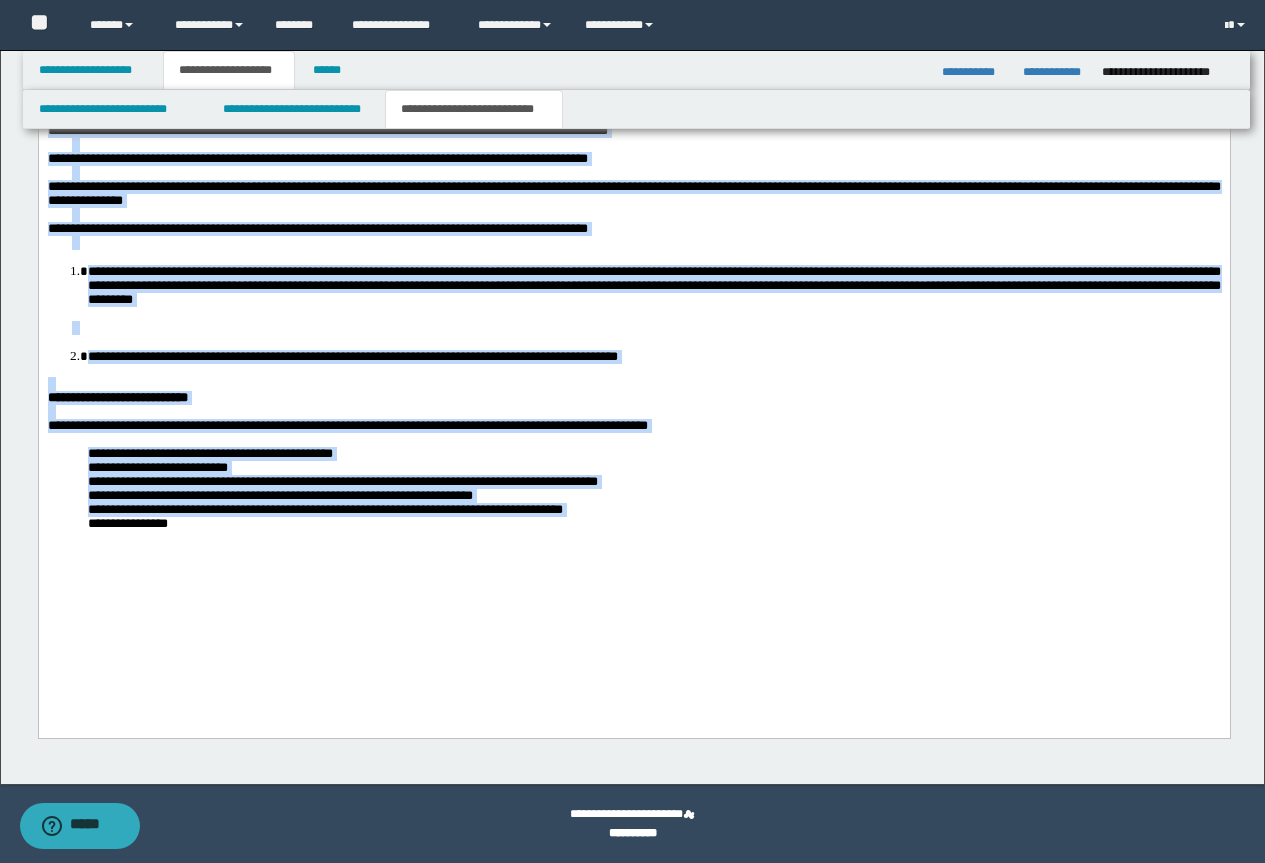 click on "**********" at bounding box center (279, 495) 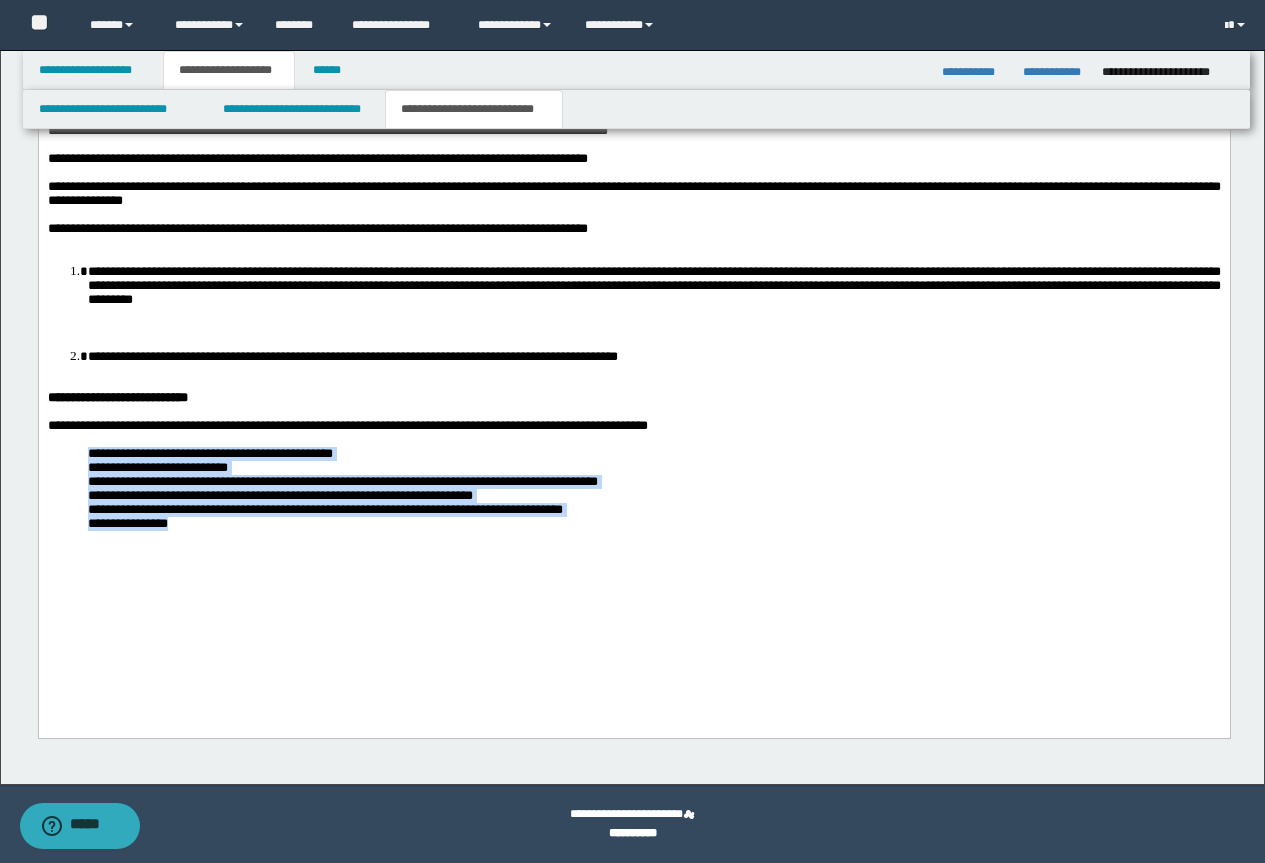 drag, startPoint x: 208, startPoint y: 605, endPoint x: 67, endPoint y: 531, distance: 159.23882 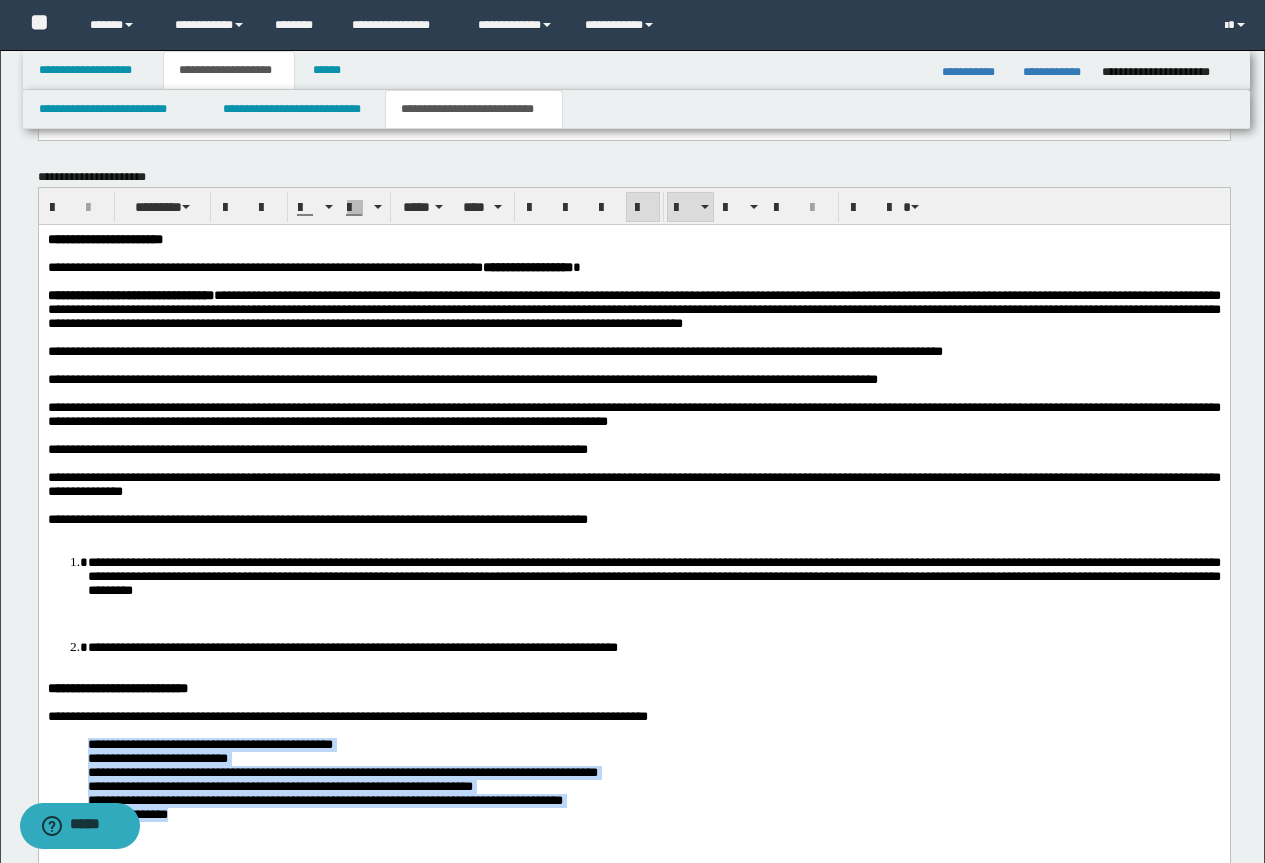 scroll, scrollTop: 1735, scrollLeft: 0, axis: vertical 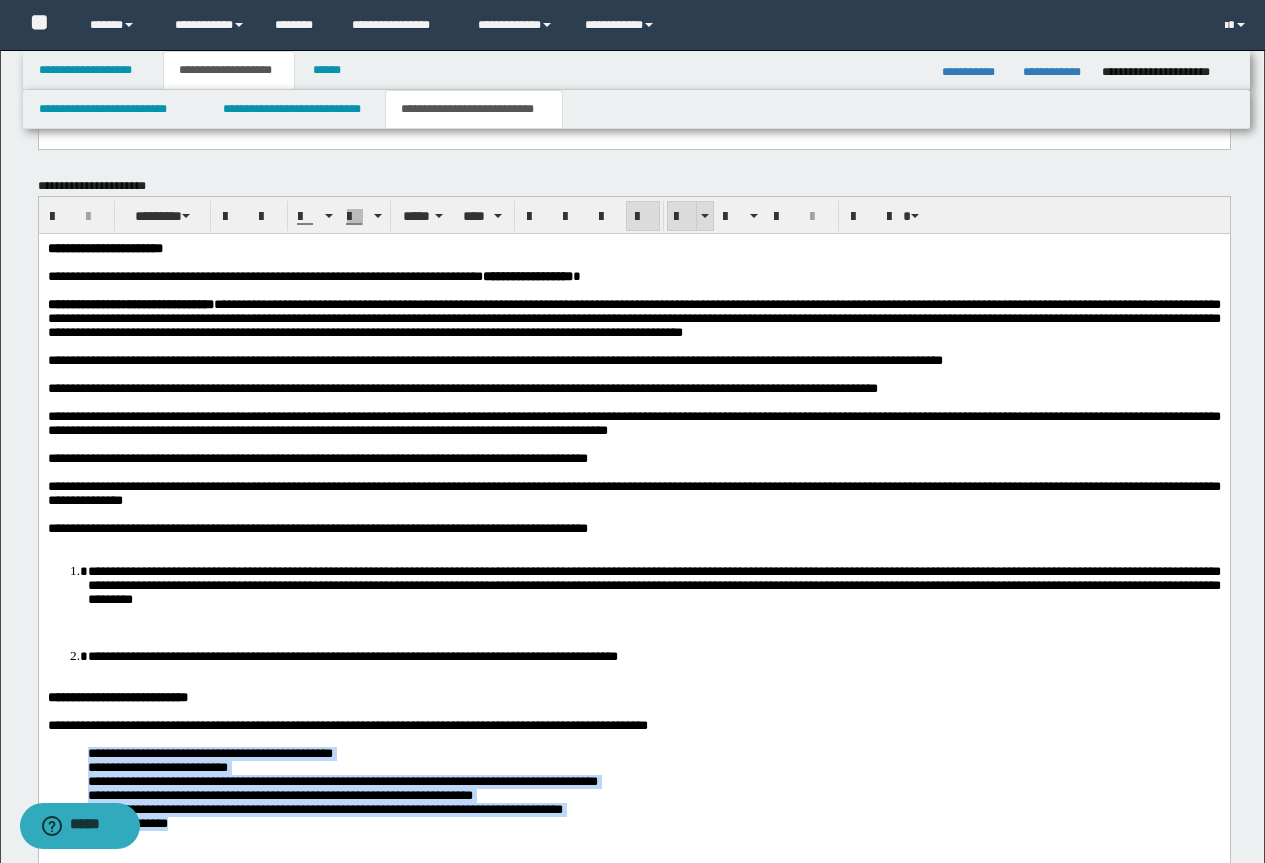 click at bounding box center [682, 217] 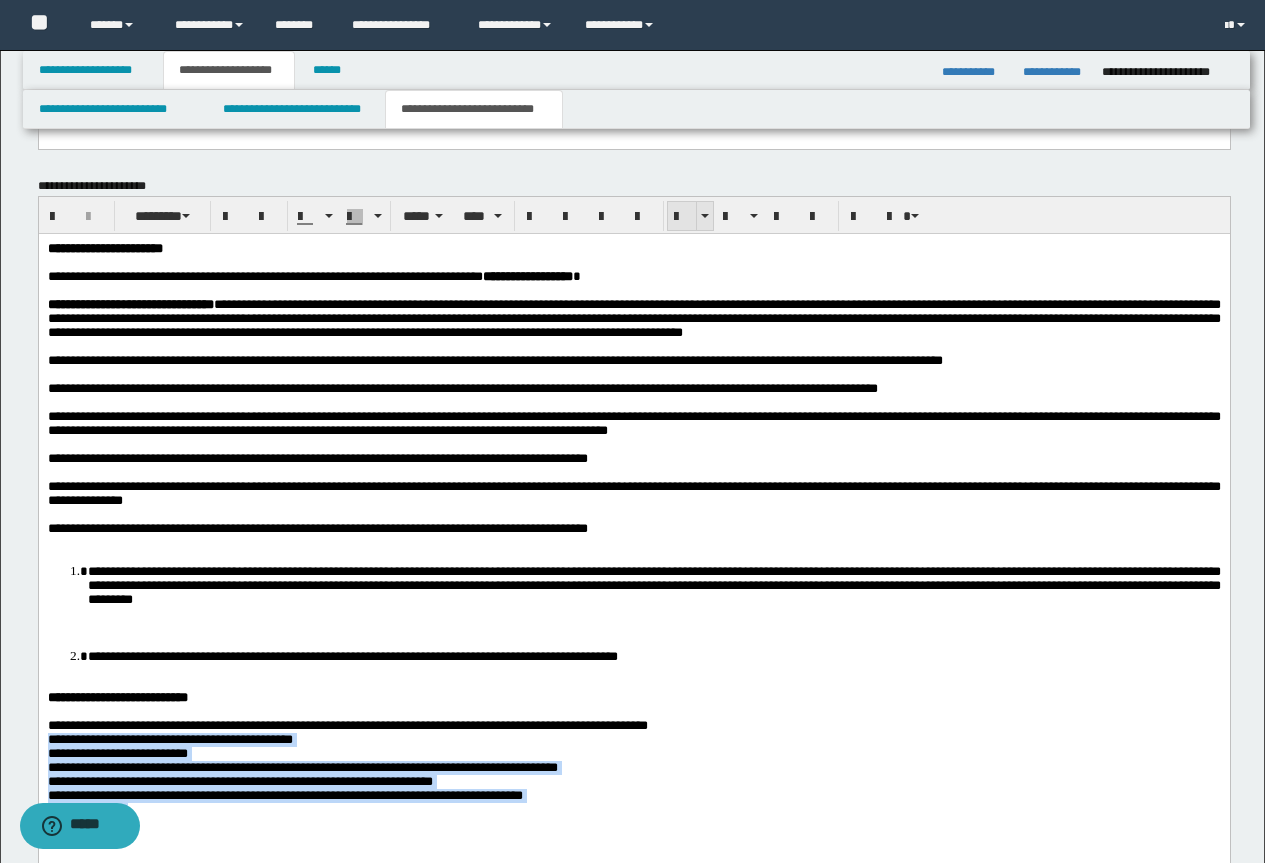 click at bounding box center (682, 217) 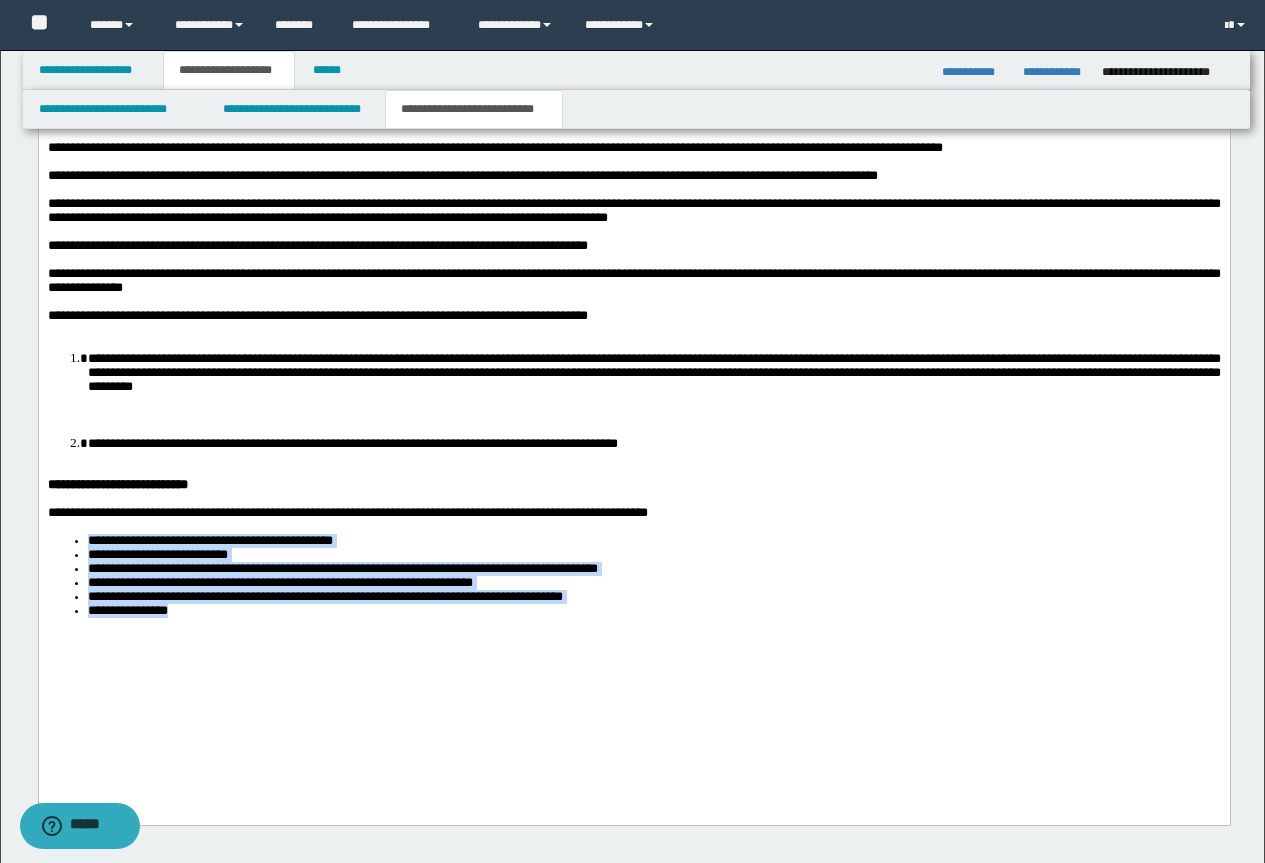 scroll, scrollTop: 2035, scrollLeft: 0, axis: vertical 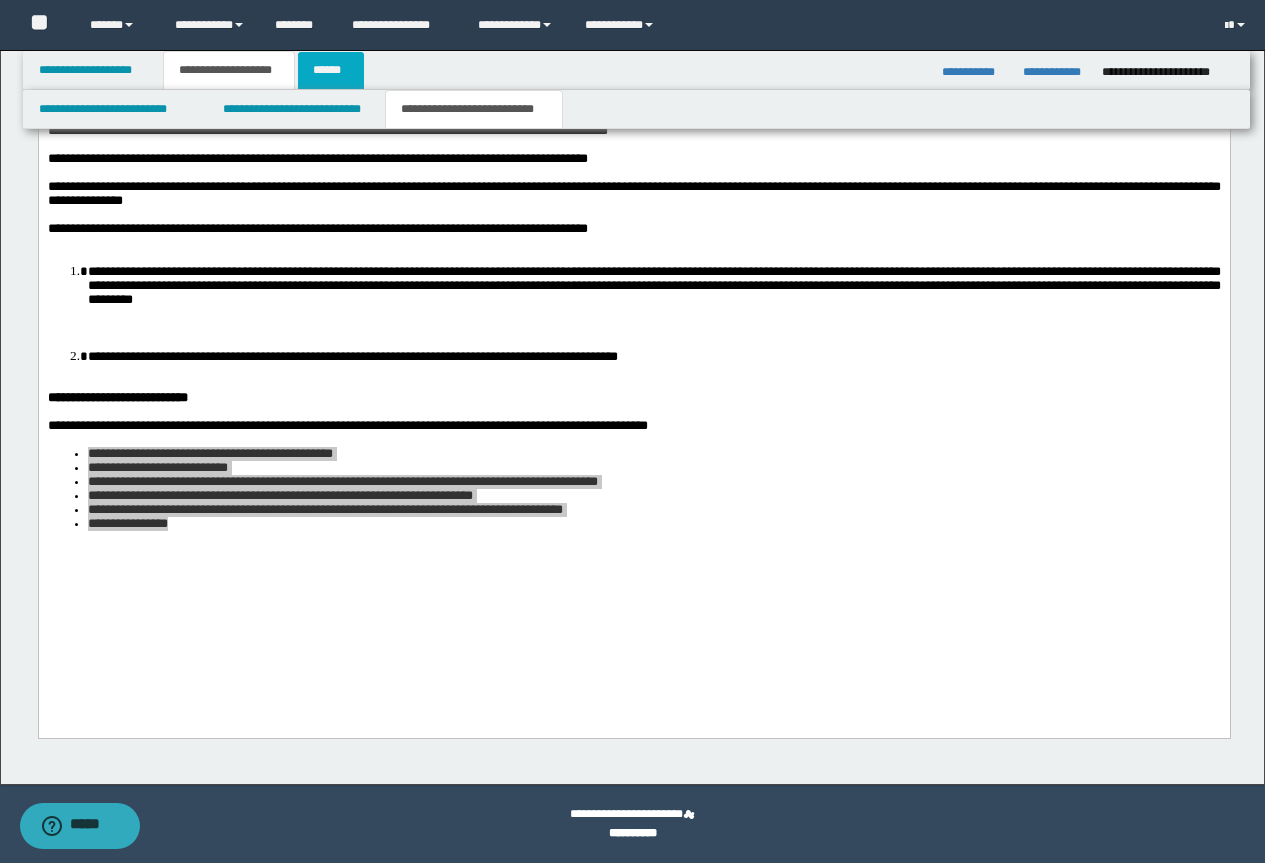 click on "******" at bounding box center [331, 70] 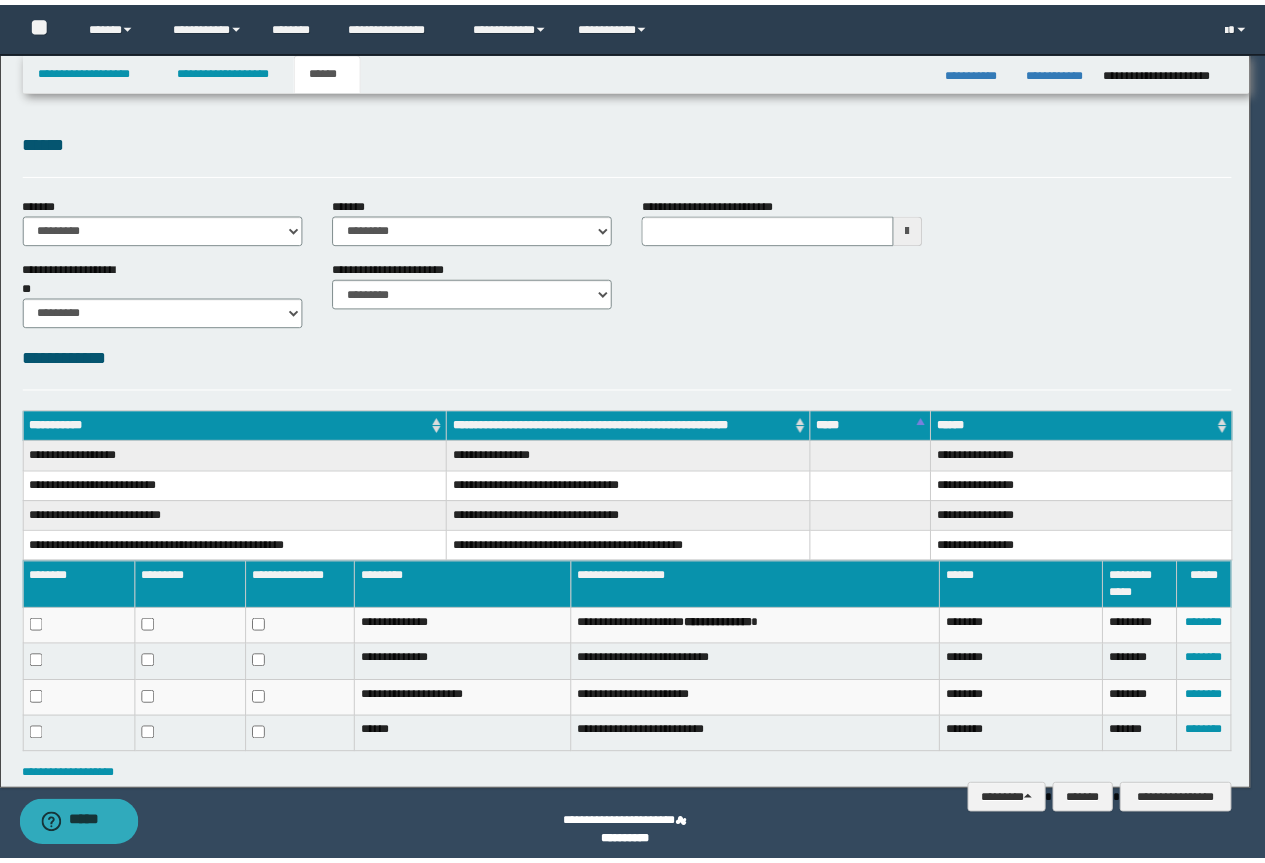 scroll, scrollTop: 0, scrollLeft: 0, axis: both 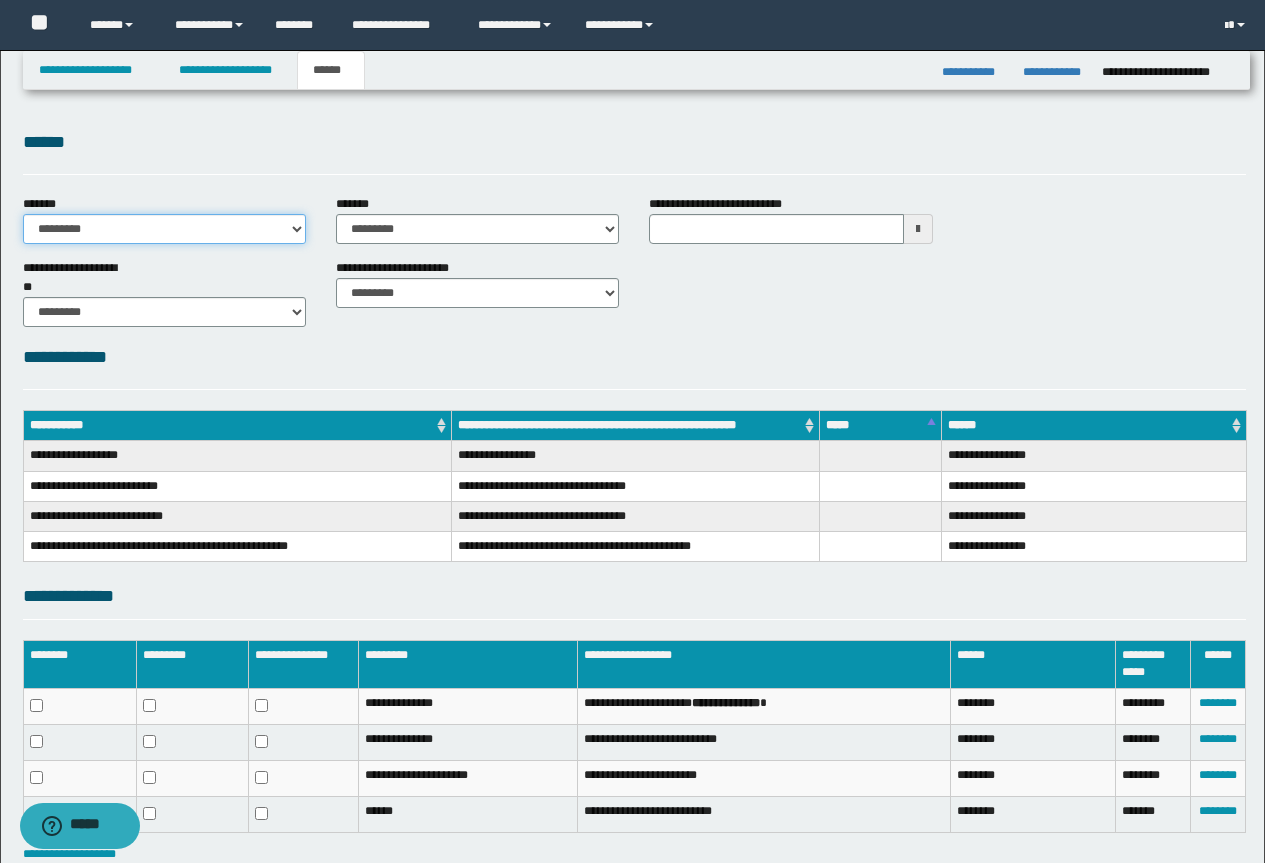 click on "**********" at bounding box center [164, 229] 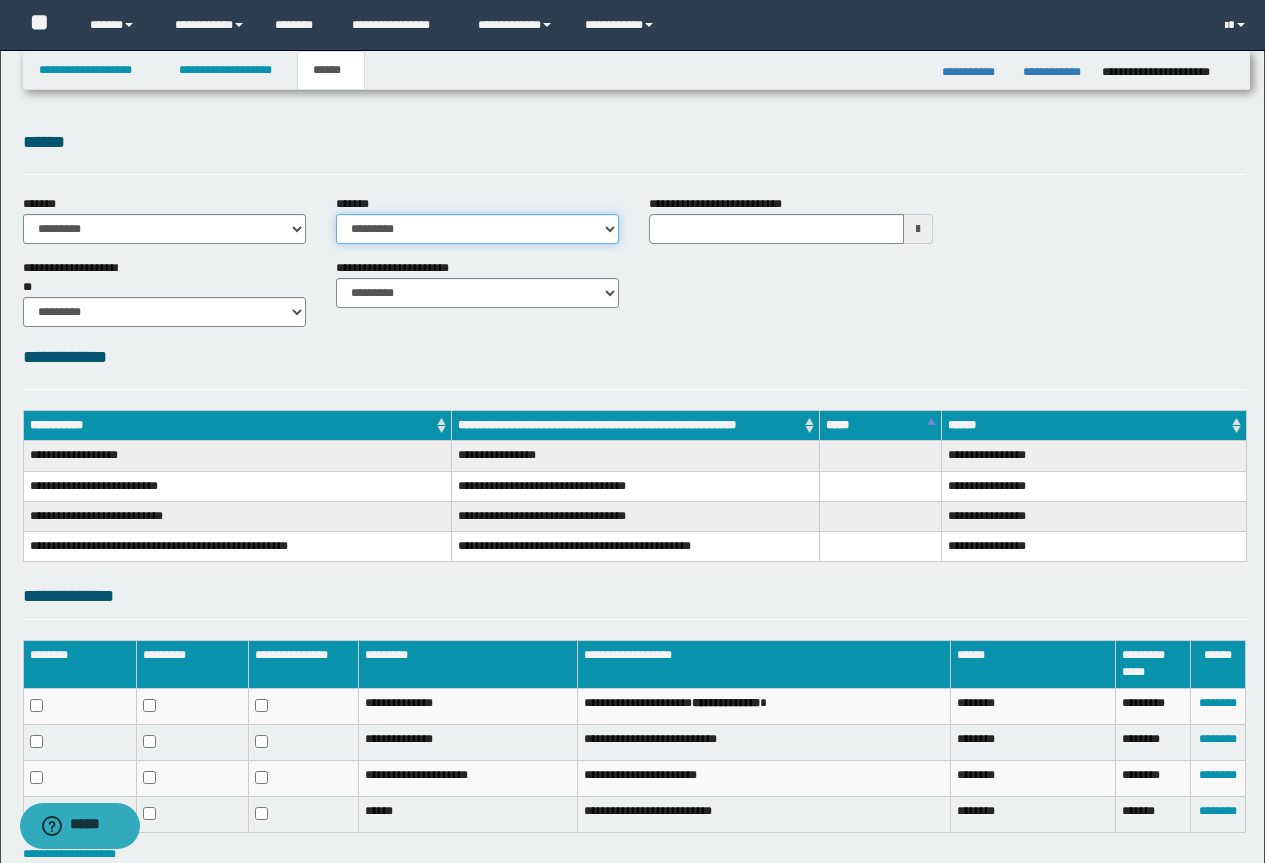 drag, startPoint x: 361, startPoint y: 231, endPoint x: 362, endPoint y: 241, distance: 10.049875 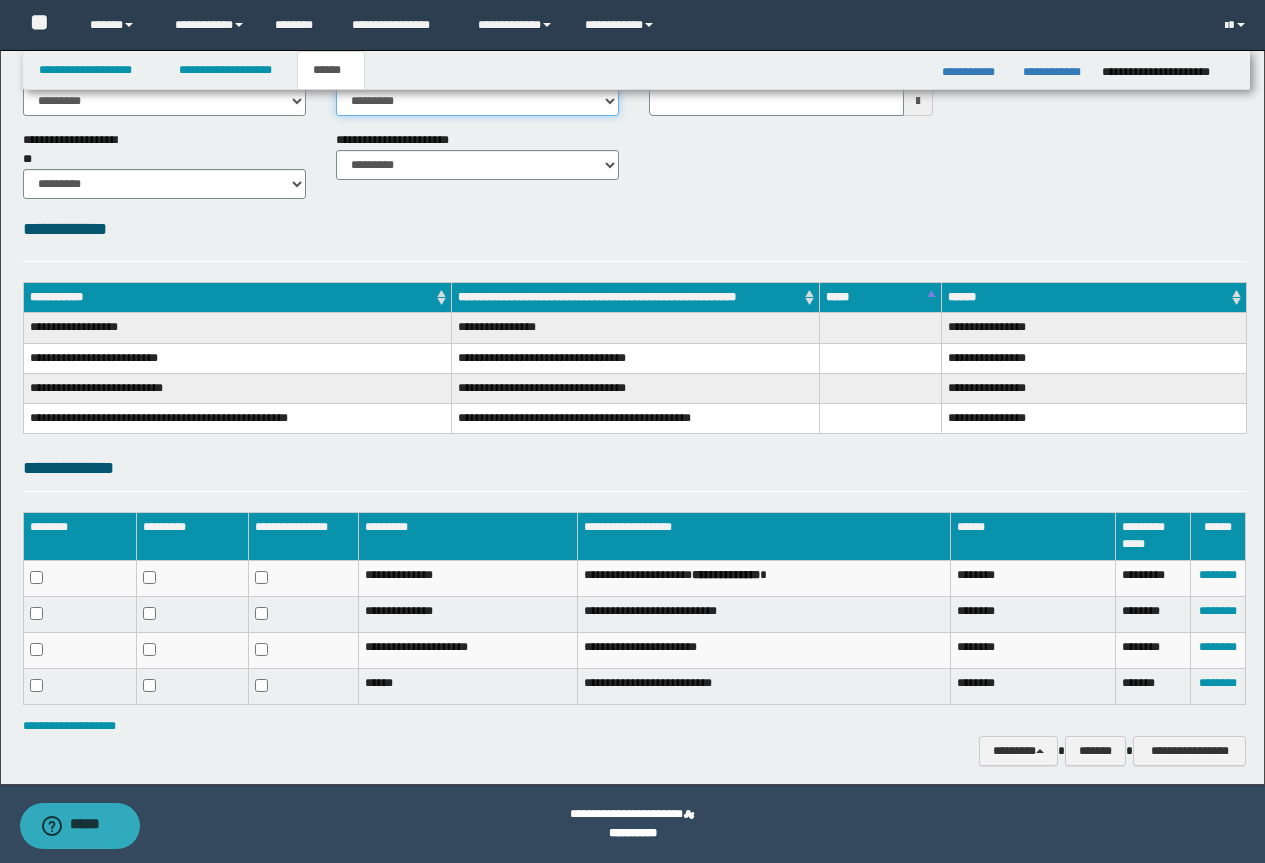 scroll, scrollTop: 0, scrollLeft: 0, axis: both 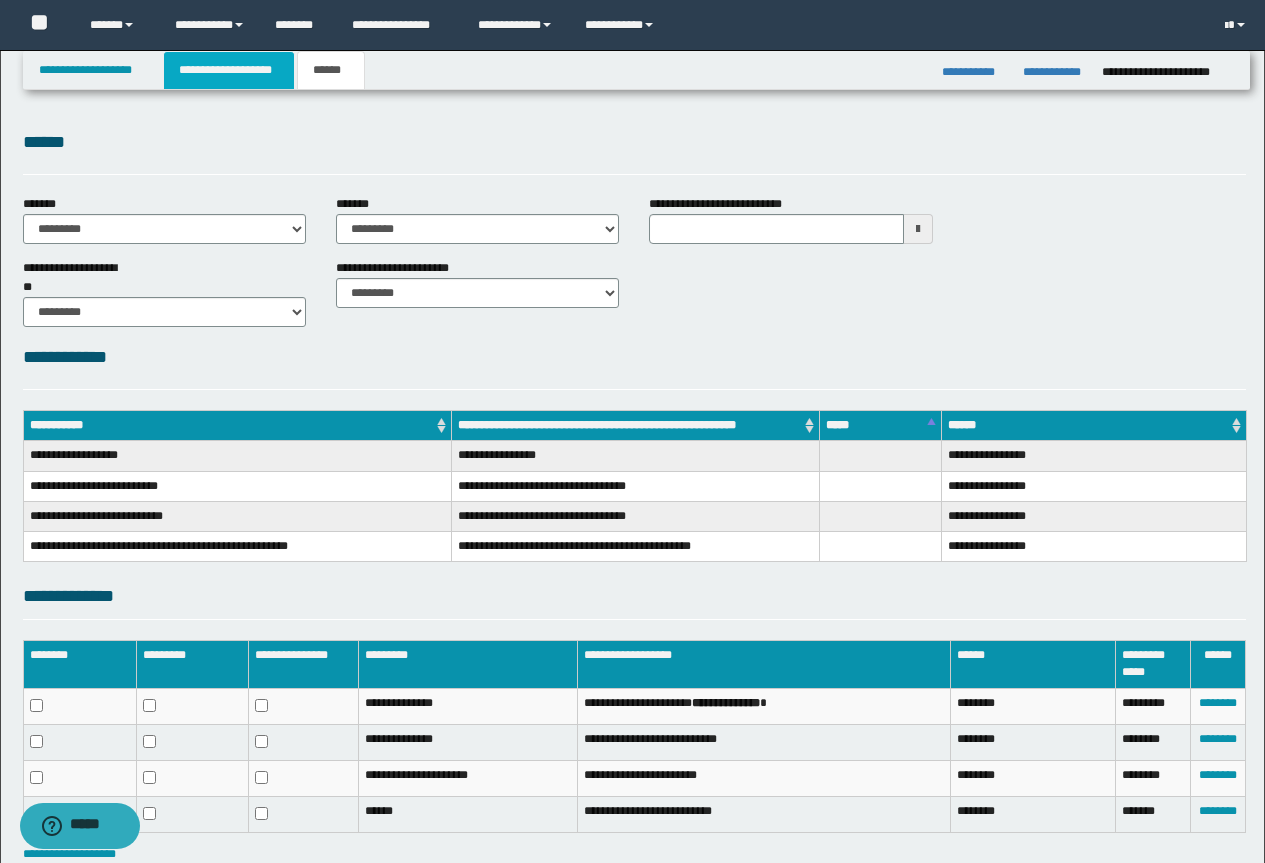 click on "**********" at bounding box center [229, 70] 